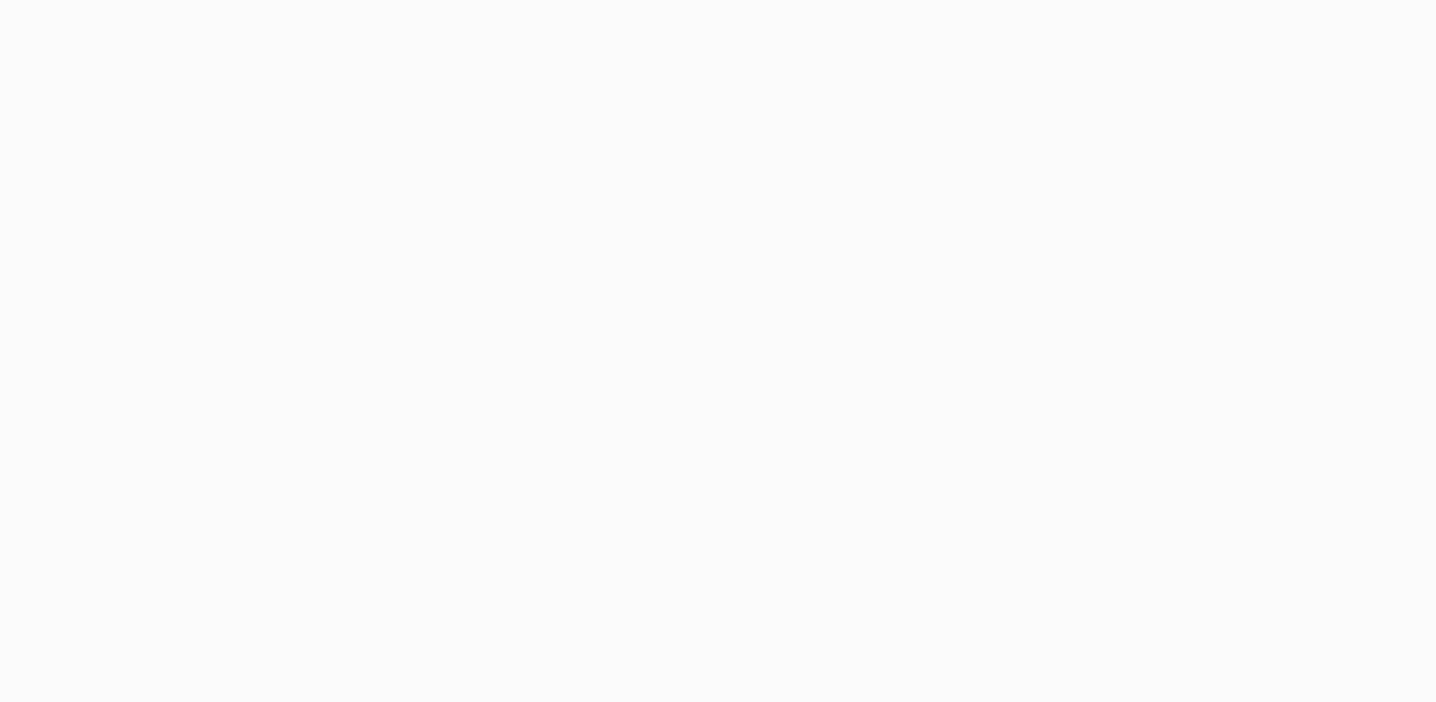 scroll, scrollTop: 0, scrollLeft: 0, axis: both 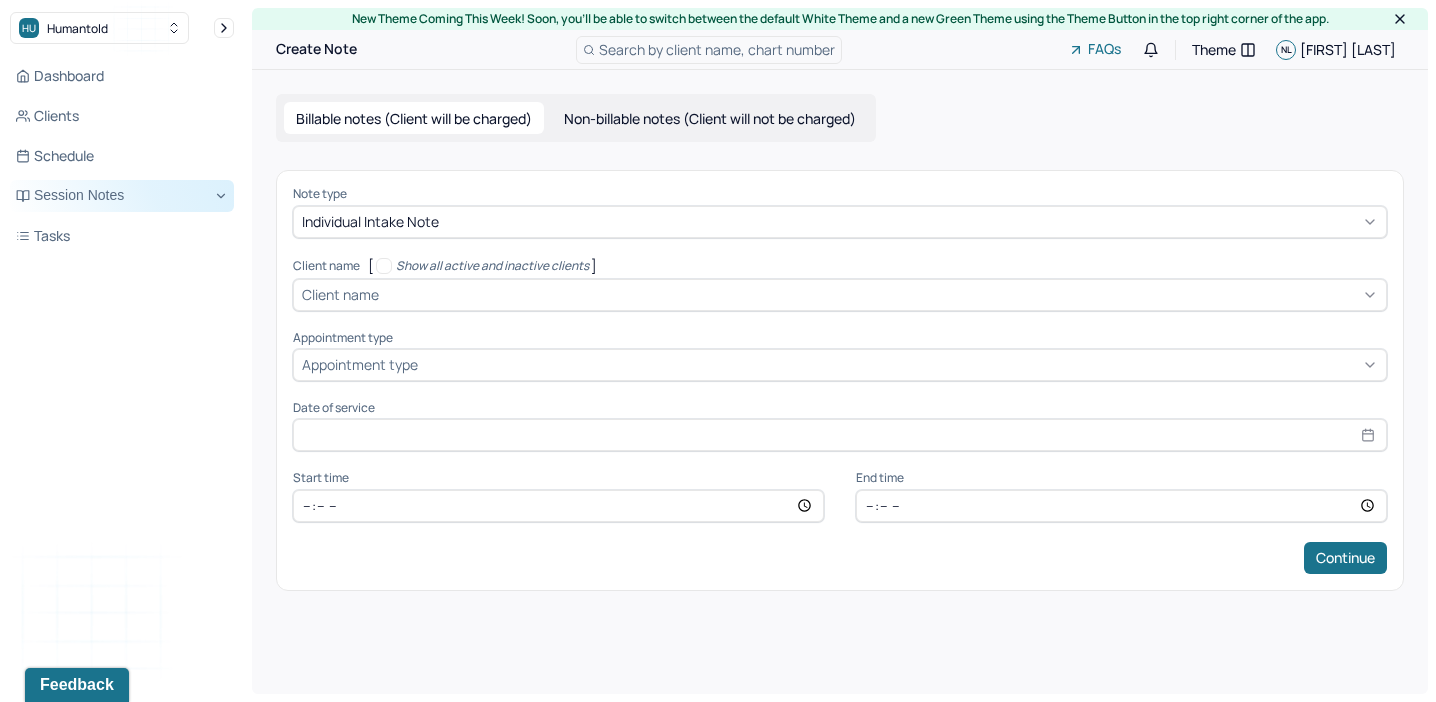 click on "Session Notes" at bounding box center [122, 196] 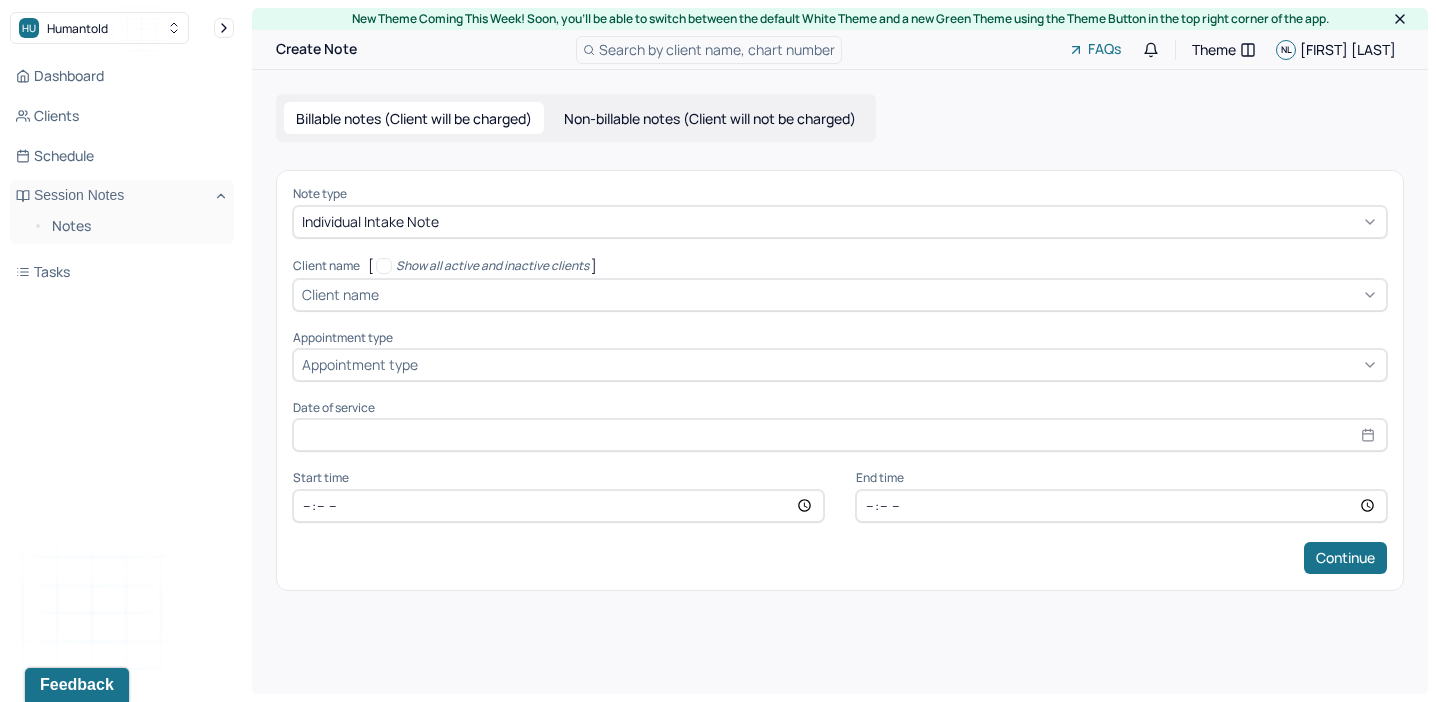click on "Individual intake note" at bounding box center (370, 221) 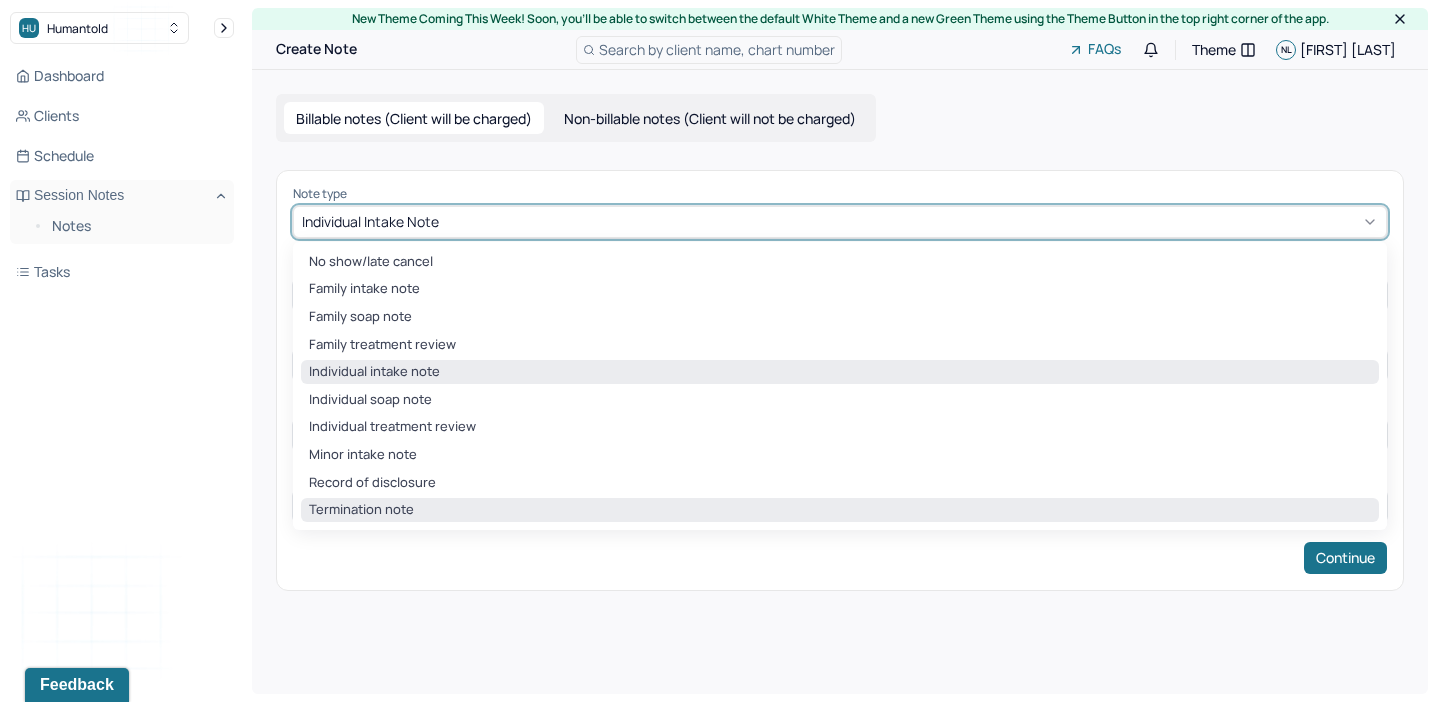 click on "Termination note" at bounding box center [840, 510] 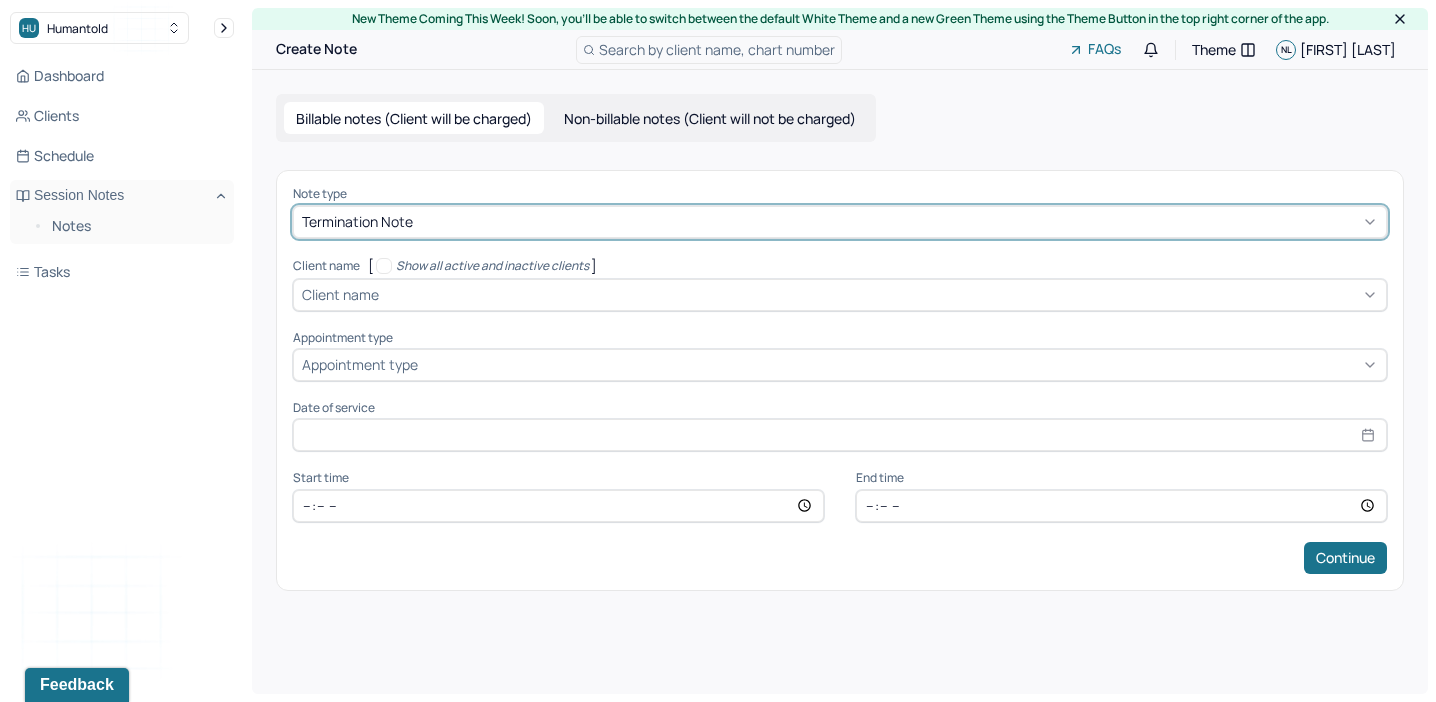 click at bounding box center [880, 294] 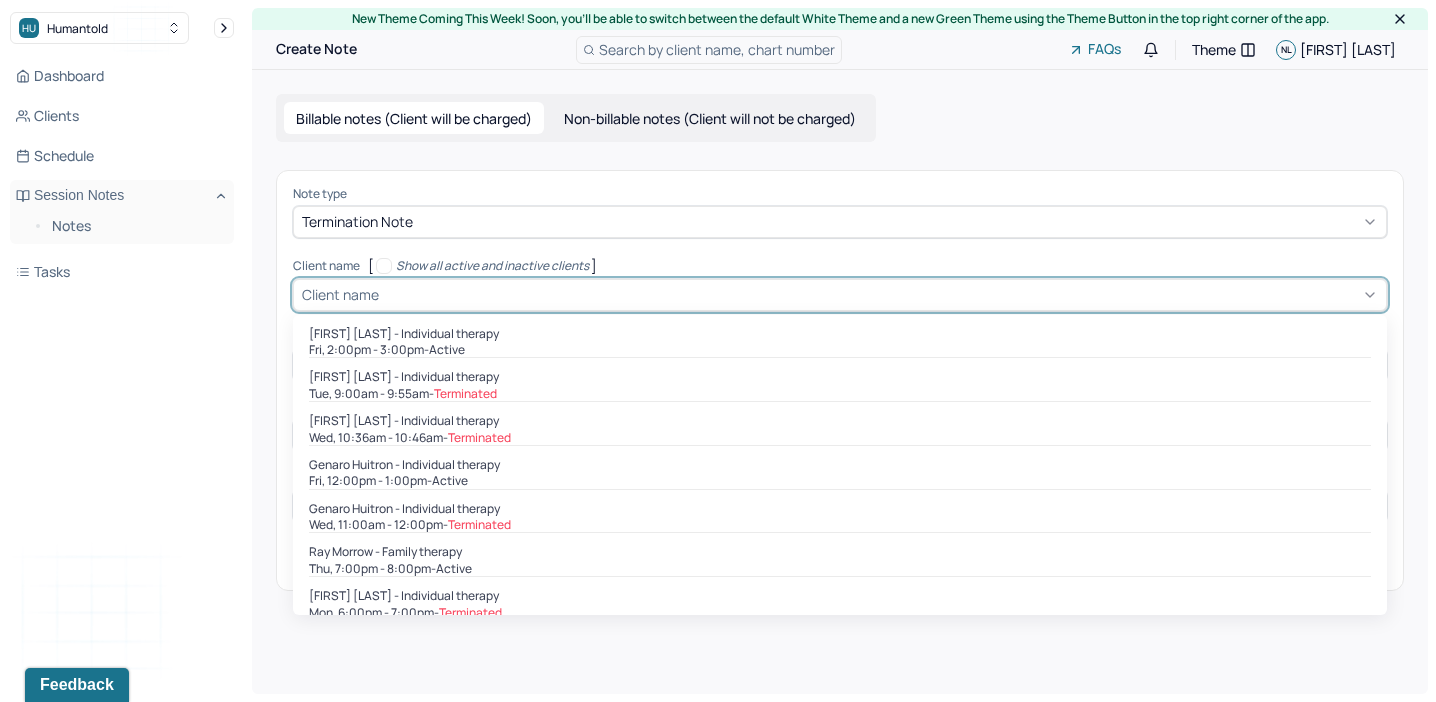 scroll, scrollTop: 27, scrollLeft: 0, axis: vertical 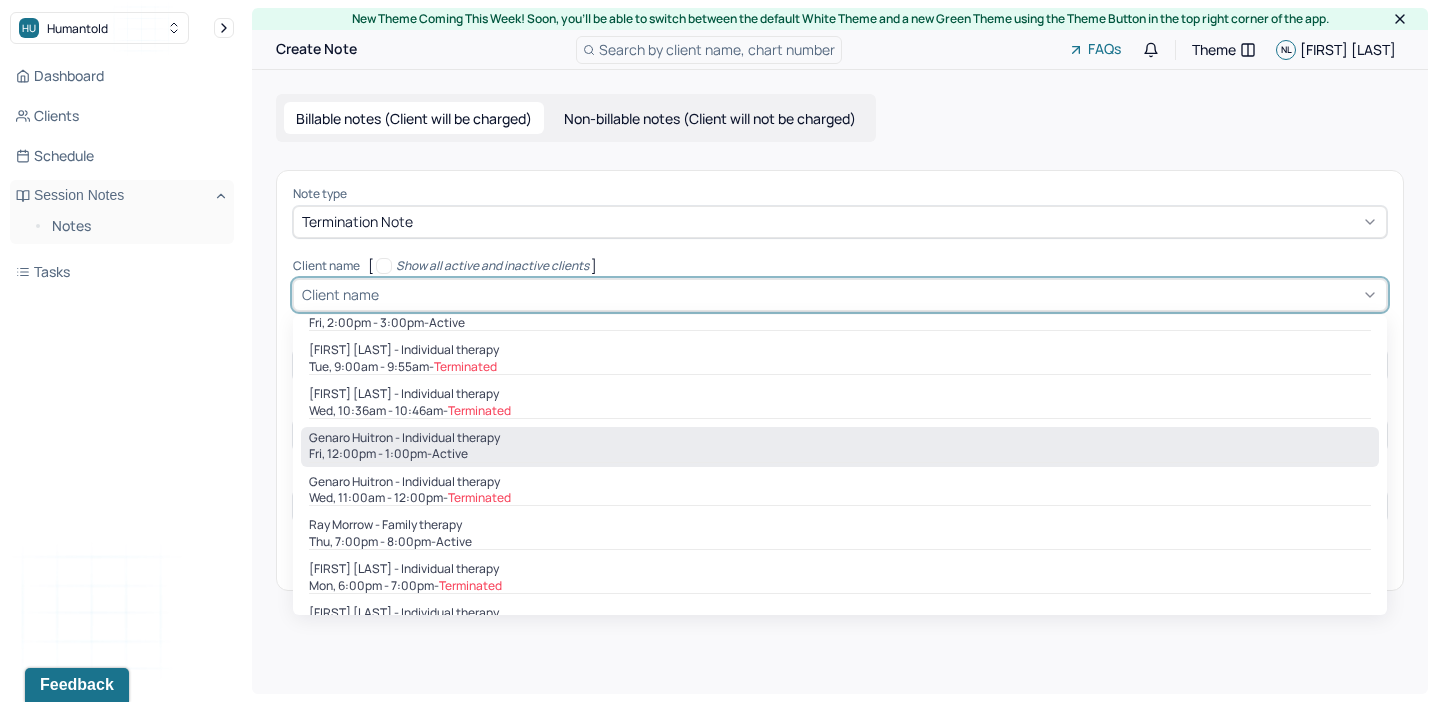 click on "Fri, 12:00pm - 1:00pm  -  active" at bounding box center [840, 454] 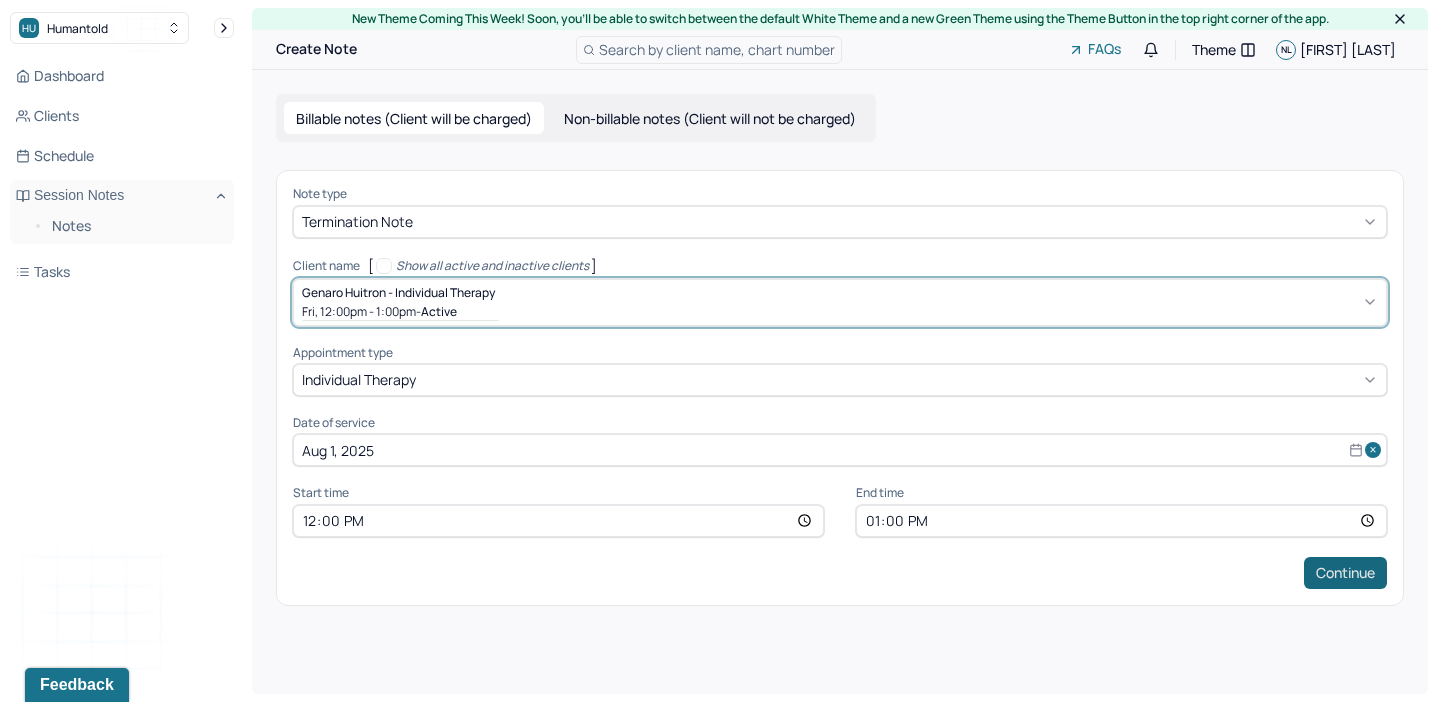 click on "Continue" at bounding box center (1345, 573) 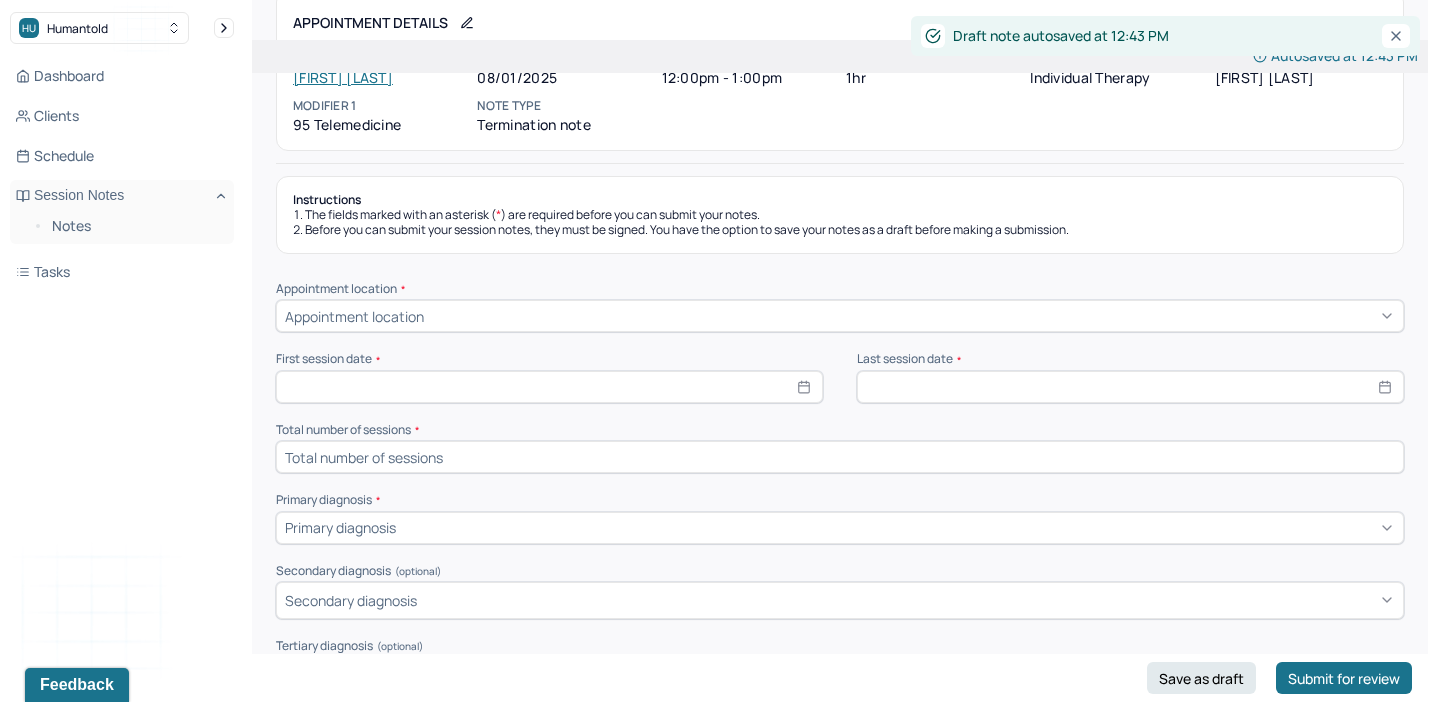 scroll, scrollTop: 122, scrollLeft: 0, axis: vertical 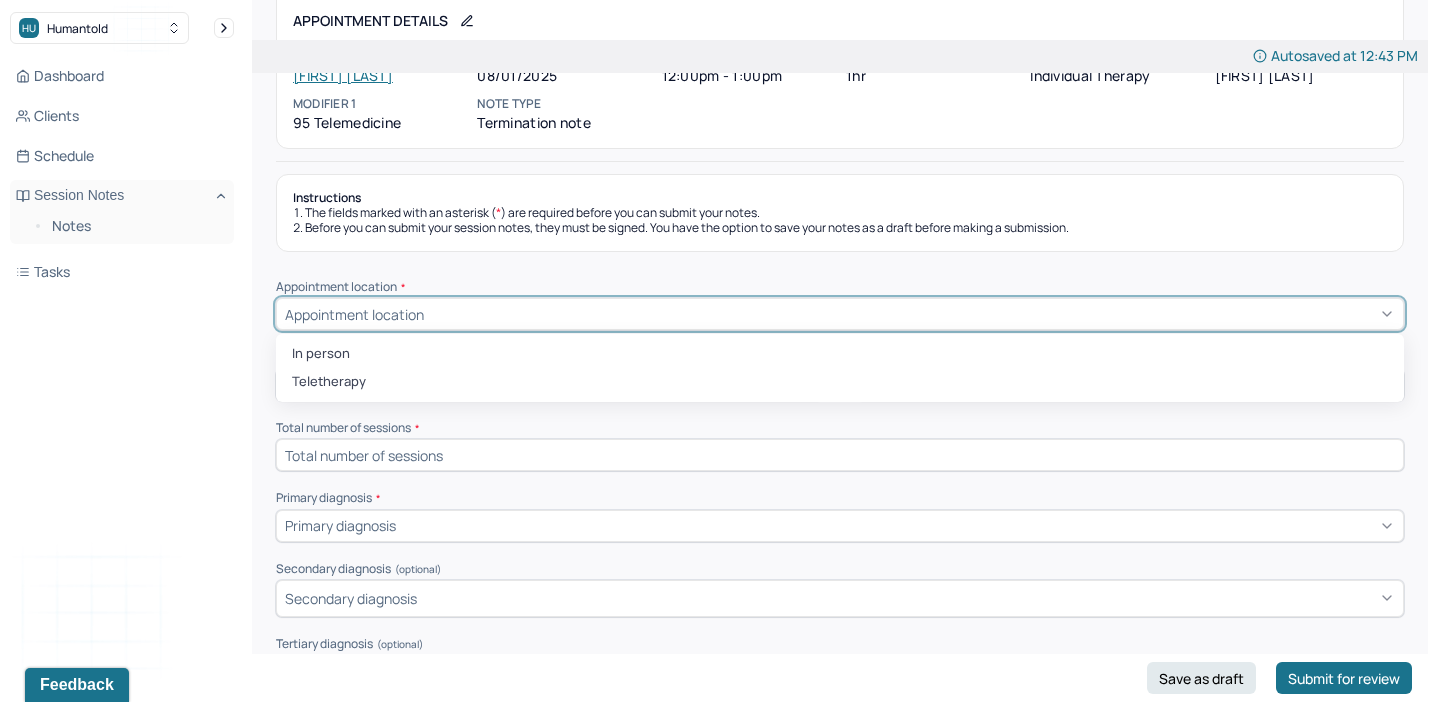 click on "Appointment location" at bounding box center [840, 314] 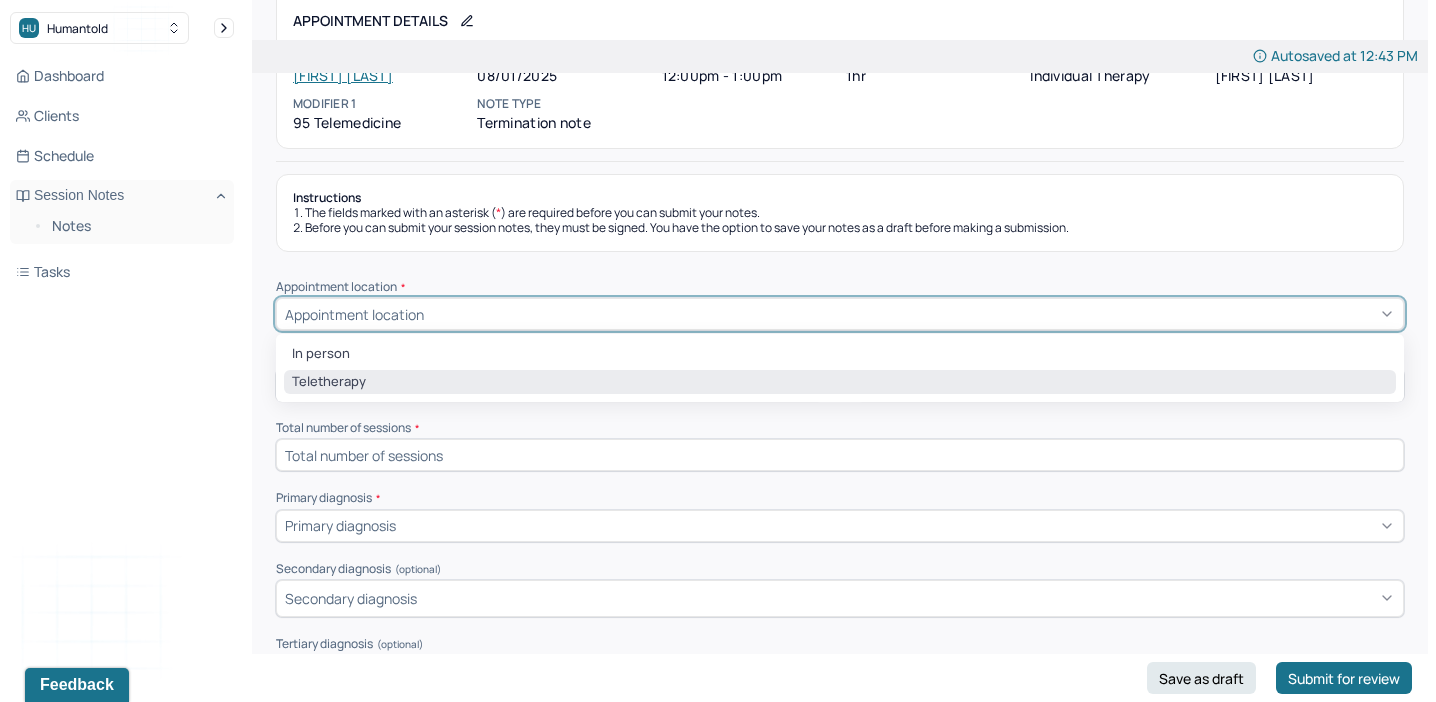 click on "Teletherapy" at bounding box center [840, 382] 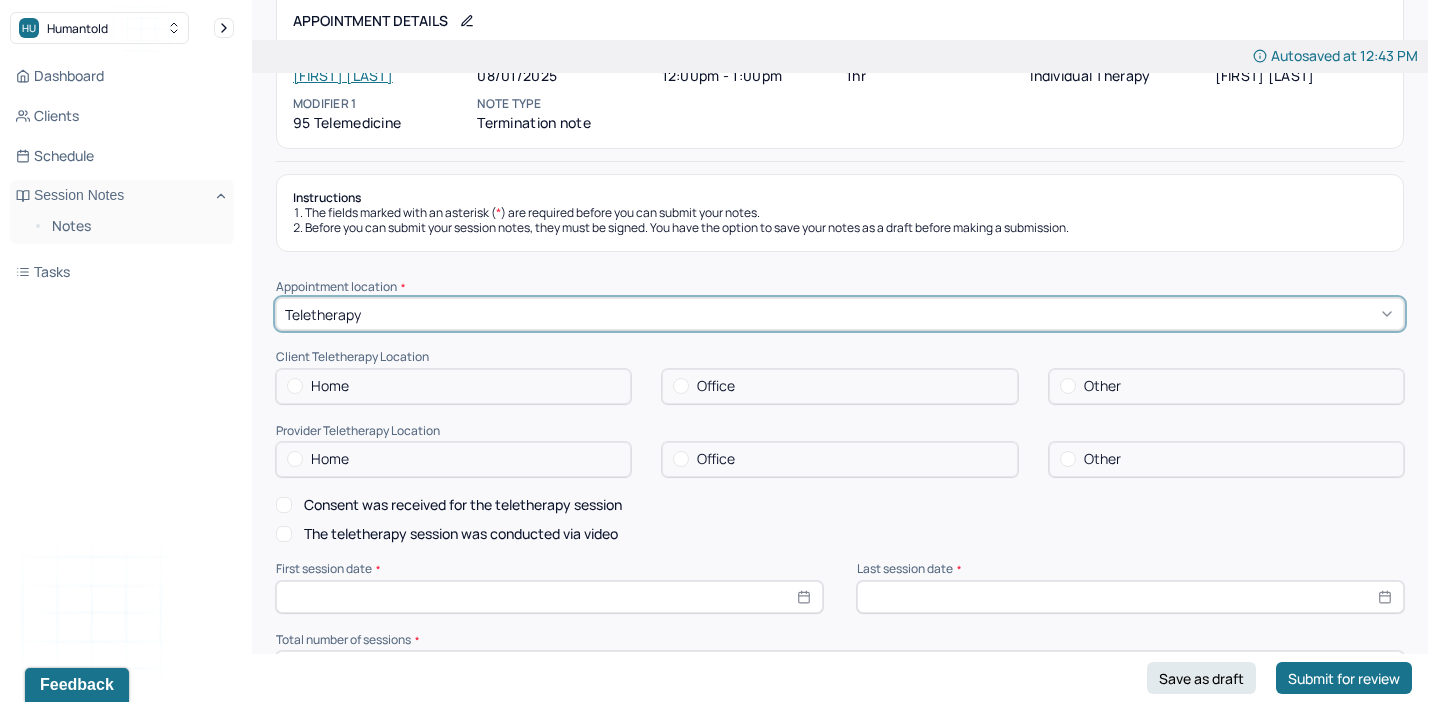 click on "Home" at bounding box center [453, 386] 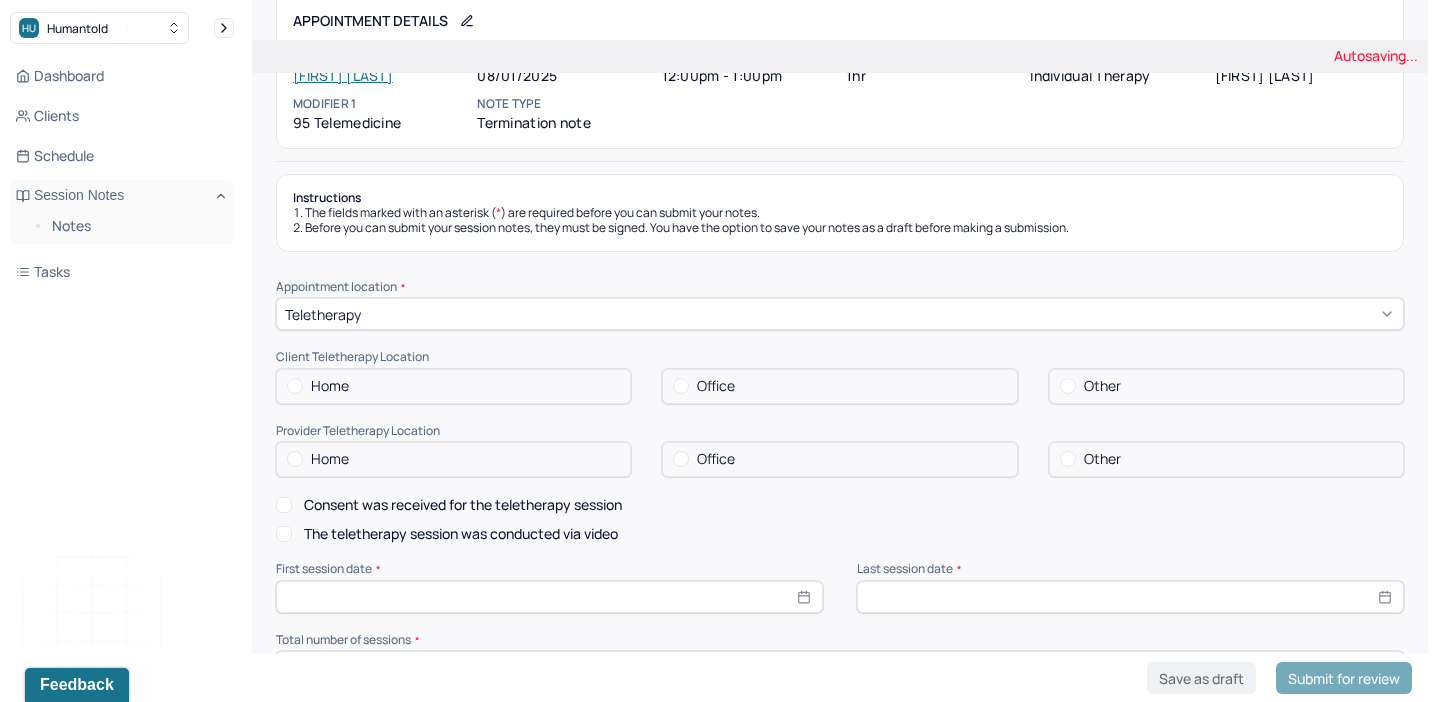 click on "Home" at bounding box center (453, 386) 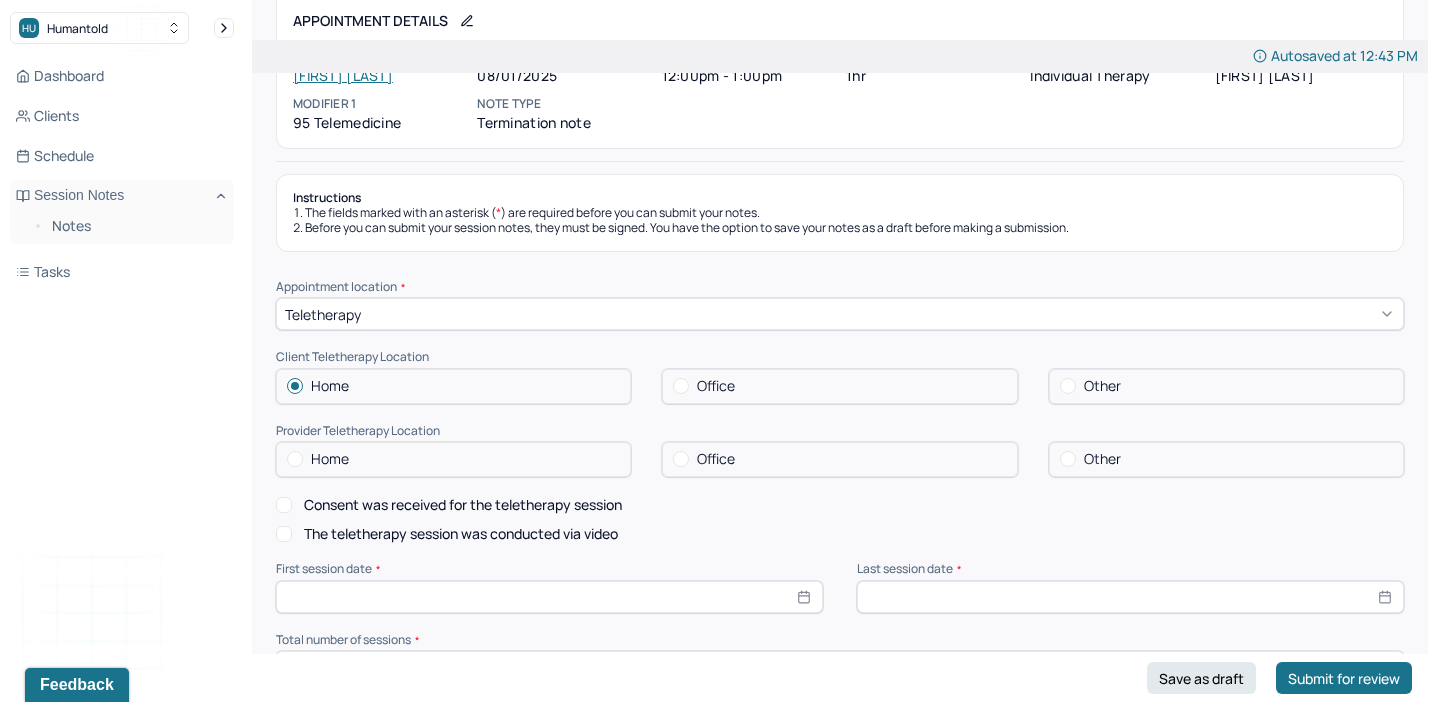 click on "Home" at bounding box center (453, 459) 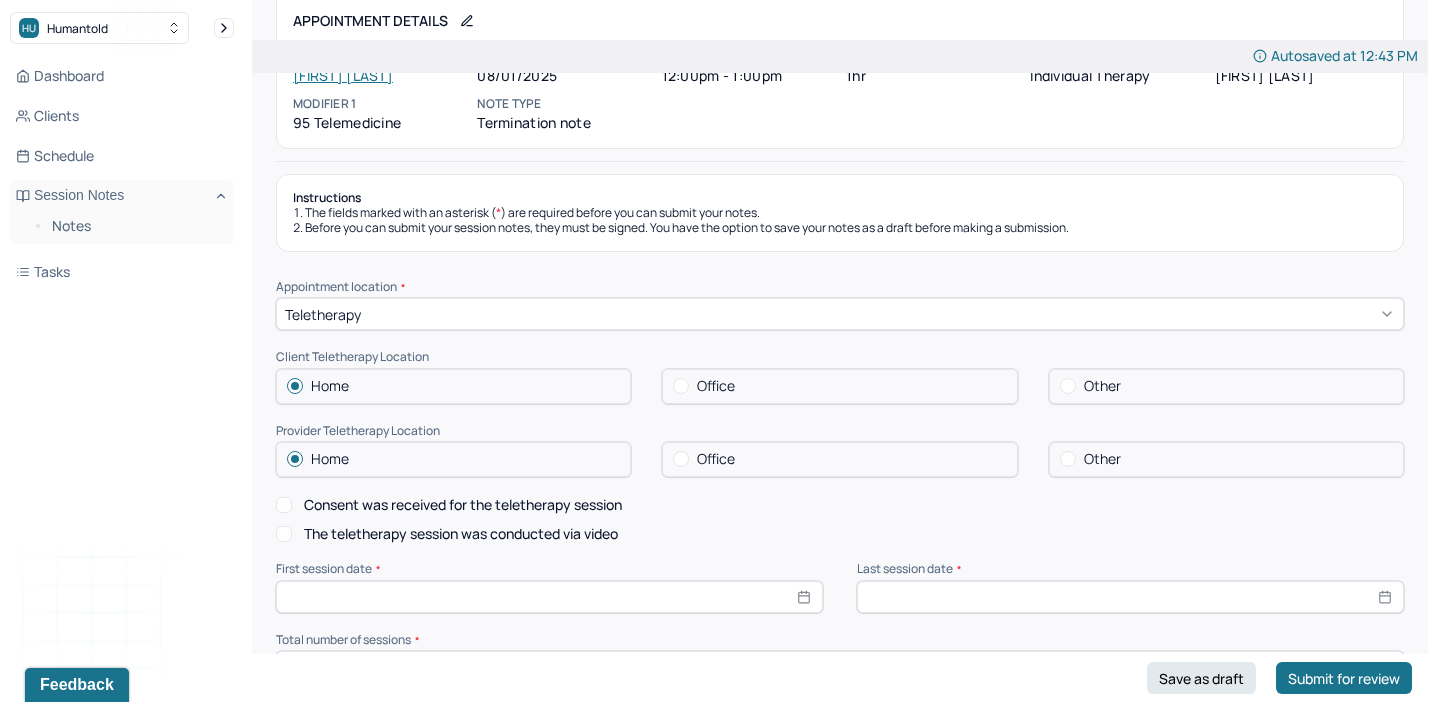 click on "Consent was received for the teletherapy session" at bounding box center (284, 505) 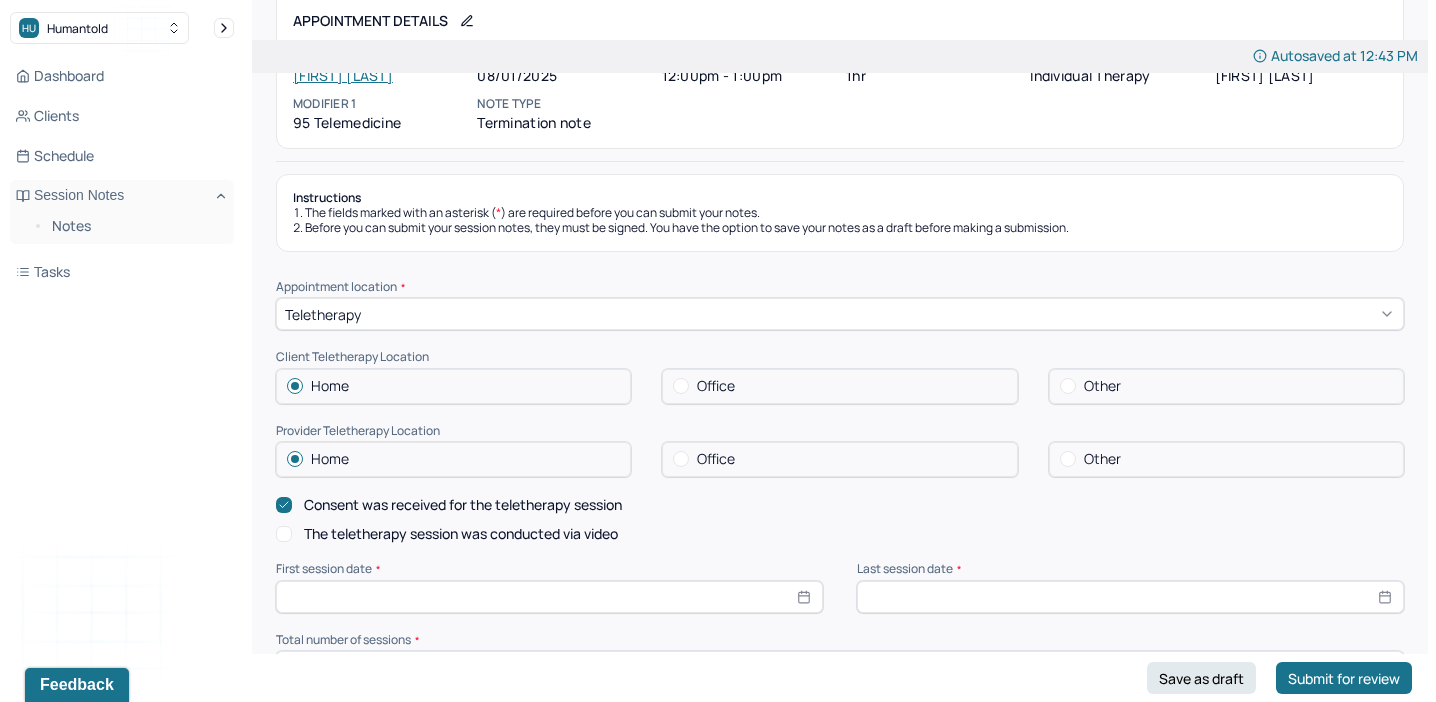 click on "The teletherapy session was conducted via video" at bounding box center [284, 534] 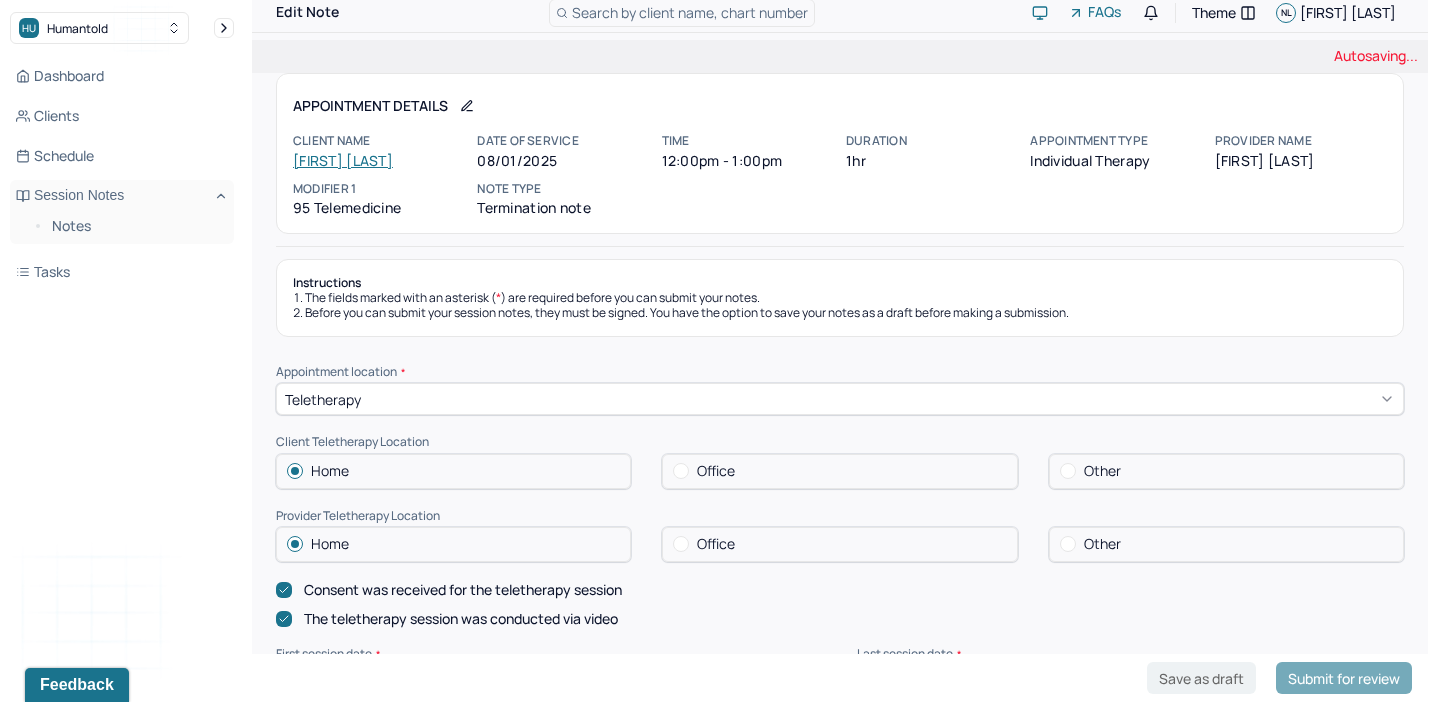 scroll, scrollTop: 34, scrollLeft: 0, axis: vertical 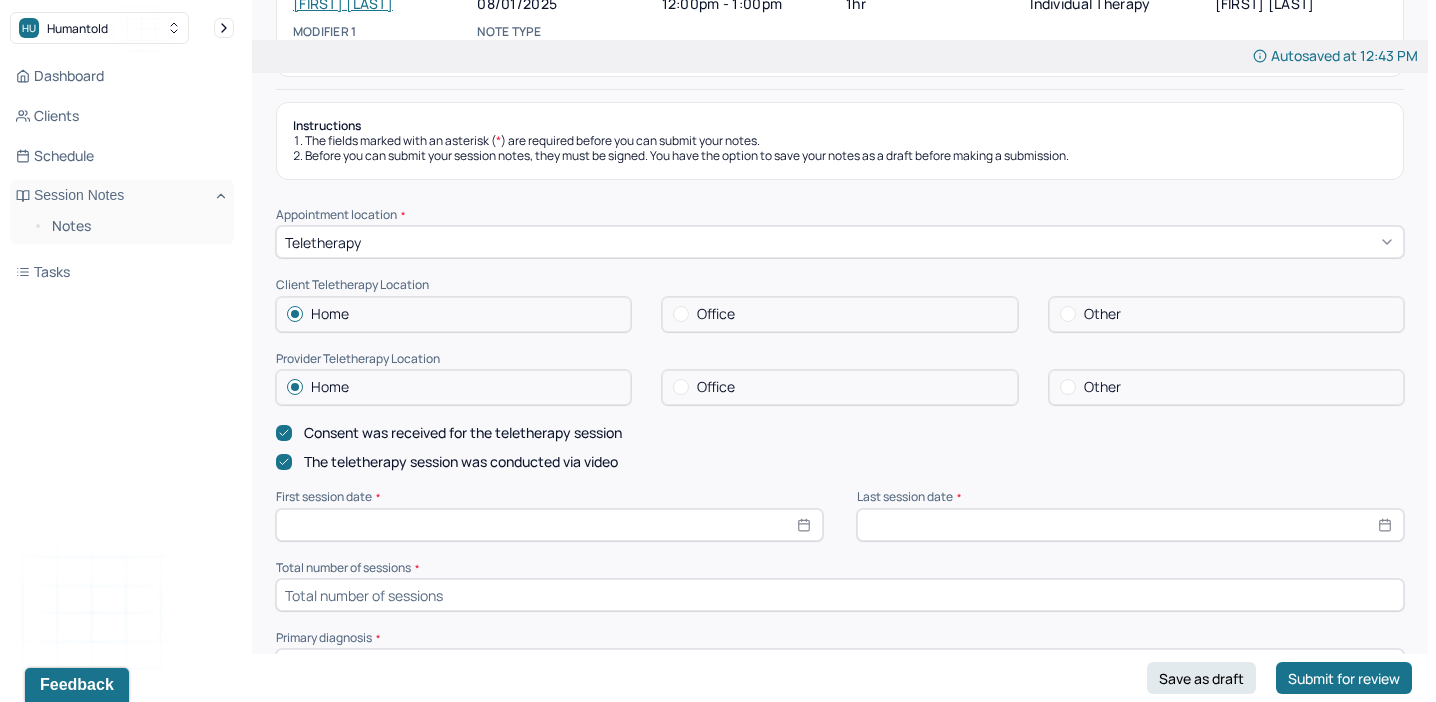 click at bounding box center [549, 525] 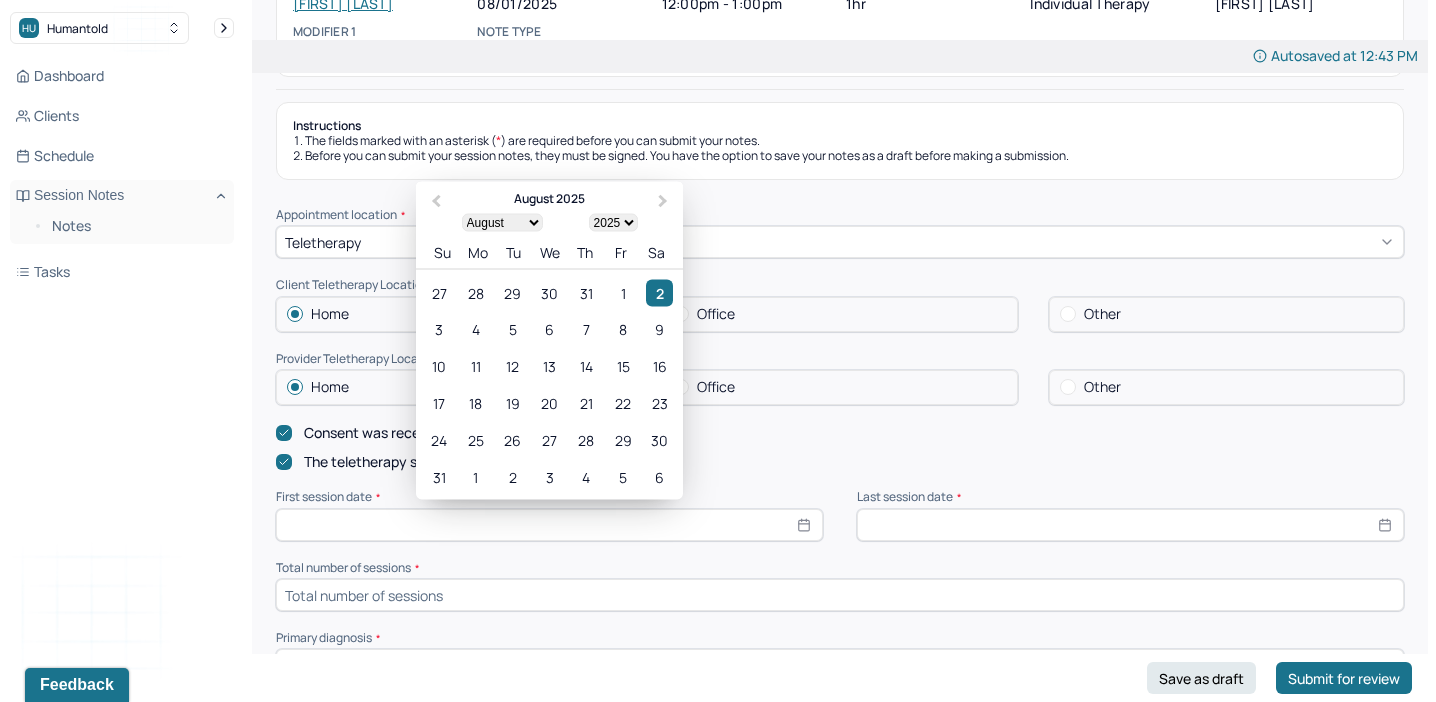 click at bounding box center [1130, 525] 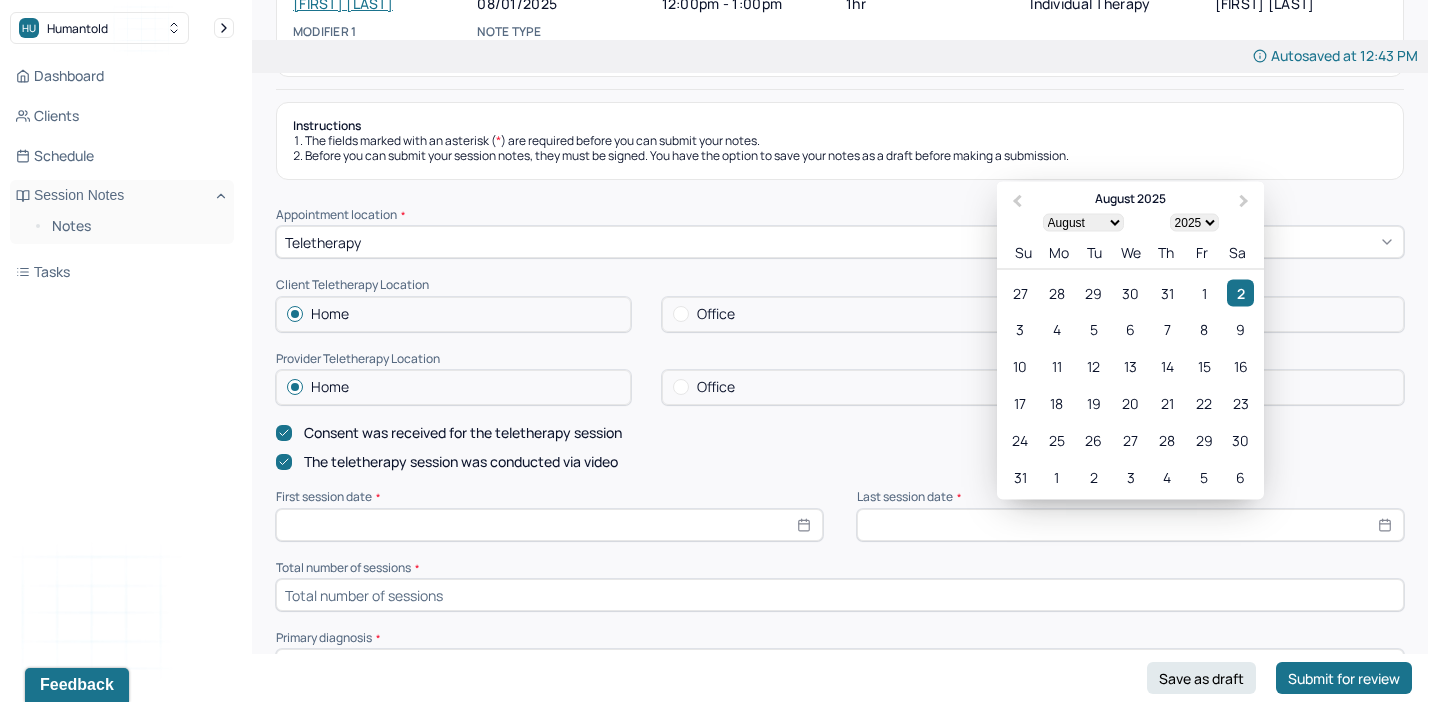 click at bounding box center [840, 595] 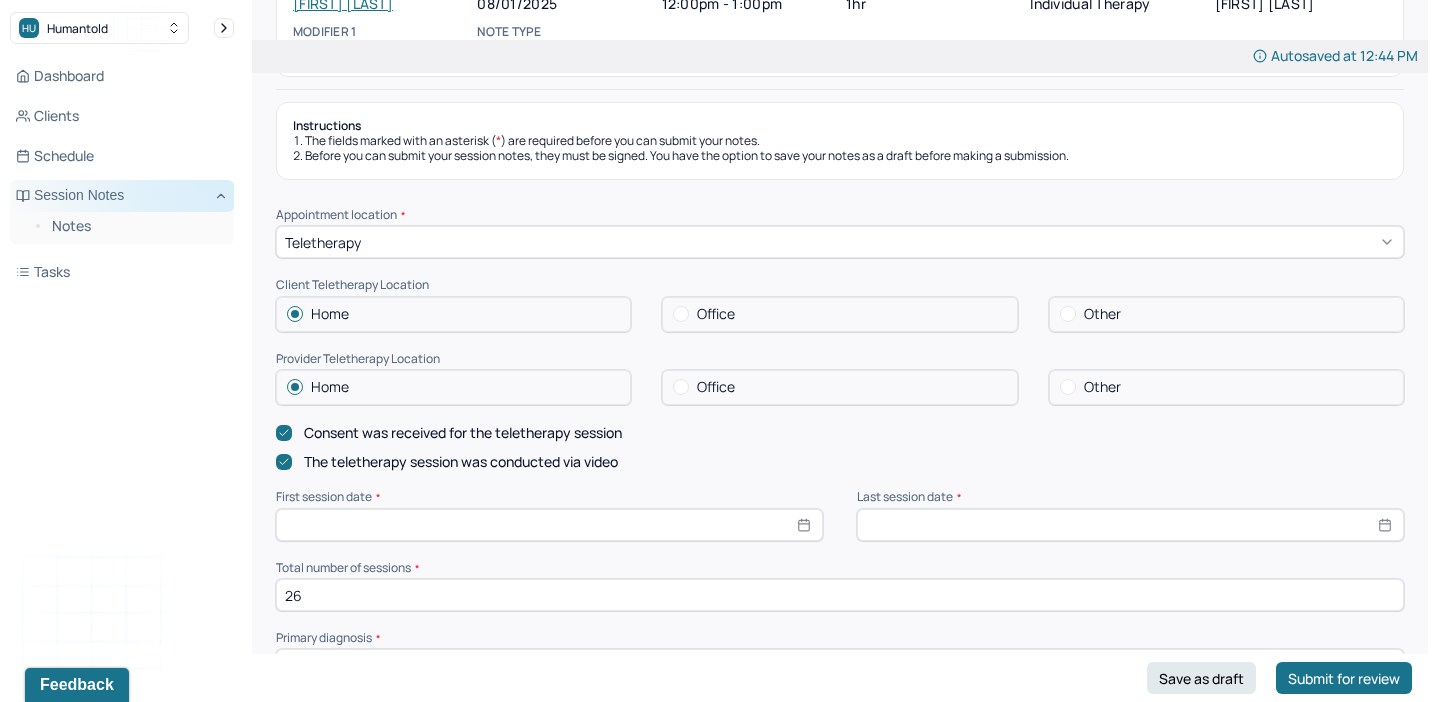 type on "26" 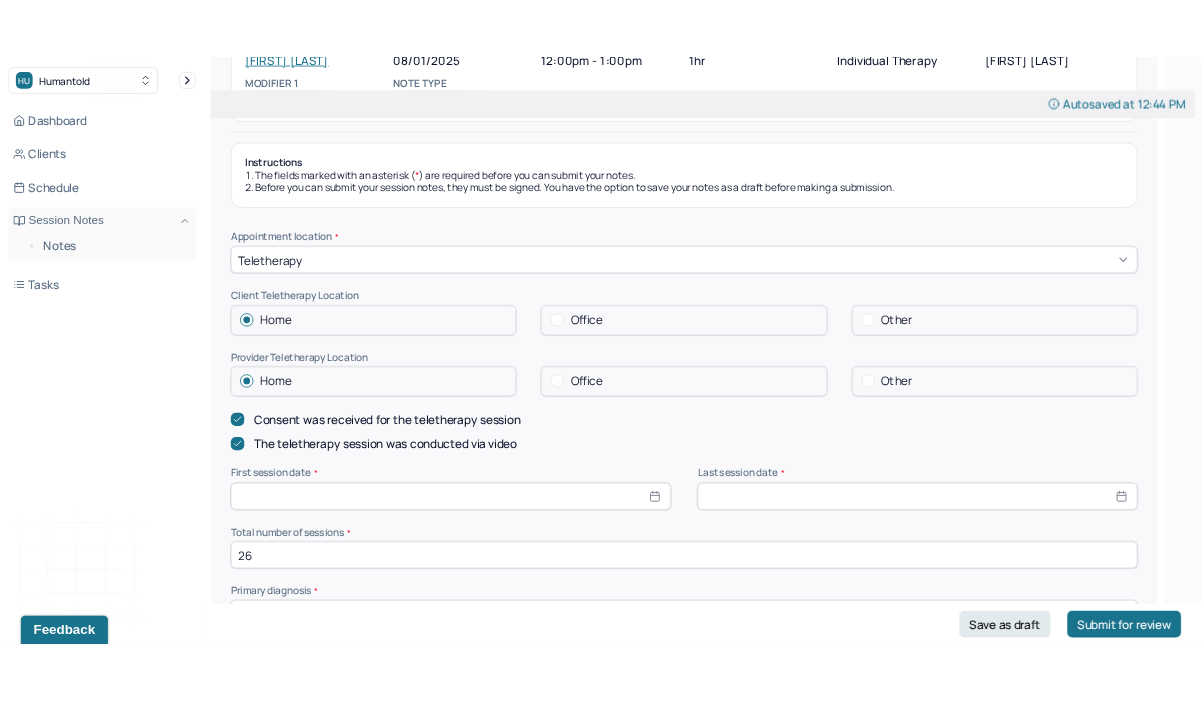 scroll, scrollTop: 208, scrollLeft: 0, axis: vertical 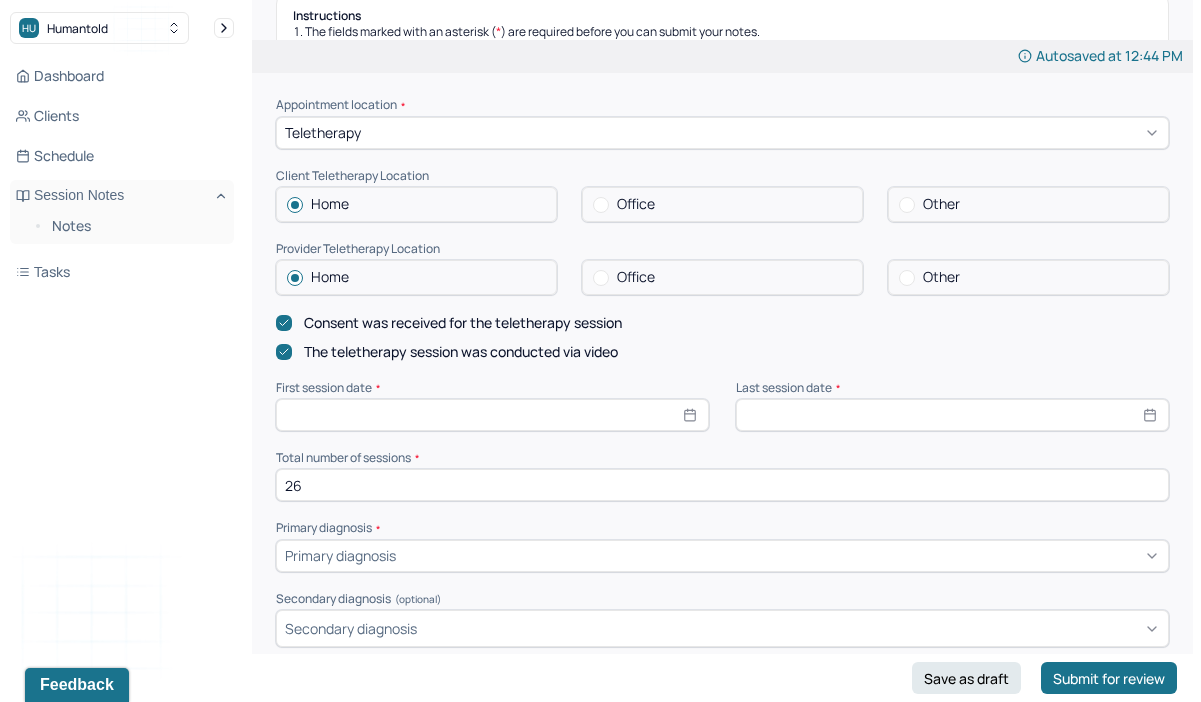 click at bounding box center [492, 415] 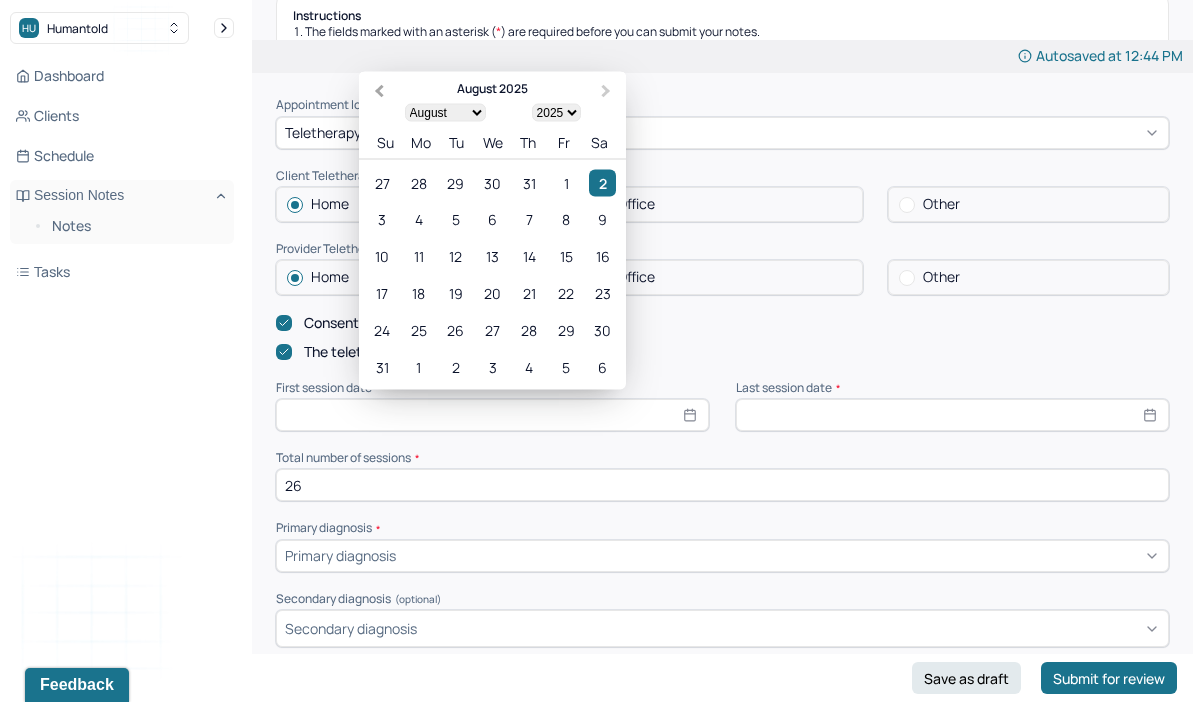 click on "Previous Month" at bounding box center [379, 91] 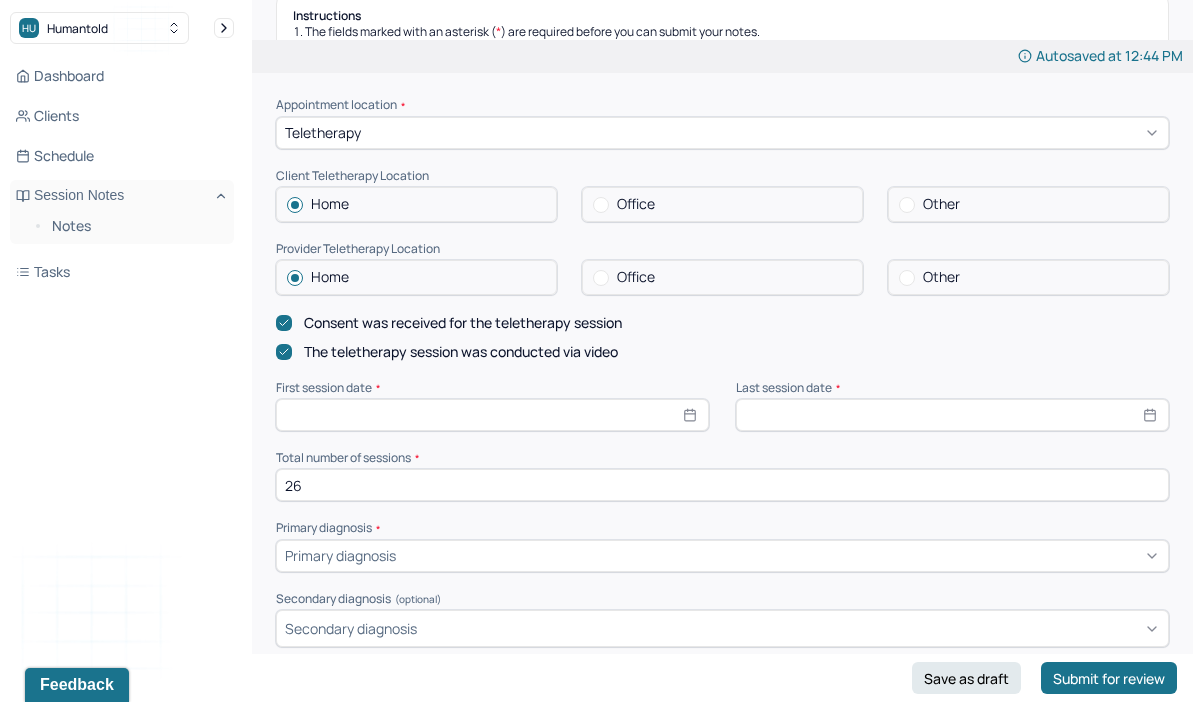 click on "Instructions The fields marked with an asterisk ( * ) are required before you can submit your notes. Before you can submit your session notes, they must be signed. You have the option to save your notes as a draft before making a submission. Appointment location * Teletherapy Client Teletherapy Location Home Office Other Provider Teletherapy Location Home Office Other Consent was received for the teletherapy session The teletherapy session was conducted via video First session date * Last session date * Total number of sessions * 26 Primary diagnosis * Primary diagnosis Secondary diagnosis (optional) Secondary diagnosis Tertiary diagnosis (optional) Tertiary diagnosis Presenting problems * Planned treatment and goals * Course of treatment * Patient final condition * Prognosis * Reason for termination * Discharge plan and follow-up * Date created * Sign note here Provider's Initials * Save as draft Submit for review" at bounding box center [722, 819] 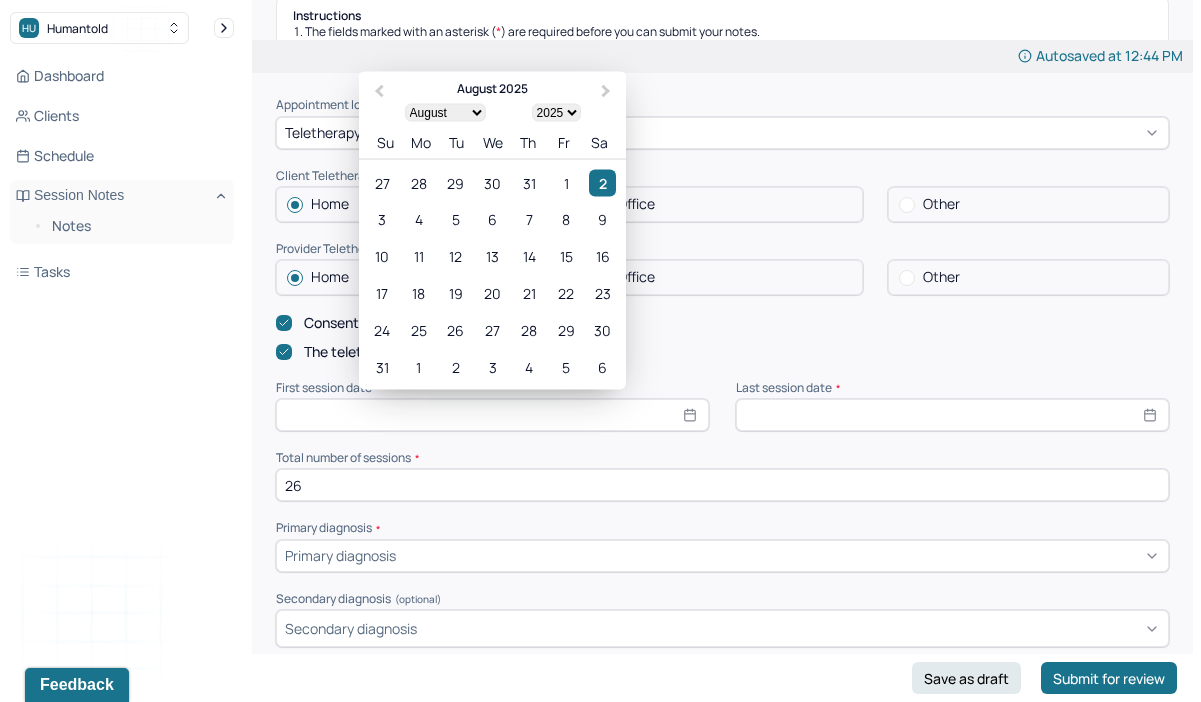 click at bounding box center (492, 415) 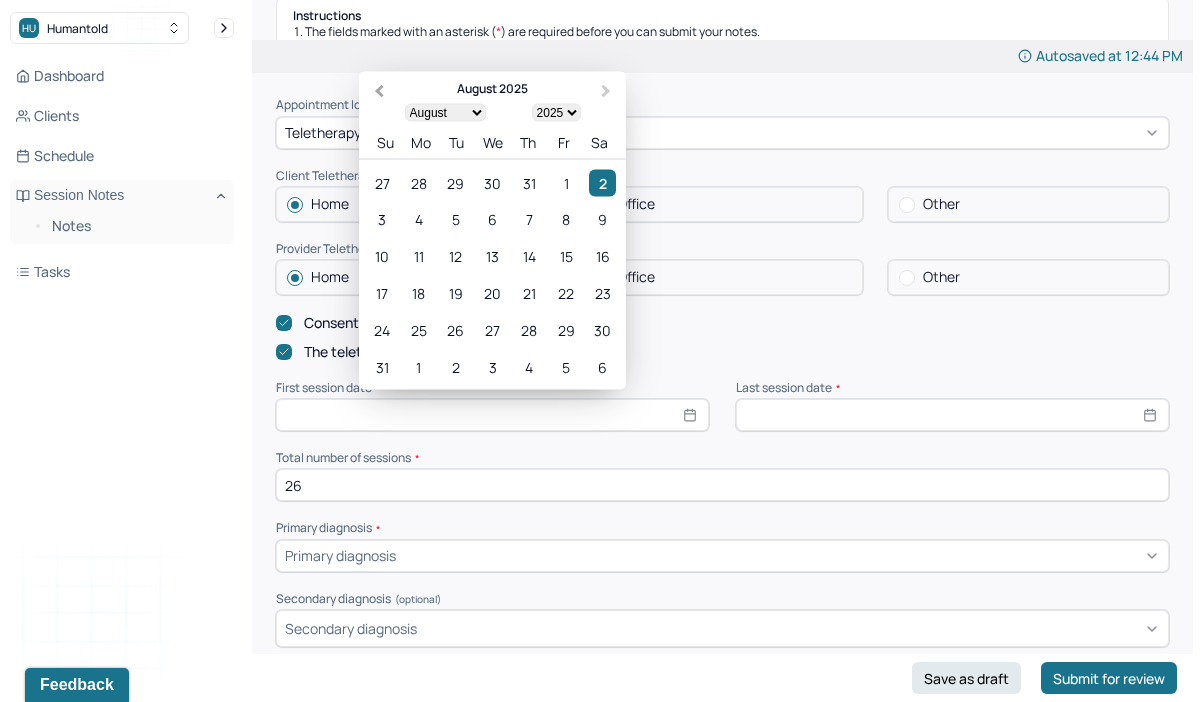 click on "Previous Month" at bounding box center [379, 91] 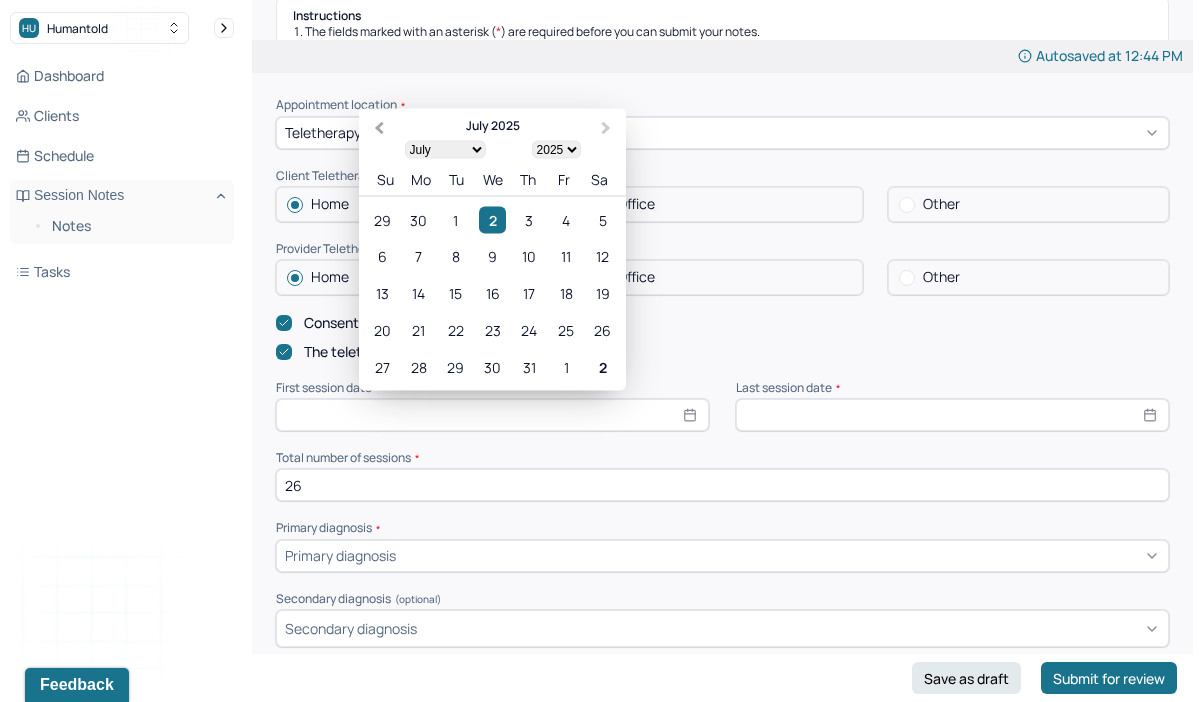 click on "Previous Month" at bounding box center [377, 130] 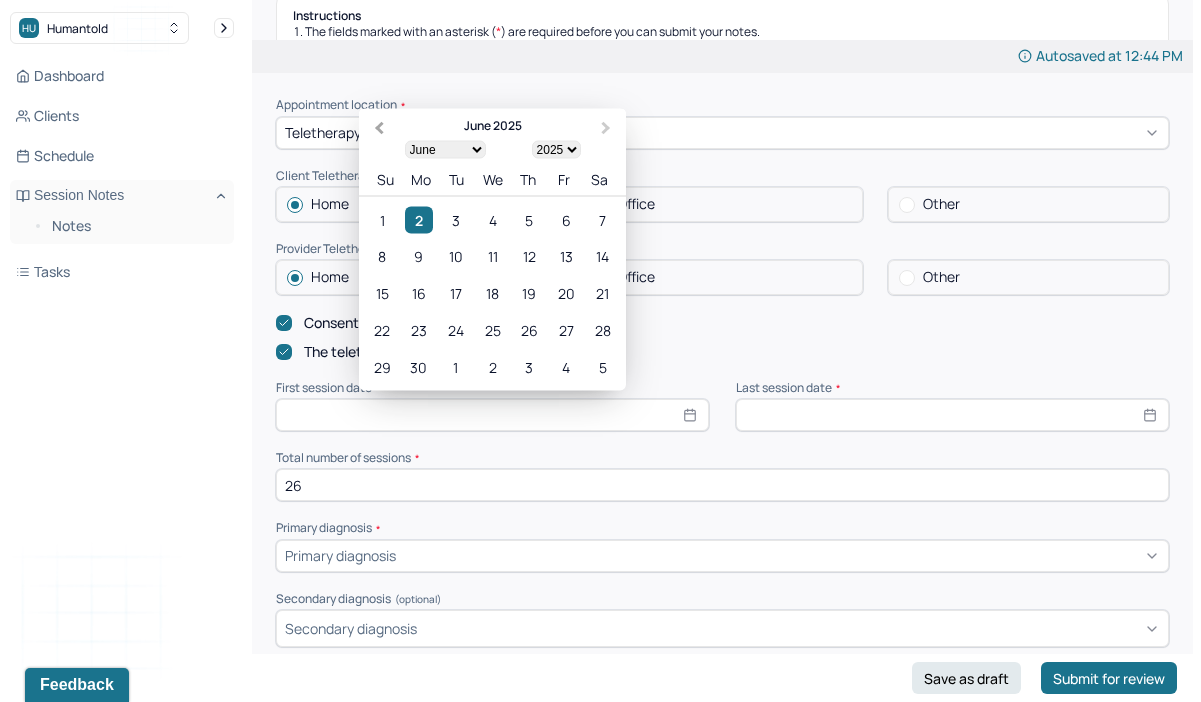 click on "Previous Month" at bounding box center [379, 128] 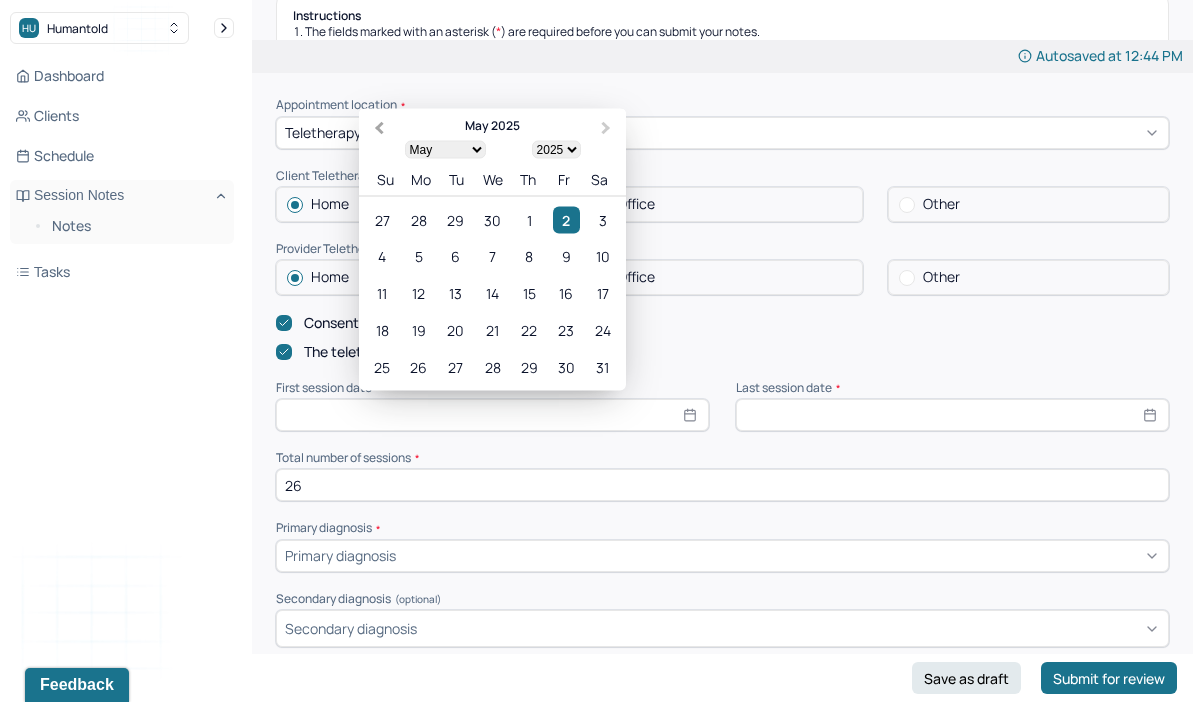 click on "Previous Month" at bounding box center (379, 128) 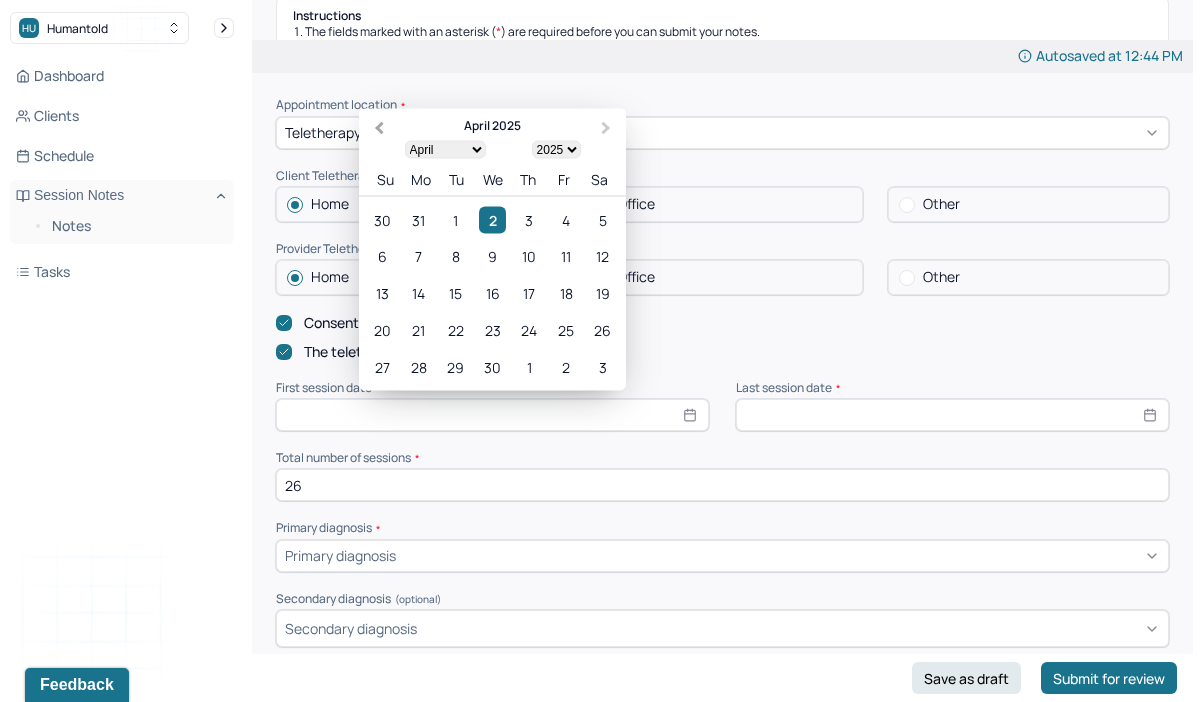 click on "Previous Month" at bounding box center (379, 128) 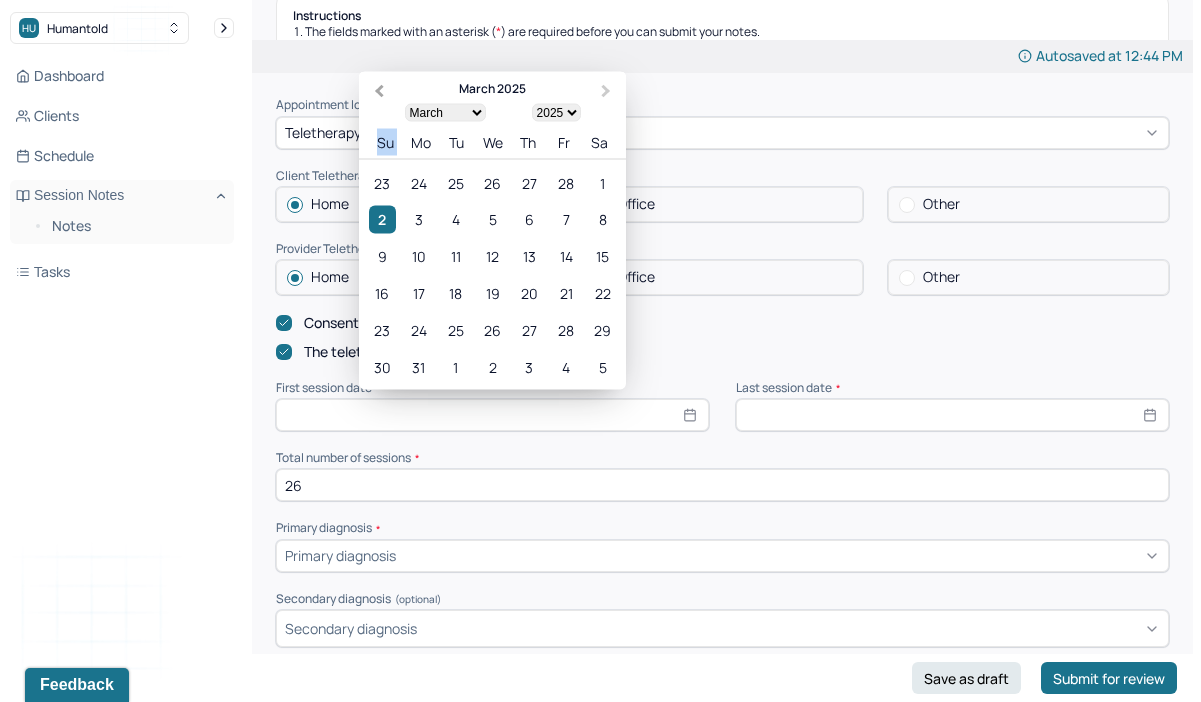 click on "Su Mo Tu We Th Fr Sa" at bounding box center (492, 142) 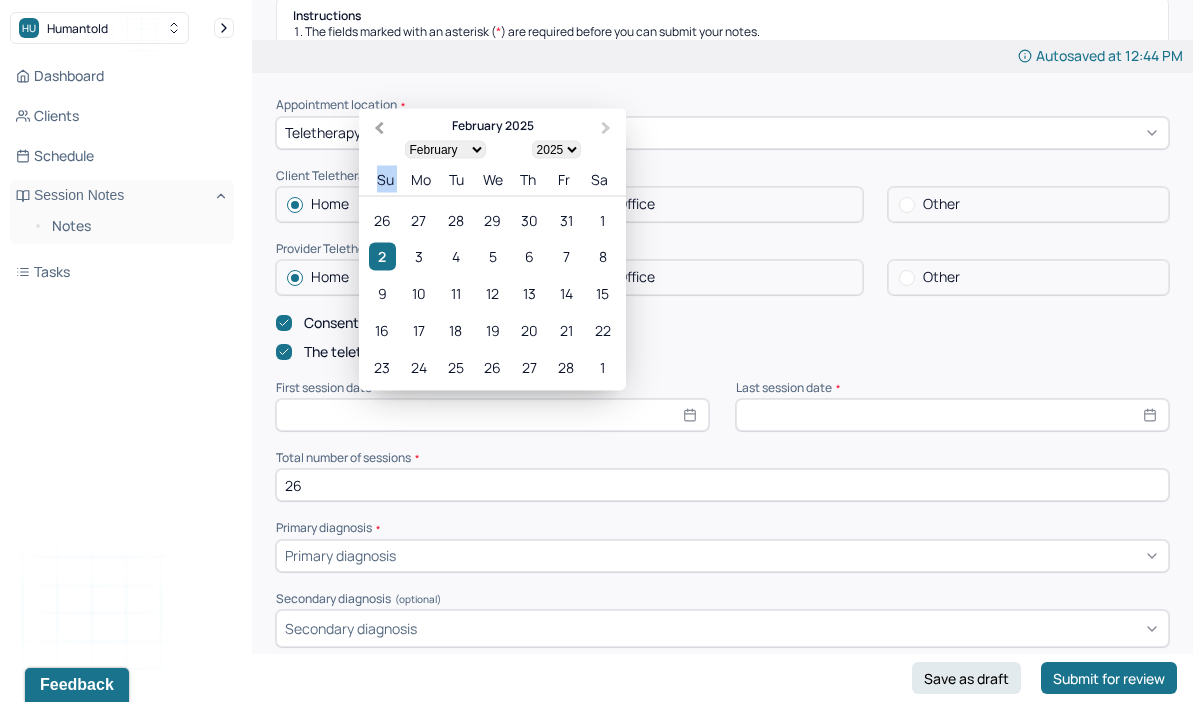 click on "Previous Month" at bounding box center [377, 130] 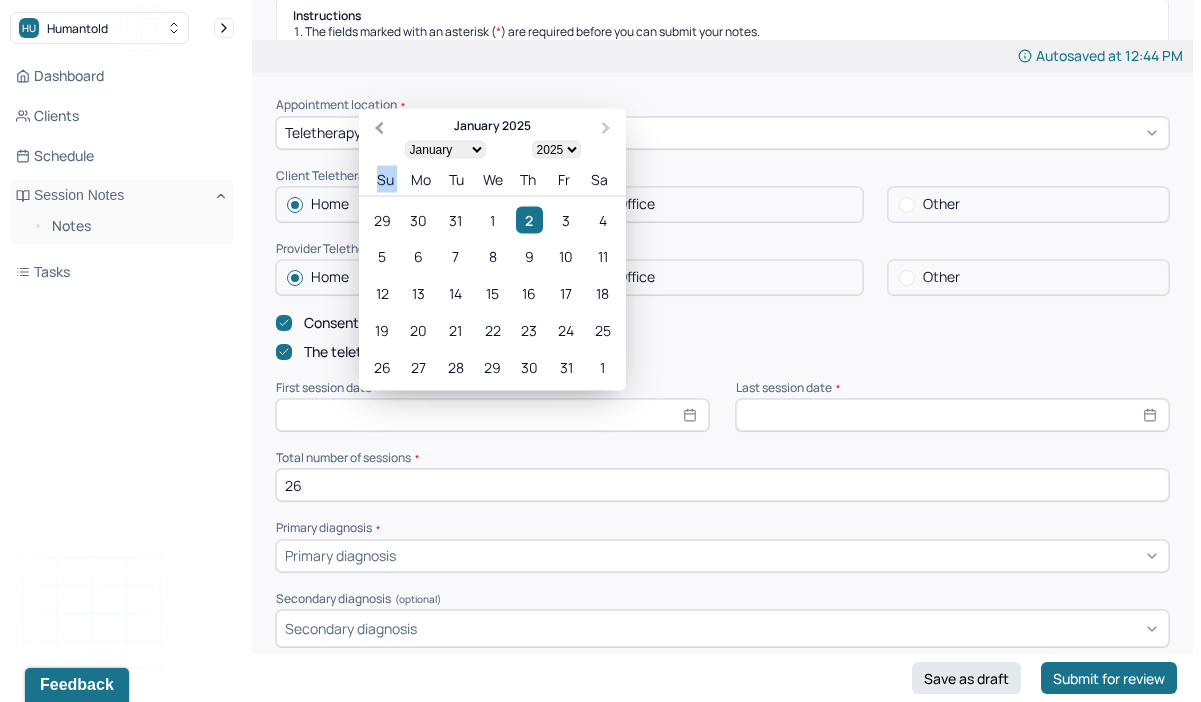 click on "Previous Month" at bounding box center (379, 128) 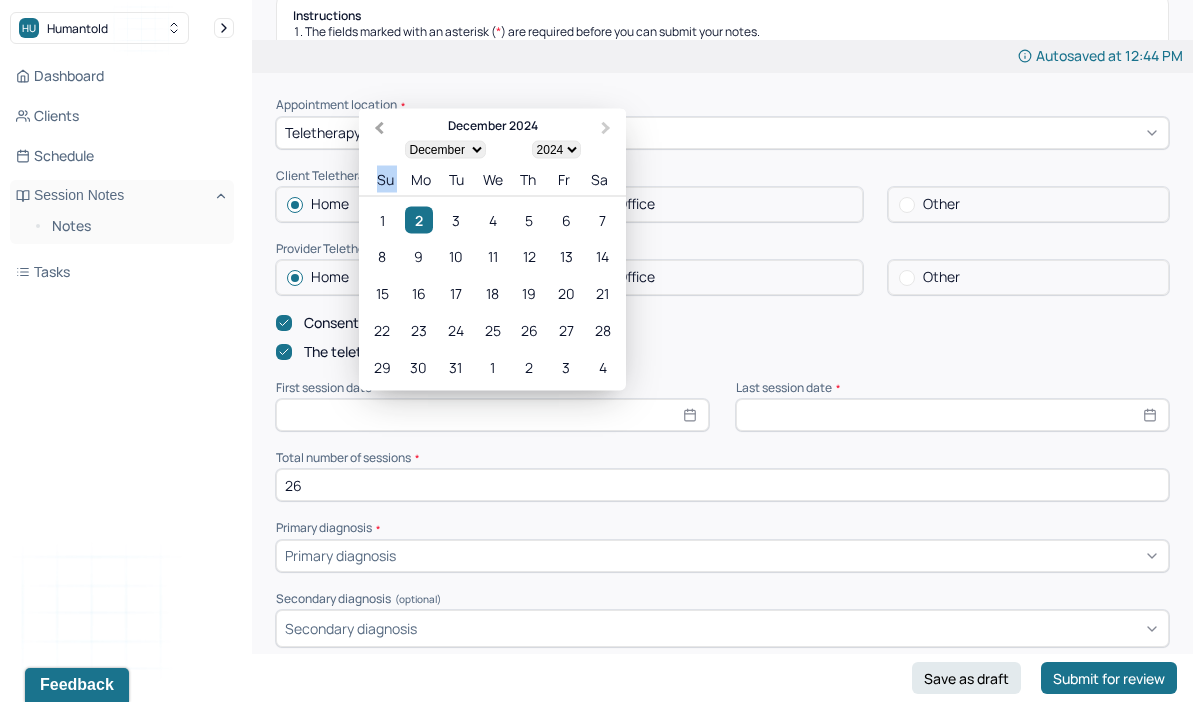 click on "Previous Month" at bounding box center [379, 128] 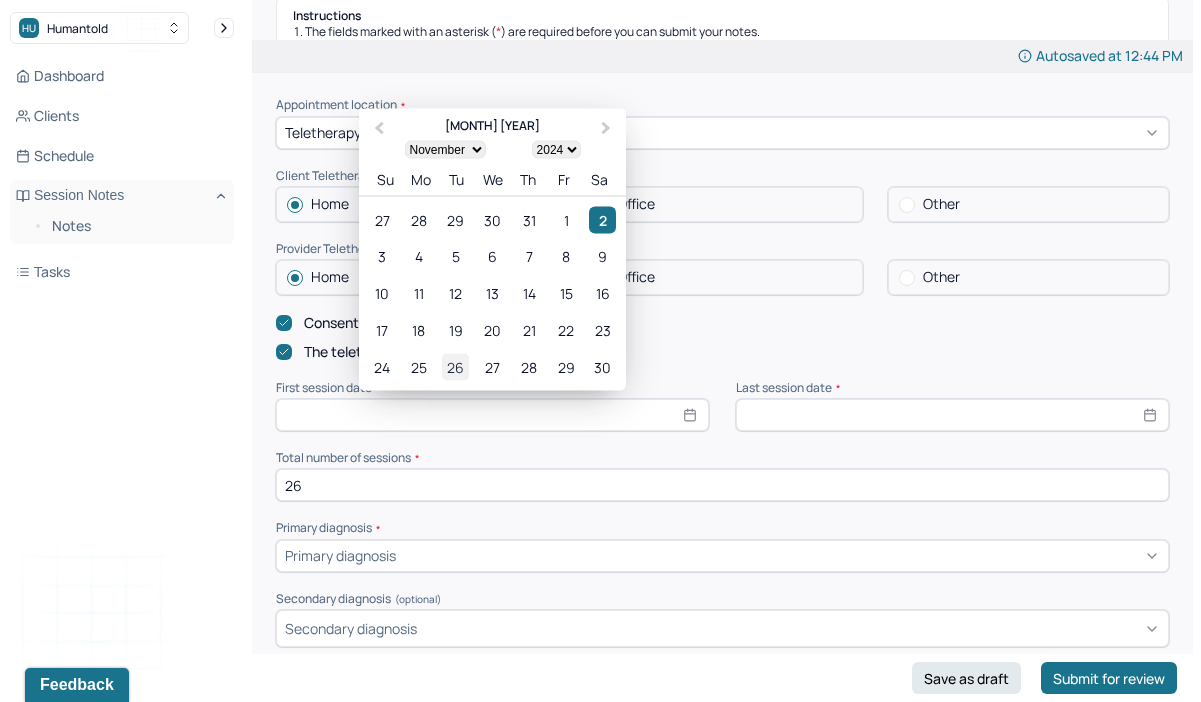 click on "26" at bounding box center [455, 366] 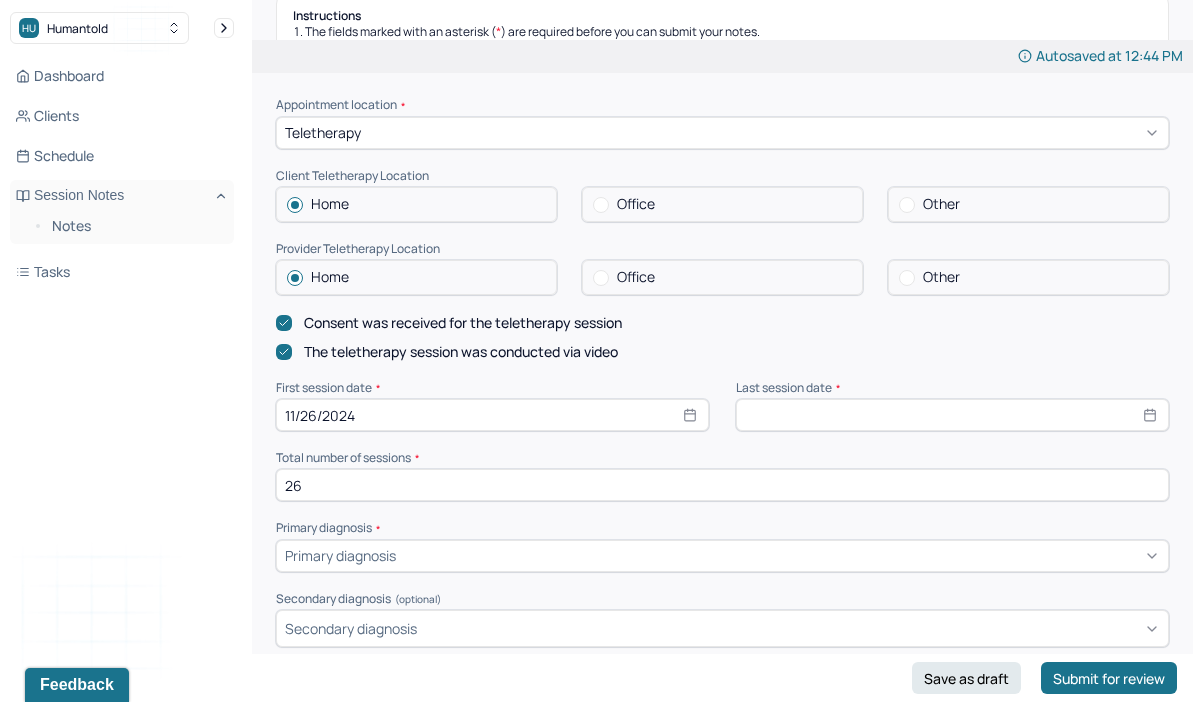 select on "7" 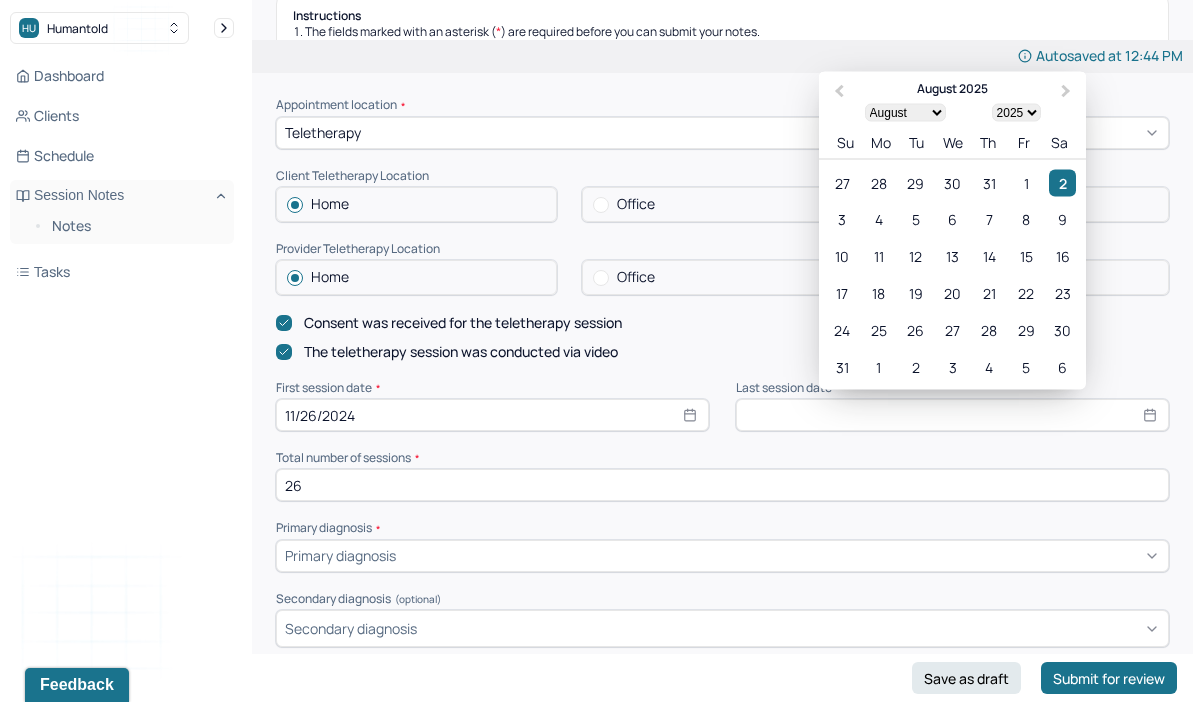 click at bounding box center [952, 415] 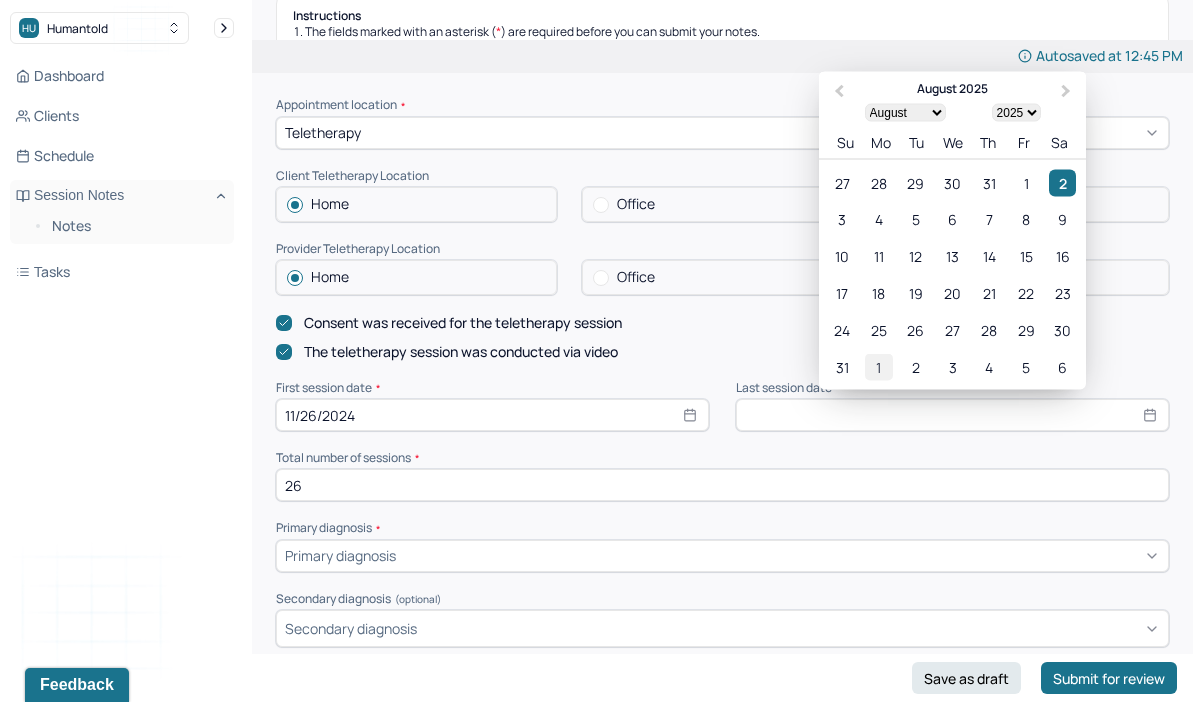 click on "1" at bounding box center [878, 366] 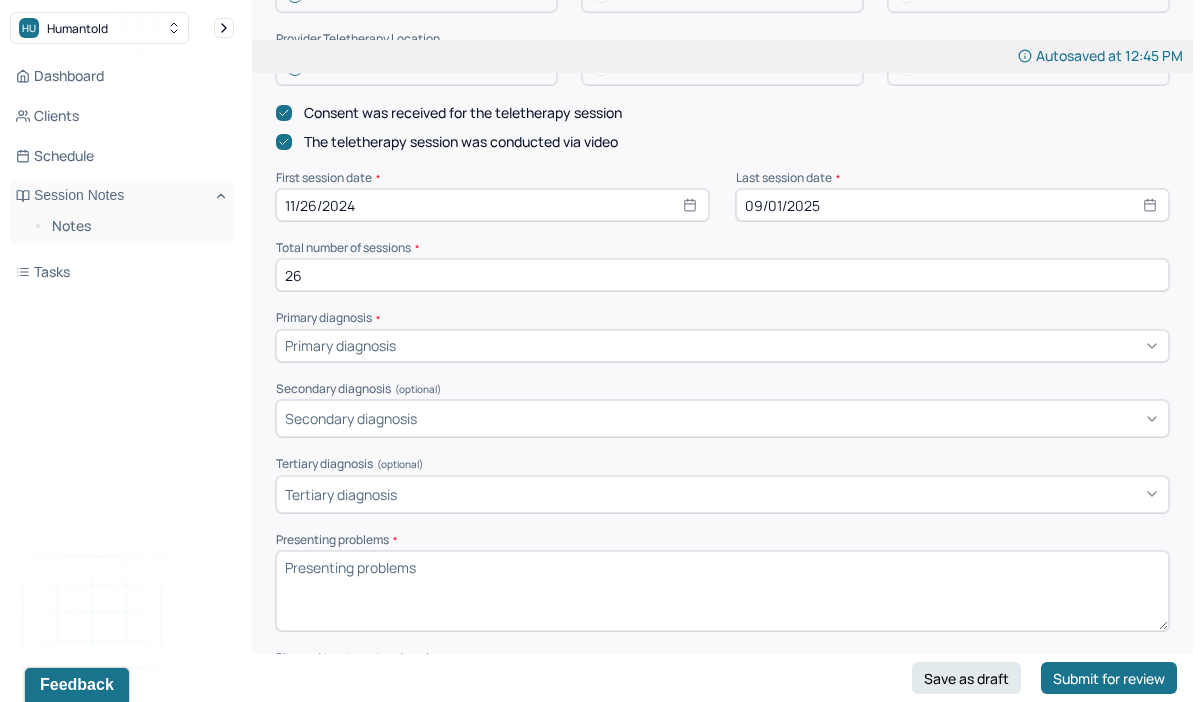 scroll, scrollTop: 531, scrollLeft: 0, axis: vertical 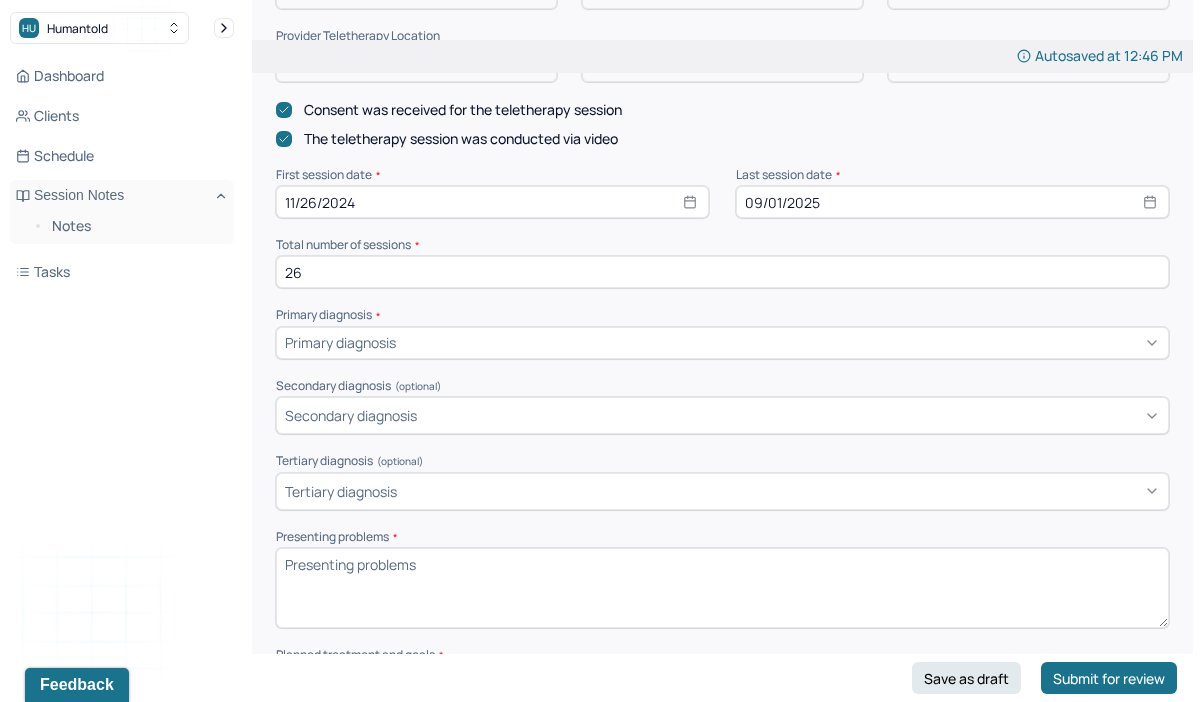 select on "8" 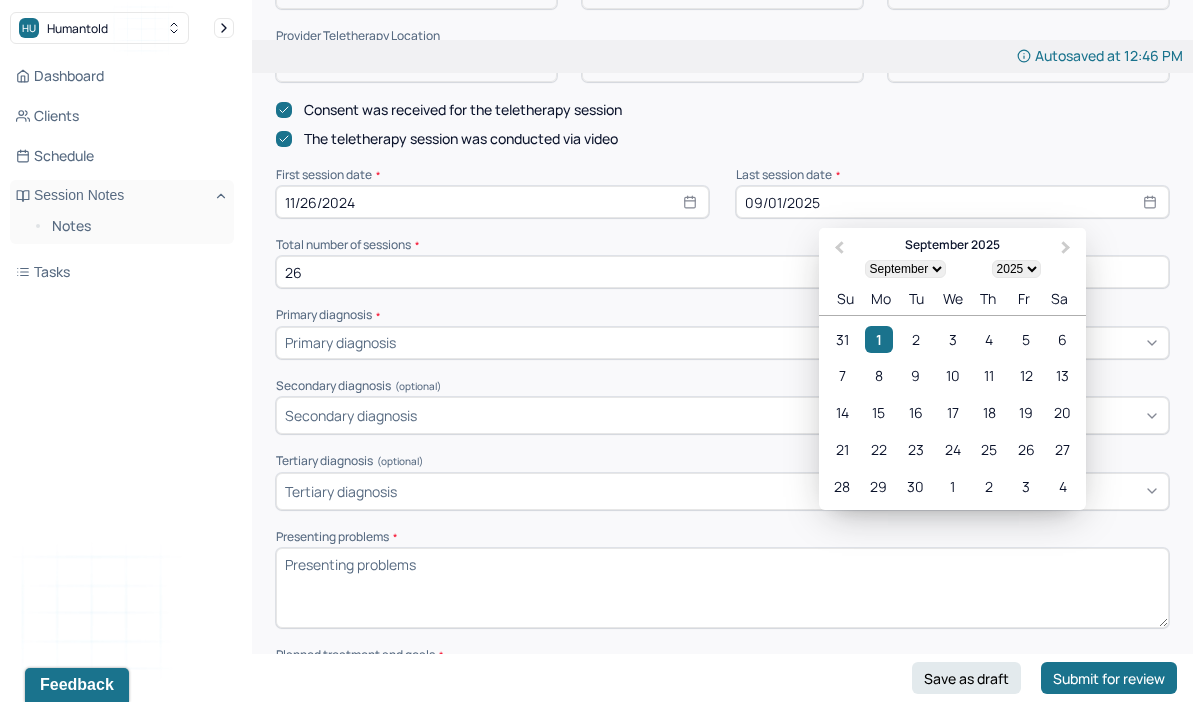 click at bounding box center [780, 342] 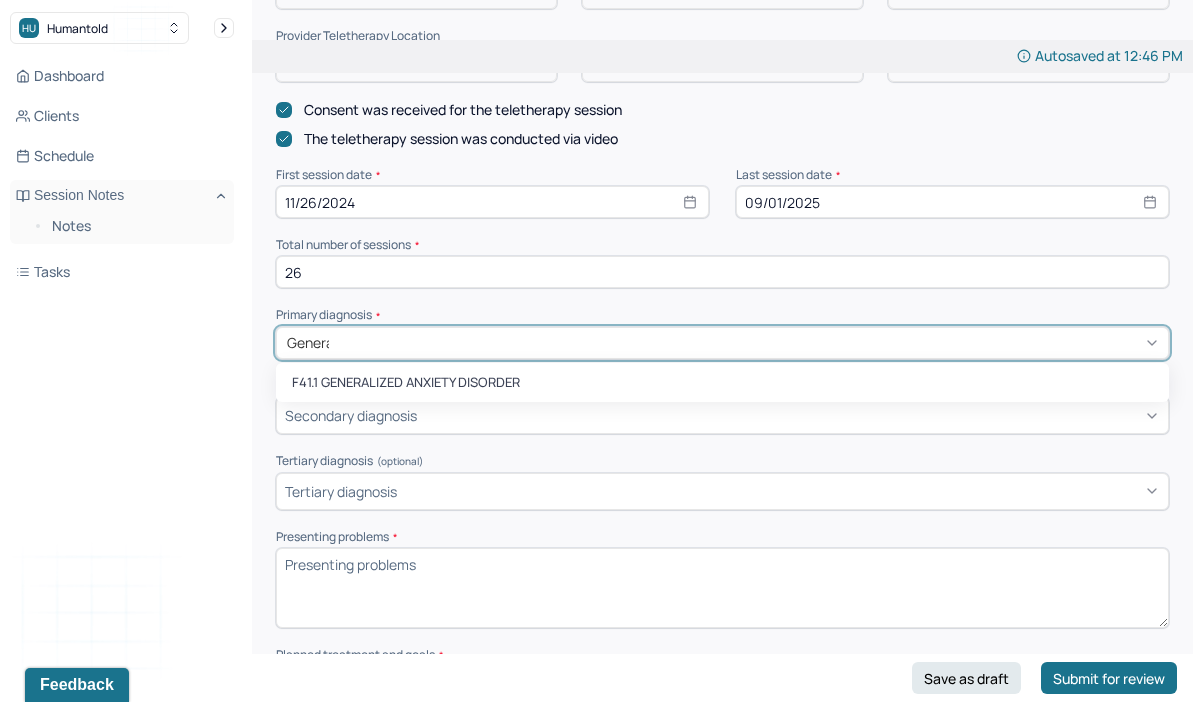 type on "General" 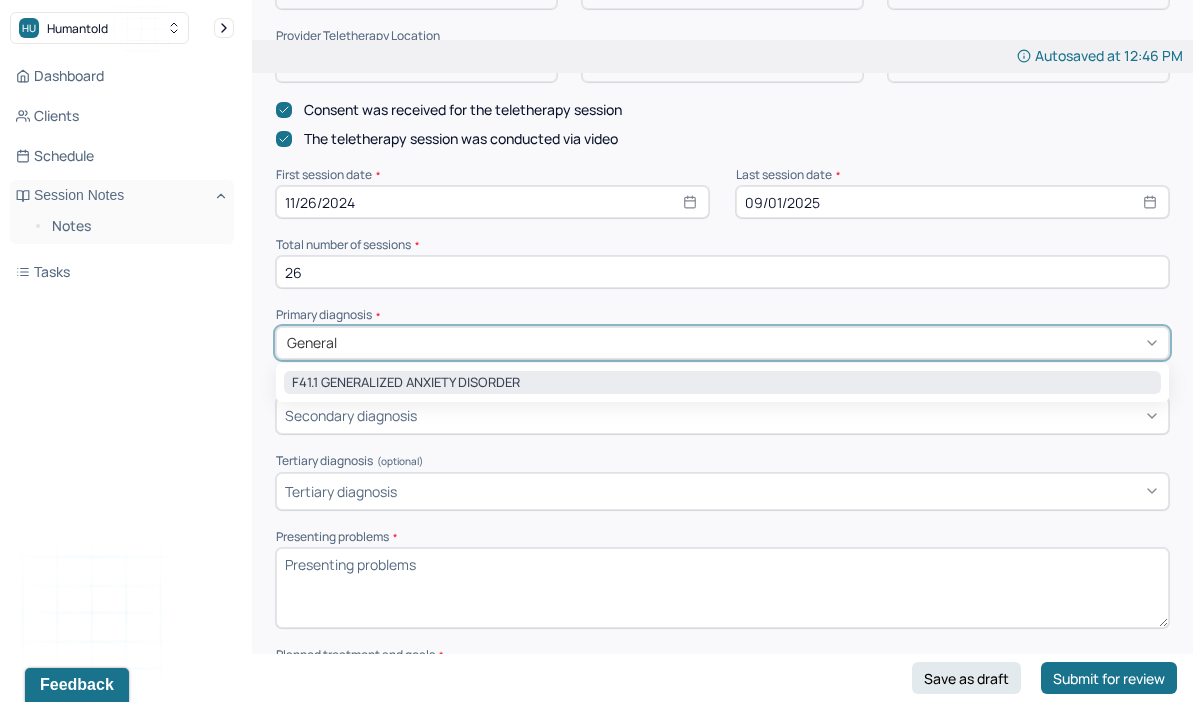 click on "F41.1 GENERALIZED ANXIETY DISORDER" at bounding box center (722, 383) 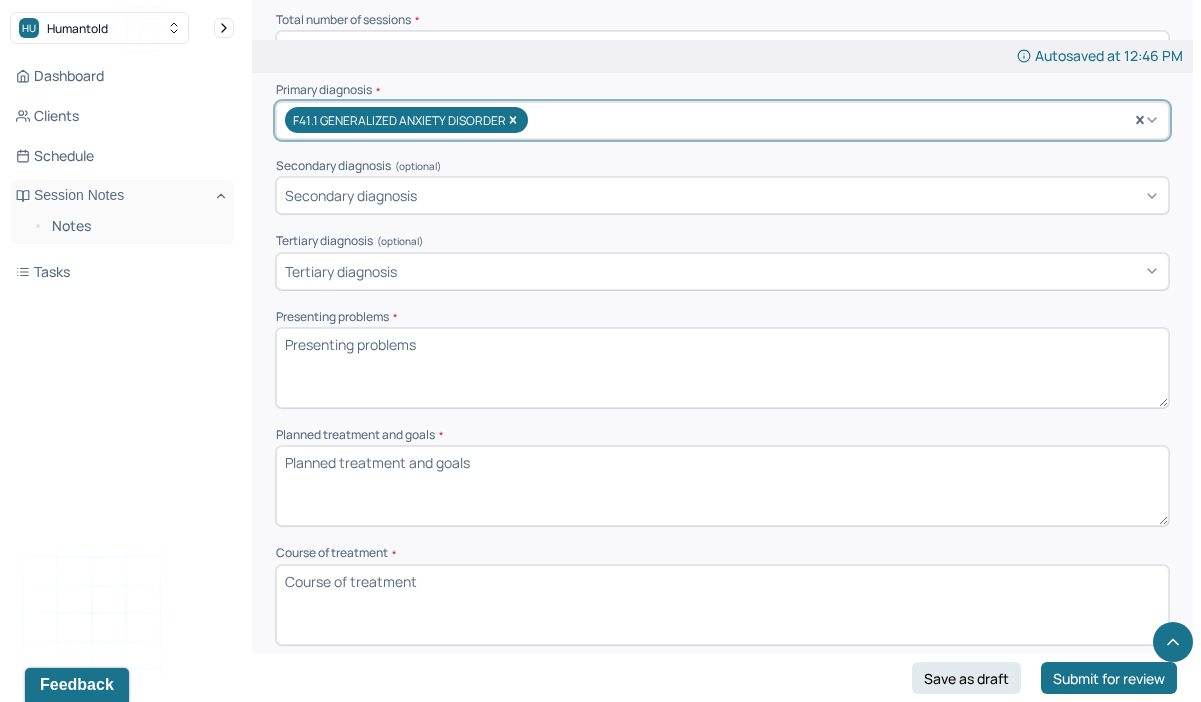scroll, scrollTop: 773, scrollLeft: 0, axis: vertical 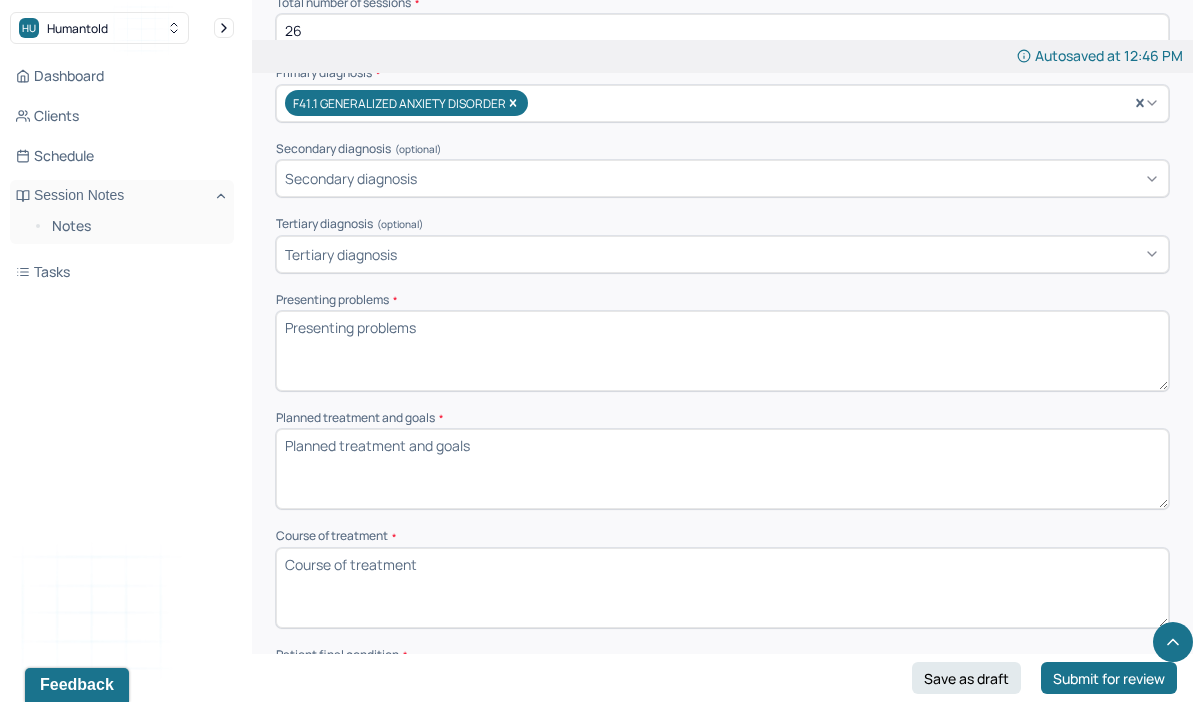 click on "Presenting problems *" at bounding box center [722, 351] 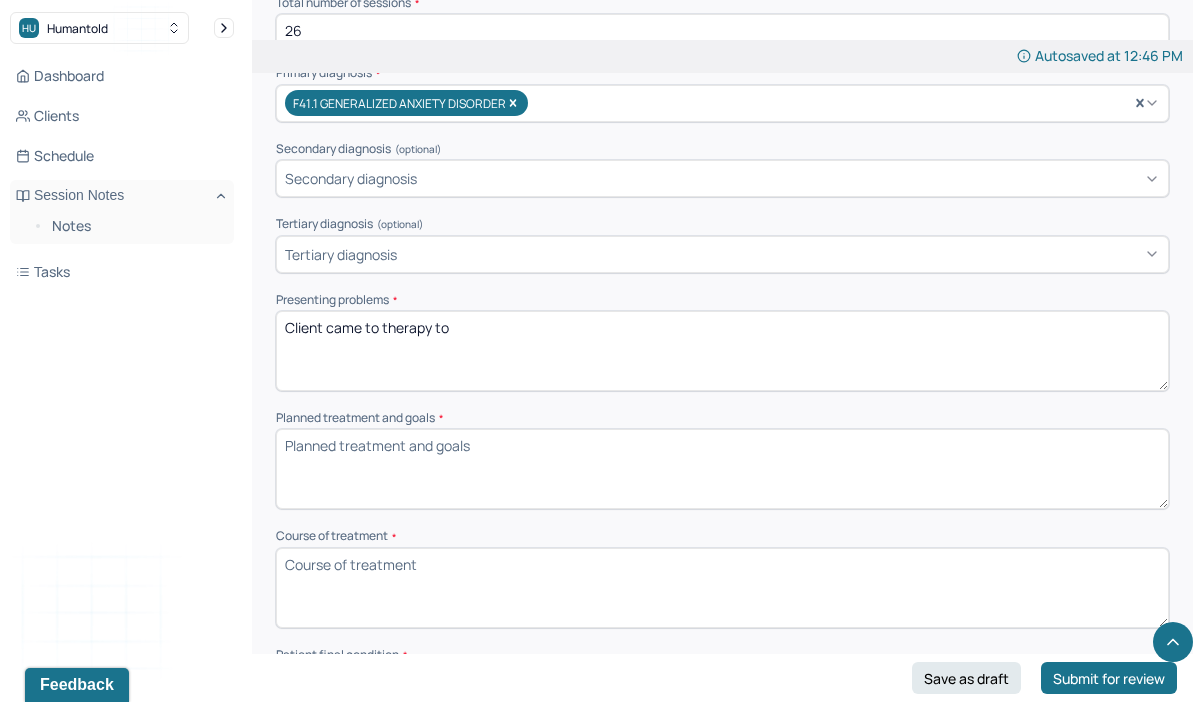 paste on "Moderate daily anxiety (excessive worry, difficulty controlling worry, feeling keyed up, easily fatigued, irritability, worry causes social and occupational distress)." 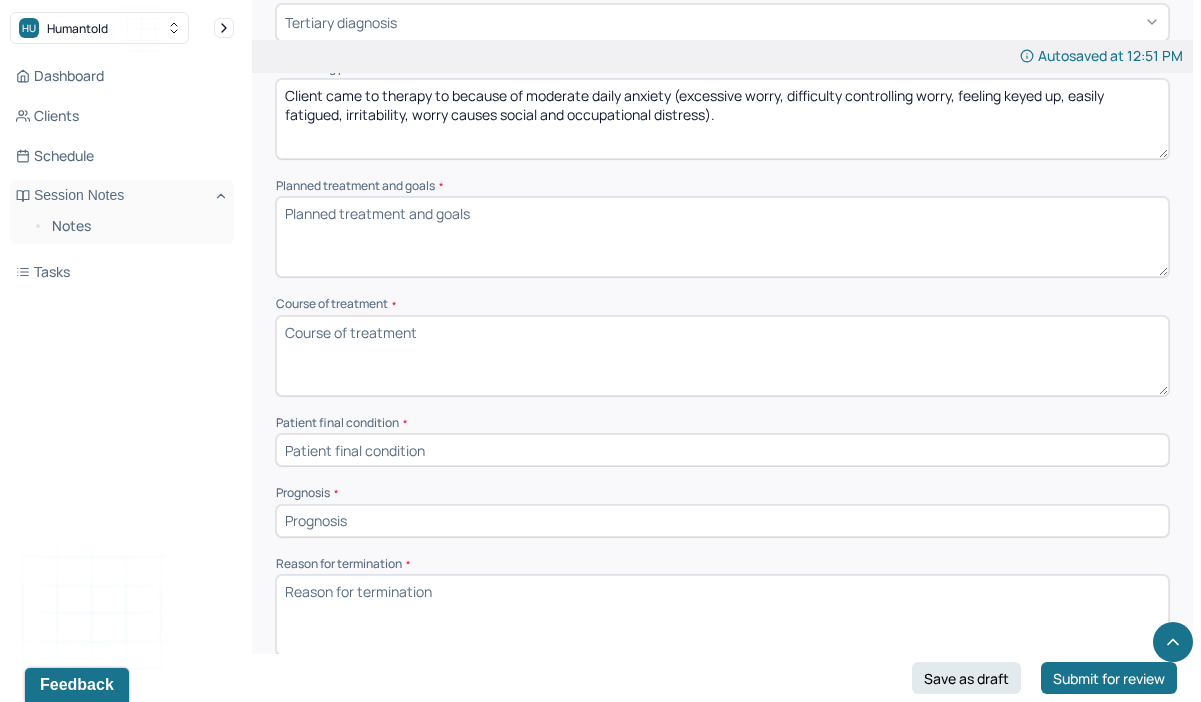 scroll, scrollTop: 1007, scrollLeft: 0, axis: vertical 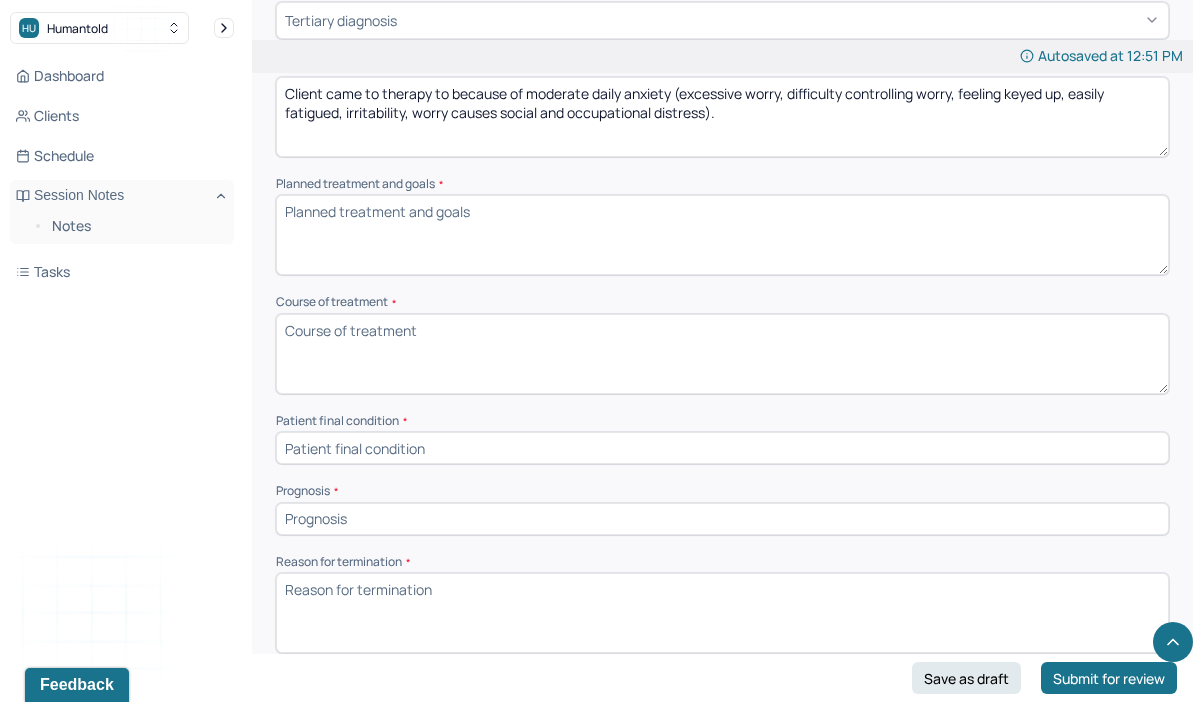 click on "Client came to therapy to because of moderate daily anxiety (excessive worry, difficulty controlling worry, feeling keyed up, easily fatigued, irritability, worry causes social and occupational distress)." at bounding box center [722, 117] 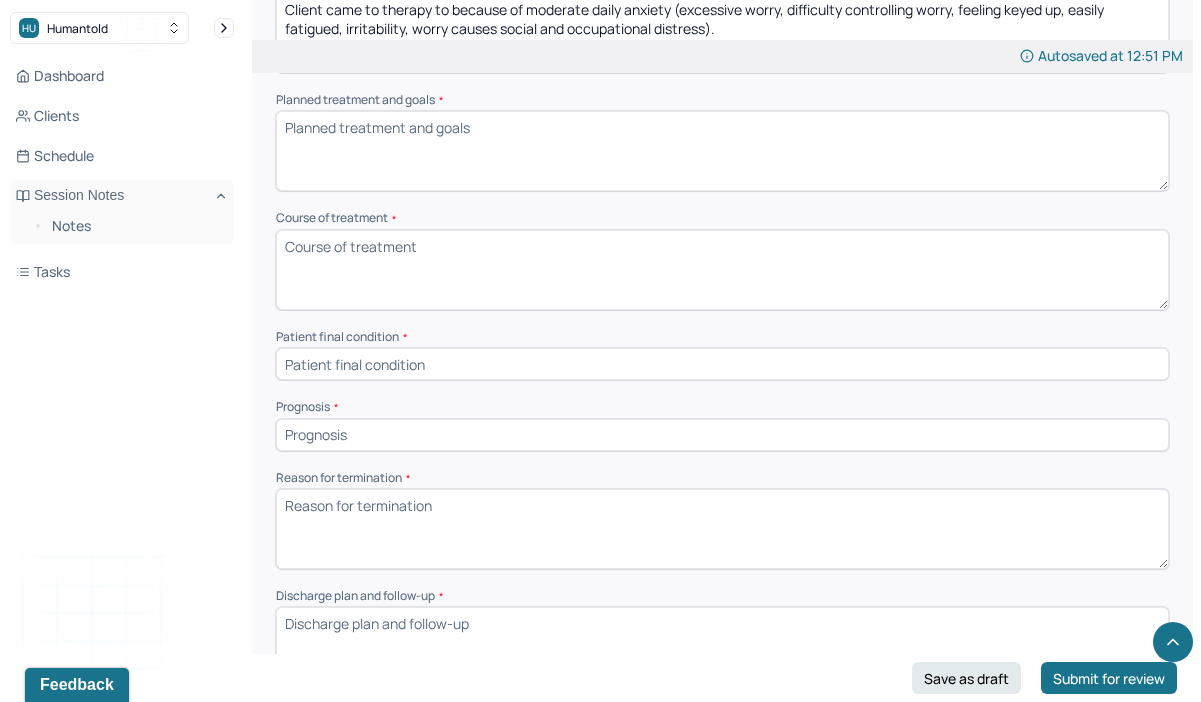 scroll, scrollTop: 1099, scrollLeft: 0, axis: vertical 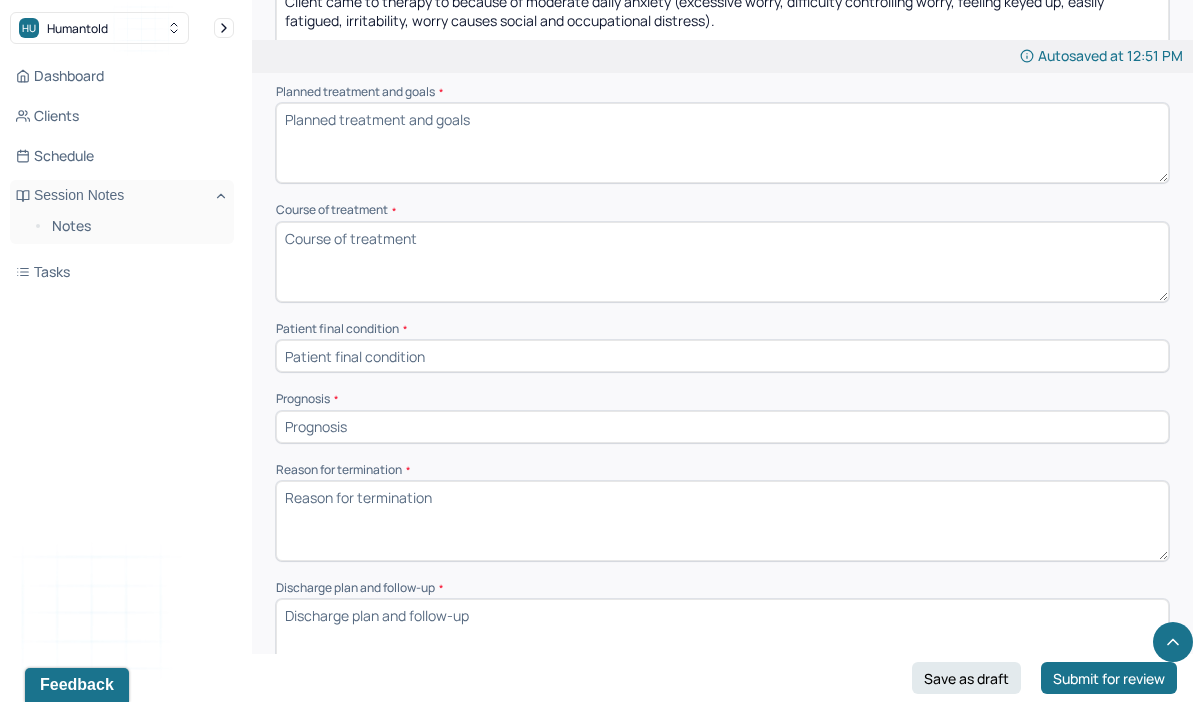 type on "Client came to therapy to because of moderate daily anxiety (excessive worry, difficulty controlling worry, feeling keyed up, easily fatigued, irritability, worry causes social and occupational distress)." 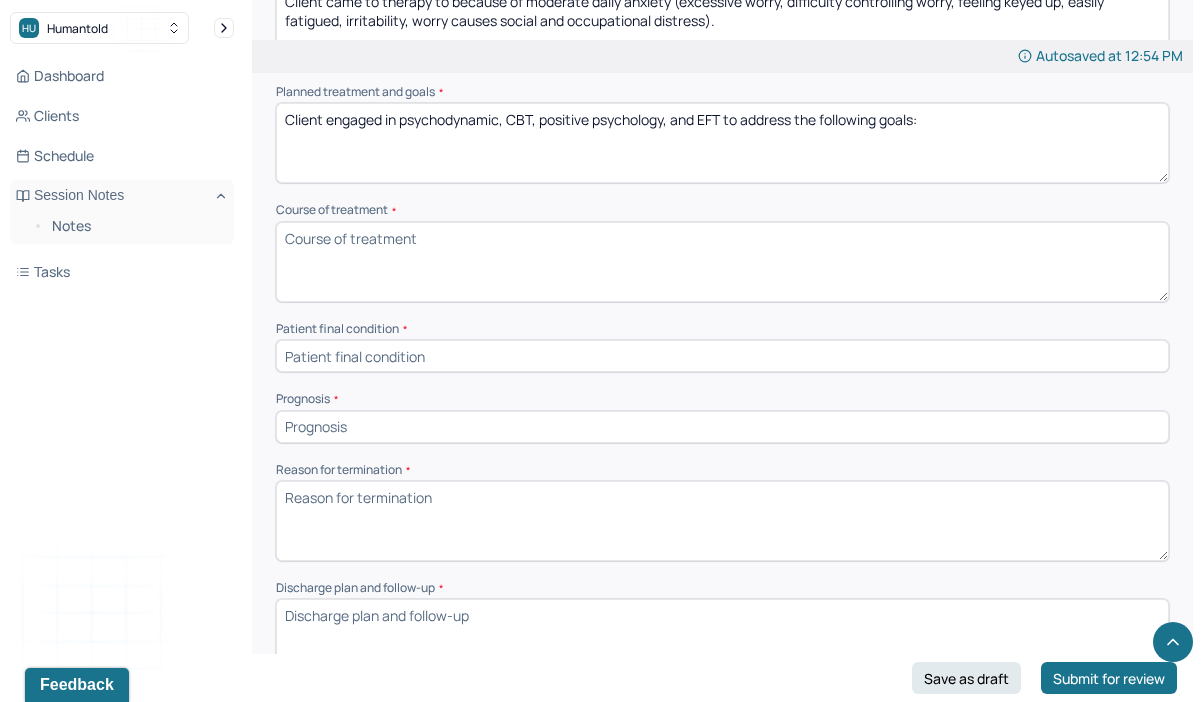 paste on "Client will manage anxiety symptoms by developing more coping skills." 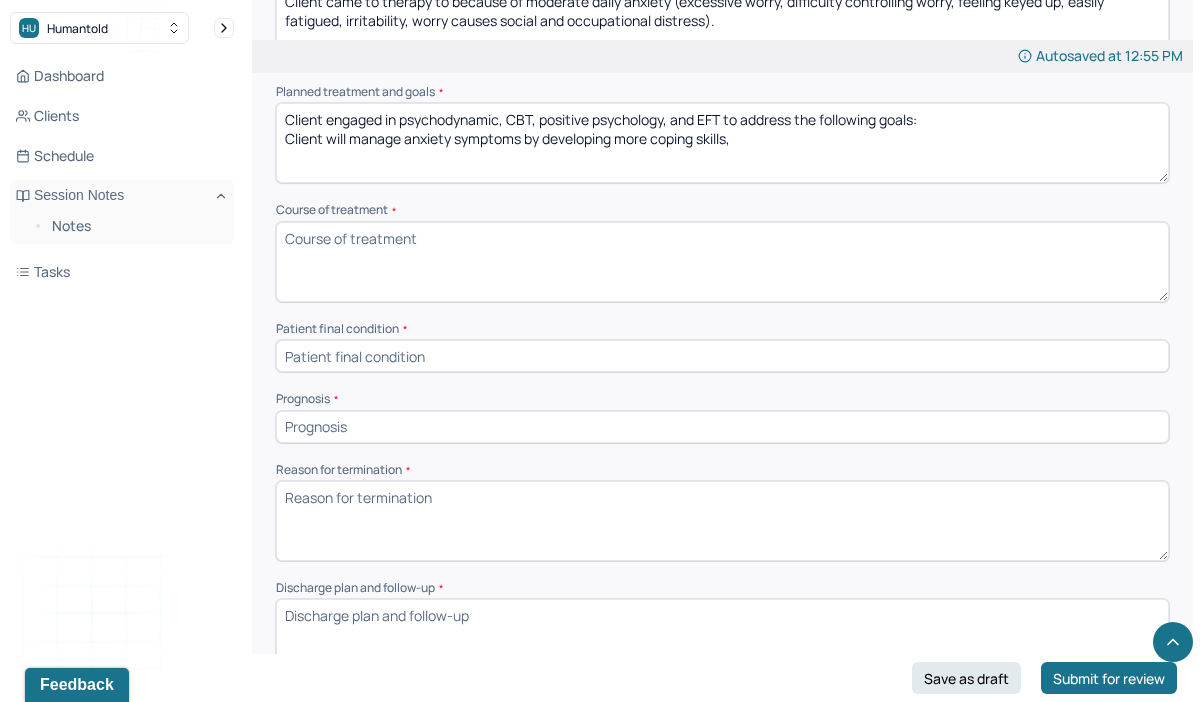 paste on "Client will develop insight into attachment style and behaviors." 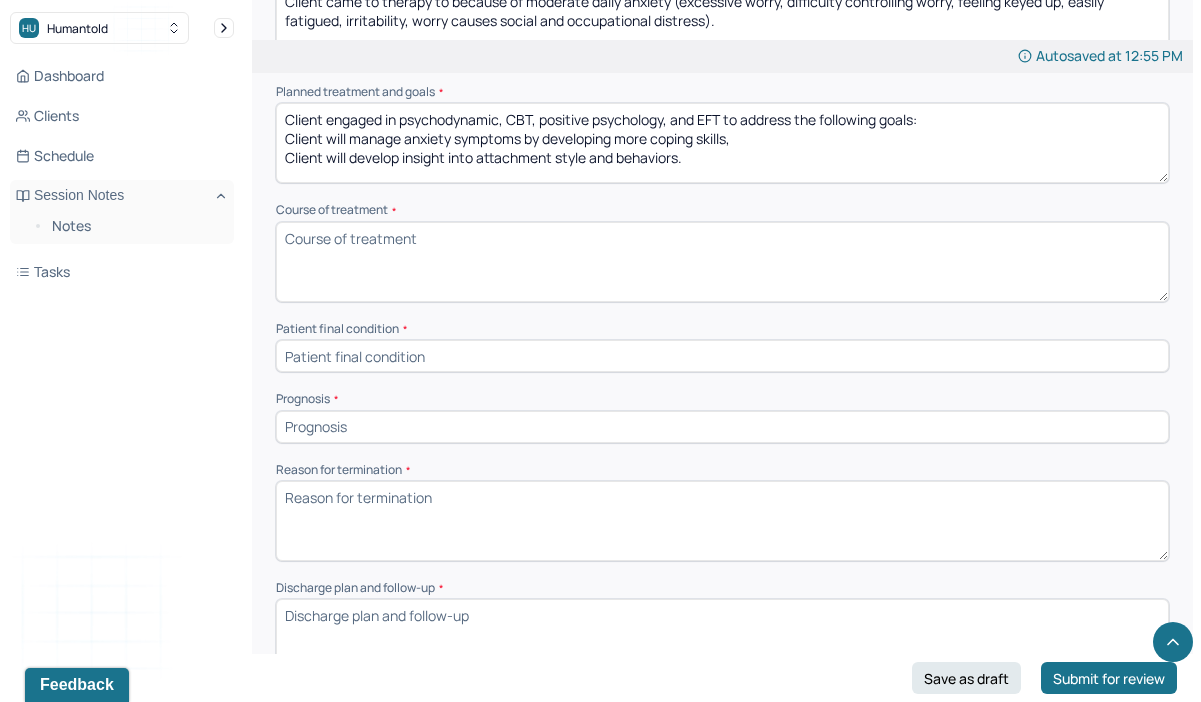 click on "Client engaged in psychodynamic, CBT, positive psychology, and EFT to address the following goals:
Client will manage anxiety symptoms by developing more coping skills,
Client will develop insight into attachment style and behaviors." at bounding box center [722, 143] 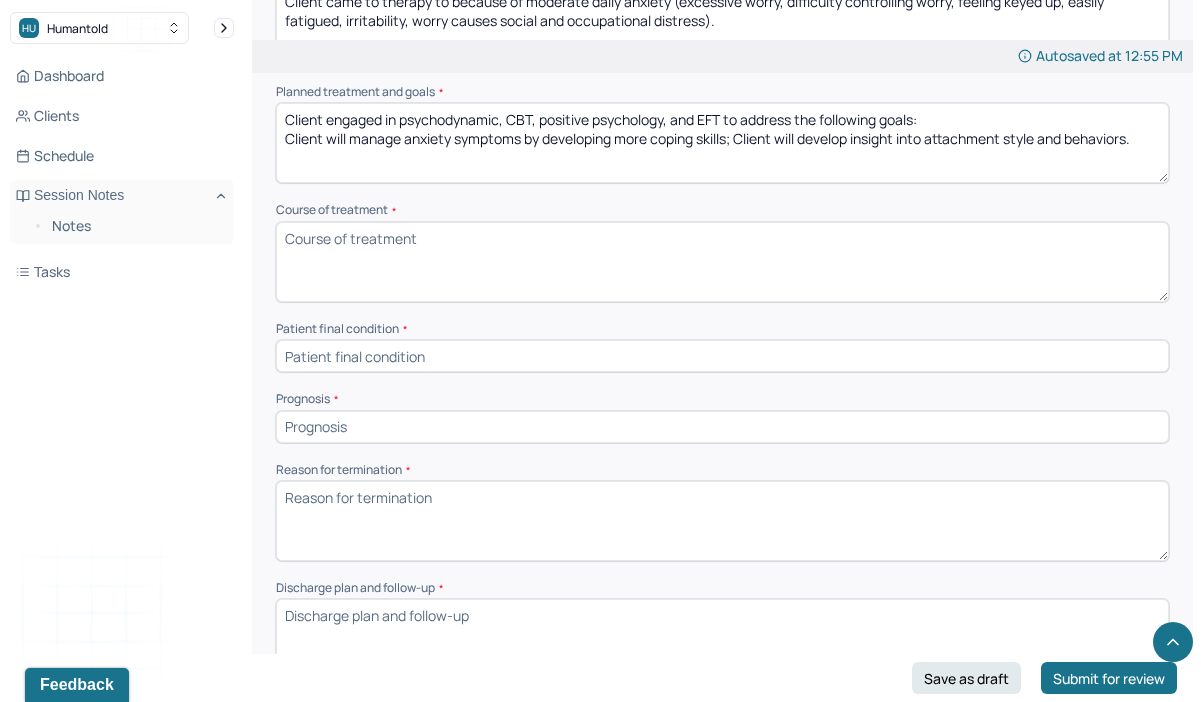 click on "Client engaged in psychodynamic, CBT, positive psychology, and EFT to address the following goals:
Client will manage anxiety symptoms by developing more coping skills, Client will develop insight into attachment style and behaviors." at bounding box center (722, 143) 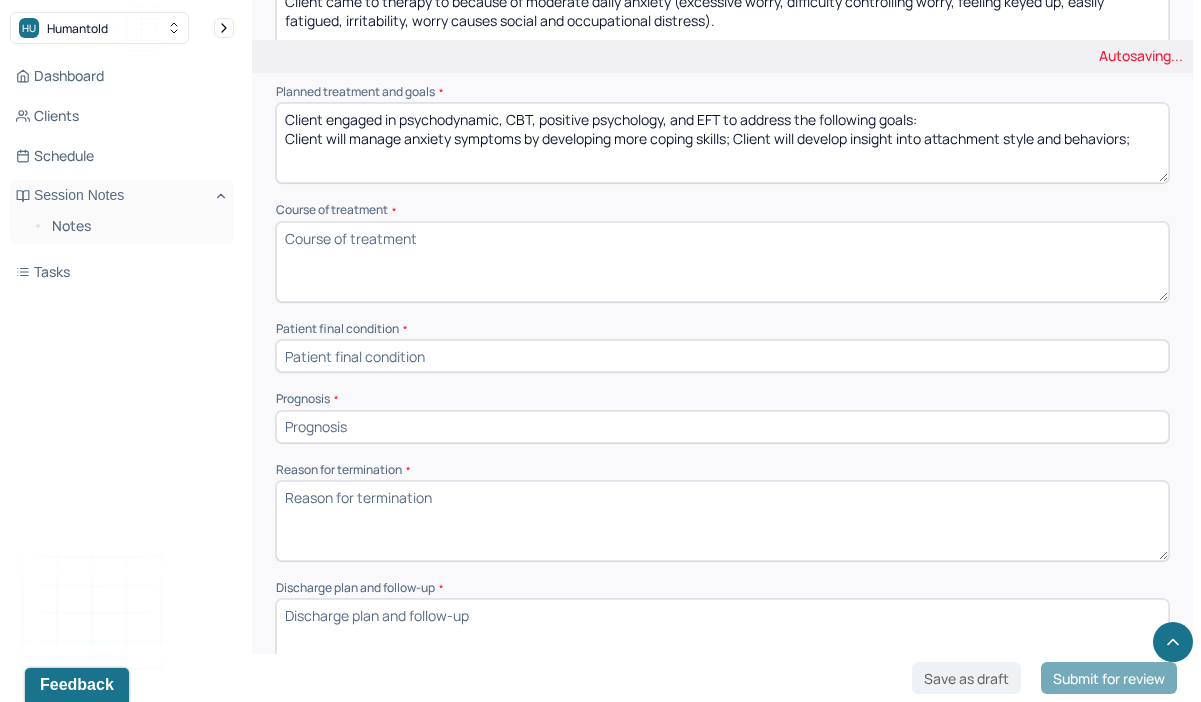 paste on "Client will learn conflict resolution skills to manage social distress with family, peers, and coworkers." 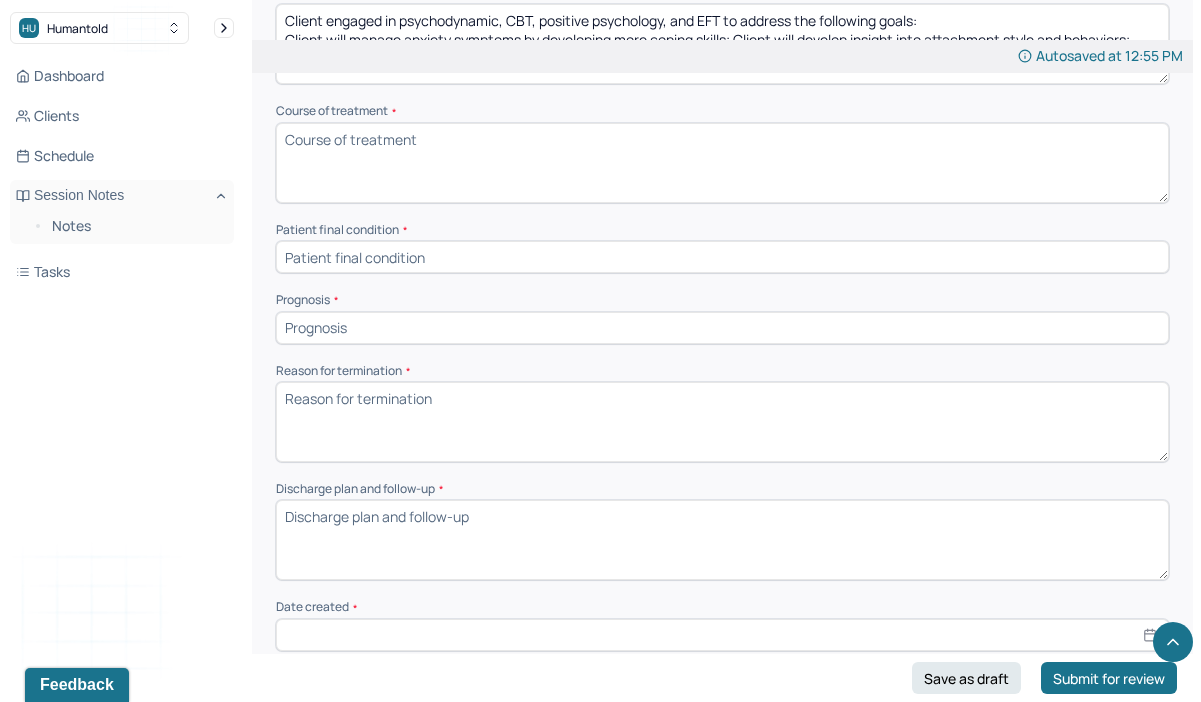 scroll, scrollTop: 1194, scrollLeft: 0, axis: vertical 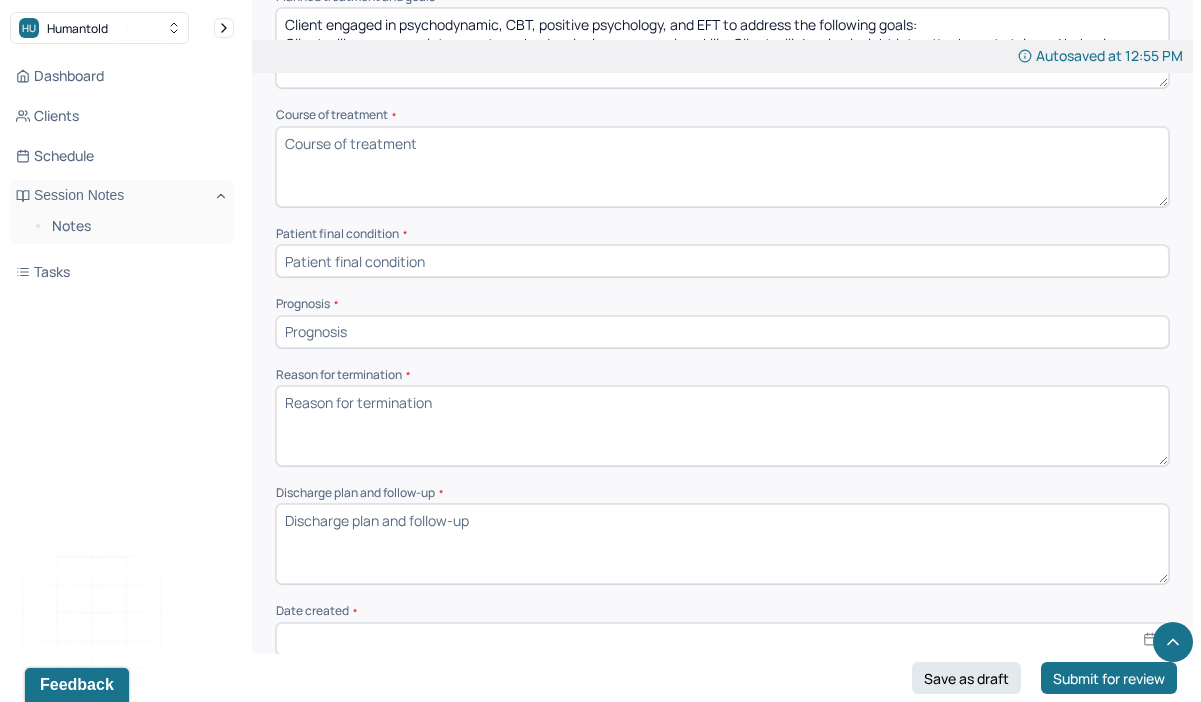 type on "Client engaged in psychodynamic, CBT, positive psychology, and EFT to address the following goals:
Client will manage anxiety symptoms by developing more coping skills; Client will develop insight into attachment style and behaviors; Client will learn conflict resolution skills to manage social distress with family, peers, and coworkers." 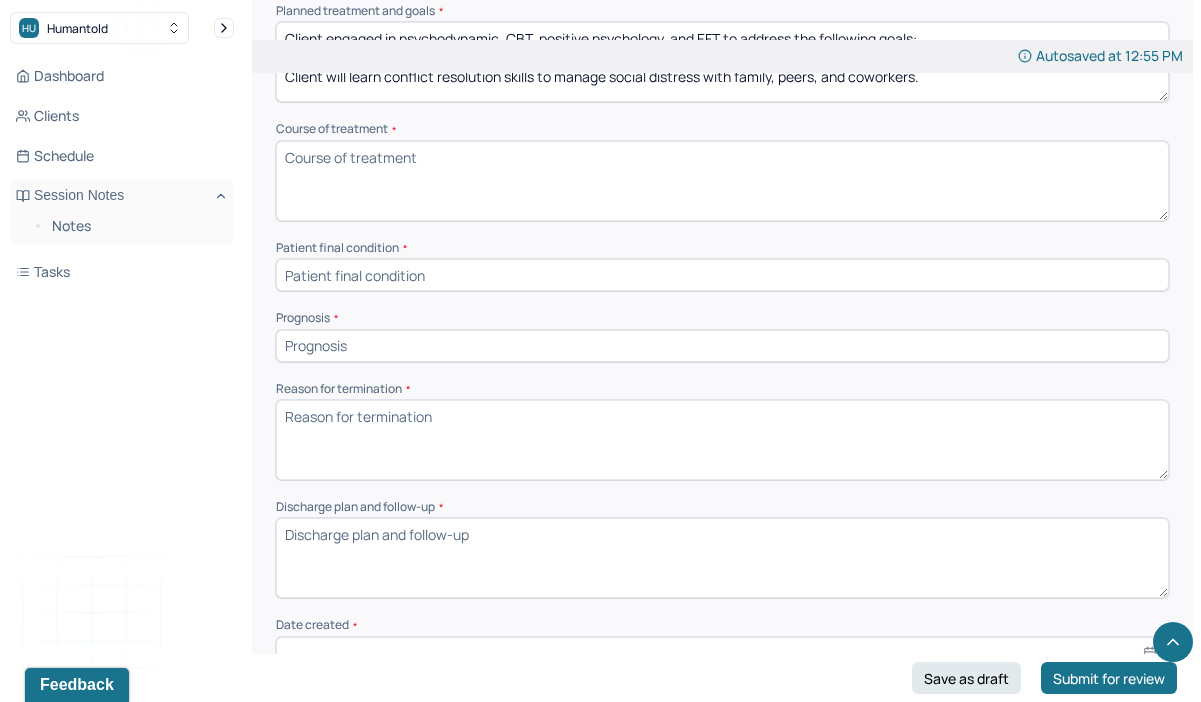 scroll, scrollTop: 1188, scrollLeft: 0, axis: vertical 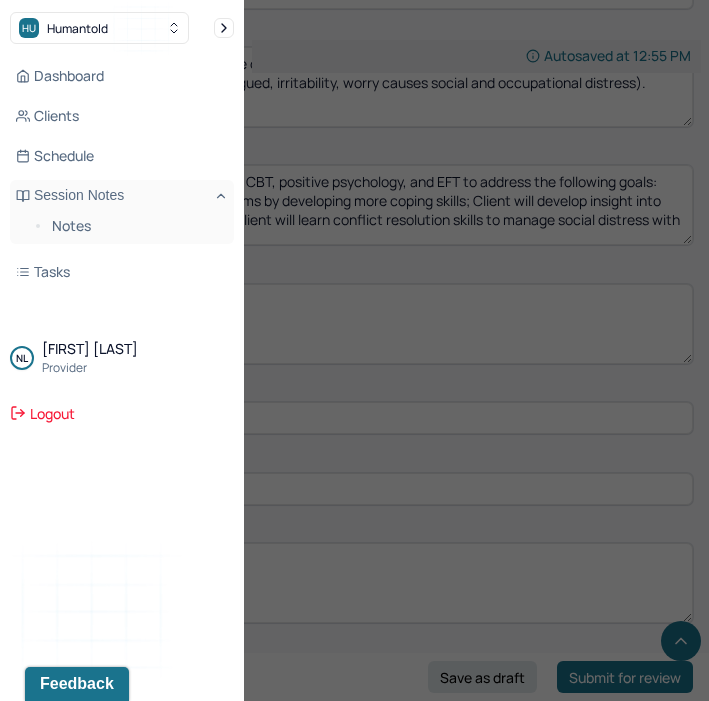 click at bounding box center (354, 350) 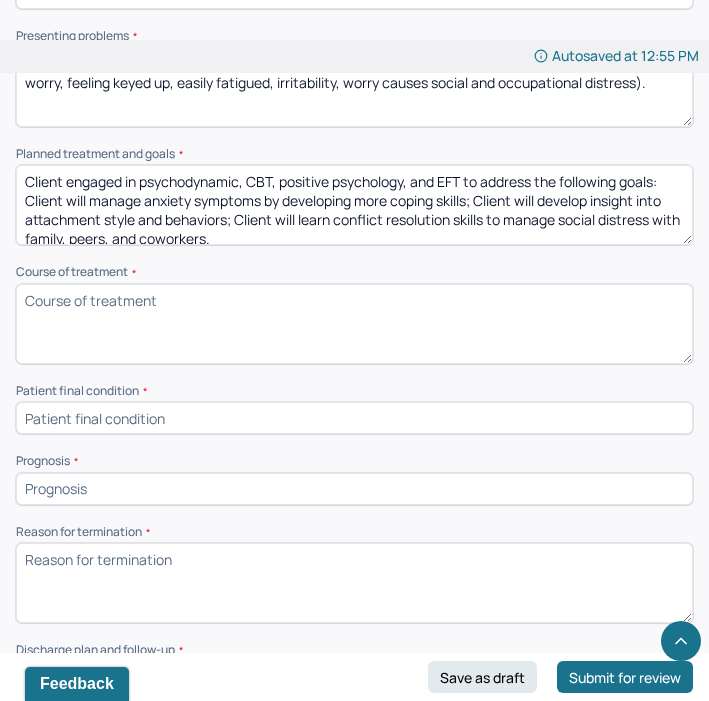 click on "Course of treatment *" at bounding box center [354, 324] 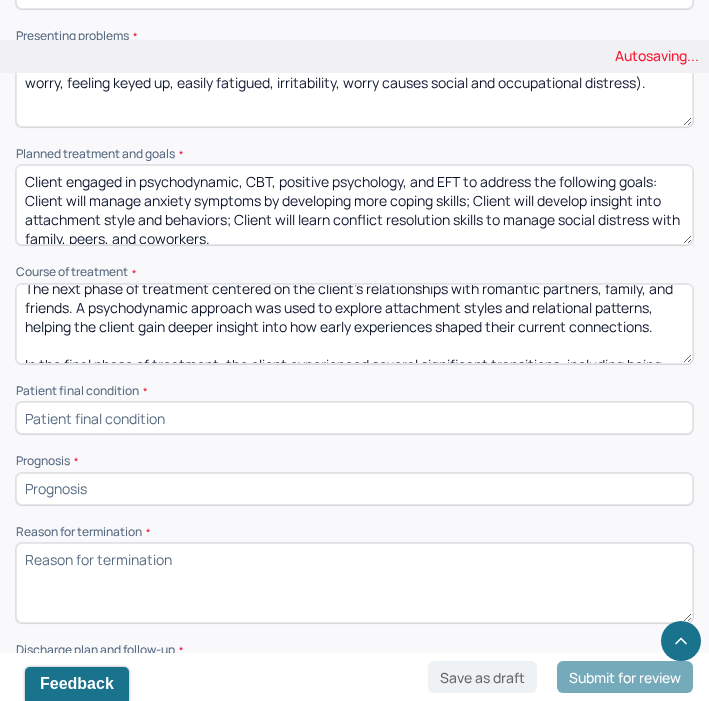 scroll, scrollTop: 0, scrollLeft: 0, axis: both 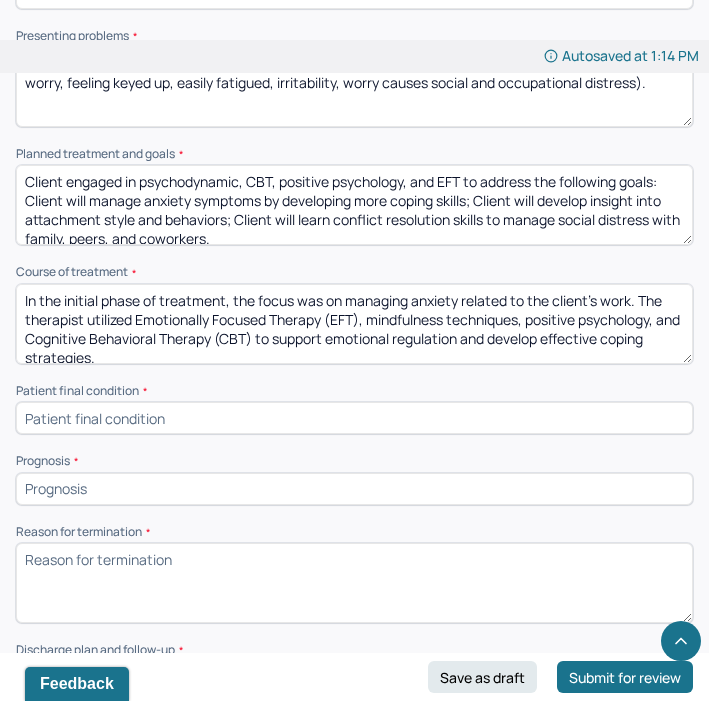 drag, startPoint x: 332, startPoint y: 307, endPoint x: 137, endPoint y: 309, distance: 195.01025 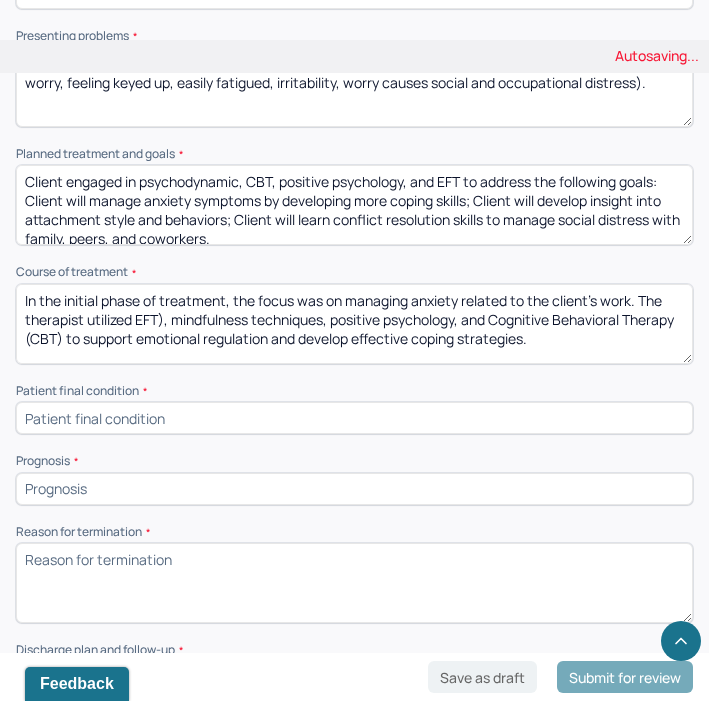 click on "In the initial phase of treatment, the focus was on managing anxiety related to the client’s work. The therapist utilized Emotionally Focused Therapy (EFT), mindfulness techniques, positive psychology, and Cognitive Behavioral Therapy (CBT) to support emotional regulation and develop effective coping strategies.
The next phase of treatment centered on the client’s relationships with romantic partners, family, and friends. A psychodynamic approach was used to explore attachment styles and relational patterns, helping the client gain deeper insight into how early experiences shaped their current connections.
In the final phase of treatment, the client experienced several significant transitions, including being laid off, recovering from an injury, and starting a new job. The therapist employed positive psychology, EFT, and psychodynamic, process-based interventions to help the client process intense emotions and navigate these life changes with resilience and self-awareness." at bounding box center [354, 324] 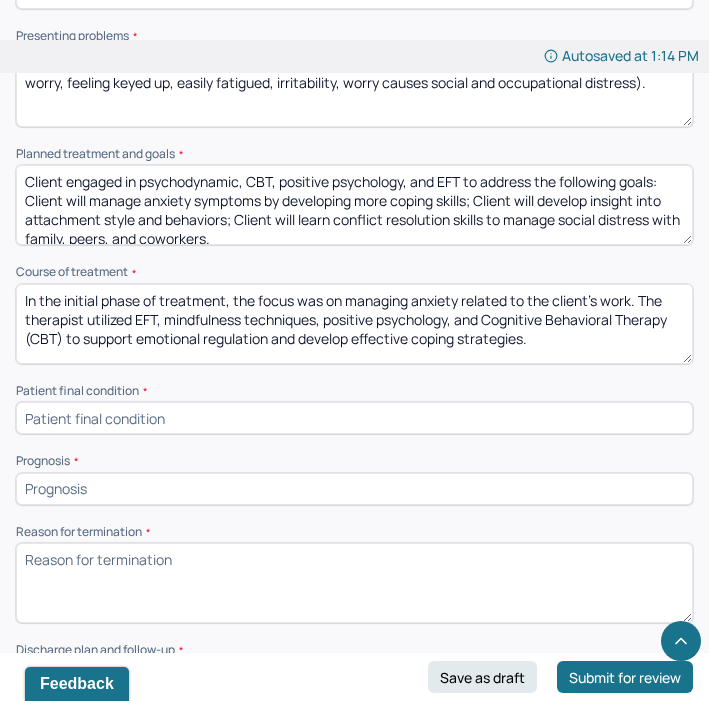 drag, startPoint x: 488, startPoint y: 306, endPoint x: 672, endPoint y: 303, distance: 184.02446 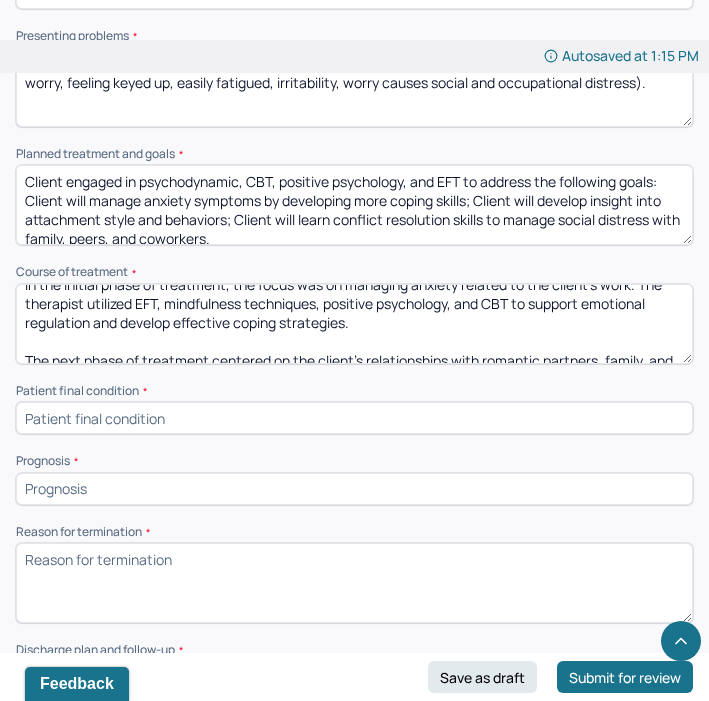 scroll, scrollTop: 26, scrollLeft: 0, axis: vertical 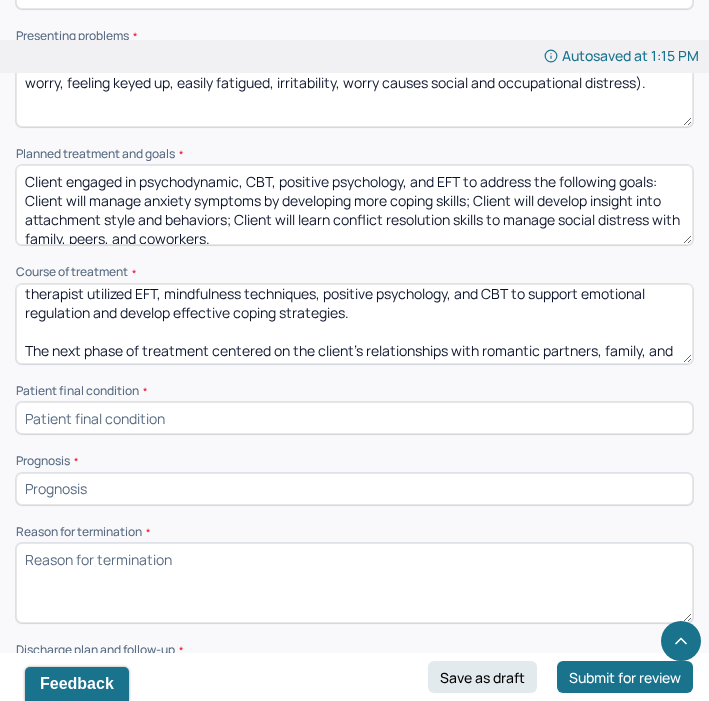 click on "In the initial phase of treatment, the focus was on managing anxiety related to the client’s work. The therapist utilized EFT, mindfulness techniques, positive psychology, and CBT to support emotional regulation and develop effective coping strategies.
The next phase of treatment centered on the client’s relationships with romantic partners, family, and friends. A psychodynamic approach was used to explore attachment styles and relational patterns, helping the client gain deeper insight into how early experiences shaped their current connections.
In the final phase of treatment, the client experienced several significant transitions, including being laid off, recovering from an injury, and starting a new job. The therapist employed positive psychology, EFT, and psychodynamic, process-based interventions to help the client process intense emotions and navigate these life changes with resilience and self-awareness." at bounding box center [354, 324] 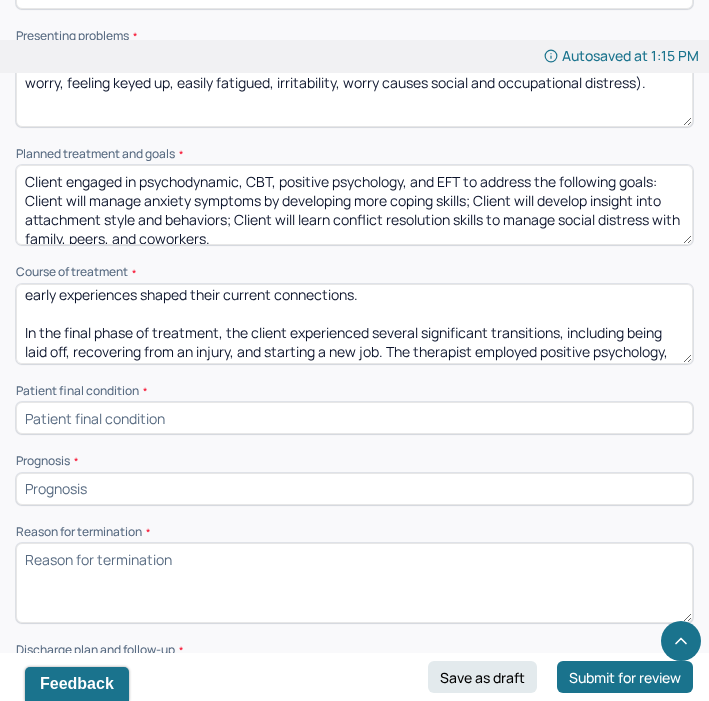 scroll, scrollTop: 103, scrollLeft: 0, axis: vertical 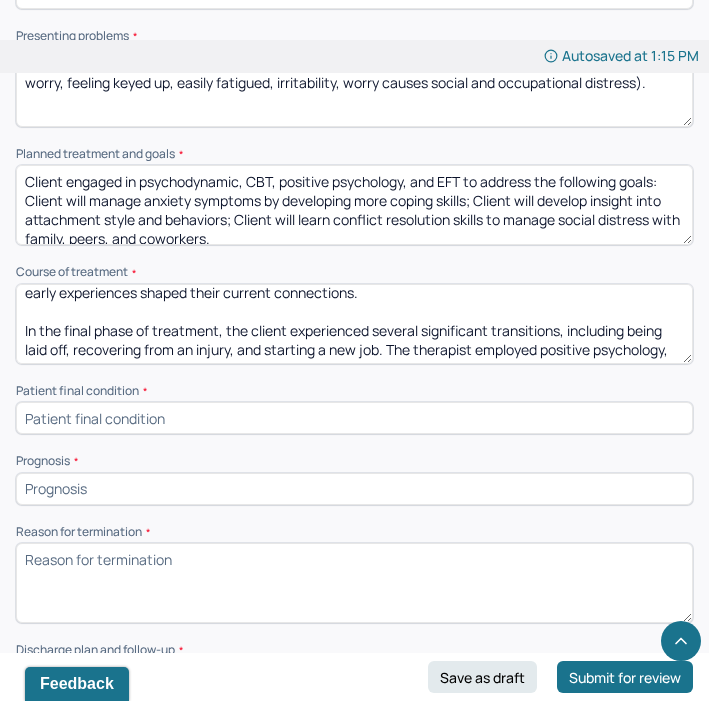 click on "In the initial phase of treatment, the focus was on managing anxiety related to the client’s work. The therapist utilized EFT, mindfulness techniques, positive psychology, and CBT to support emotional regulation and develop effective coping strategies. The next phase of treatment centered on the client’s relationships with romantic partners, family, and friends. A psychodynamic approach was used to explore attachment styles and relational patterns, helping the client gain deeper insight into how early experiences shaped their current connections.
In the final phase of treatment, the client experienced several significant transitions, including being laid off, recovering from an injury, and starting a new job. The therapist employed positive psychology, EFT, and psychodynamic, process-based interventions to help the client process intense emotions and navigate these life changes with resilience and self-awareness." at bounding box center [354, 324] 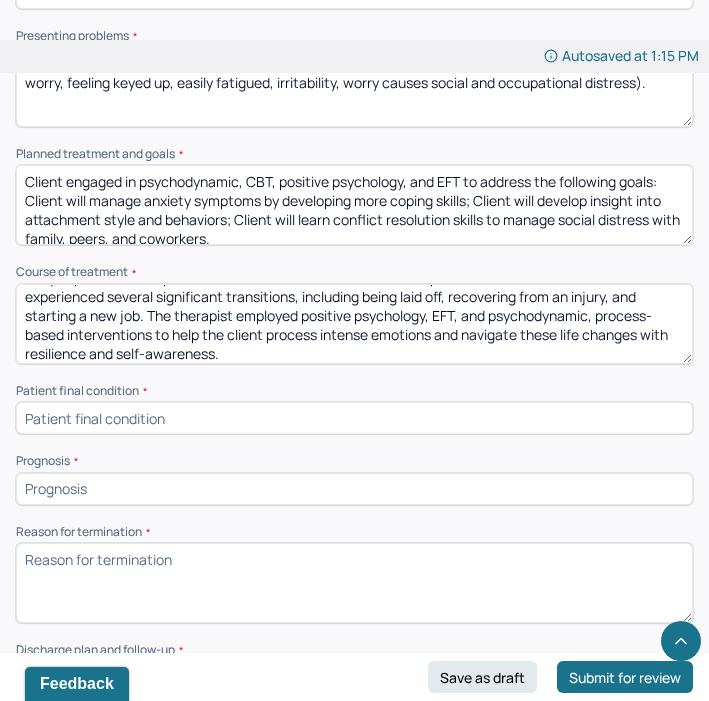 scroll, scrollTop: 123, scrollLeft: 0, axis: vertical 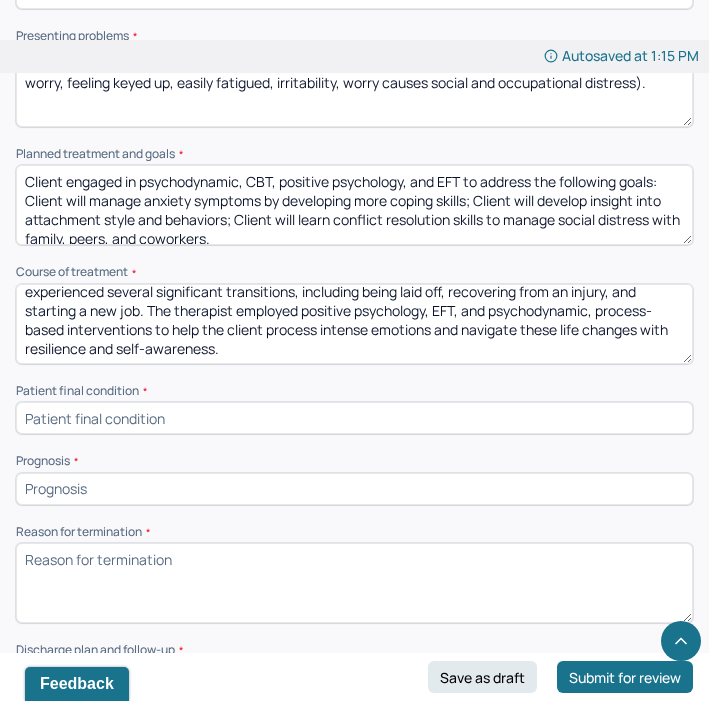 type on "In the initial phase of treatment, the focus was on managing anxiety related to the client’s work. The therapist utilized EFT, mindfulness techniques, positive psychology, and CBT to support emotional regulation and develop effective coping strategies. The next phase of treatment centered on the client’s relationships with romantic partners, family, and friends. A psychodynamic approach was used to explore attachment styles and relational patterns, helping the client gain deeper insight into how early experiences shaped their current connections. In the final phase of treatment, the client experienced several significant transitions, including being laid off, recovering from an injury, and starting a new job. The therapist employed positive psychology, EFT, and psychodynamic, process-based interventions to help the client process intense emotions and navigate these life changes with resilience and self-awareness." 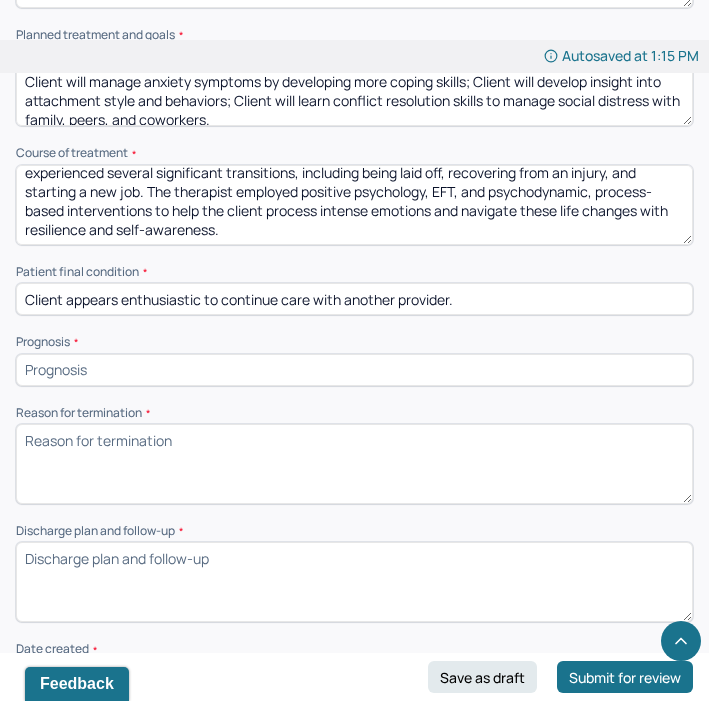 scroll, scrollTop: 1459, scrollLeft: 0, axis: vertical 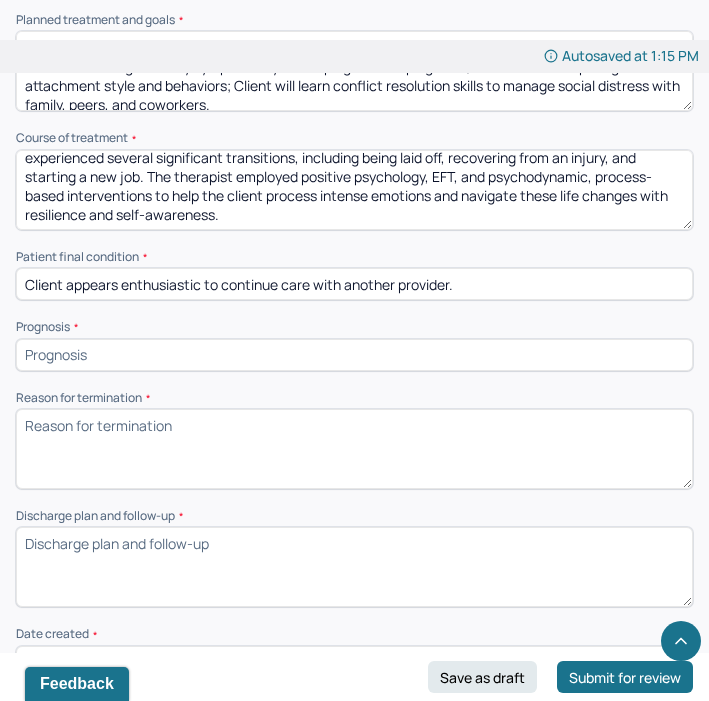 click at bounding box center (354, 355) 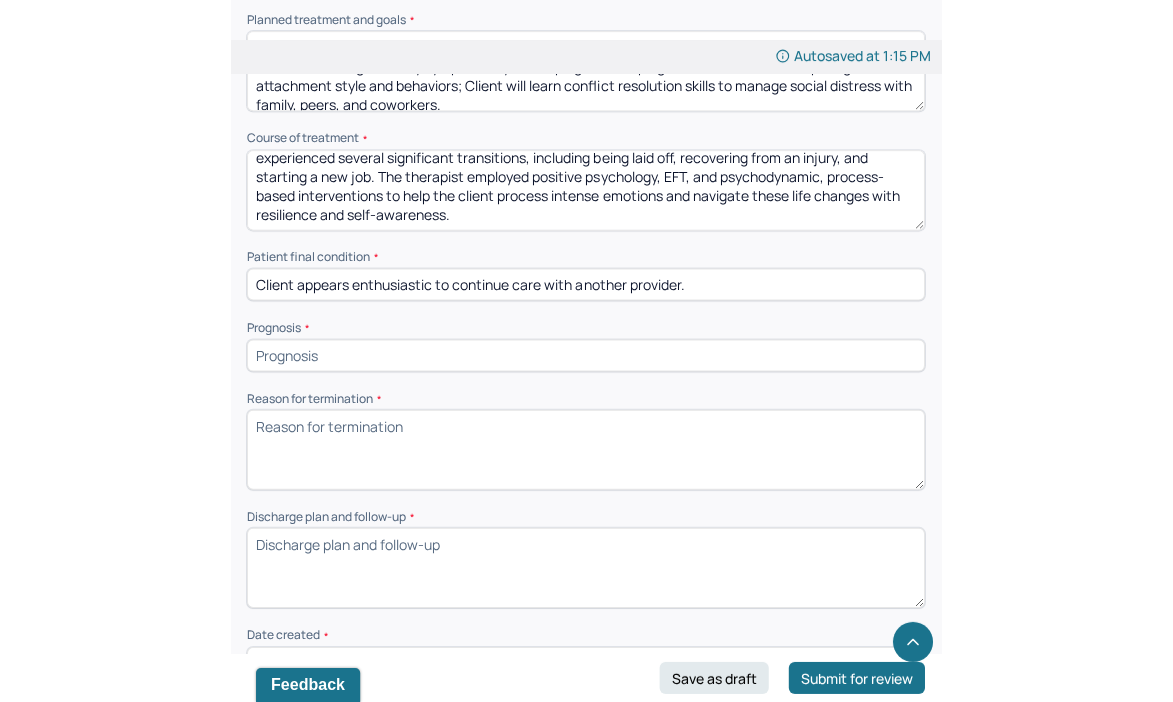 scroll, scrollTop: 1305, scrollLeft: 0, axis: vertical 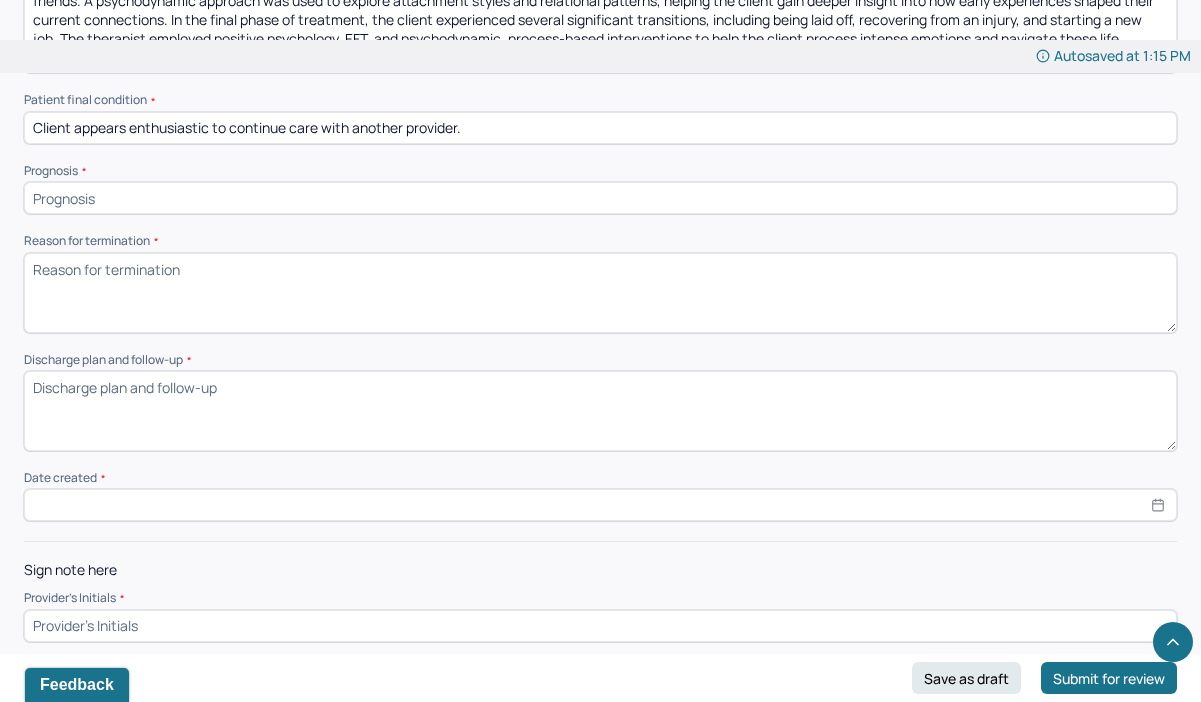 paste on "Client has a good prognosis, indicated by his understanding of anxiety symptoms. Client is likely to respond well to CBT, person-centered therapy, psychodynamic, supportive therapy, and stress management approaches to better understand triggers and how to manage his symptoms." 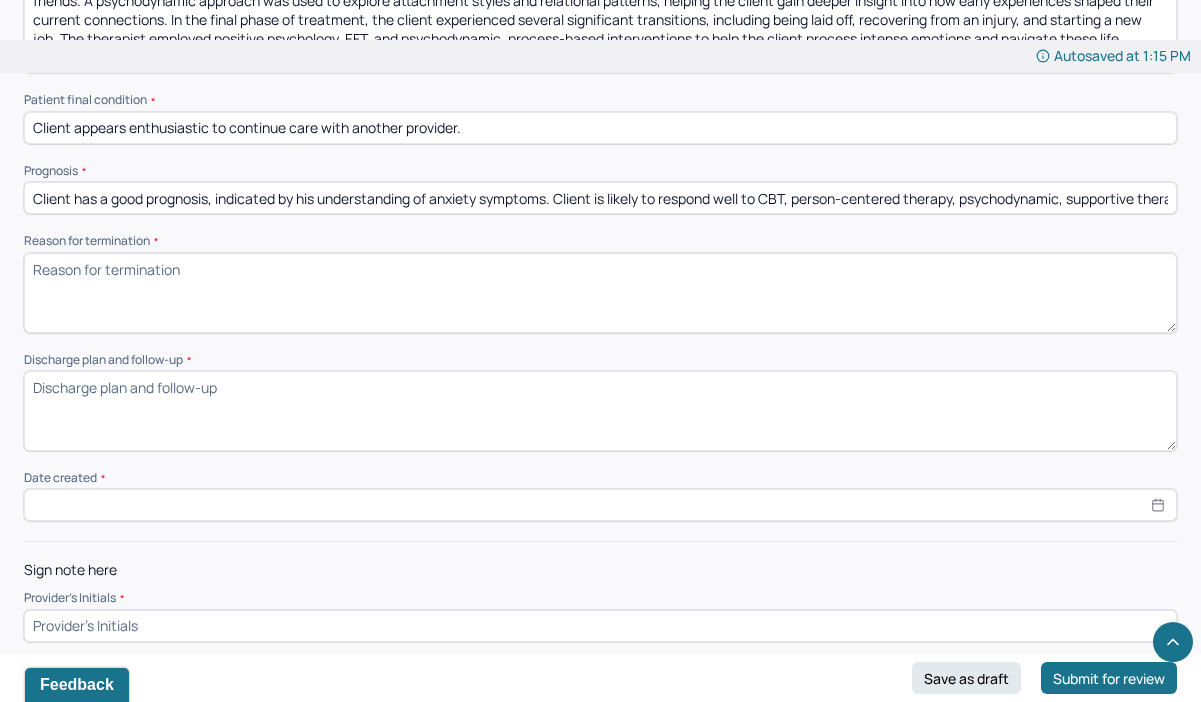 scroll, scrollTop: 0, scrollLeft: 682, axis: horizontal 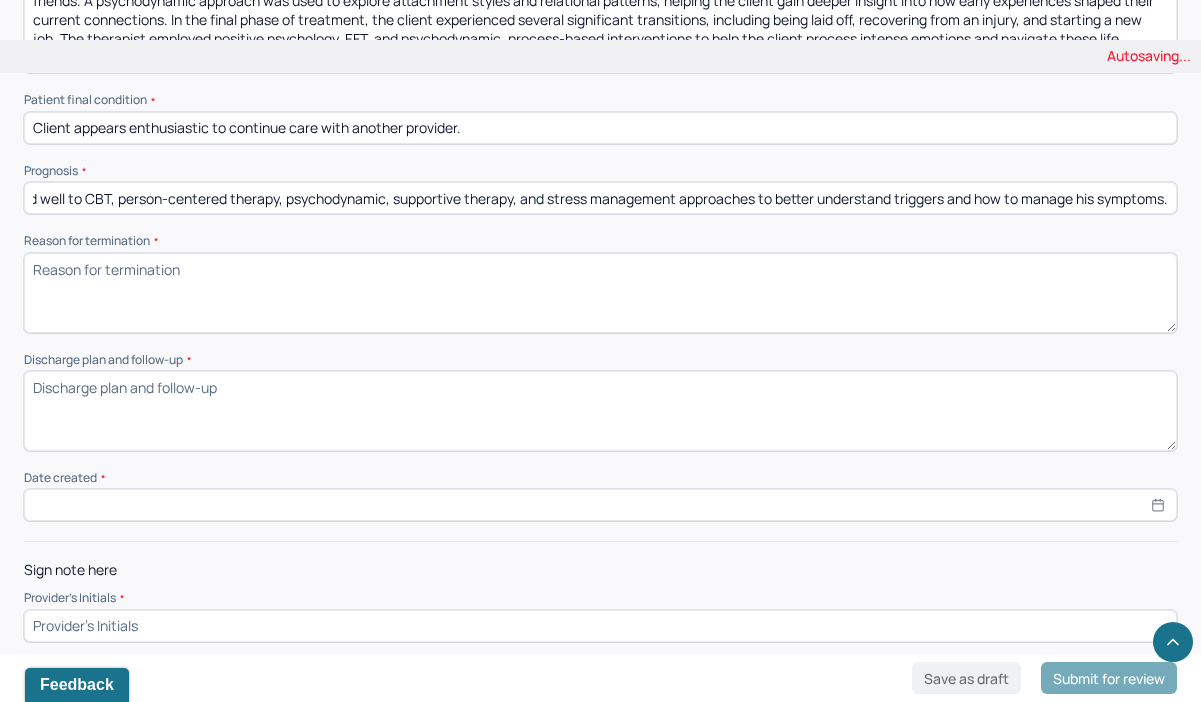type on "Client has a good prognosis, indicated by his understanding of anxiety symptoms. Client is likely to respond well to CBT, person-centered therapy, psychodynamic, supportive therapy, and stress management approaches to better understand triggers and how to manage his symptoms." 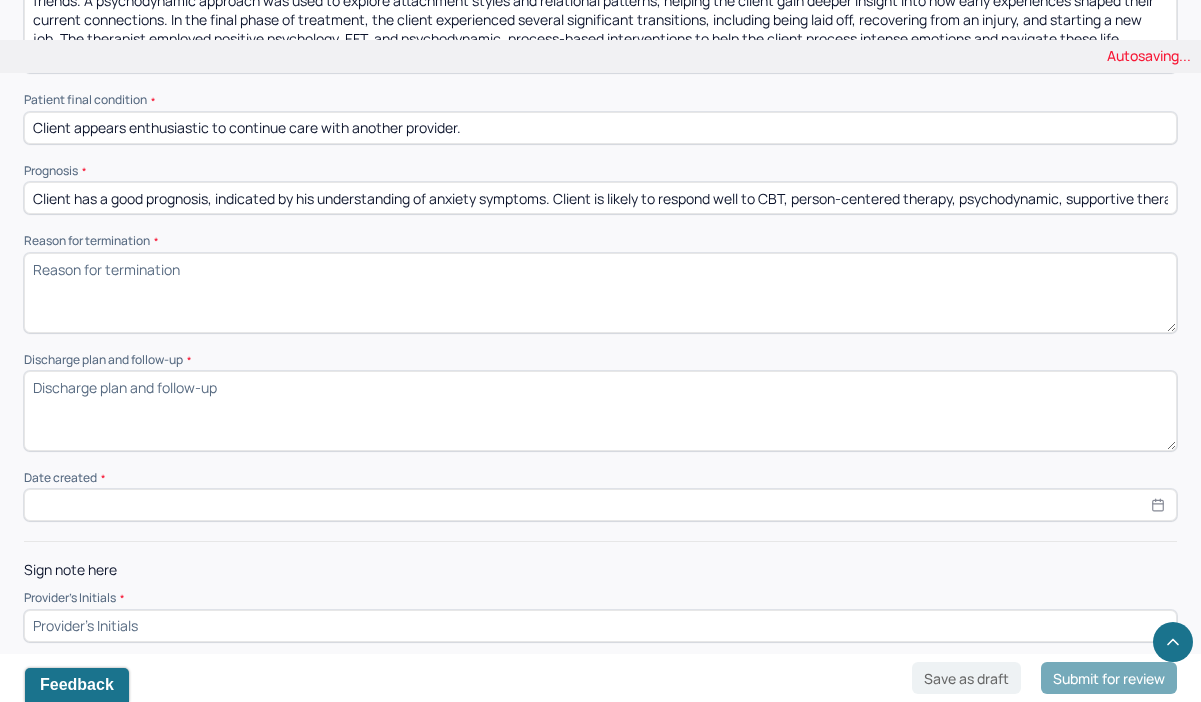 click on "Reason for termination *" at bounding box center (600, 293) 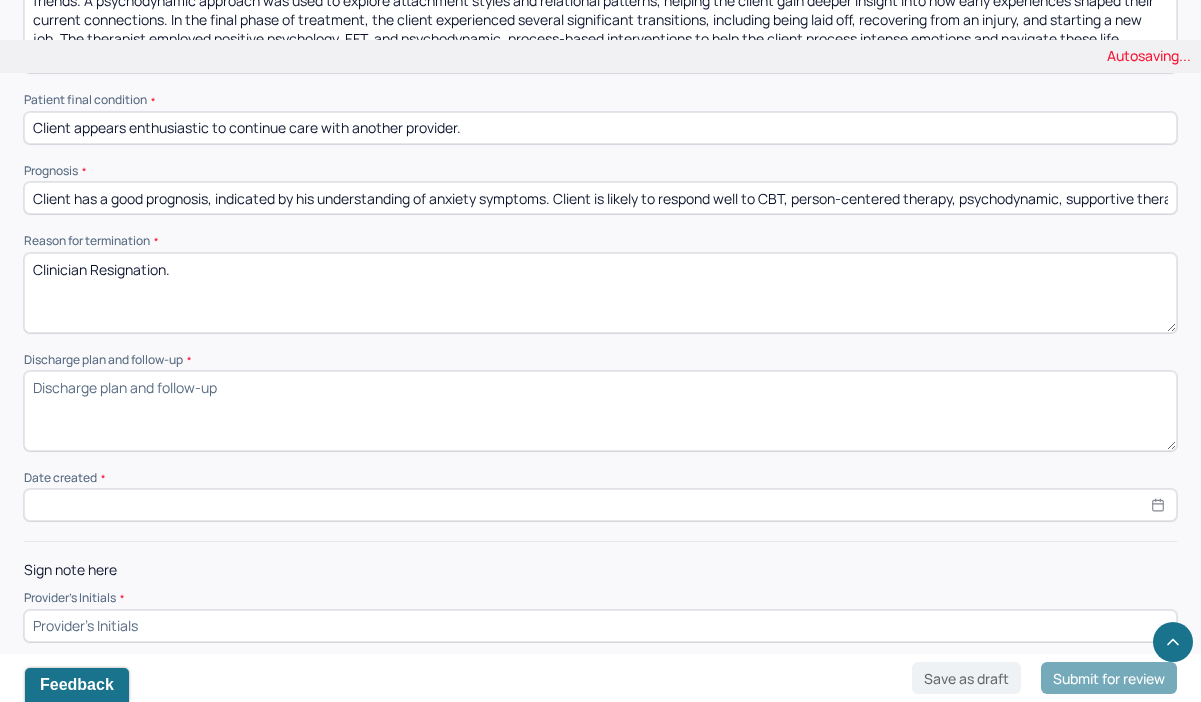 click on "Clinician Resignation." at bounding box center [600, 293] 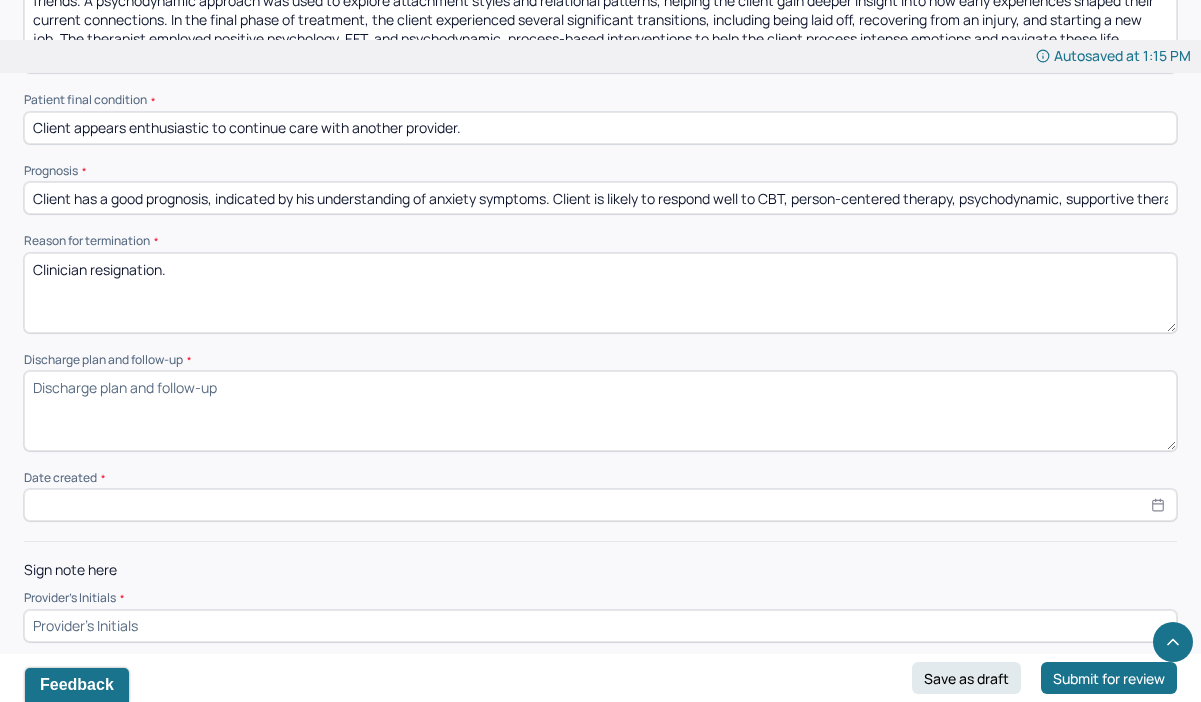 type on "Clinician resignation." 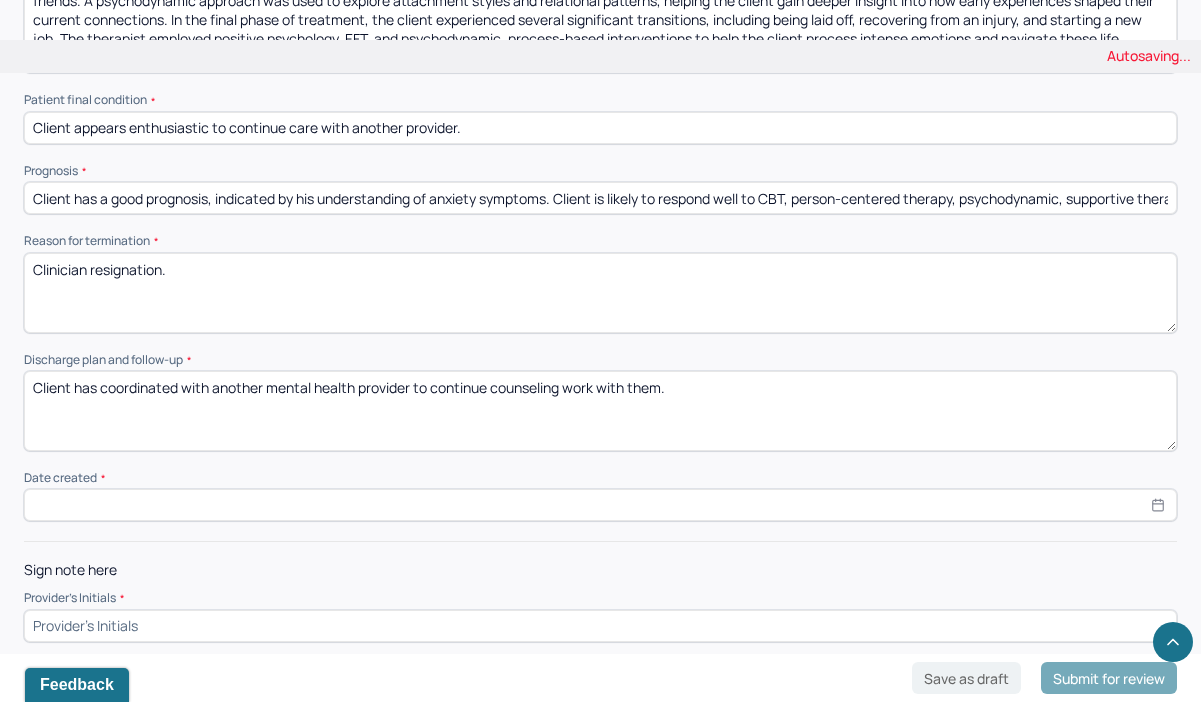 type on "Client has coordinated with another mental health provider to continue counseling work with them." 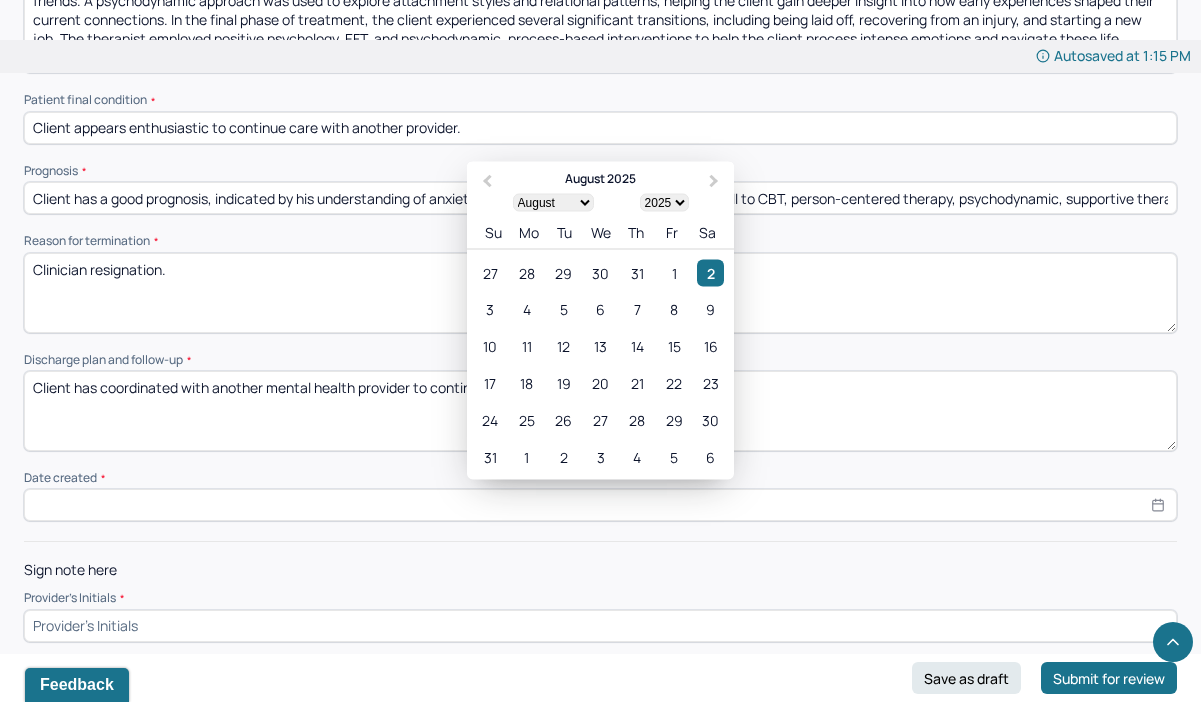 click at bounding box center [600, 505] 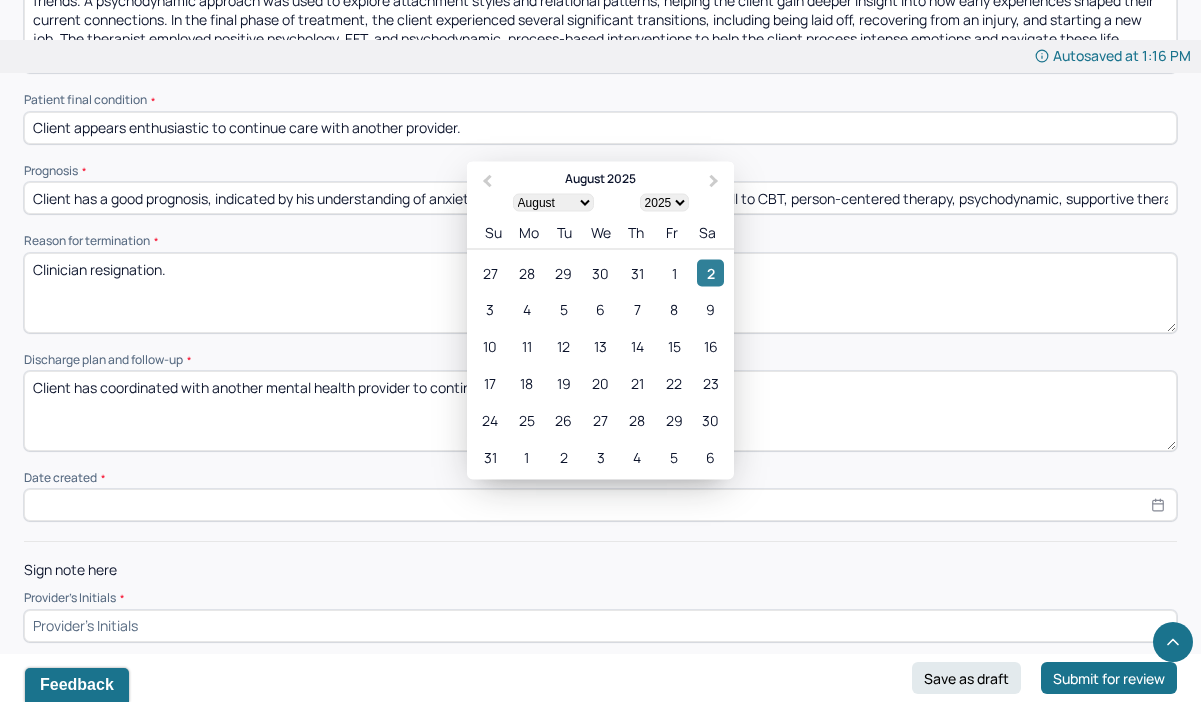 click on "2" at bounding box center [710, 273] 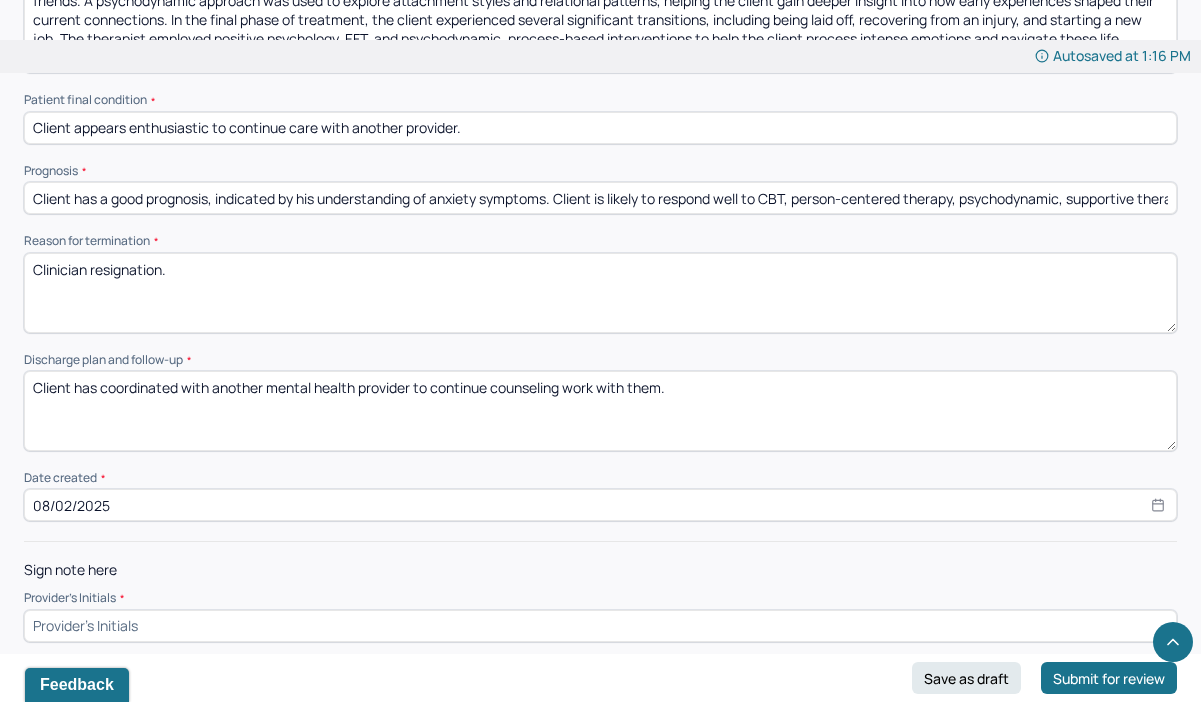 click at bounding box center (600, 626) 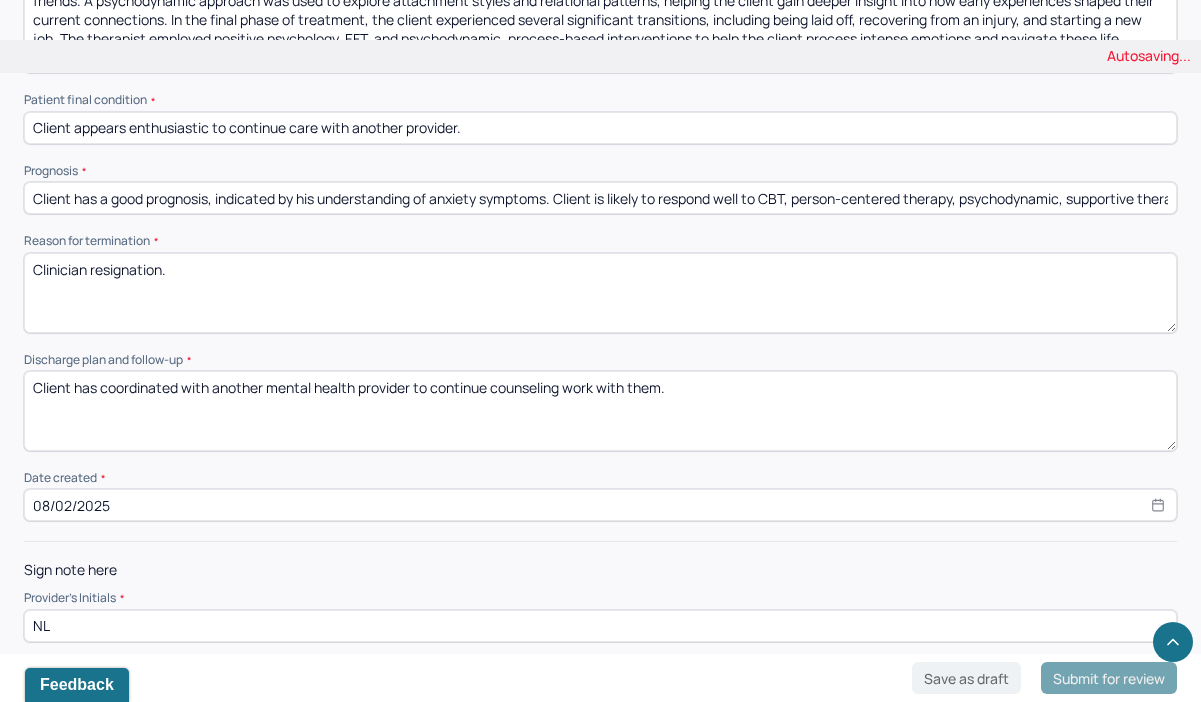 type on "NL" 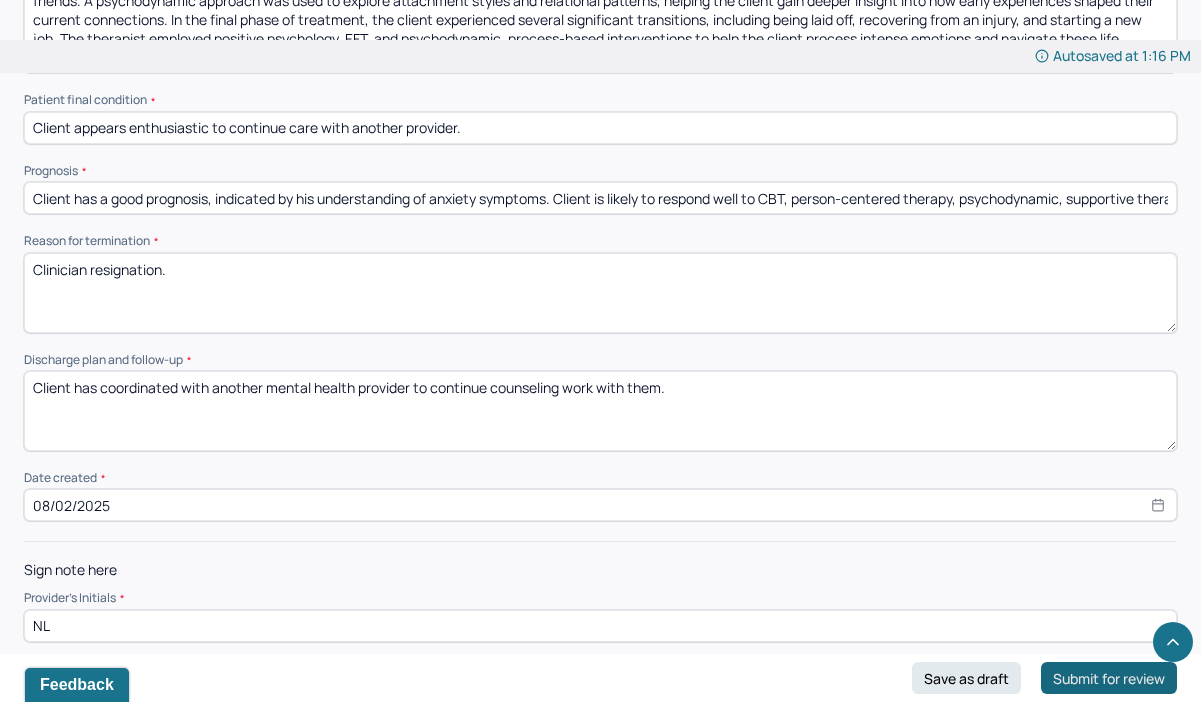 click on "Submit for review" at bounding box center (1109, 678) 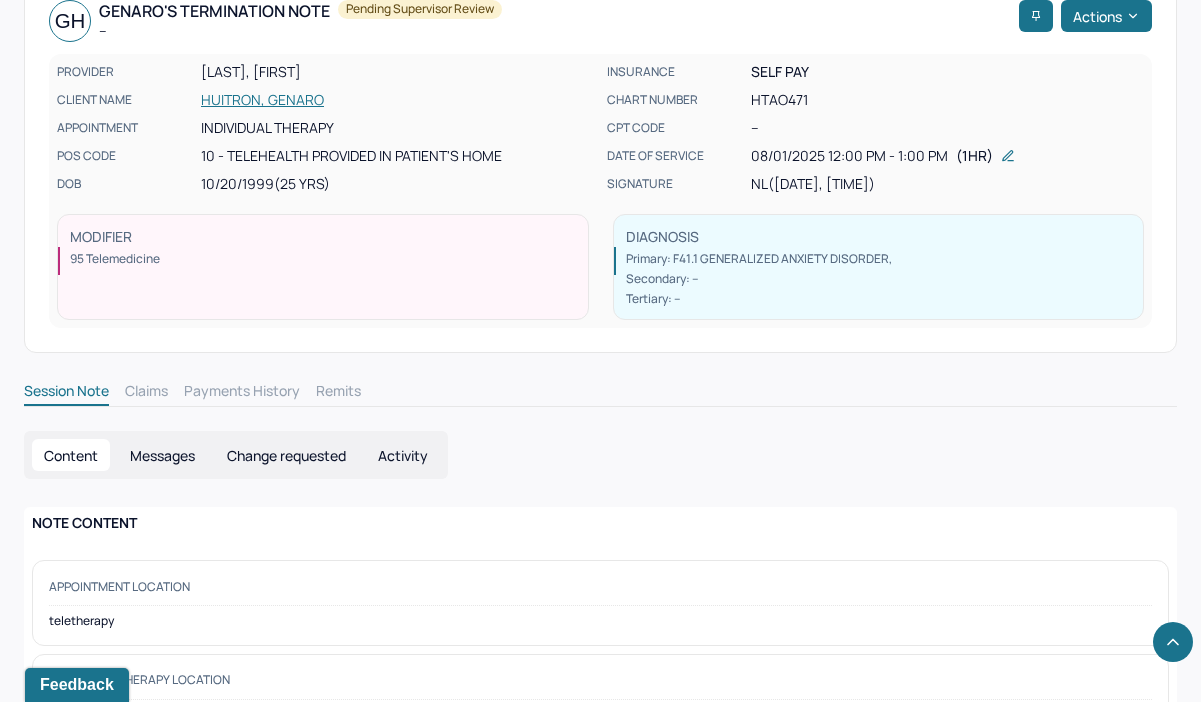 scroll, scrollTop: 0, scrollLeft: 0, axis: both 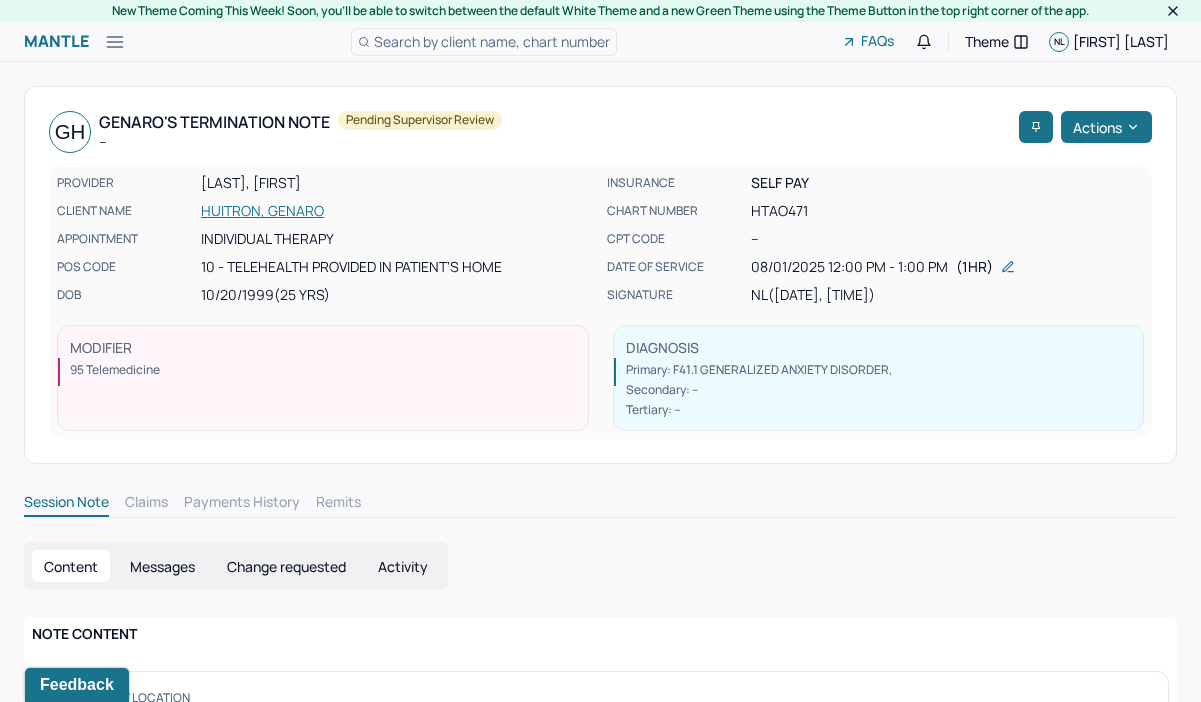 click on "GH Genaro's   Termination note -- Pending supervisor review Actions PROVIDER LYALL, NADIA CLIENT NAME HUITRON, GENARO APPOINTMENT Individual therapy POS CODE 10 - Telehealth Provided in Patient's Home DOB 10/20/1999  (25 Yrs) INSURANCE Self pay CHART NUMBER HTAO471 CPT CODE -- DATE OF SERVICE 08/01/2025   12:00 PM   -   1:00 PM ( 1hr ) SIGNATURE NL  (08/02/2025, 1:16 PM) MODIFIER 95 Telemedicine DIAGNOSIS Primary:   F41.1 GENERALIZED ANXIETY DISORDER ,  Secondary:   -- Tertiary:   -- Session Note Claims Payments History Remits Content Messages Change requested Activity NOTE CONTENT Appointment location teletherapy Client Teletherapy Location Home Provider Teletherapy Location Home Consent was received for the teletherapy session Consent was received for the teletherapy session The teletherapy session was conducted via video   The teletherapy session was conducted via video First session date 11/26/2024 Last session date 09/01/2025 Total number of sessions 26 Primary diagnosis Secondary diagnosis -- --" at bounding box center [600, 1311] 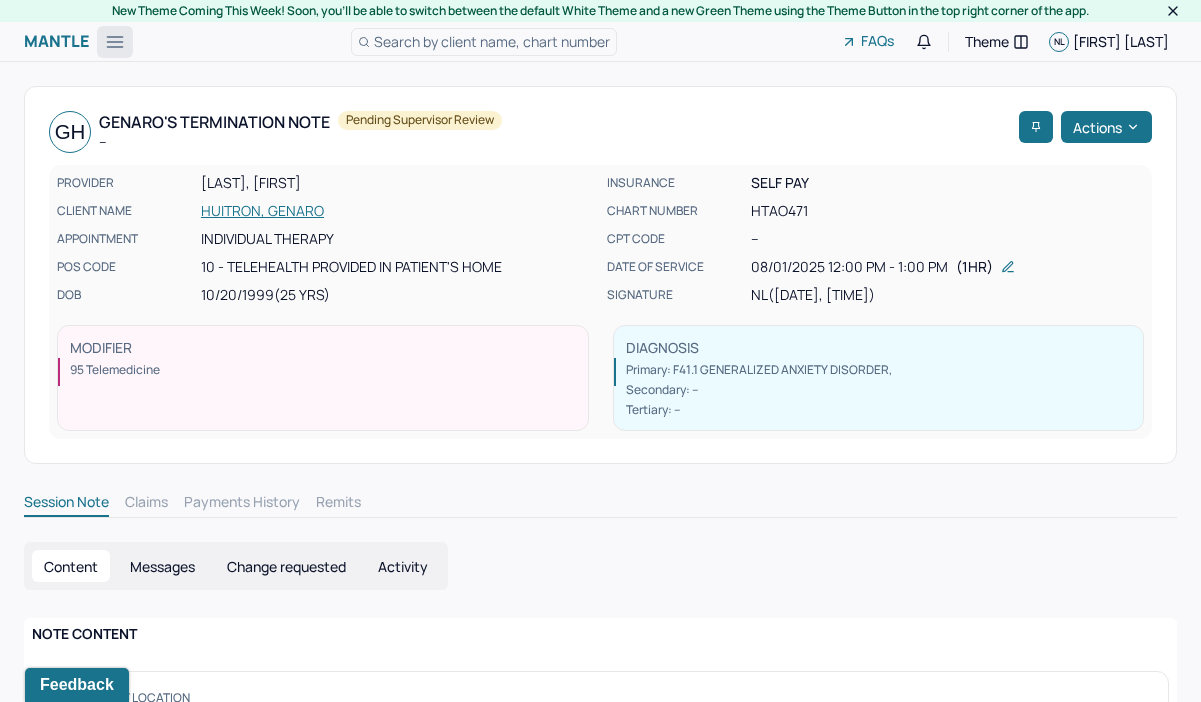 click 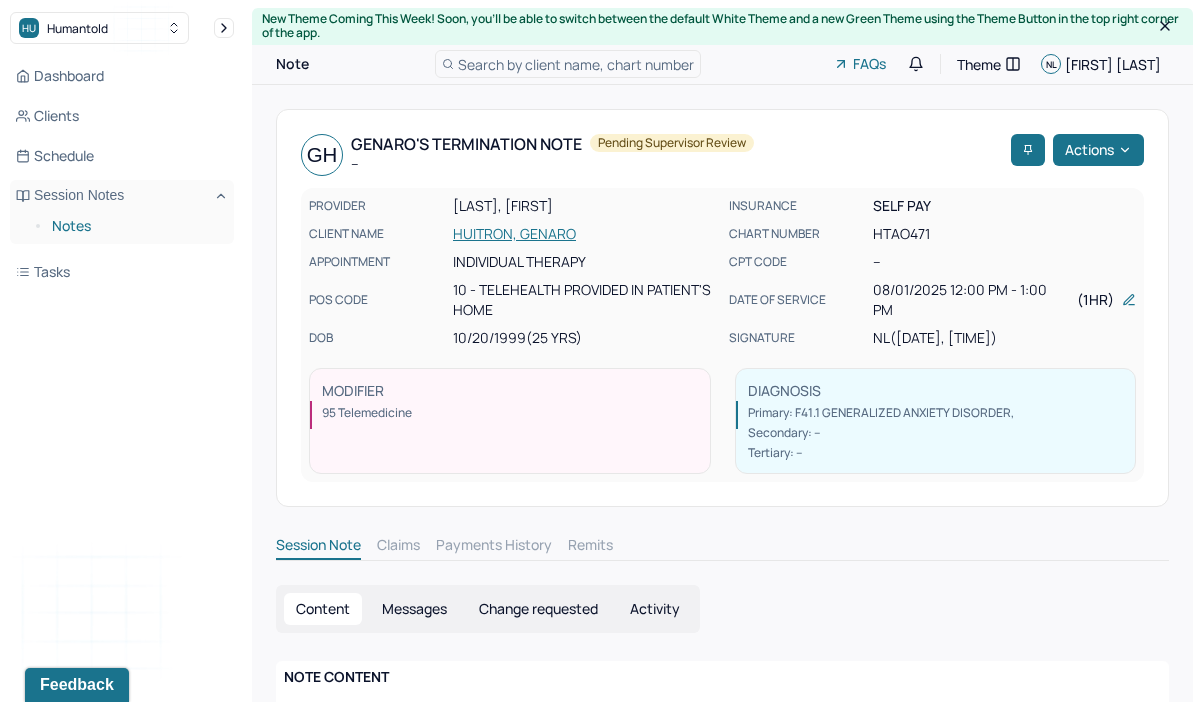 click on "Notes" at bounding box center [135, 226] 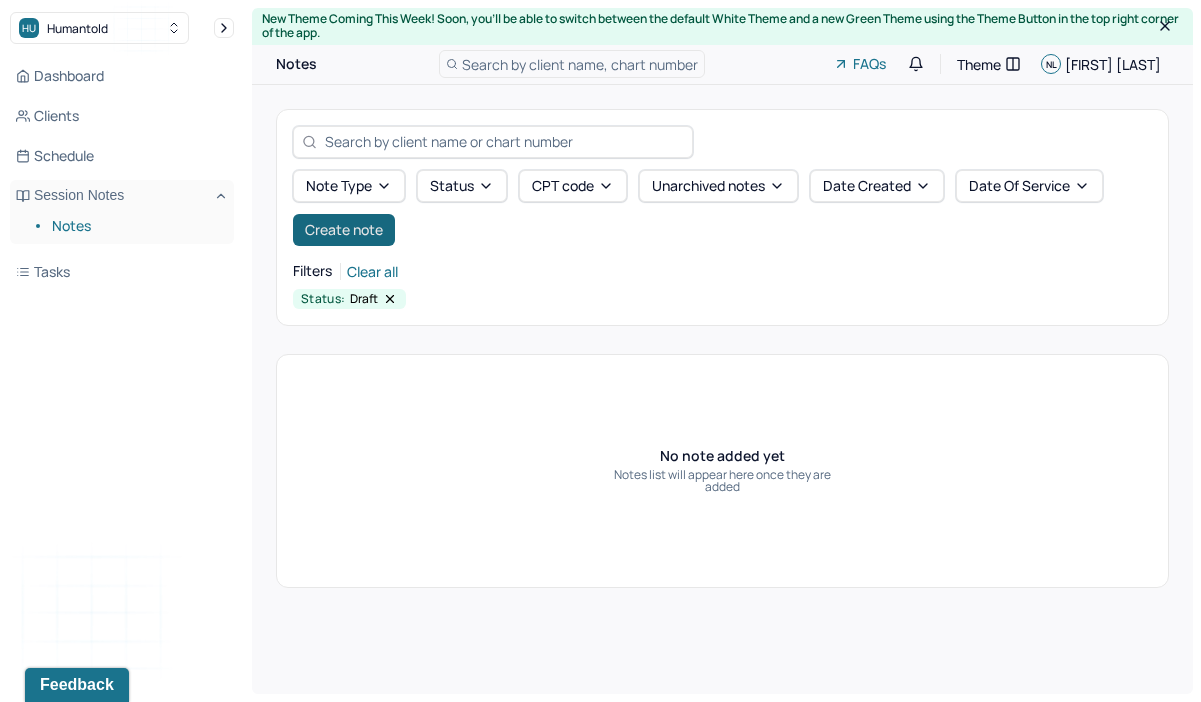 click on "Create note" at bounding box center [344, 230] 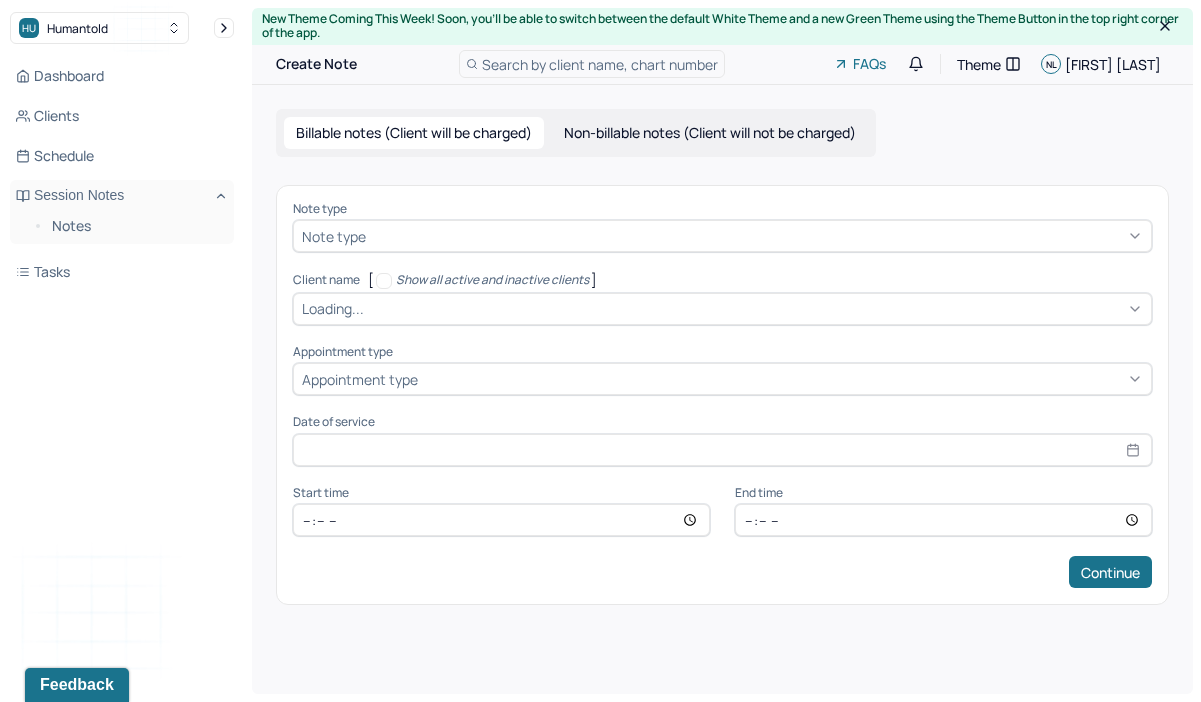 click on "Note type" at bounding box center [722, 236] 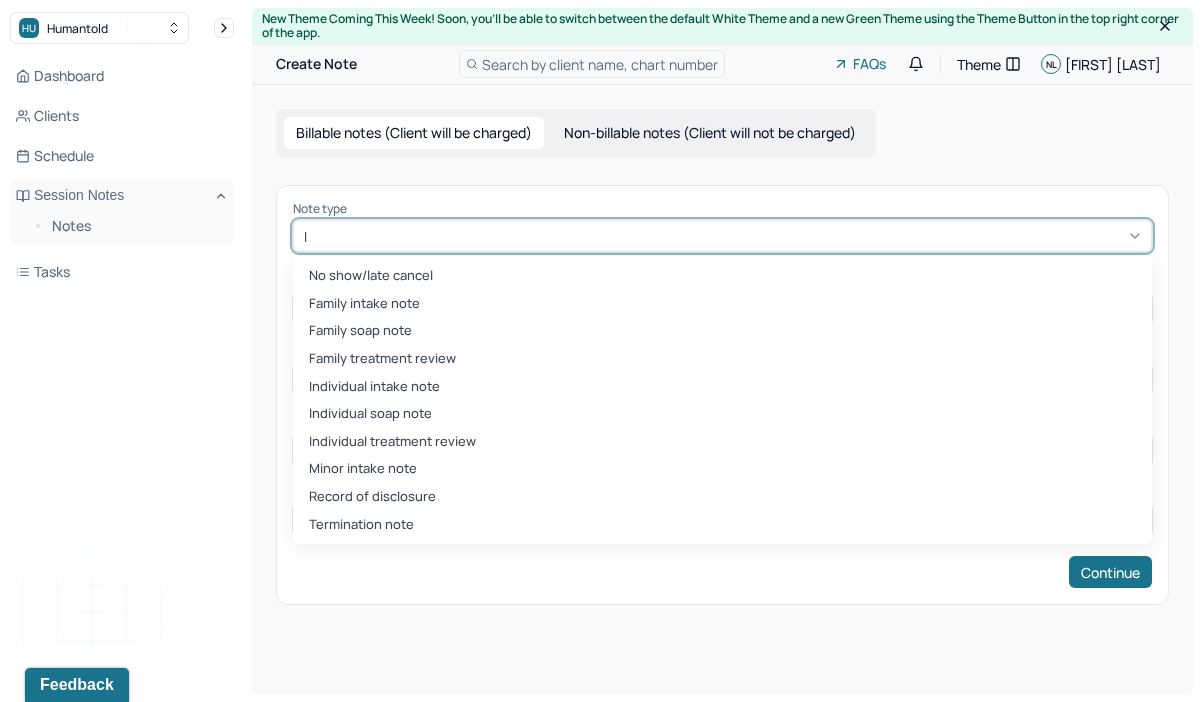type on "In" 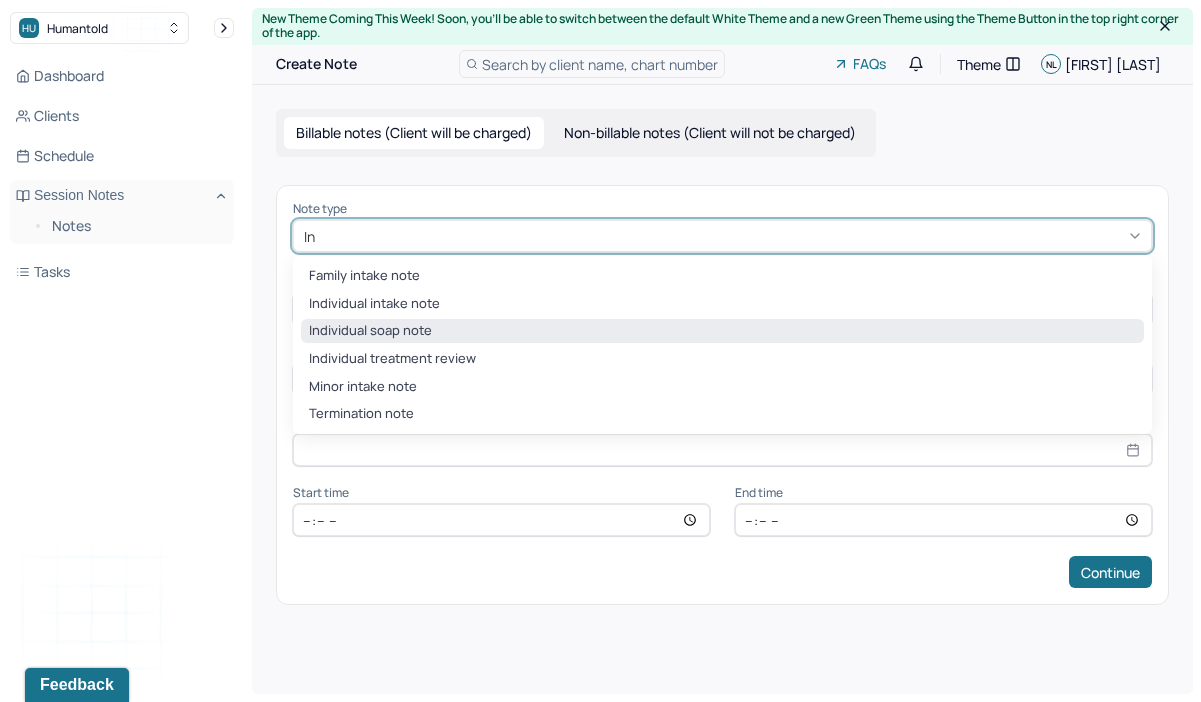 click on "Individual soap note" at bounding box center [722, 331] 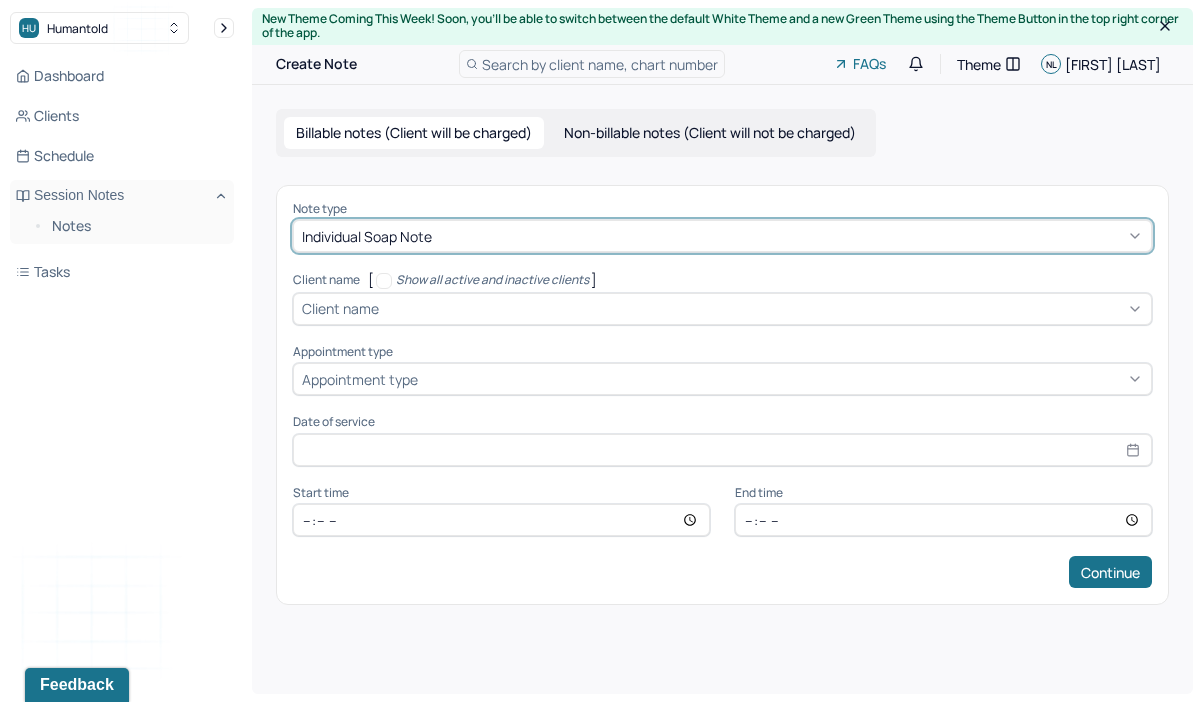 click at bounding box center [763, 308] 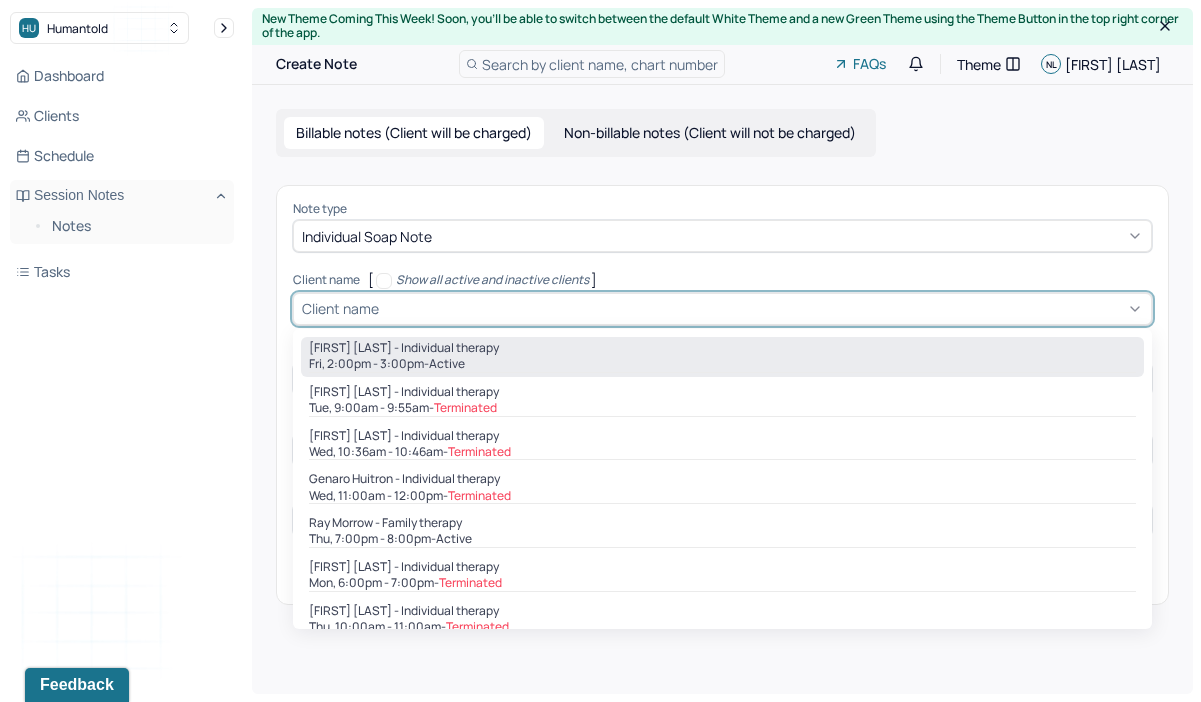 click on "Anna Chae - Individual therapy" at bounding box center [404, 348] 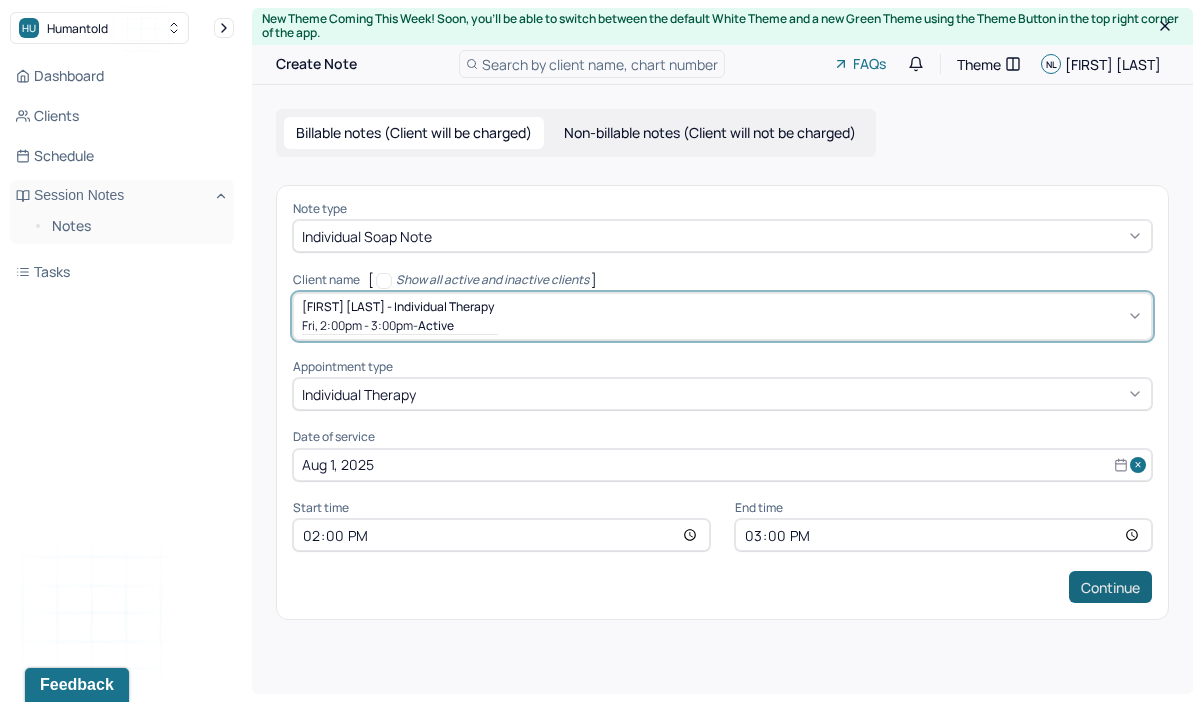 click on "Continue" at bounding box center (1110, 587) 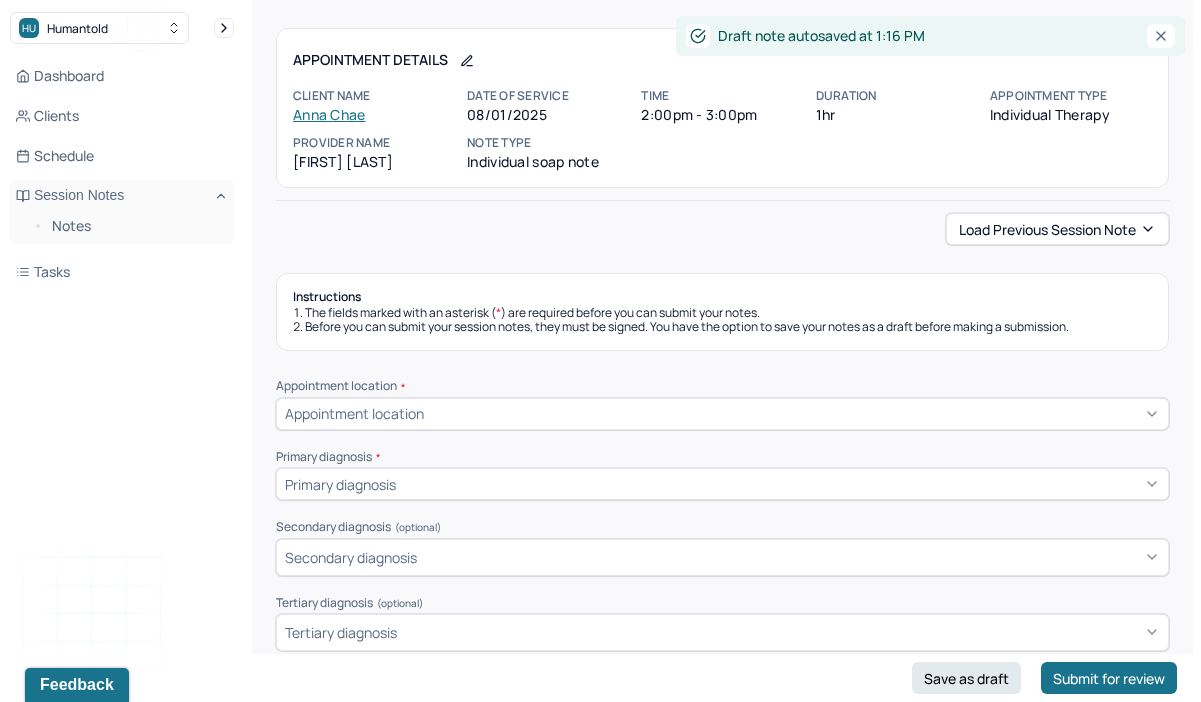 scroll, scrollTop: 118, scrollLeft: 0, axis: vertical 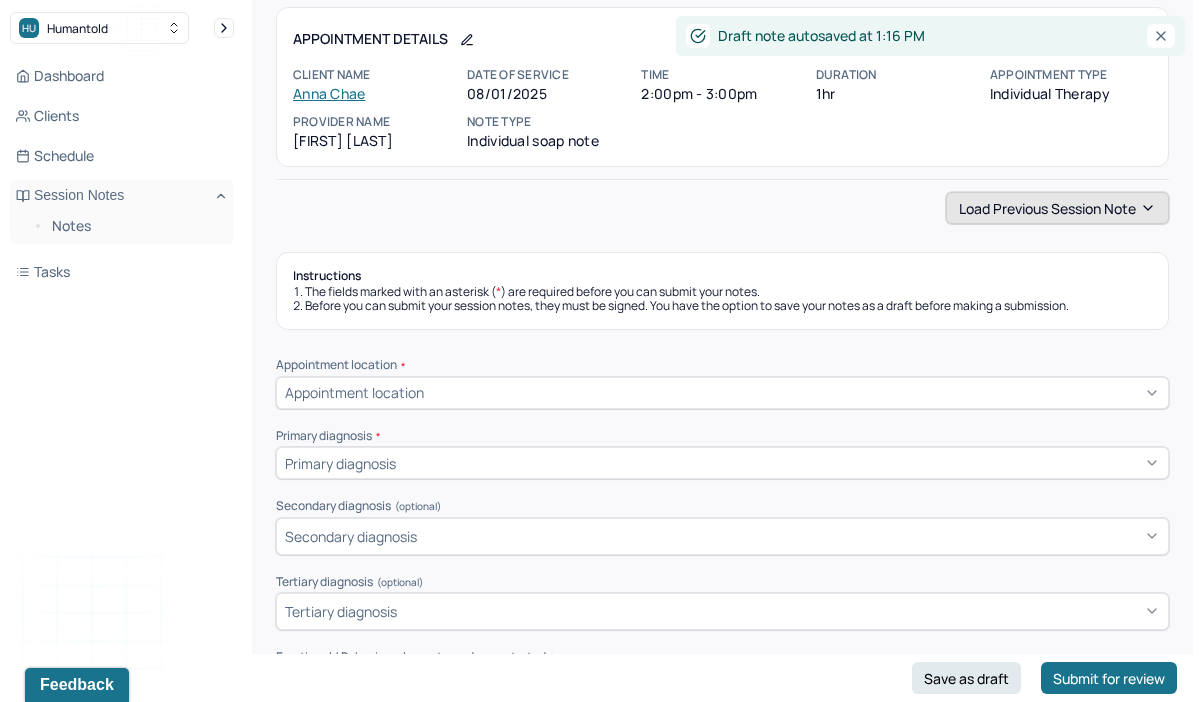 click on "Load previous session note" at bounding box center (1057, 208) 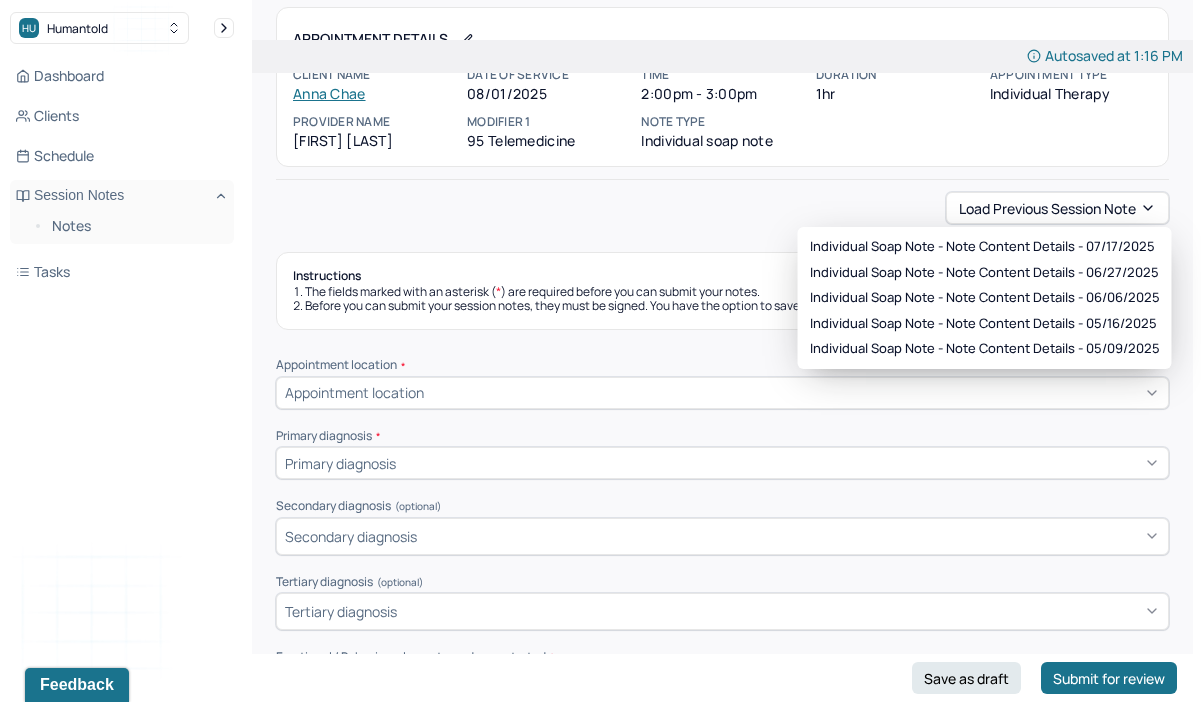 click on "Load previous session note" at bounding box center [722, 208] 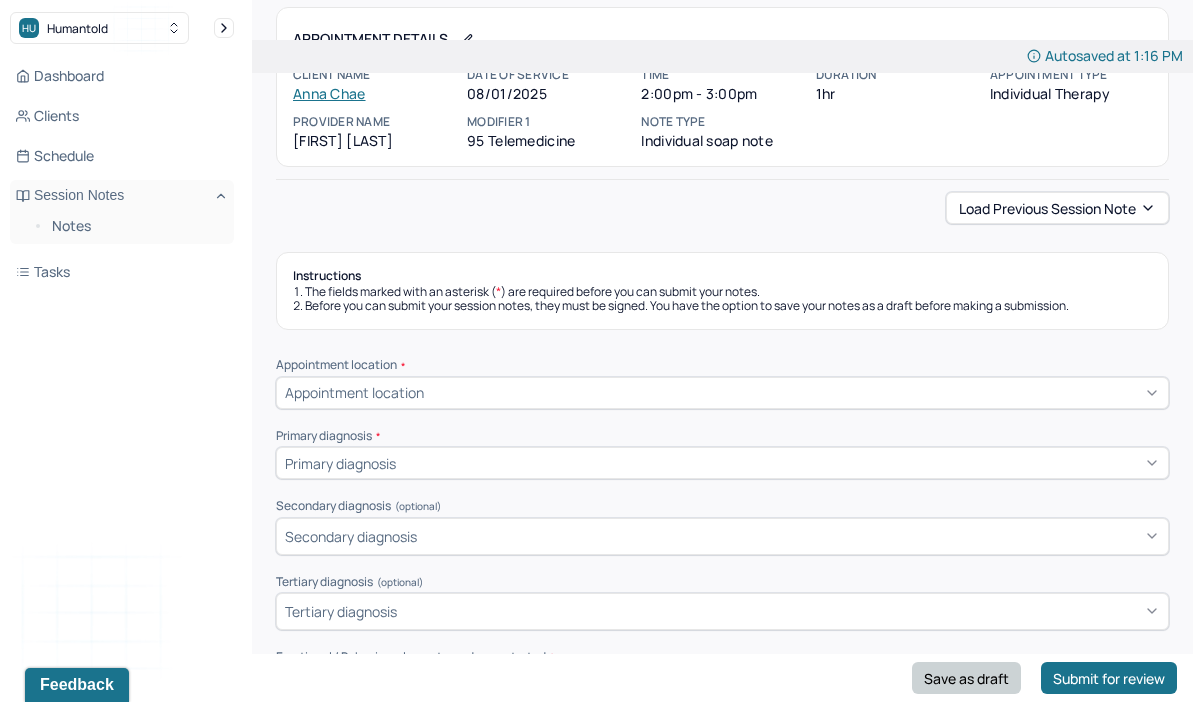 click on "Save as draft" at bounding box center (966, 678) 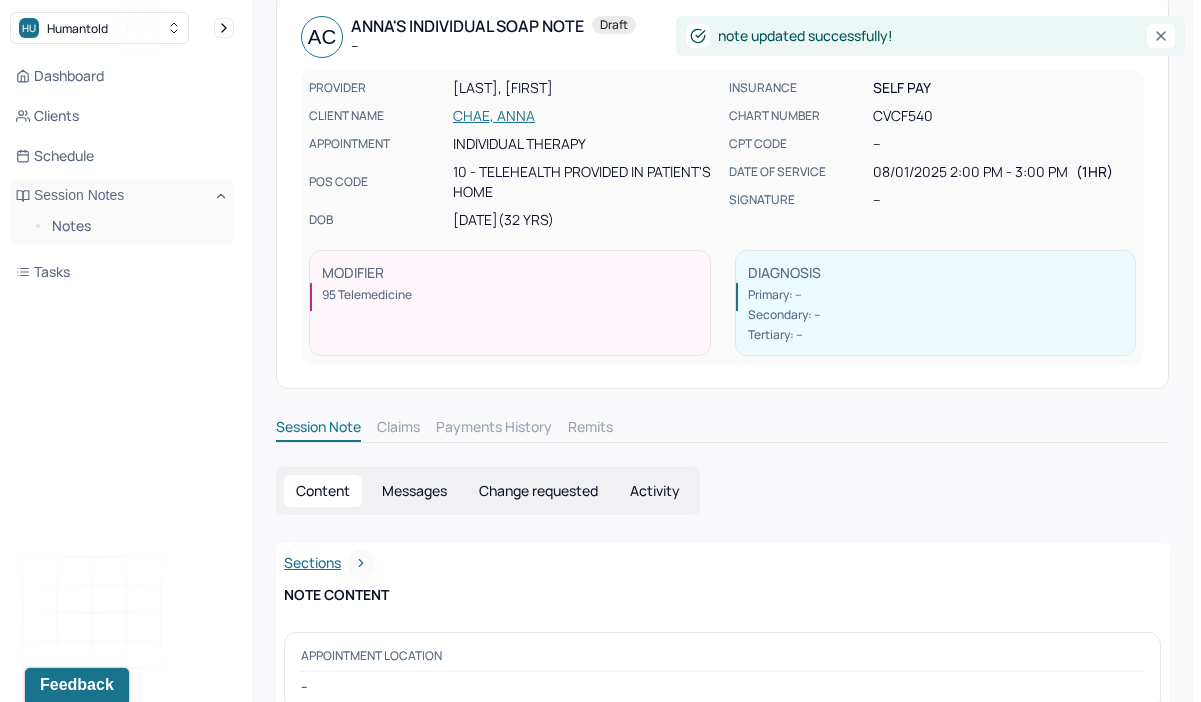 scroll, scrollTop: 0, scrollLeft: 0, axis: both 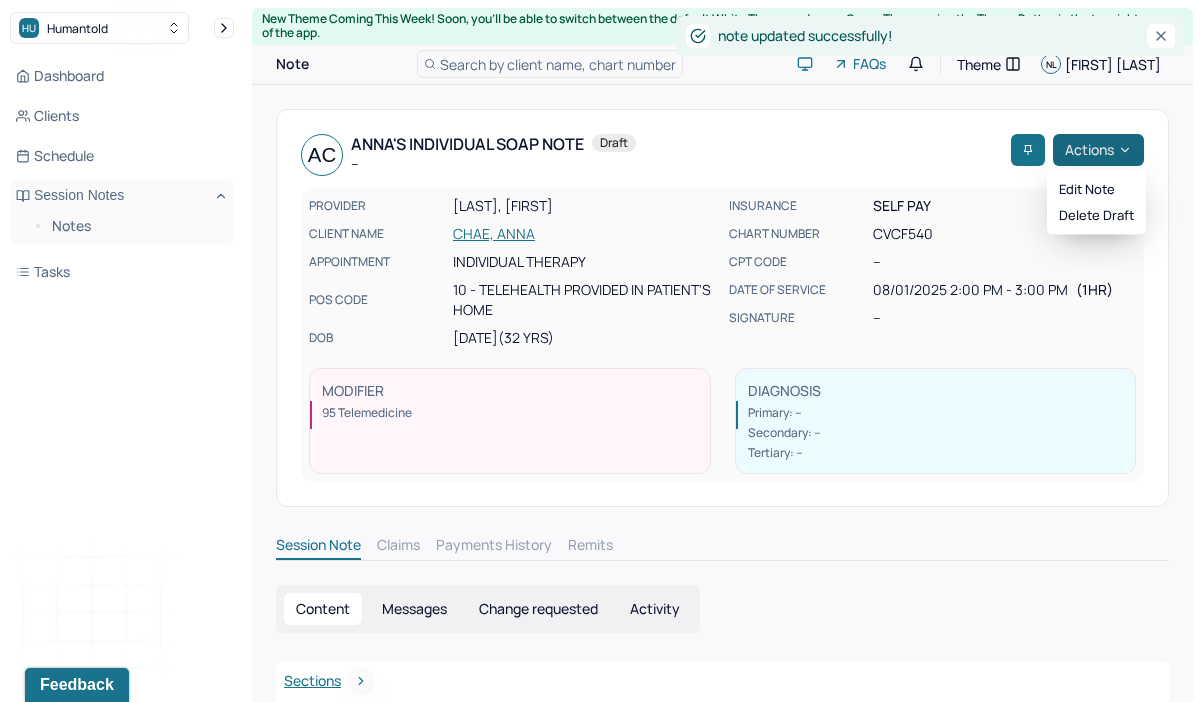 click 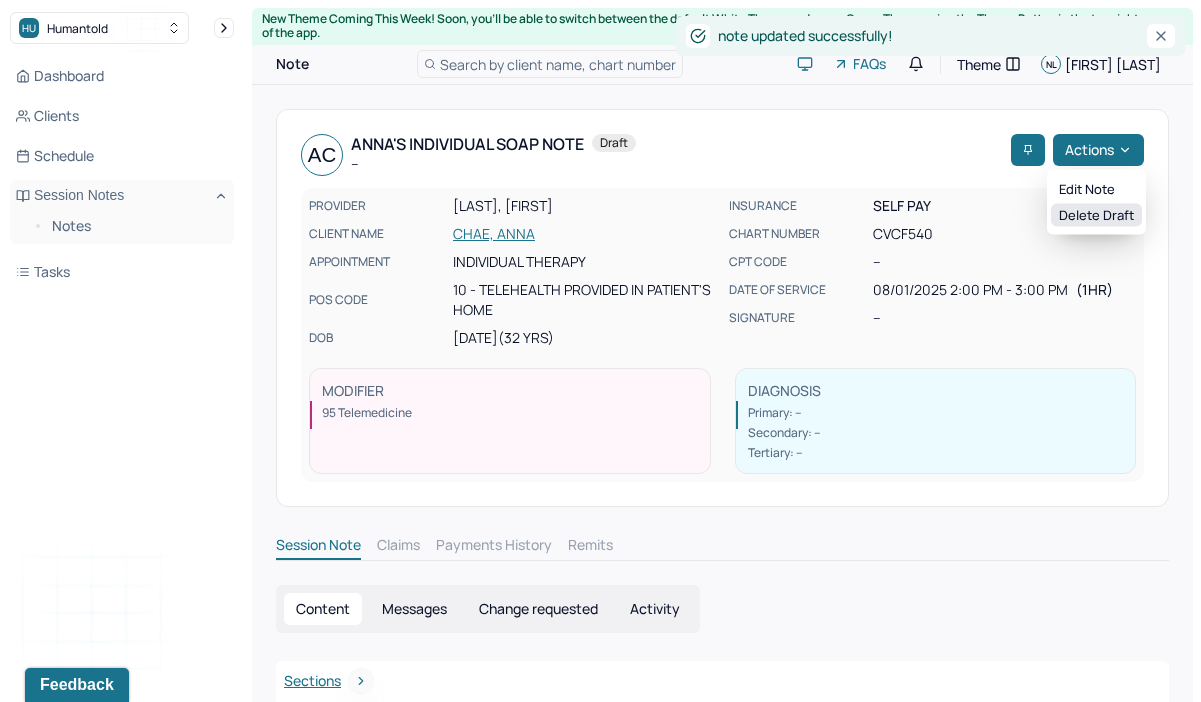 click on "Delete draft" at bounding box center [1096, 215] 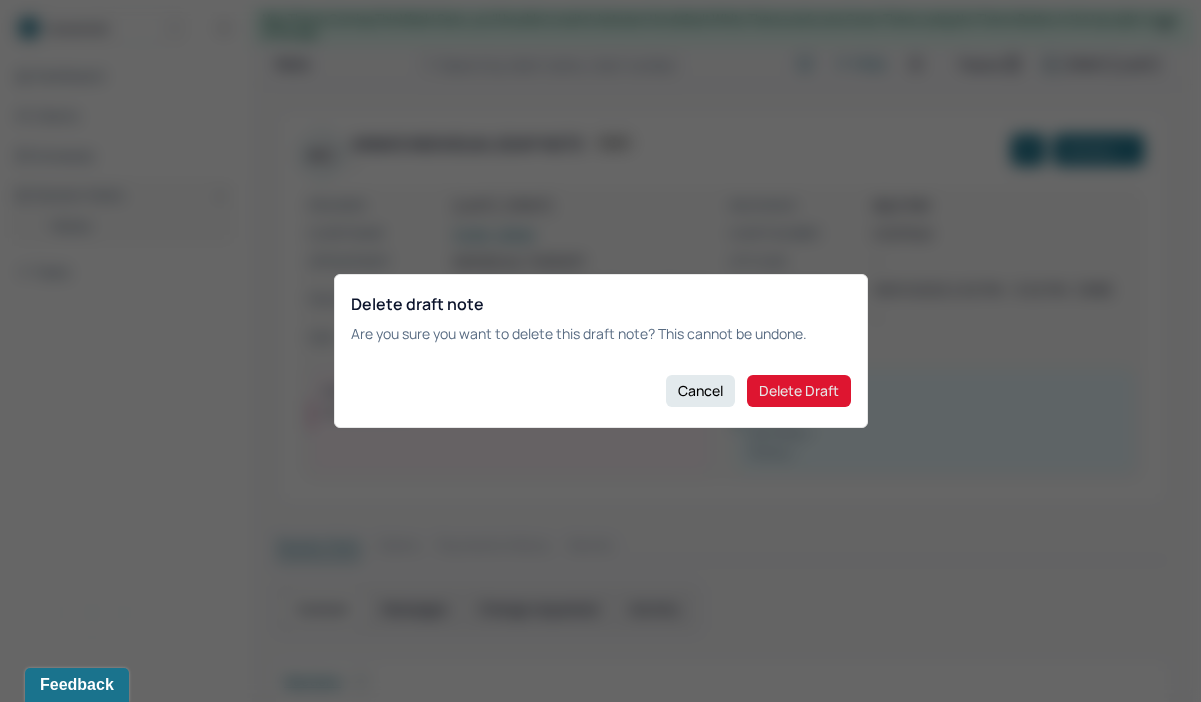 click on "Delete Draft" at bounding box center [799, 391] 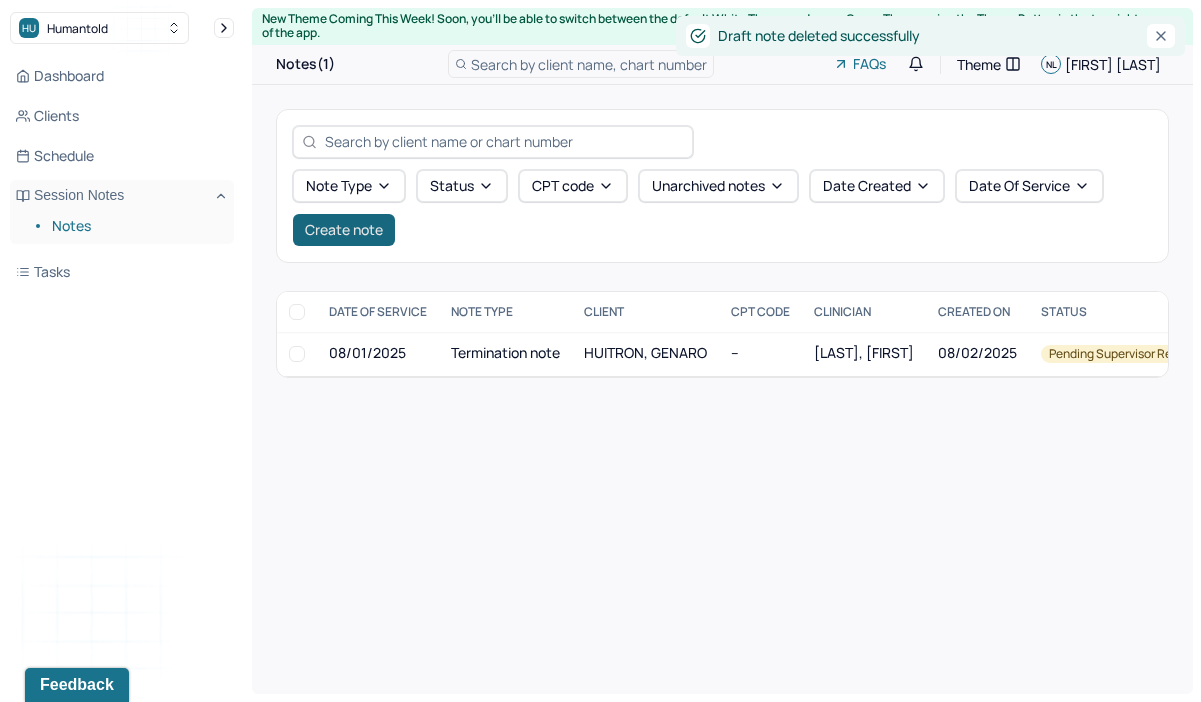 click on "Create note" at bounding box center [344, 230] 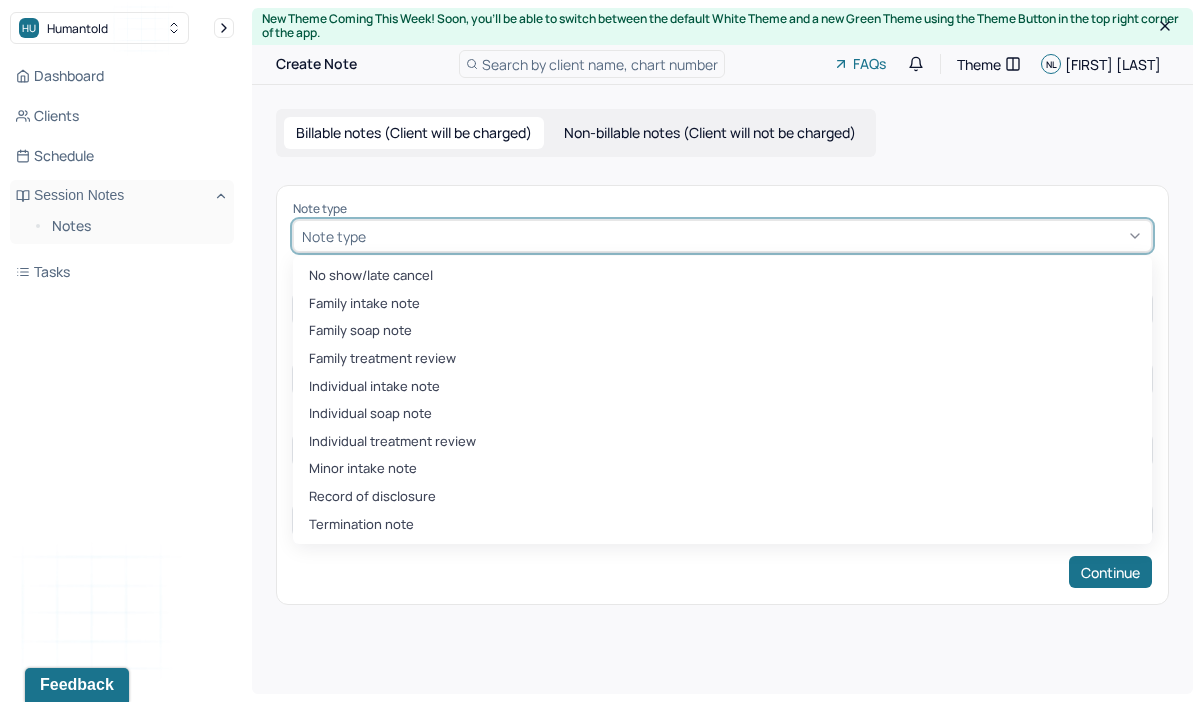 click at bounding box center (756, 236) 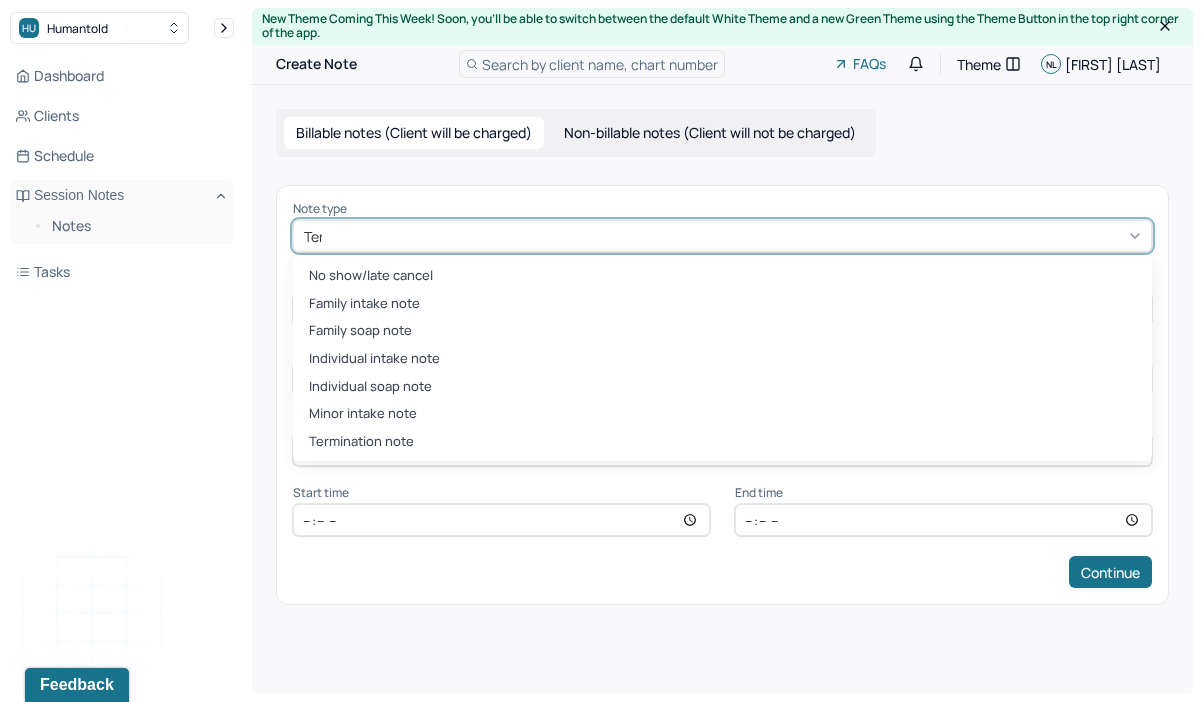 type on "Term" 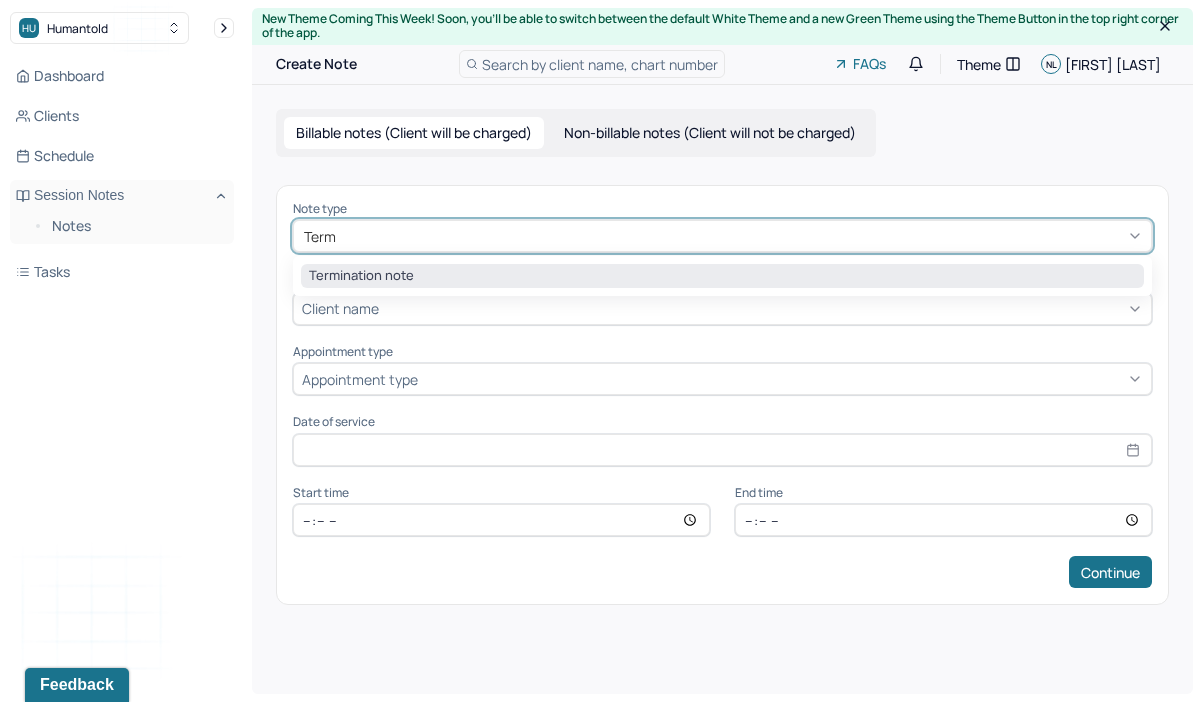 click on "Termination note" at bounding box center (722, 276) 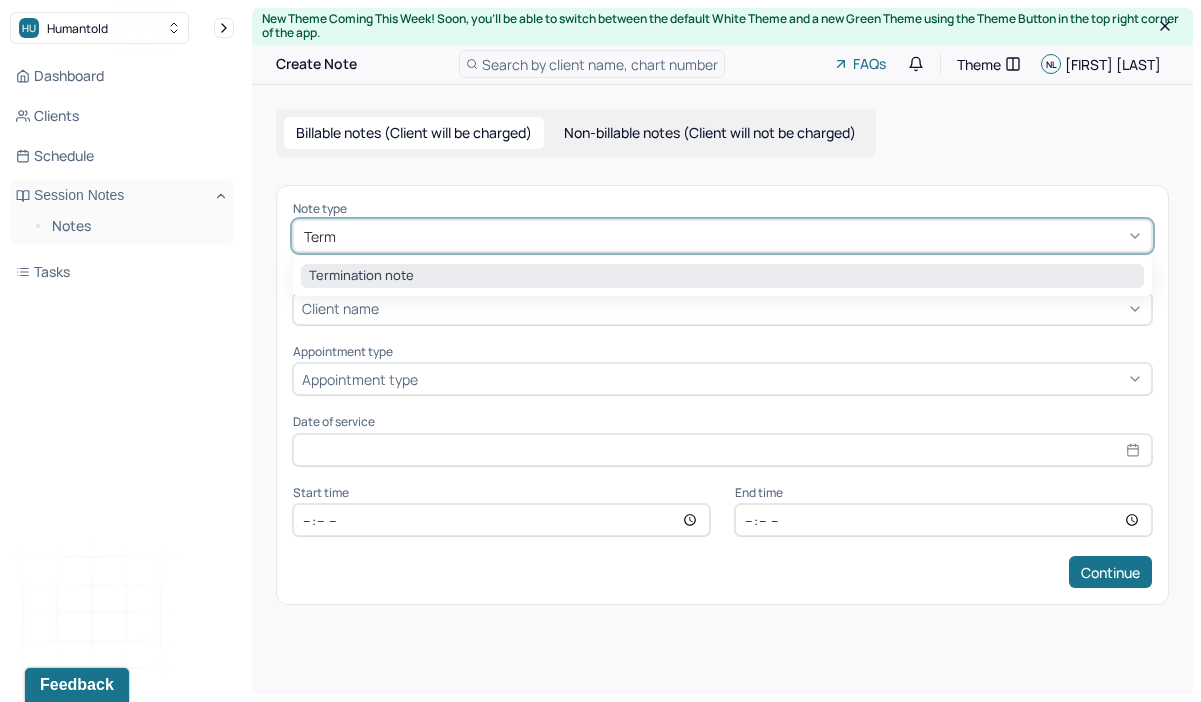 type 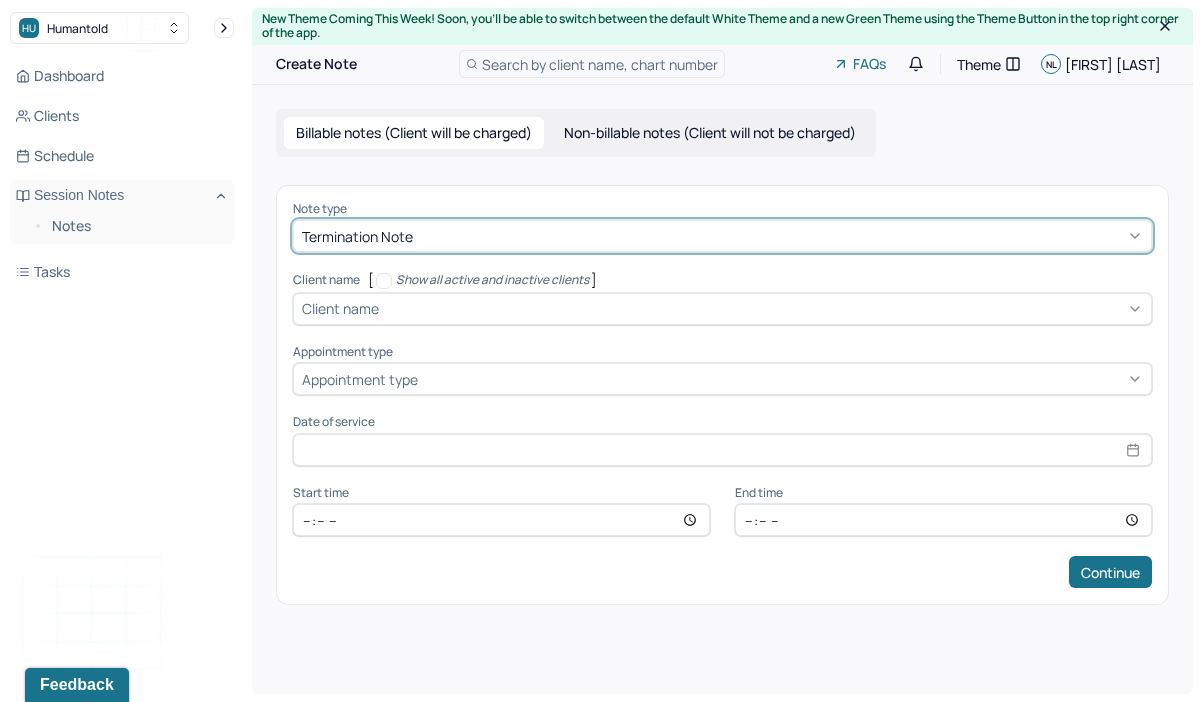 click at bounding box center (763, 308) 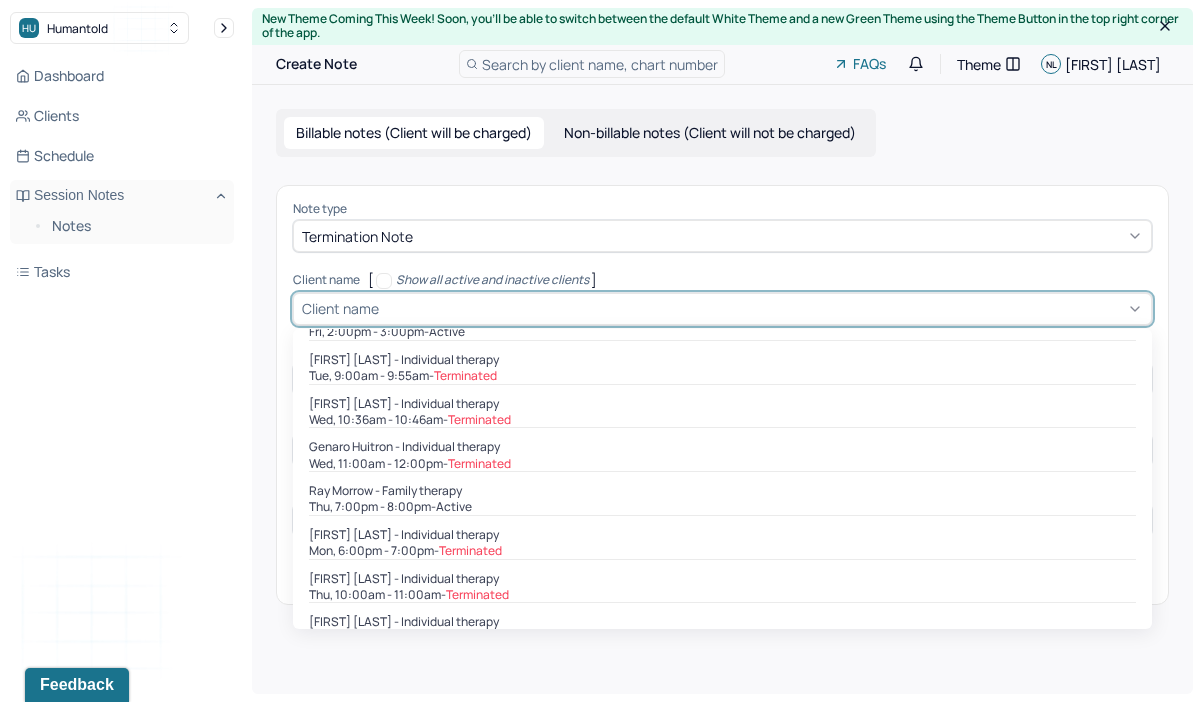 scroll, scrollTop: 0, scrollLeft: 0, axis: both 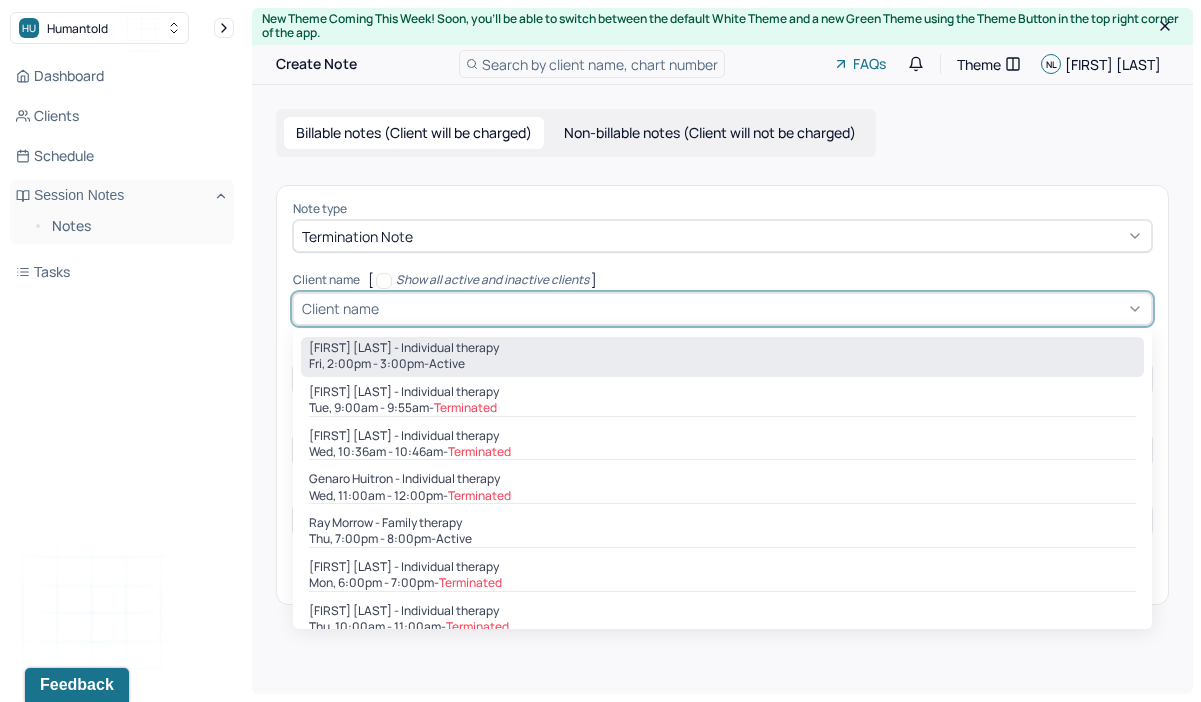 click on "Fri, 2:00pm - 3:00pm  -  active" at bounding box center [722, 364] 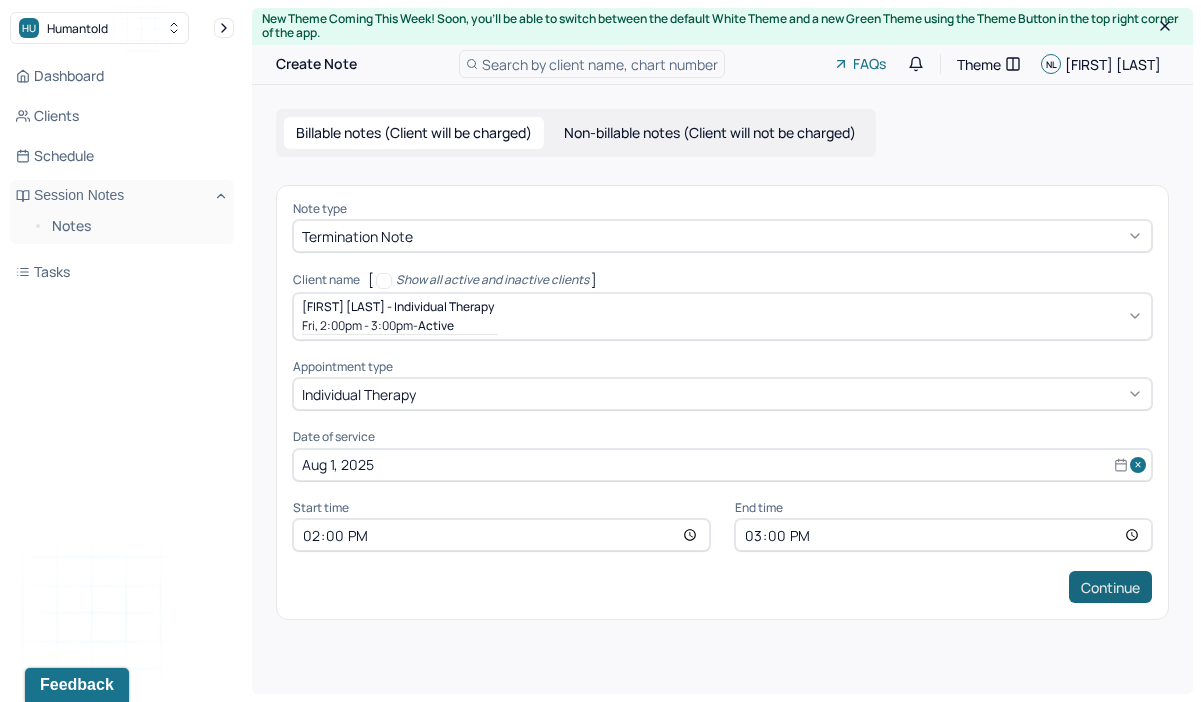click on "Continue" at bounding box center [1110, 587] 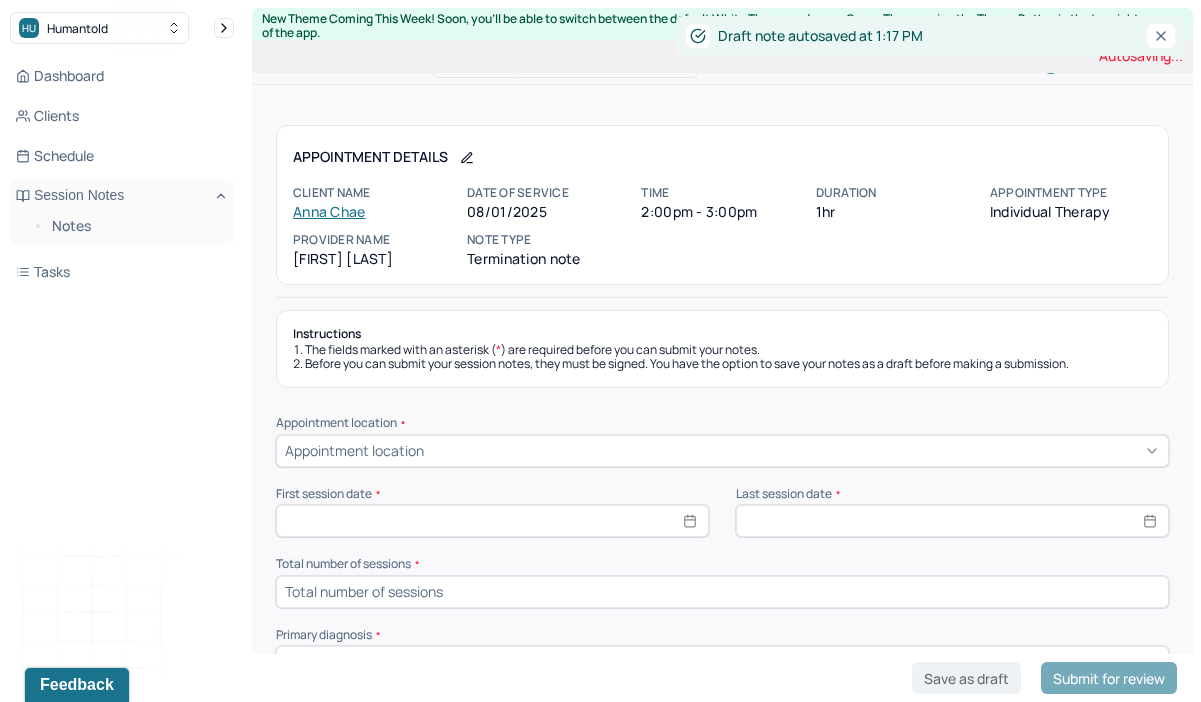 click on "Appointment location" at bounding box center [722, 451] 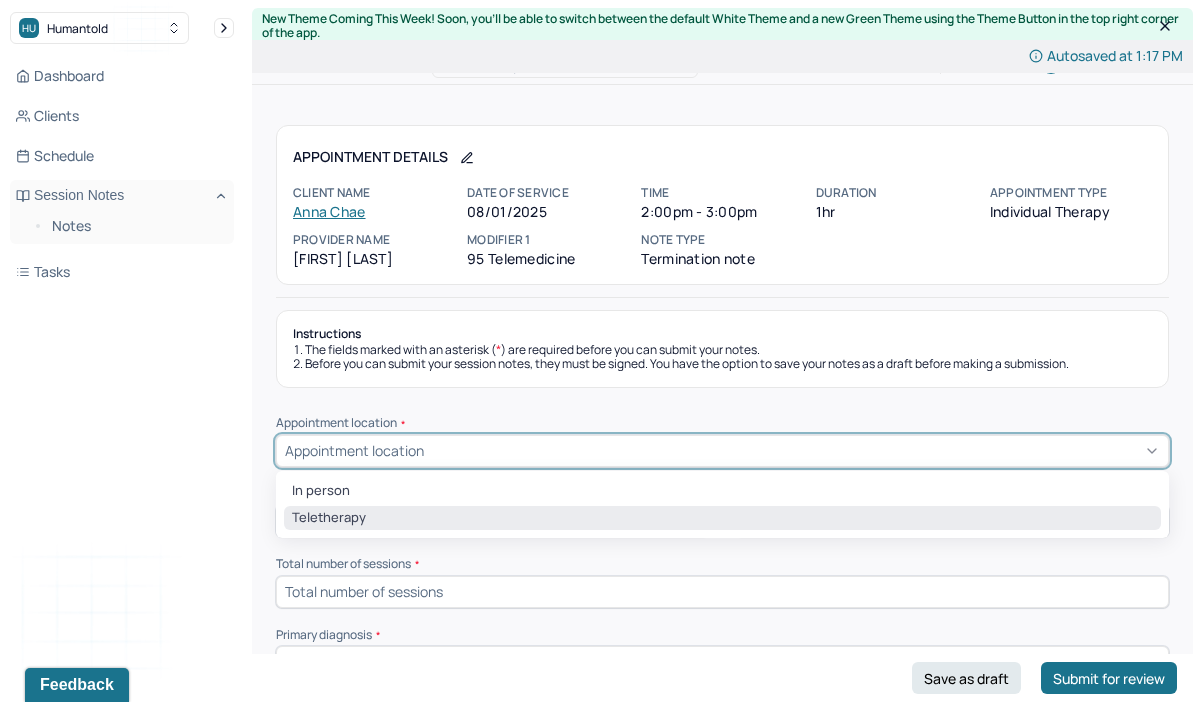 click on "Teletherapy" at bounding box center [722, 518] 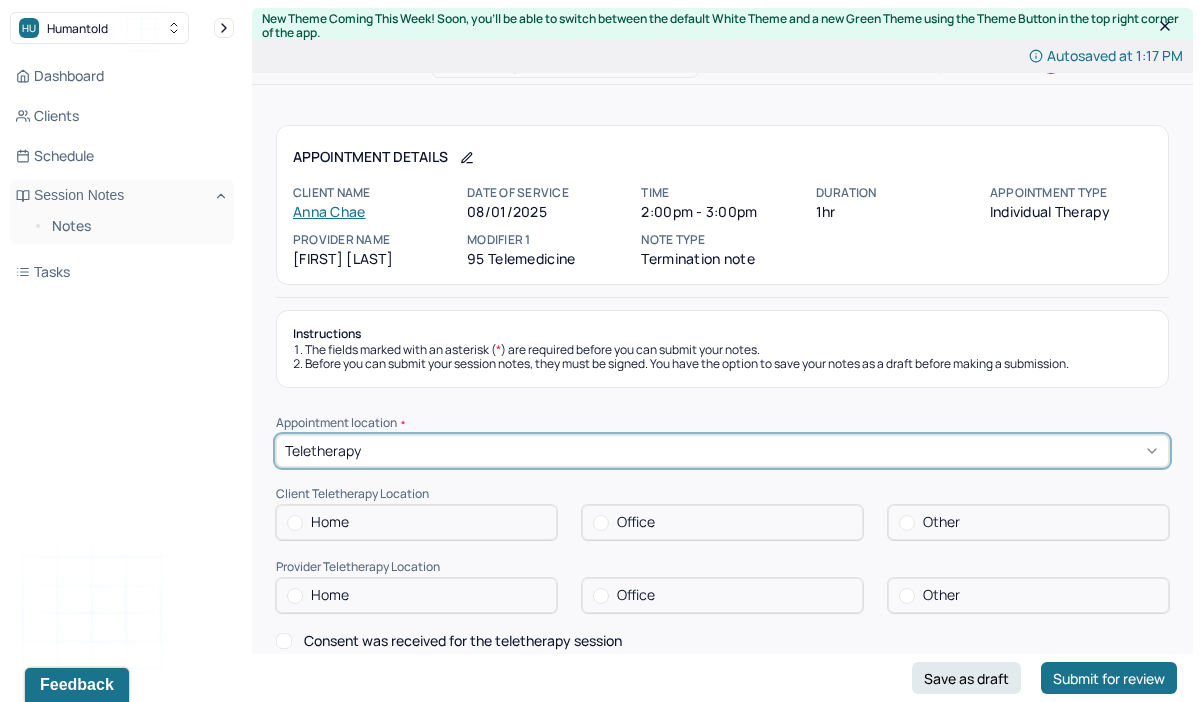 click on "Home" at bounding box center [416, 522] 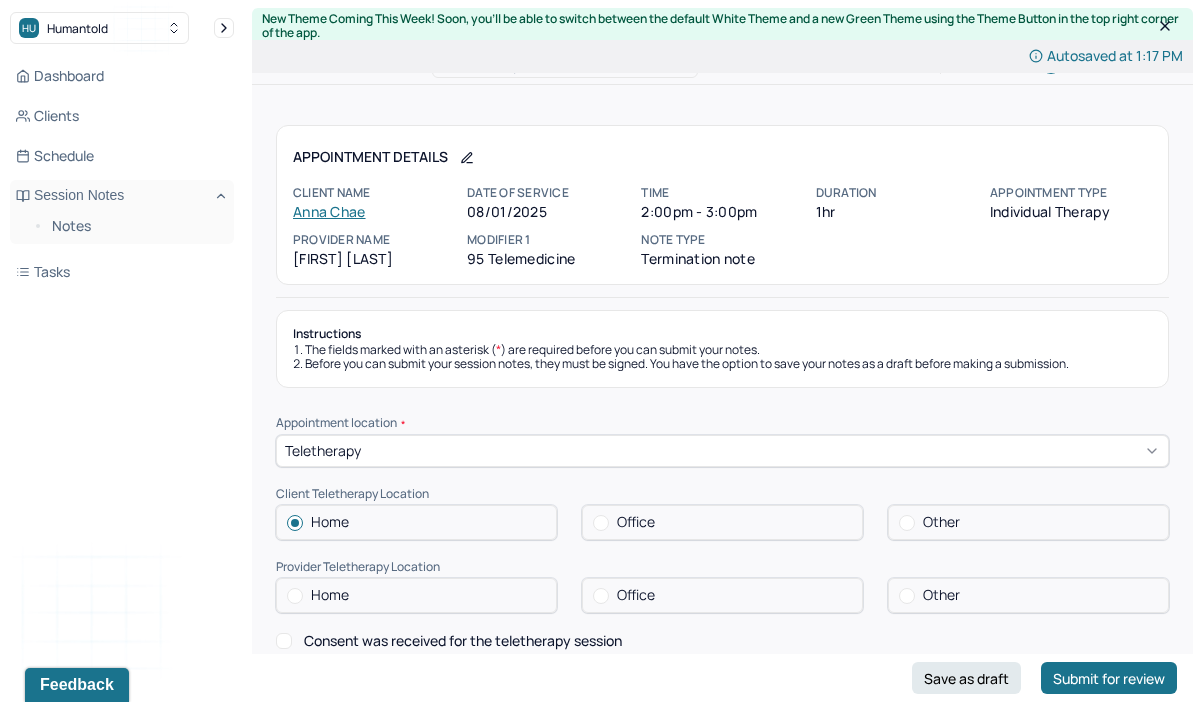 click on "Home" at bounding box center [416, 595] 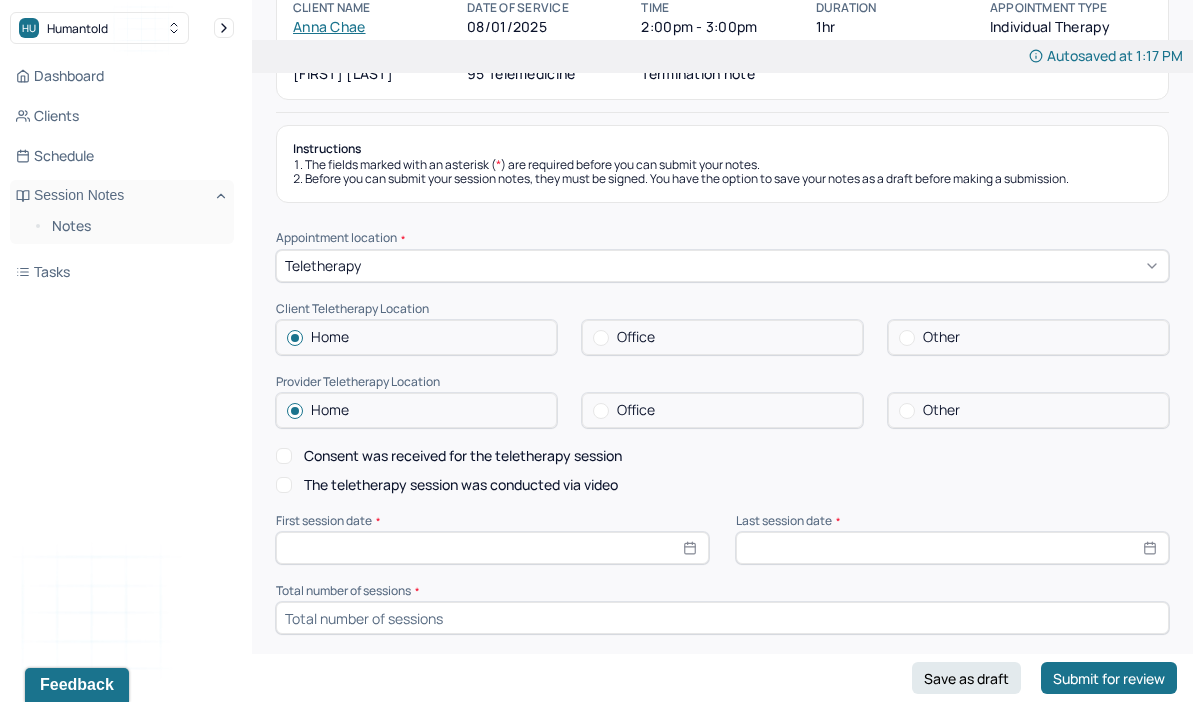 scroll, scrollTop: 214, scrollLeft: 0, axis: vertical 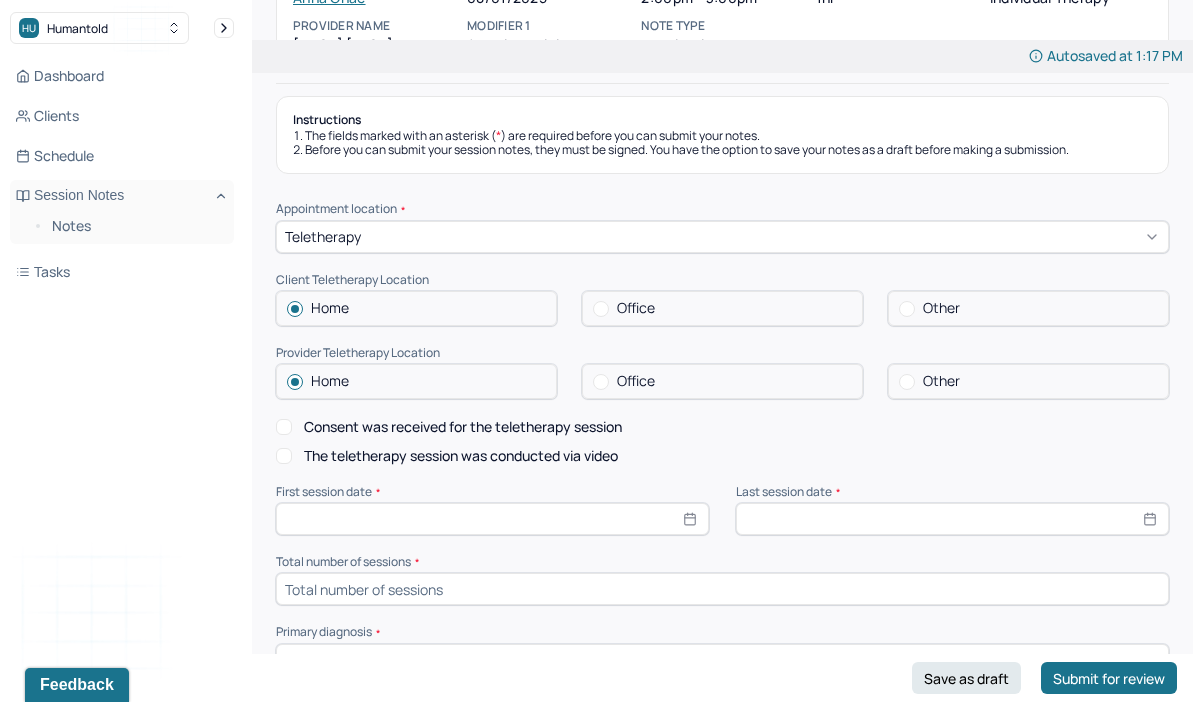 click on "Consent was received for the teletherapy session" at bounding box center (284, 427) 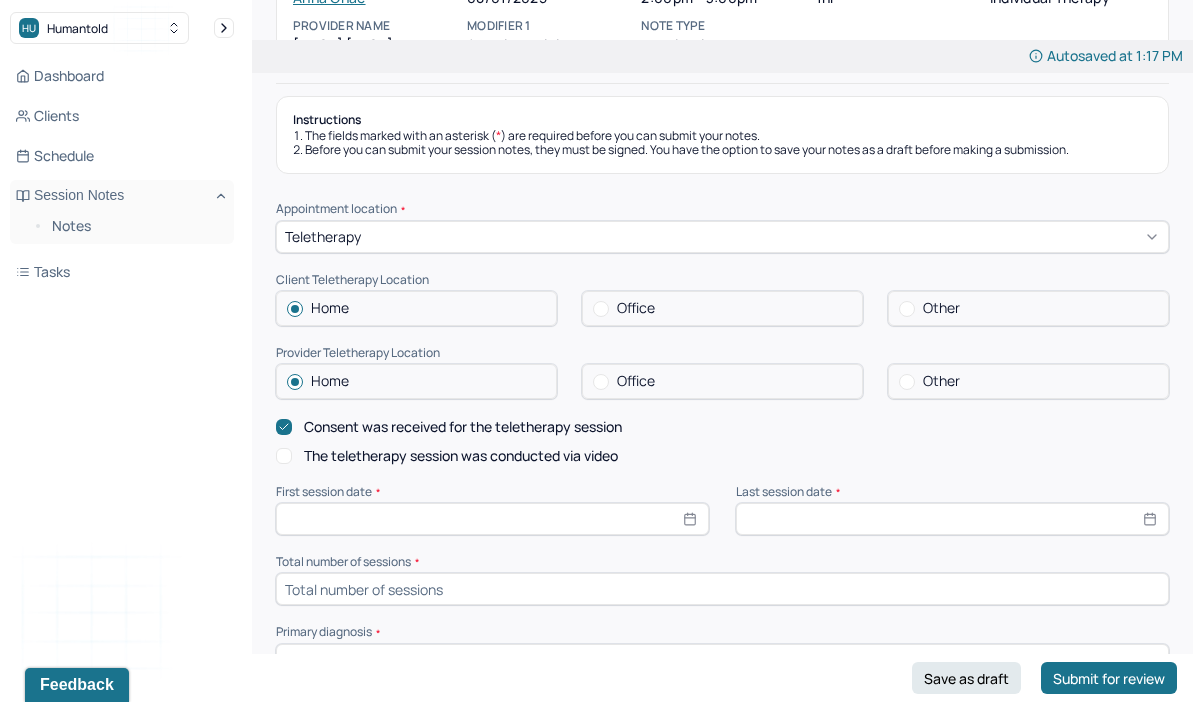 click on "The teletherapy session was conducted via video" at bounding box center [284, 456] 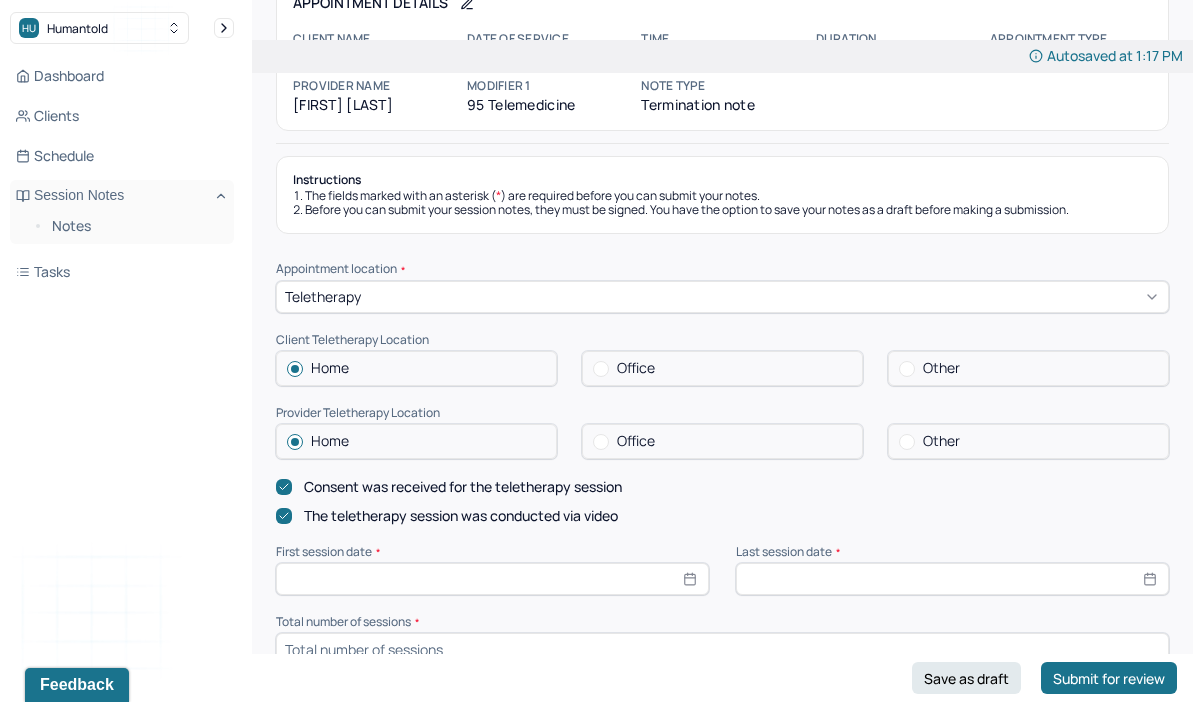 scroll, scrollTop: 50, scrollLeft: 0, axis: vertical 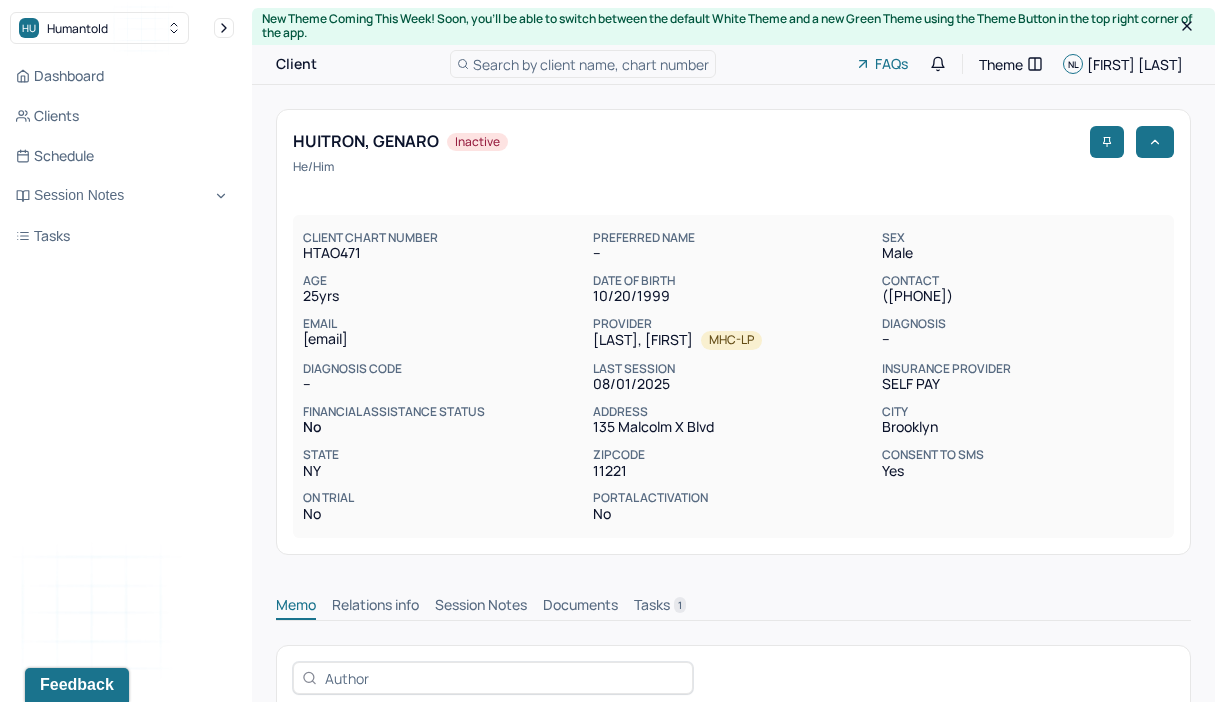 click on "Session Notes" at bounding box center (481, 607) 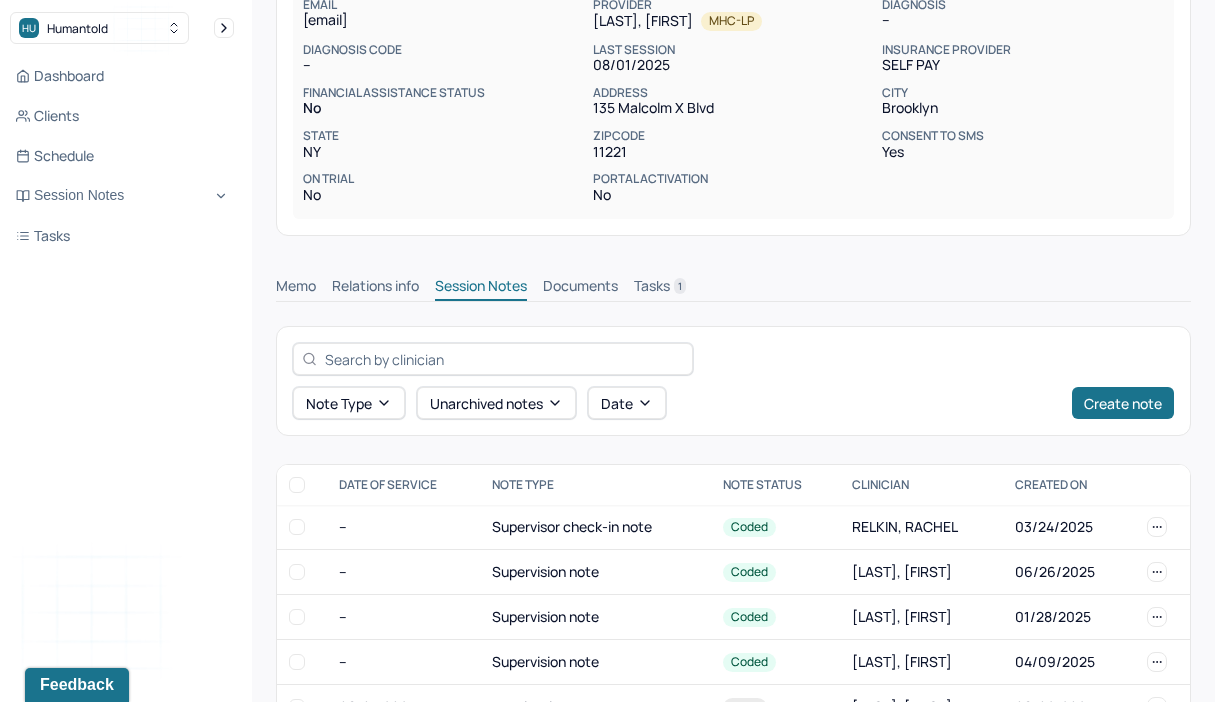 scroll, scrollTop: 590, scrollLeft: 0, axis: vertical 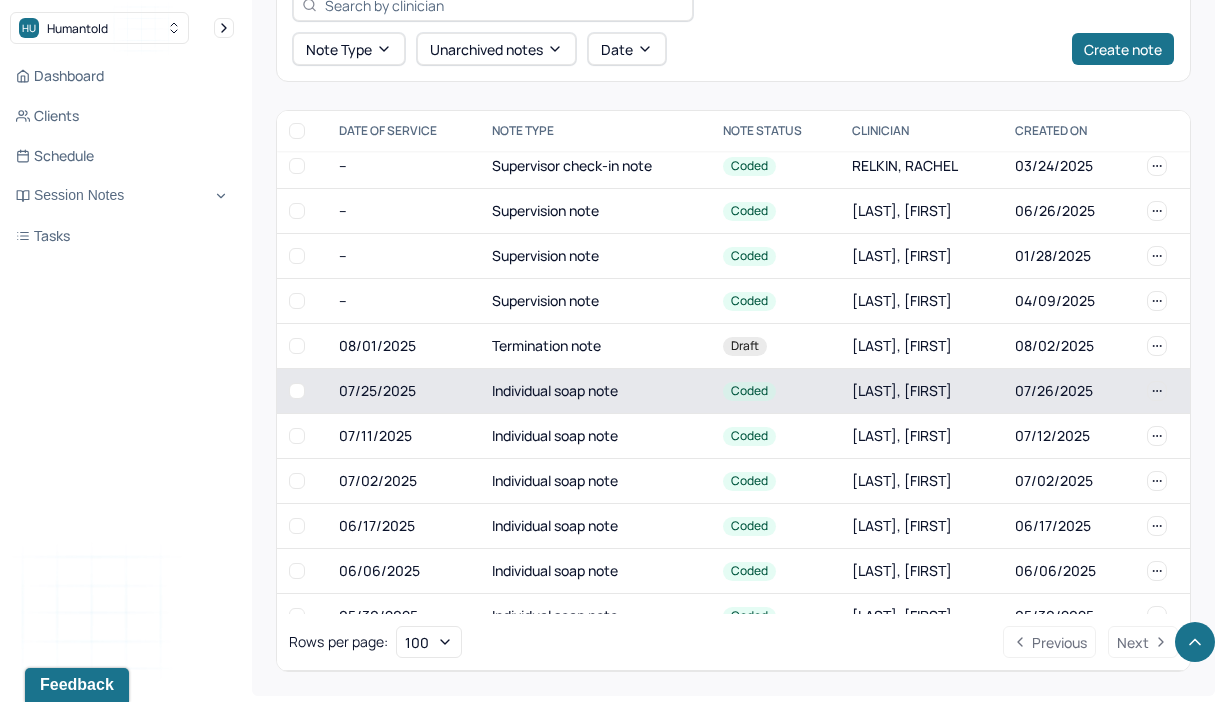 click on "Individual soap note" at bounding box center (595, 391) 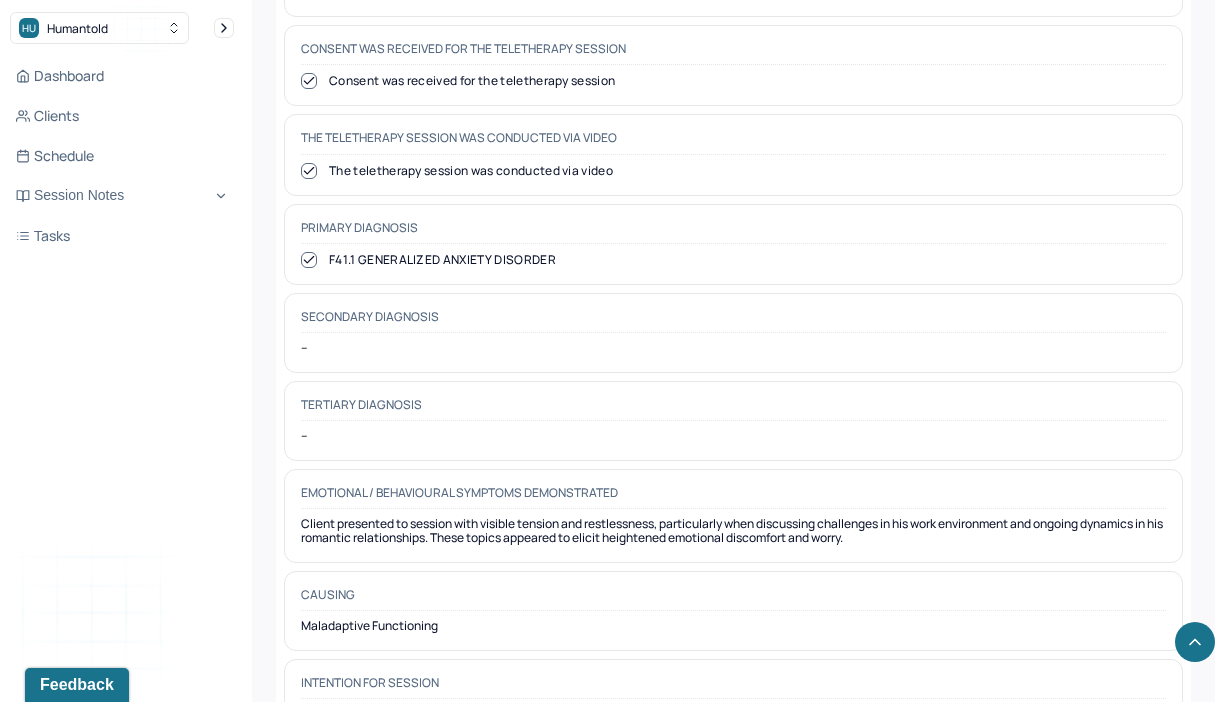 scroll, scrollTop: 1090, scrollLeft: 0, axis: vertical 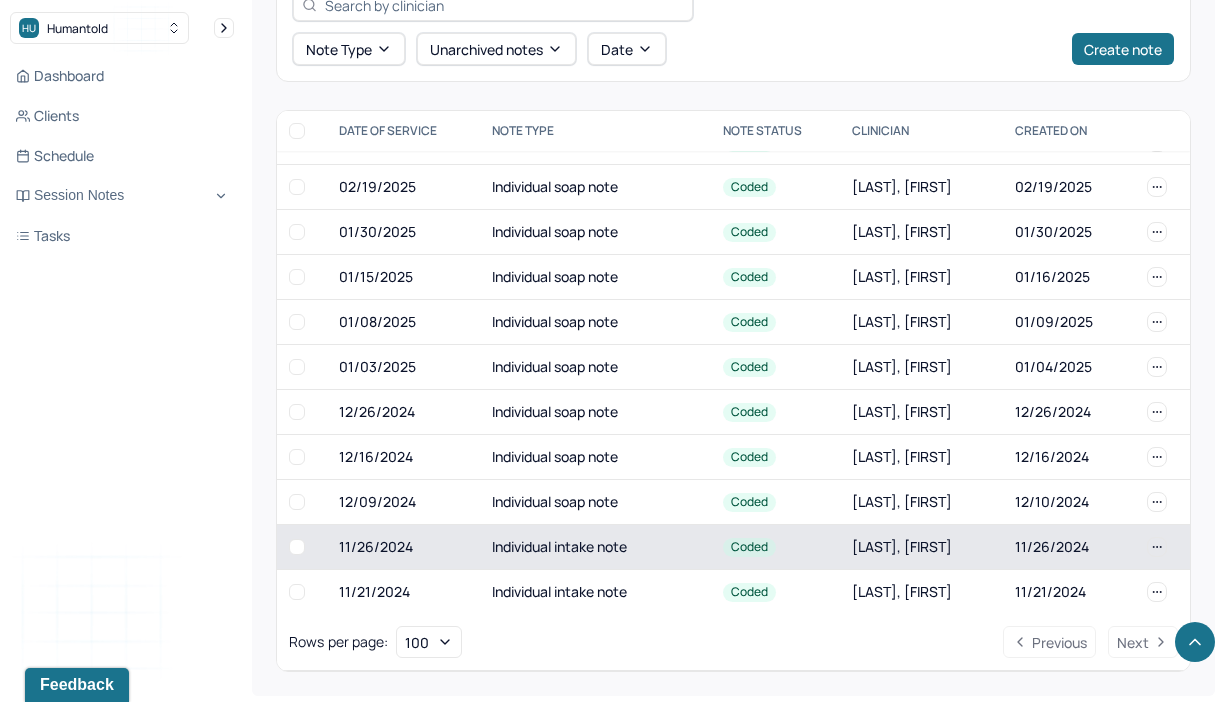 click on "Individual intake note" at bounding box center [595, 547] 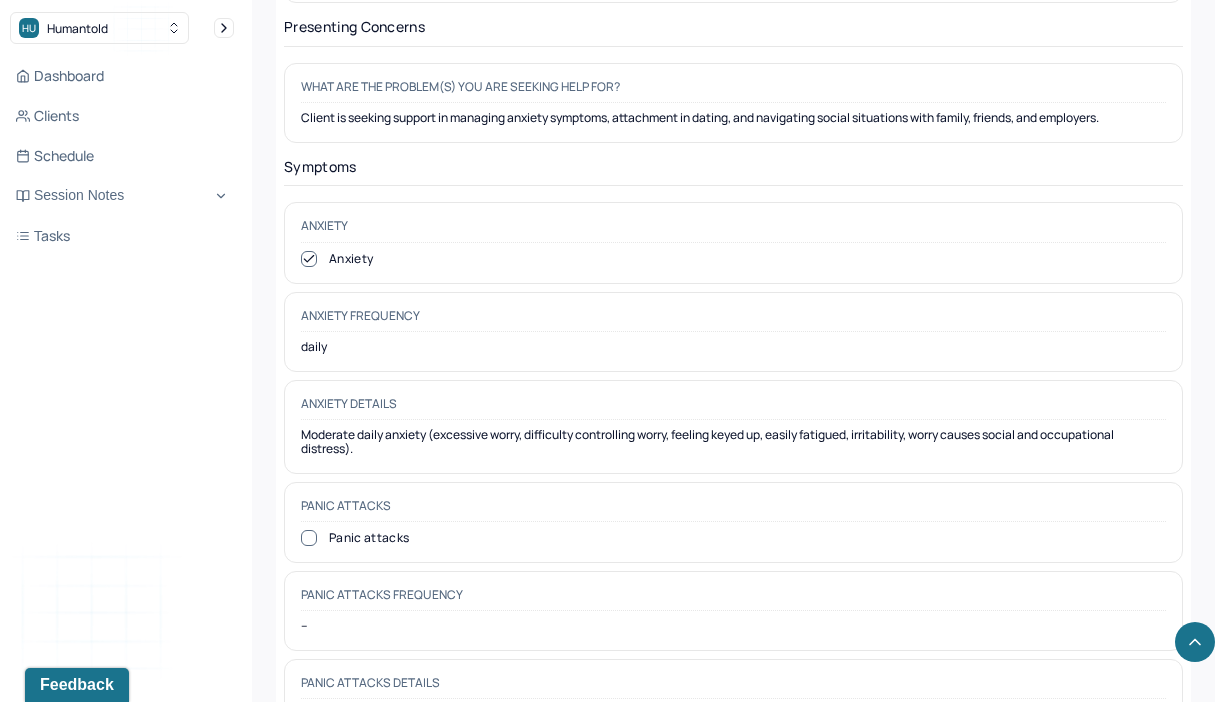 scroll, scrollTop: 2989, scrollLeft: 0, axis: vertical 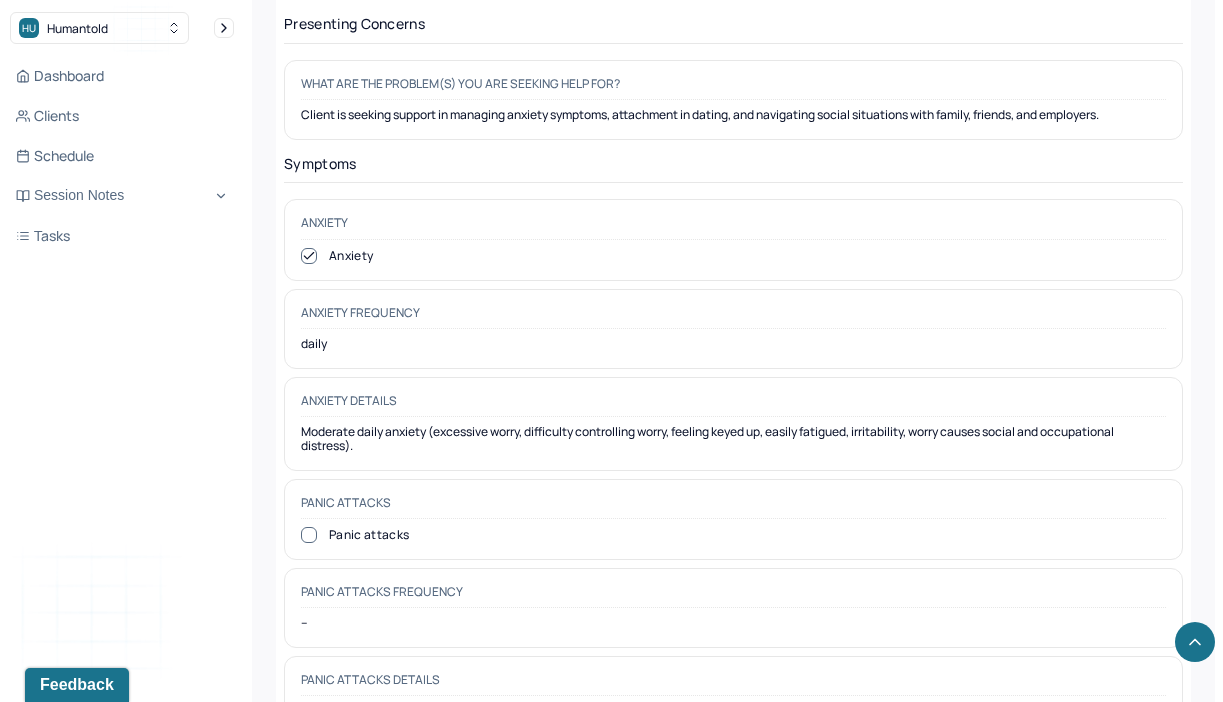 click on "Moderate daily anxiety (excessive worry, difficulty controlling worry, feeling keyed up, easily fatigued, irritability, worry causes social and occupational distress)." at bounding box center (733, 439) 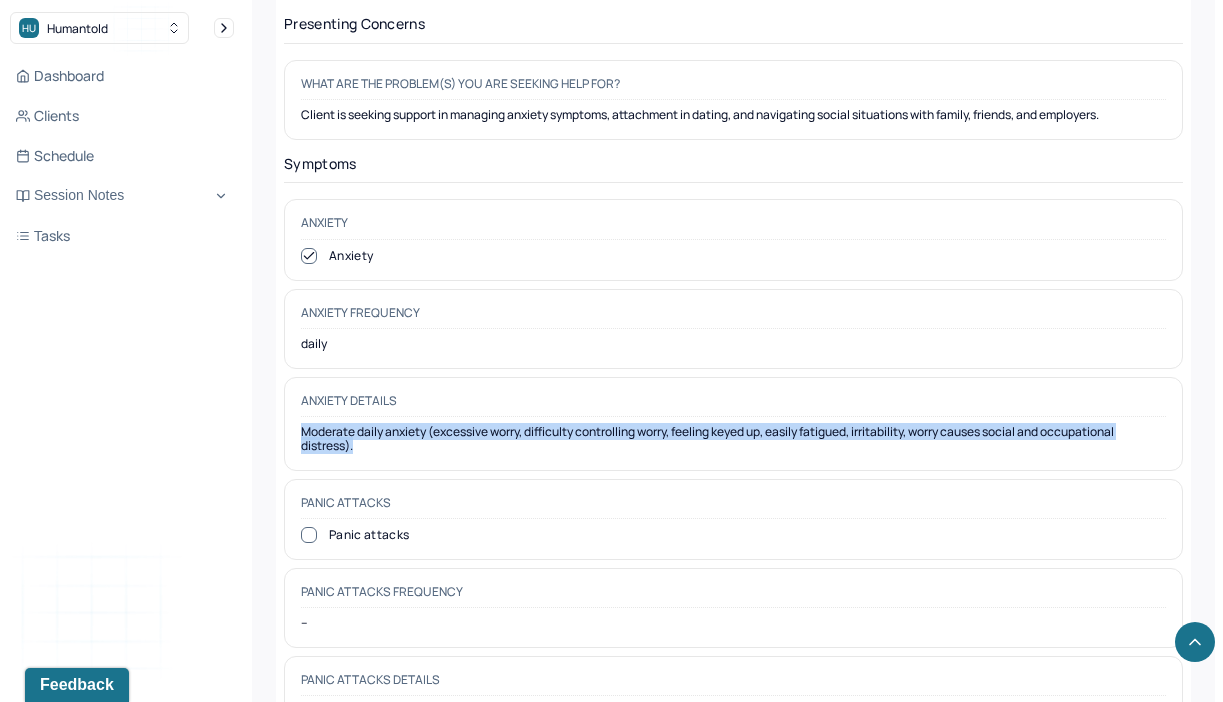 drag, startPoint x: 467, startPoint y: 426, endPoint x: 283, endPoint y: 398, distance: 186.11824 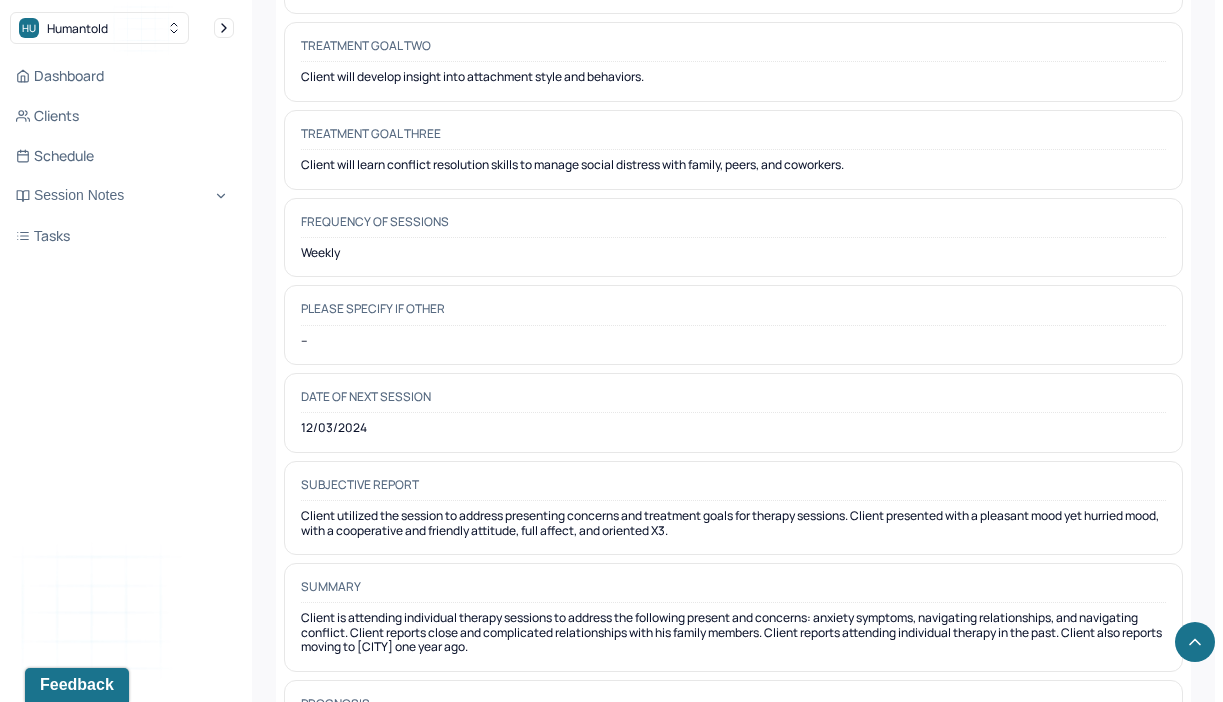 scroll, scrollTop: 9959, scrollLeft: 0, axis: vertical 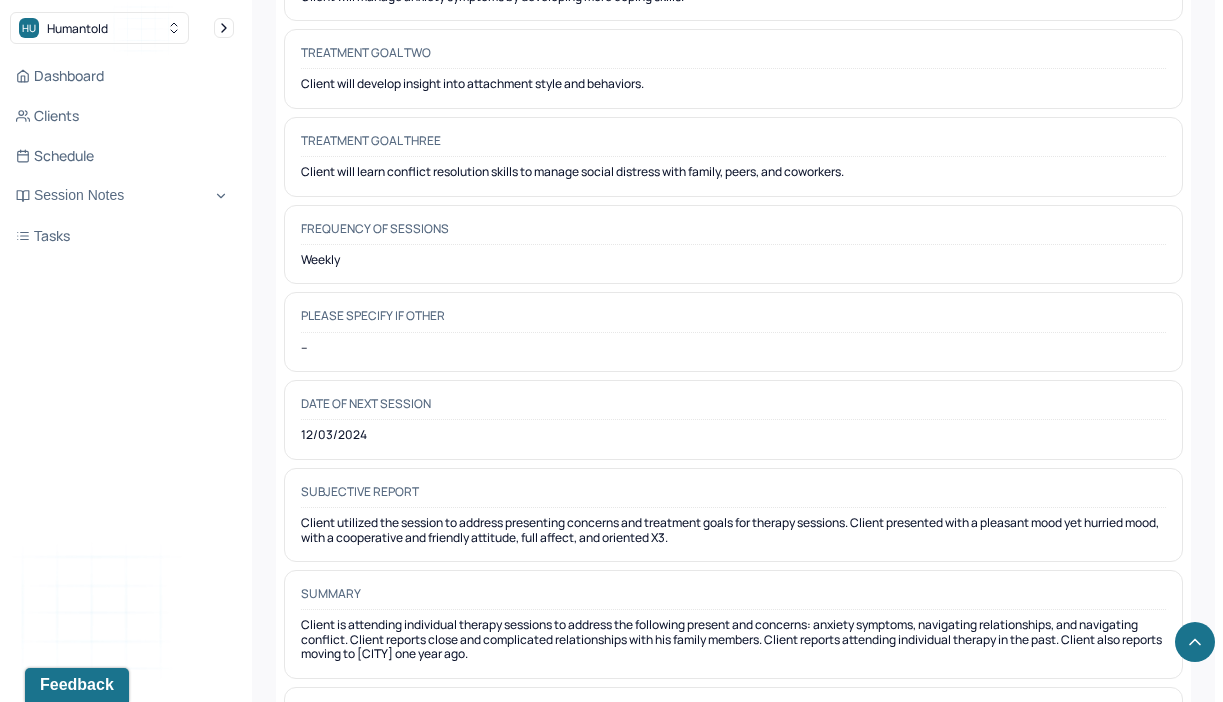 drag, startPoint x: 575, startPoint y: 561, endPoint x: 485, endPoint y: 504, distance: 106.531685 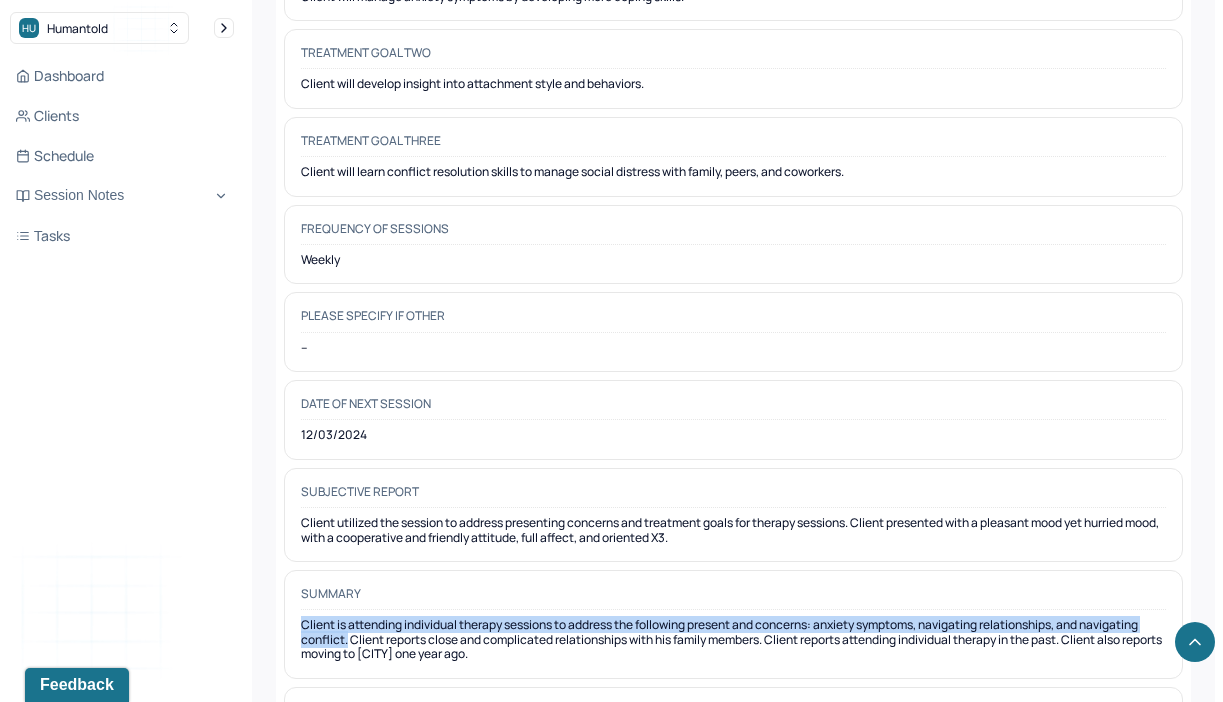 drag, startPoint x: 347, startPoint y: 541, endPoint x: 276, endPoint y: 516, distance: 75.272835 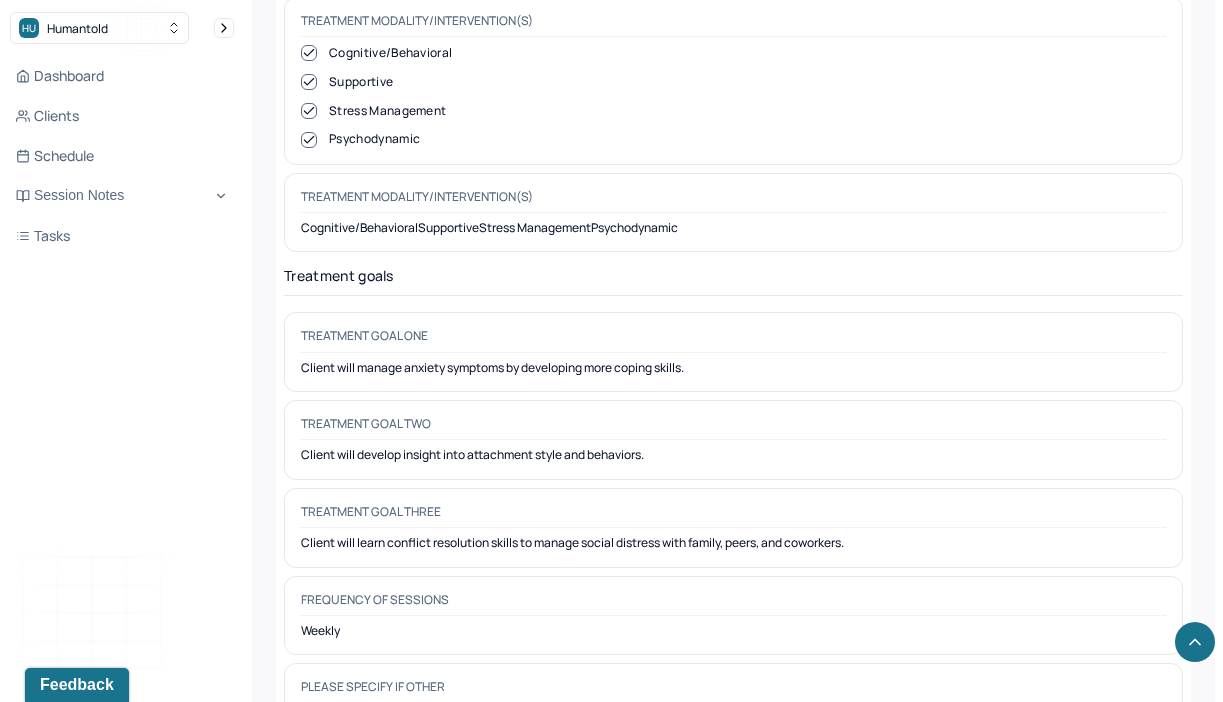 scroll, scrollTop: 9579, scrollLeft: 0, axis: vertical 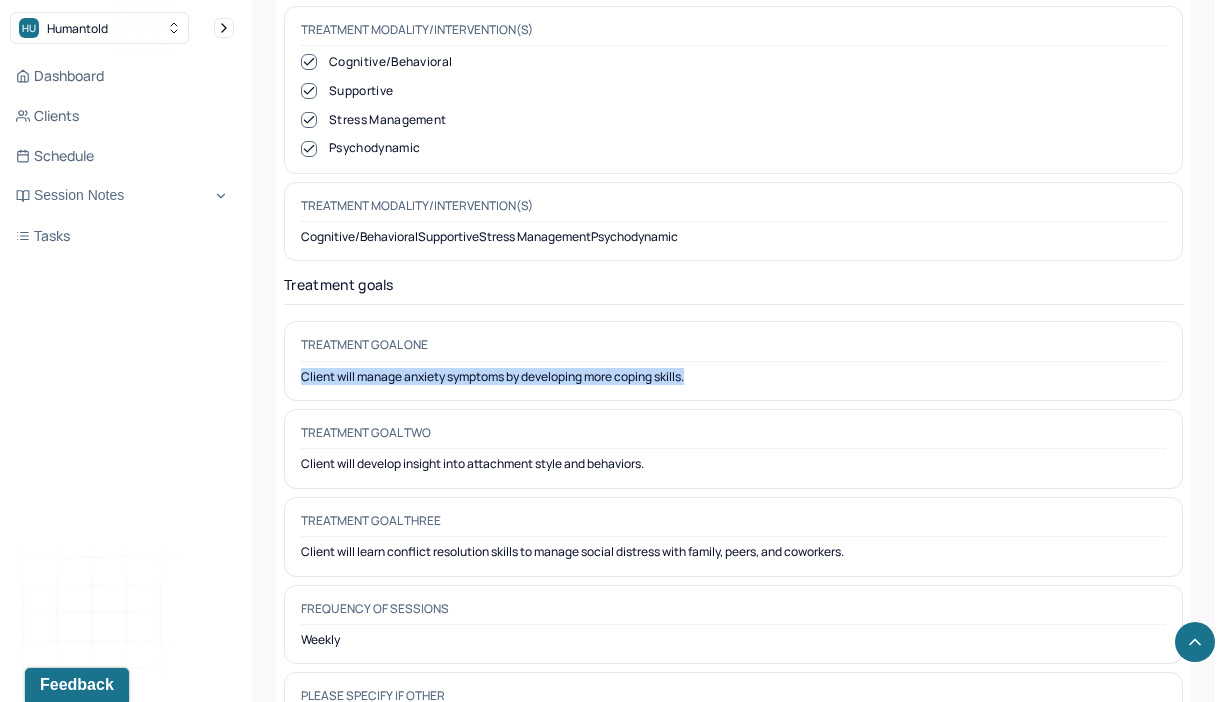 drag, startPoint x: 733, startPoint y: 287, endPoint x: 528, endPoint y: 259, distance: 206.90337 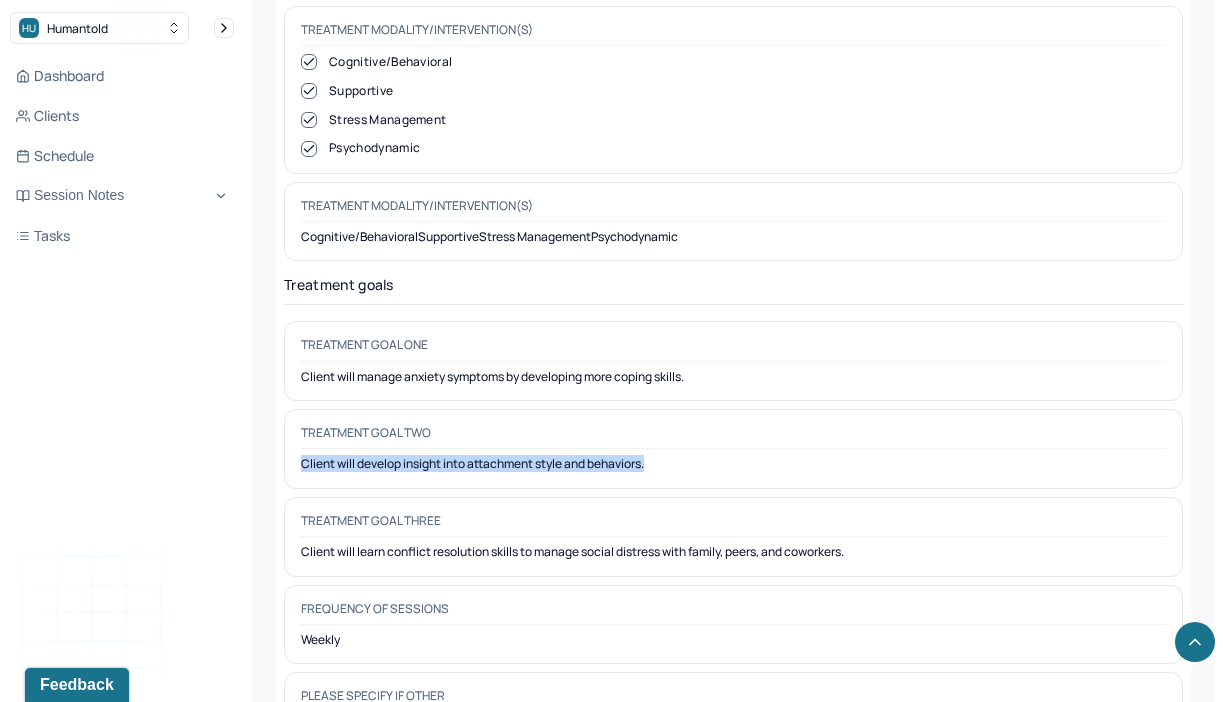 drag, startPoint x: 671, startPoint y: 375, endPoint x: 404, endPoint y: 355, distance: 267.74802 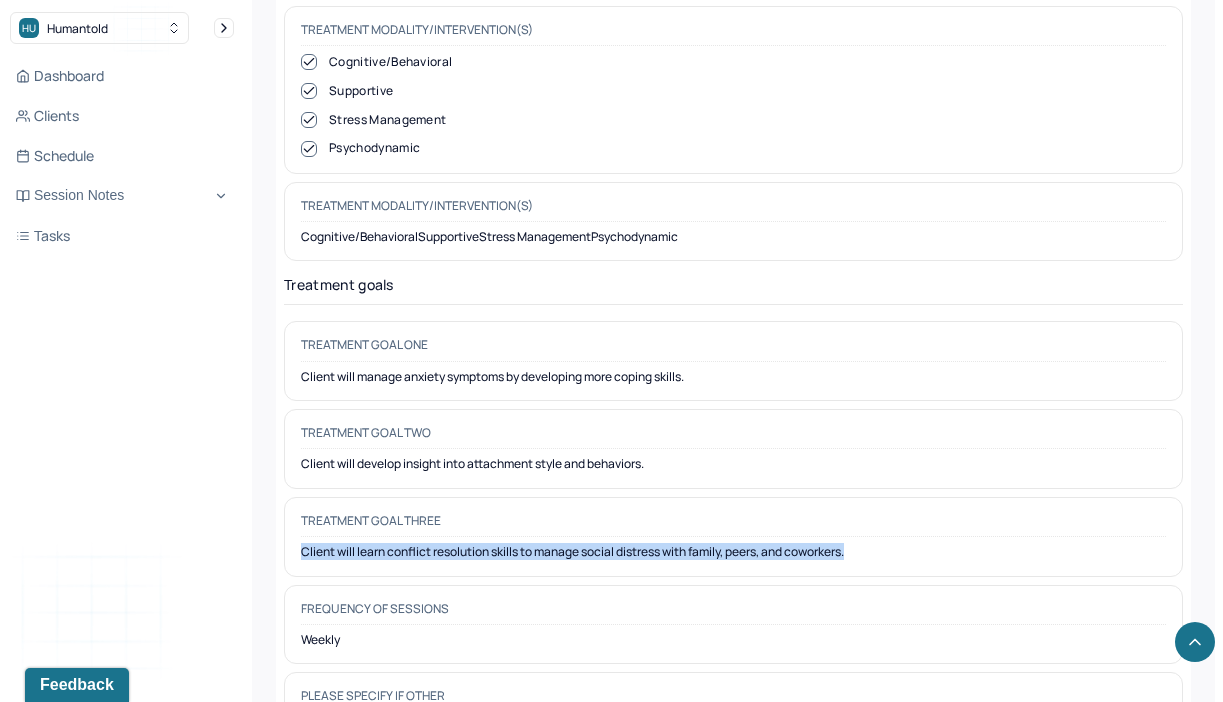 drag, startPoint x: 903, startPoint y: 460, endPoint x: 659, endPoint y: 447, distance: 244.34607 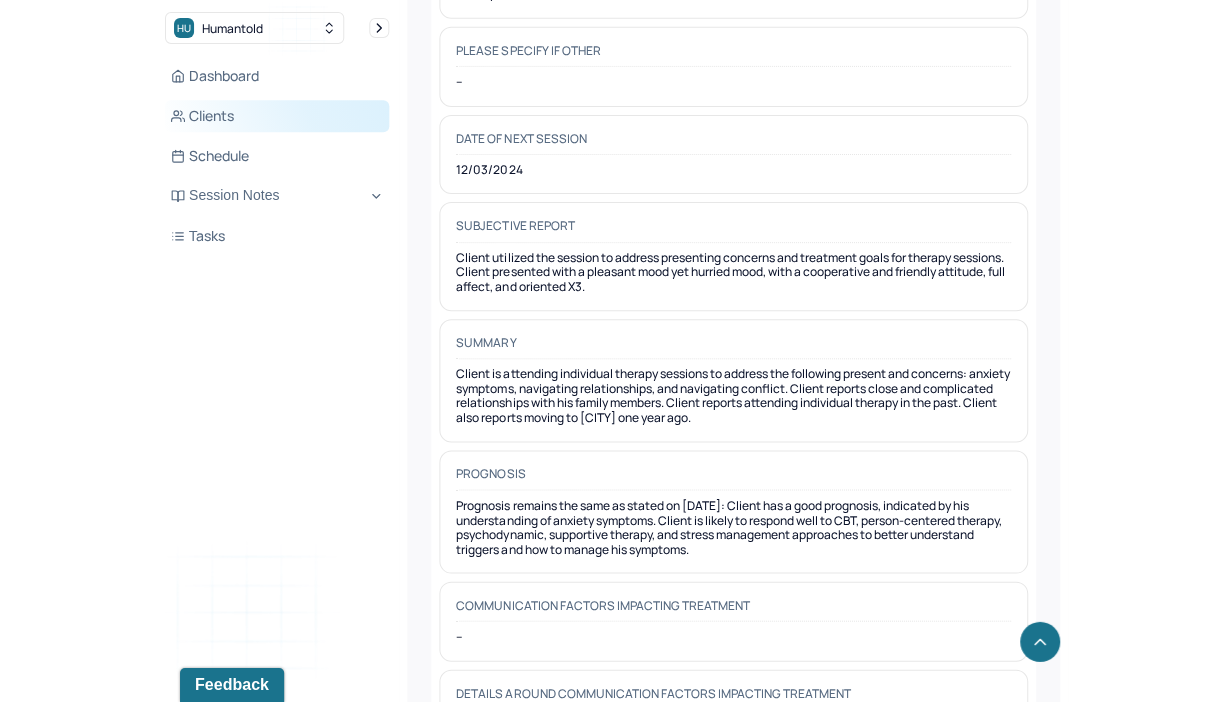 scroll, scrollTop: 10167, scrollLeft: 0, axis: vertical 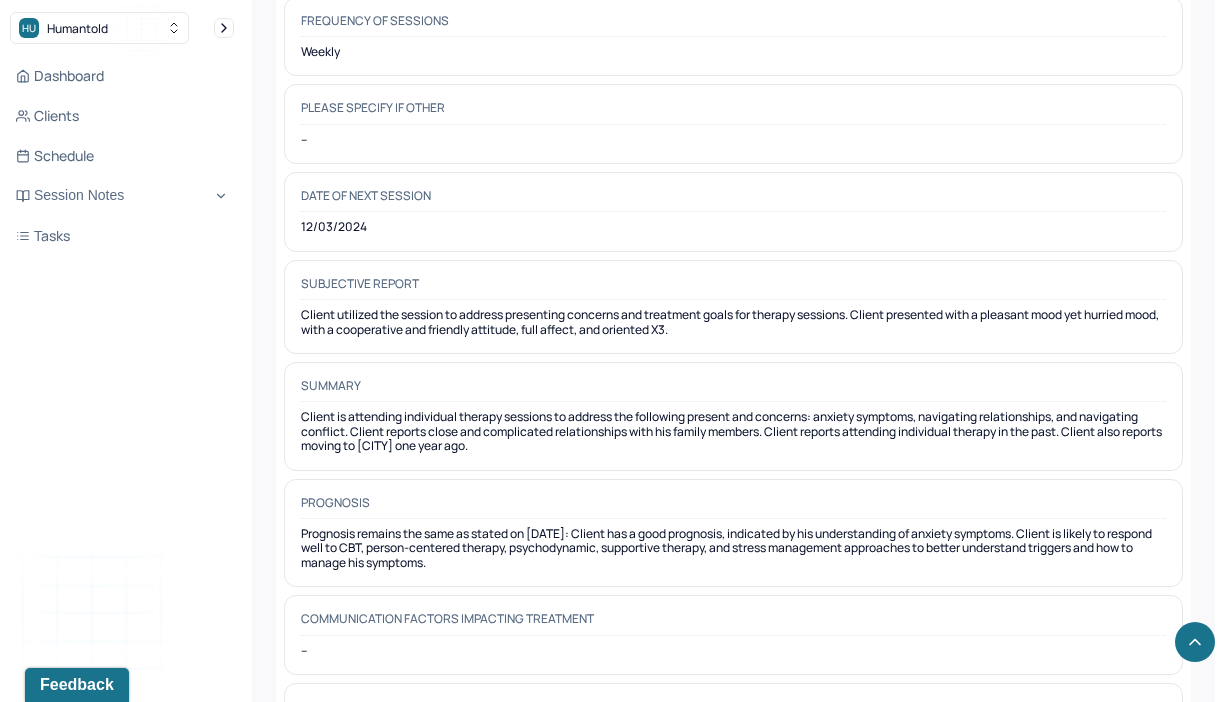 drag, startPoint x: 489, startPoint y: 462, endPoint x: 584, endPoint y: 433, distance: 99.32774 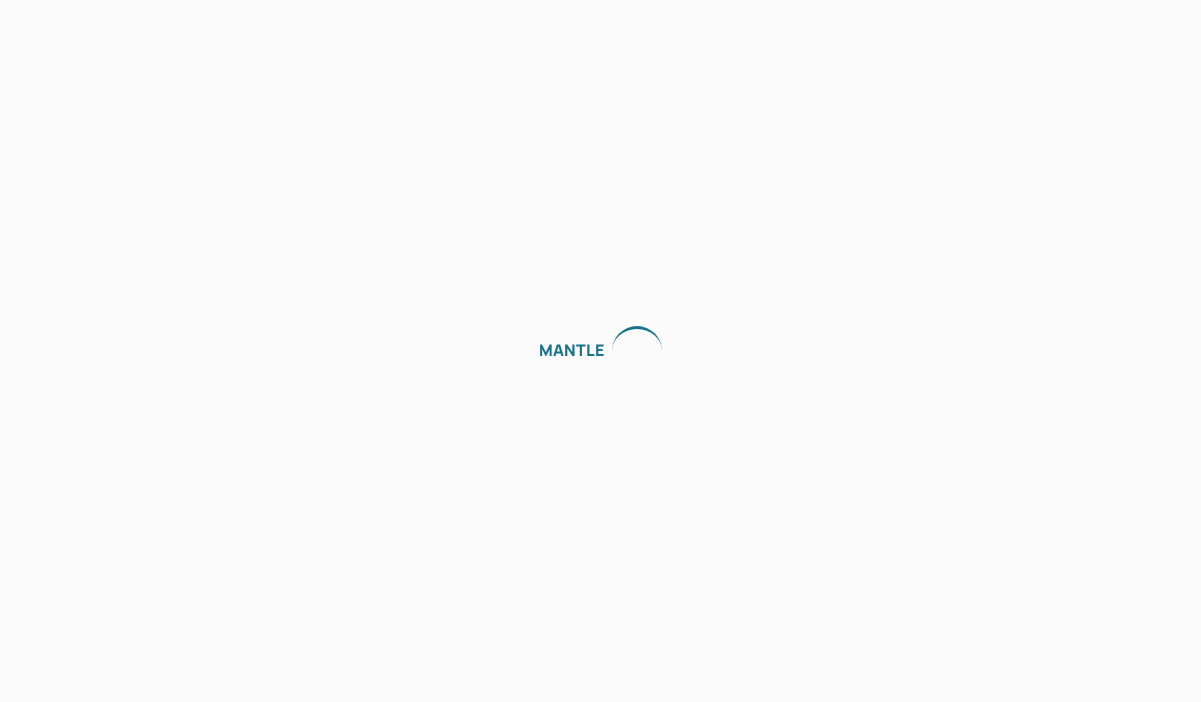 scroll, scrollTop: 0, scrollLeft: 0, axis: both 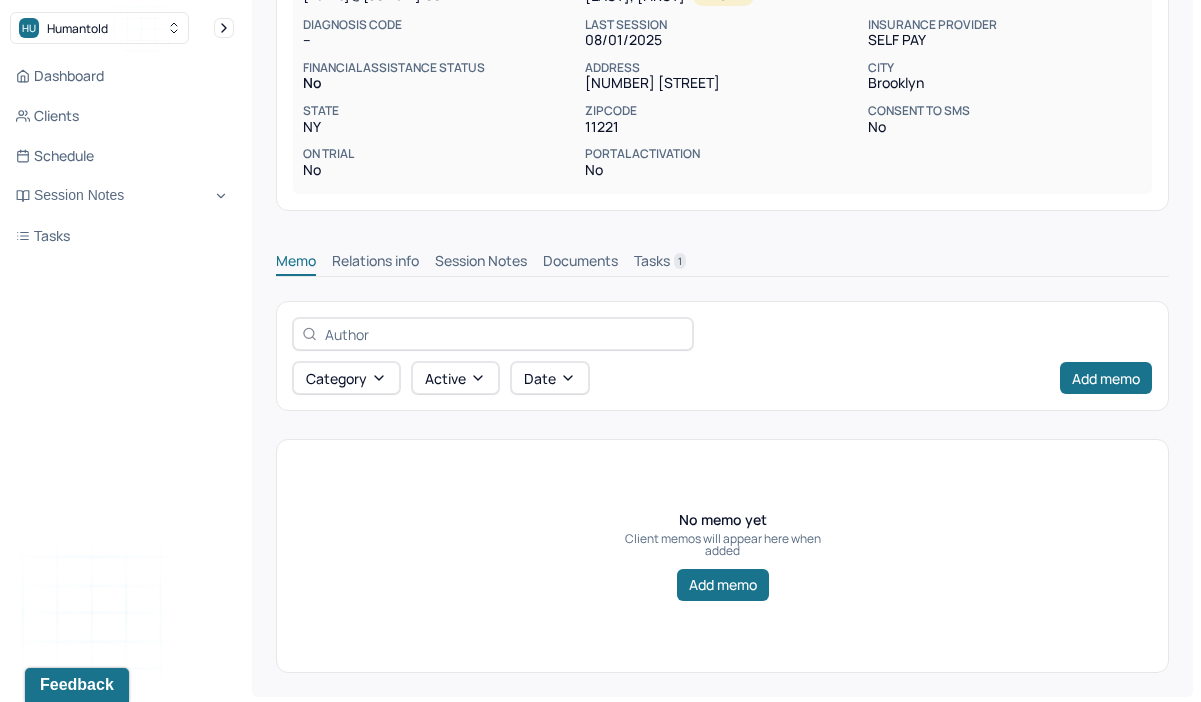 click on "Session Notes" at bounding box center [481, 263] 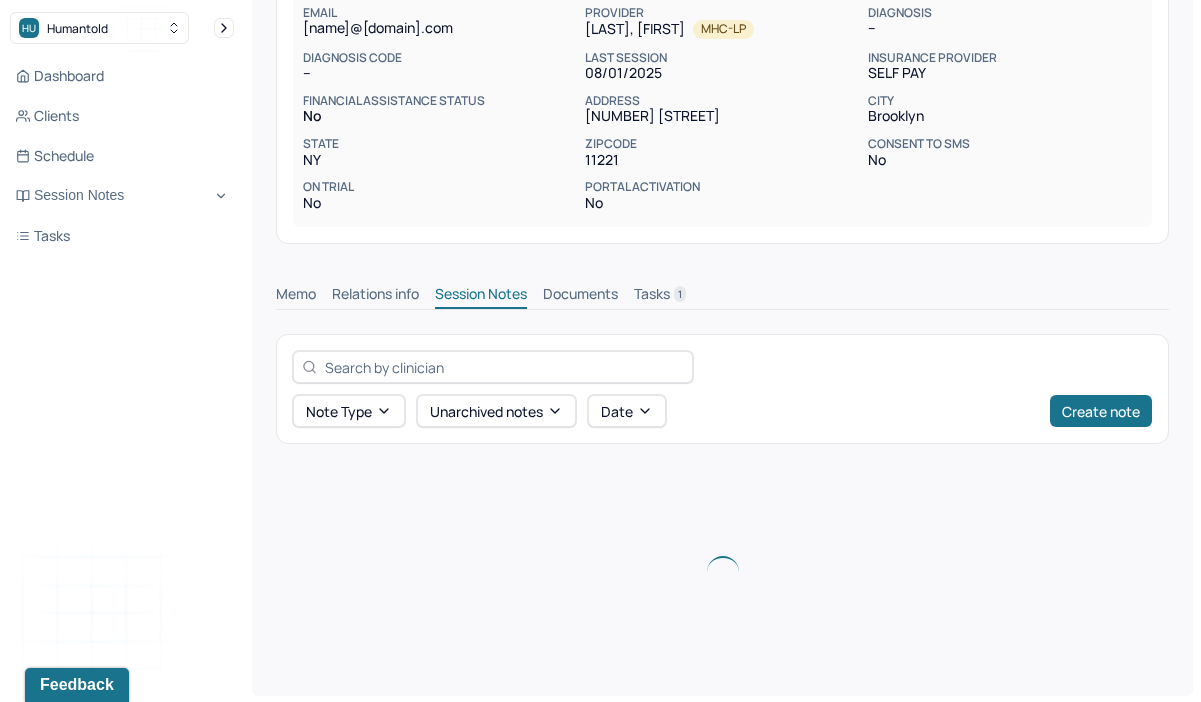 scroll, scrollTop: 344, scrollLeft: 0, axis: vertical 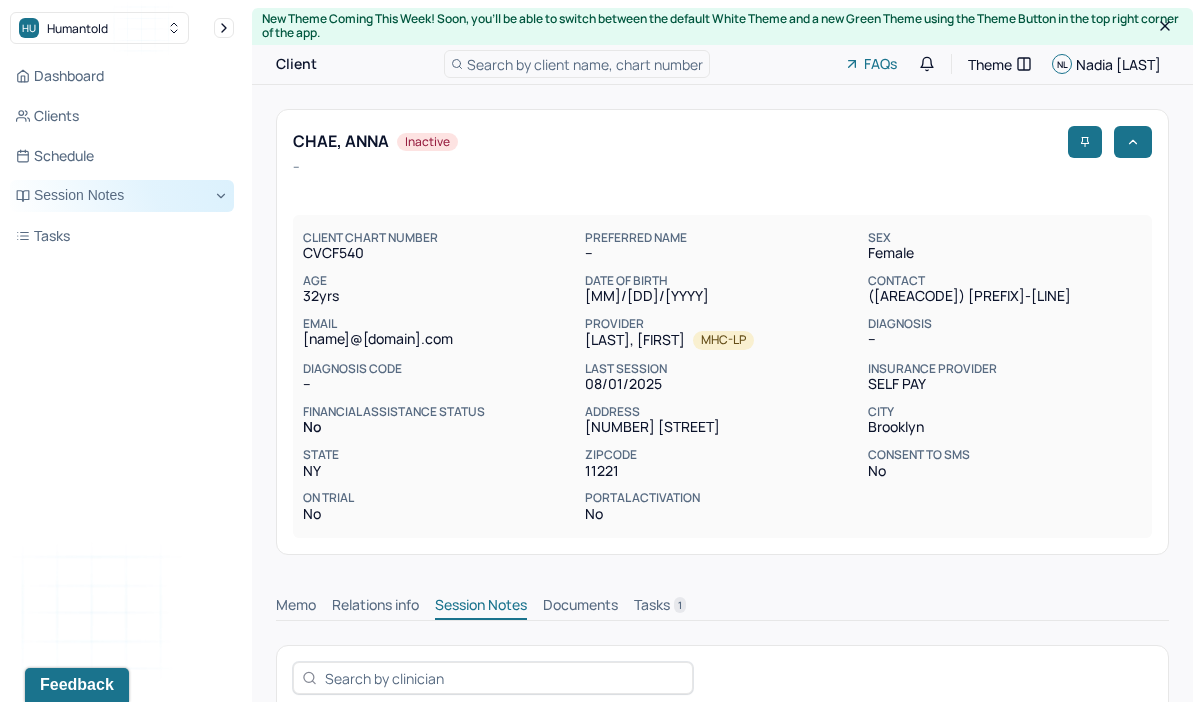 click on "Session Notes" at bounding box center (122, 196) 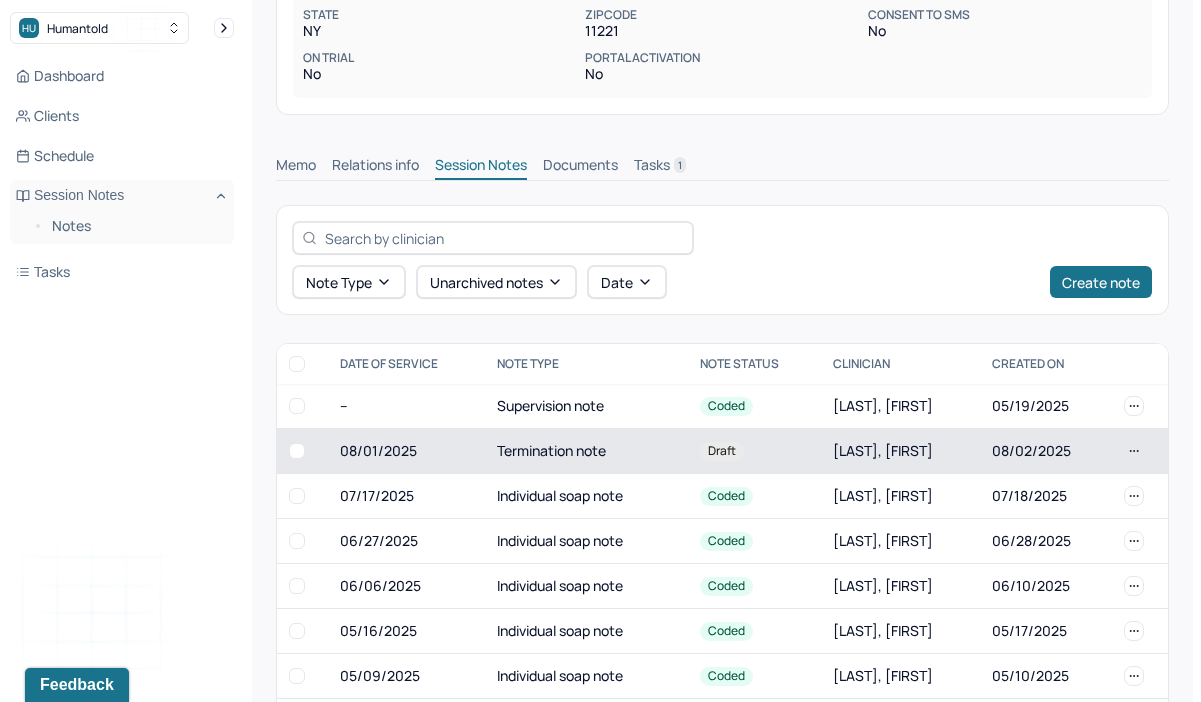 click on "Termination note" at bounding box center [587, 451] 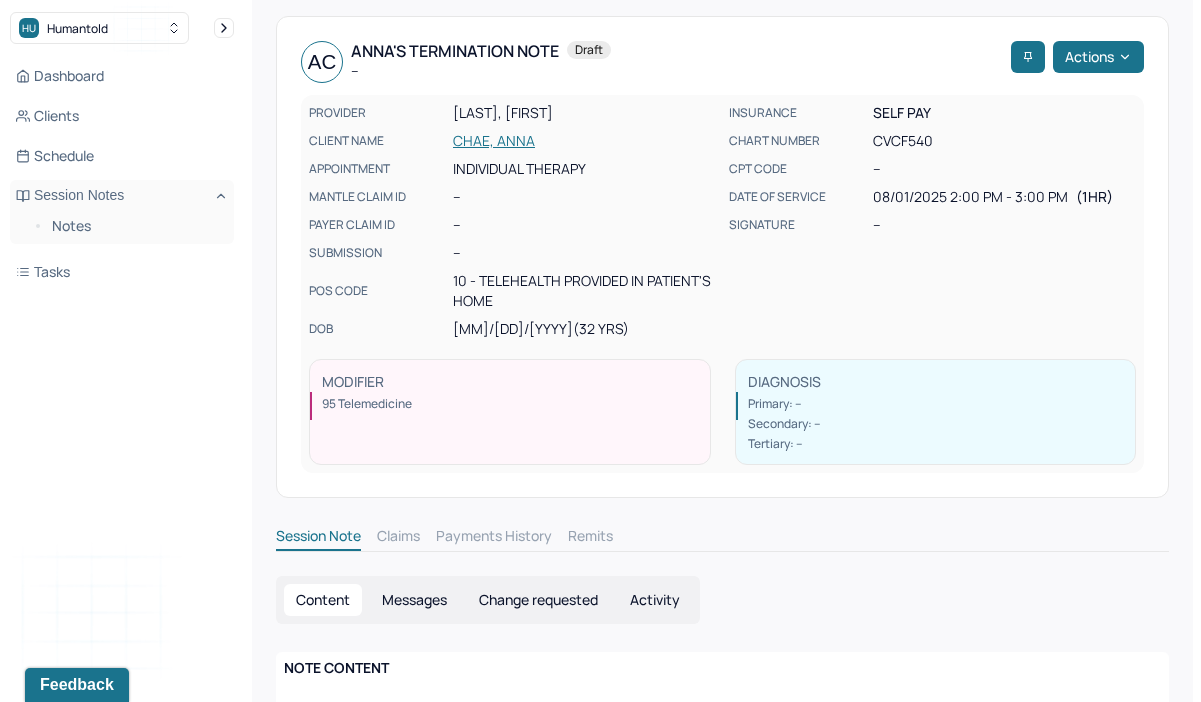 scroll, scrollTop: 440, scrollLeft: 0, axis: vertical 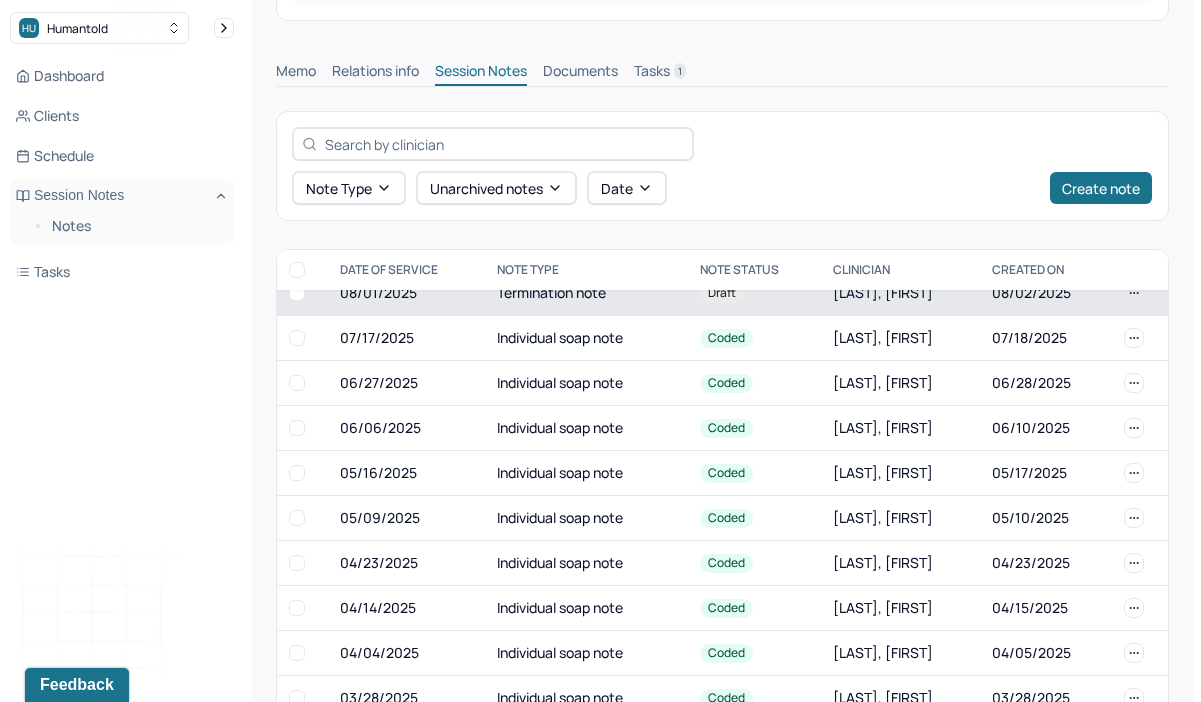 click on "Termination note" at bounding box center [587, 293] 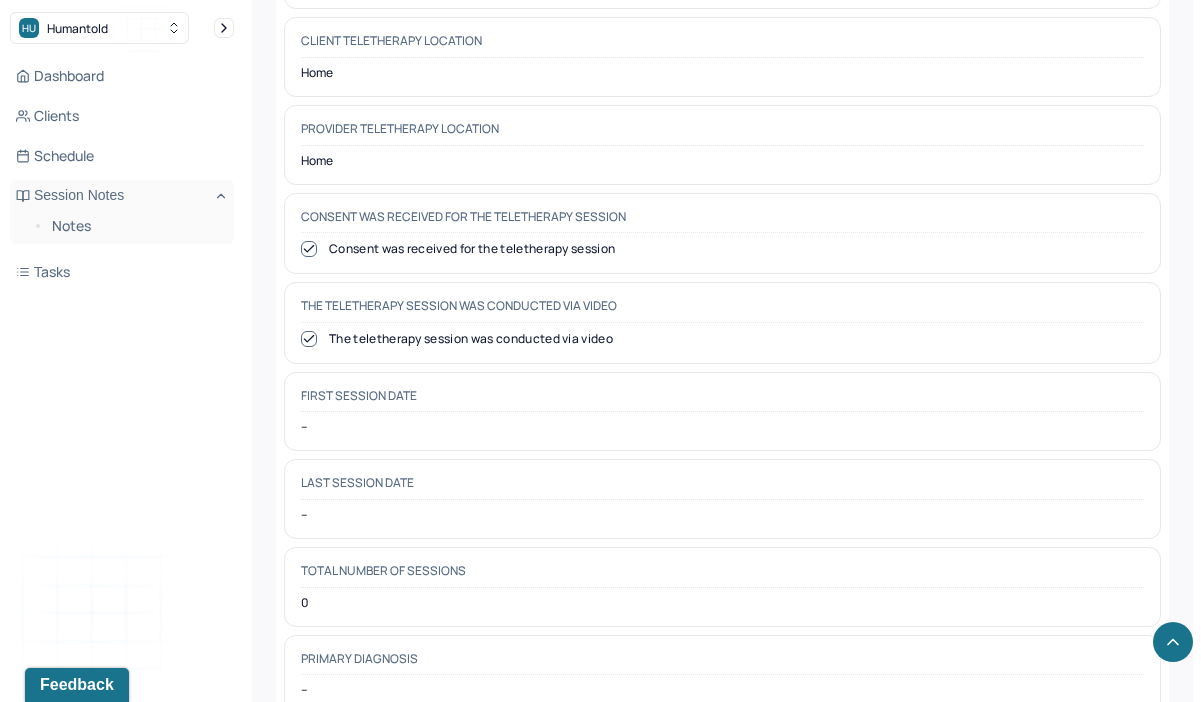 scroll, scrollTop: 0, scrollLeft: 0, axis: both 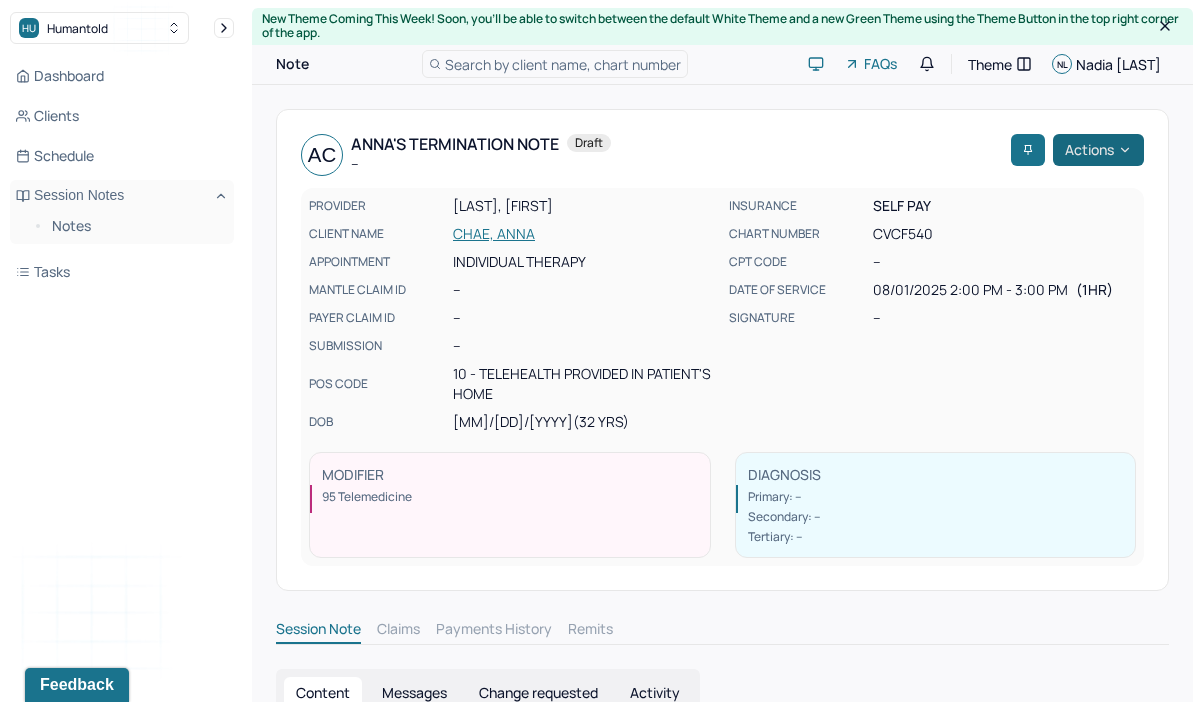 click on "Actions" at bounding box center [1098, 150] 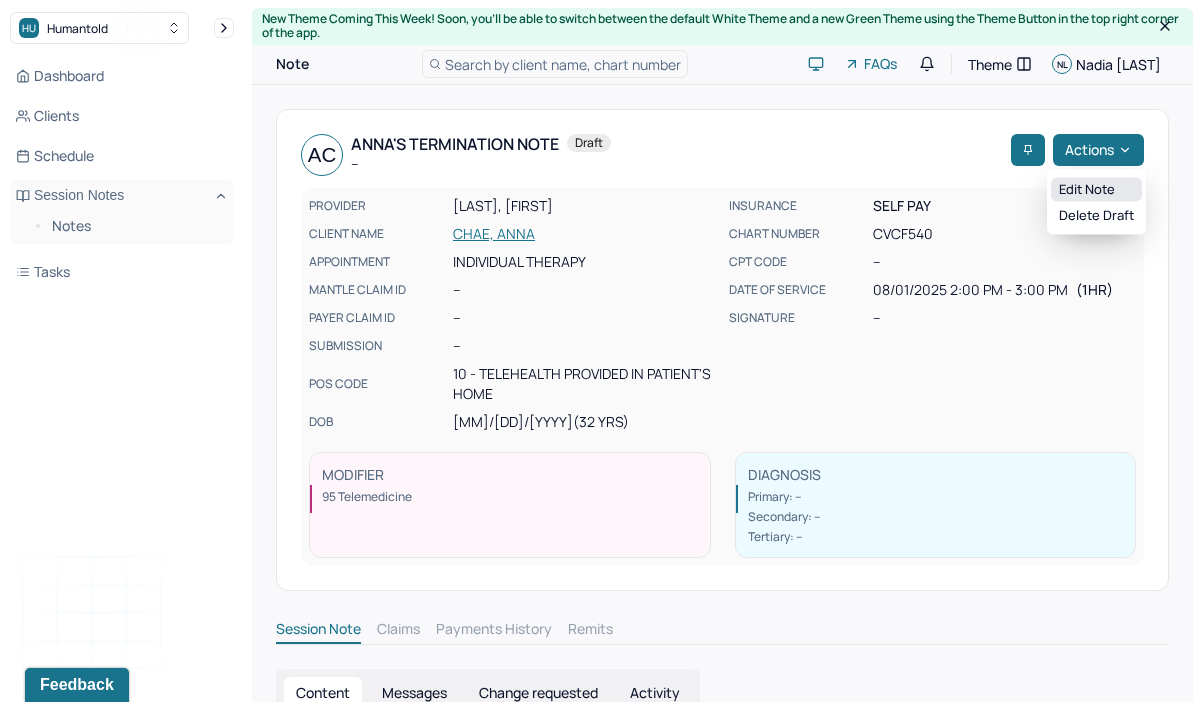 click on "Edit note" at bounding box center (1096, 190) 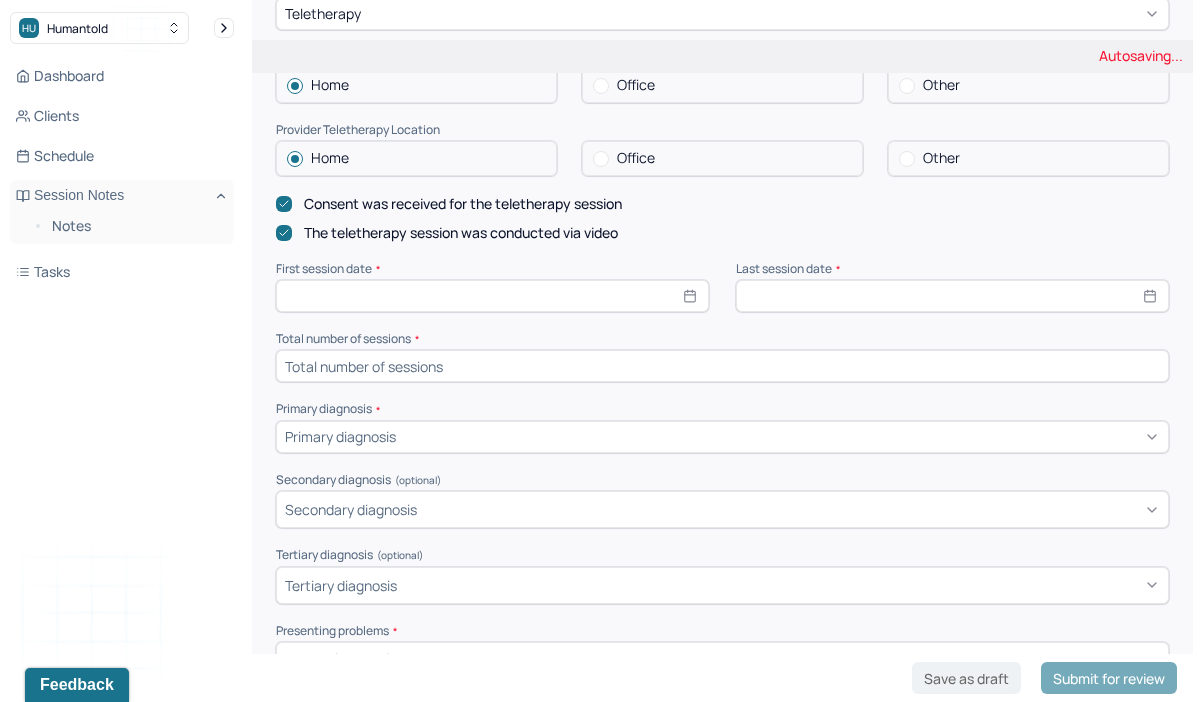 scroll, scrollTop: 440, scrollLeft: 0, axis: vertical 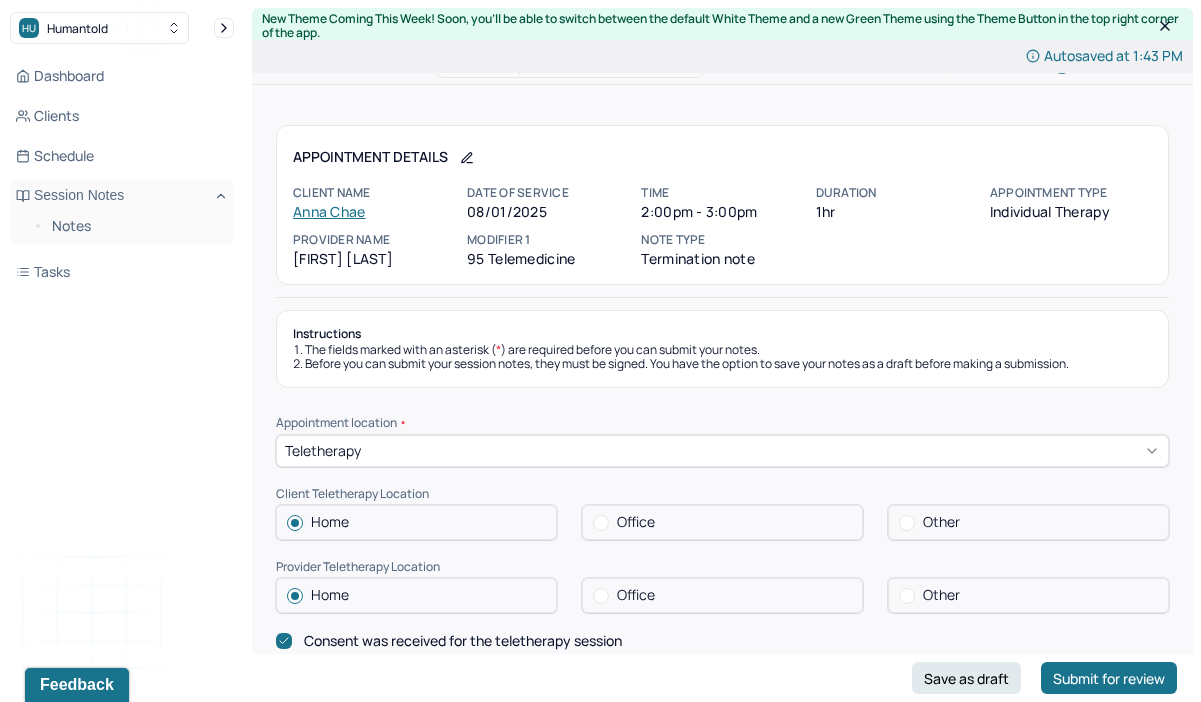 click on "Autosaved at 1:43 PM Appointment Details Client name Anna Chae Date of service 08/01/2025 Time 2:00pm - 3:00pm Duration 1hr Appointment type individual therapy Provider name Nadia Lyall Modifier 1 95 Telemedicine Note type Termination note Instructions The fields marked with an asterisk ( * ) are required before you can submit your notes. Before you can submit your session notes, they must be signed. You have the option to save your notes as a draft before making a submission. Appointment location * Teletherapy Client Teletherapy Location Home Office Other Provider Teletherapy Location Home Office Other Consent was received for the teletherapy session The teletherapy session was conducted via video First session date * Last session date * Total number of sessions * Primary diagnosis * Primary diagnosis Secondary diagnosis (optional) Secondary diagnosis Tertiary diagnosis (optional) Tertiary diagnosis Presenting problems * Planned treatment and goals * Course of treatment * Patient final condition * Prognosis" at bounding box center (722, 1058) 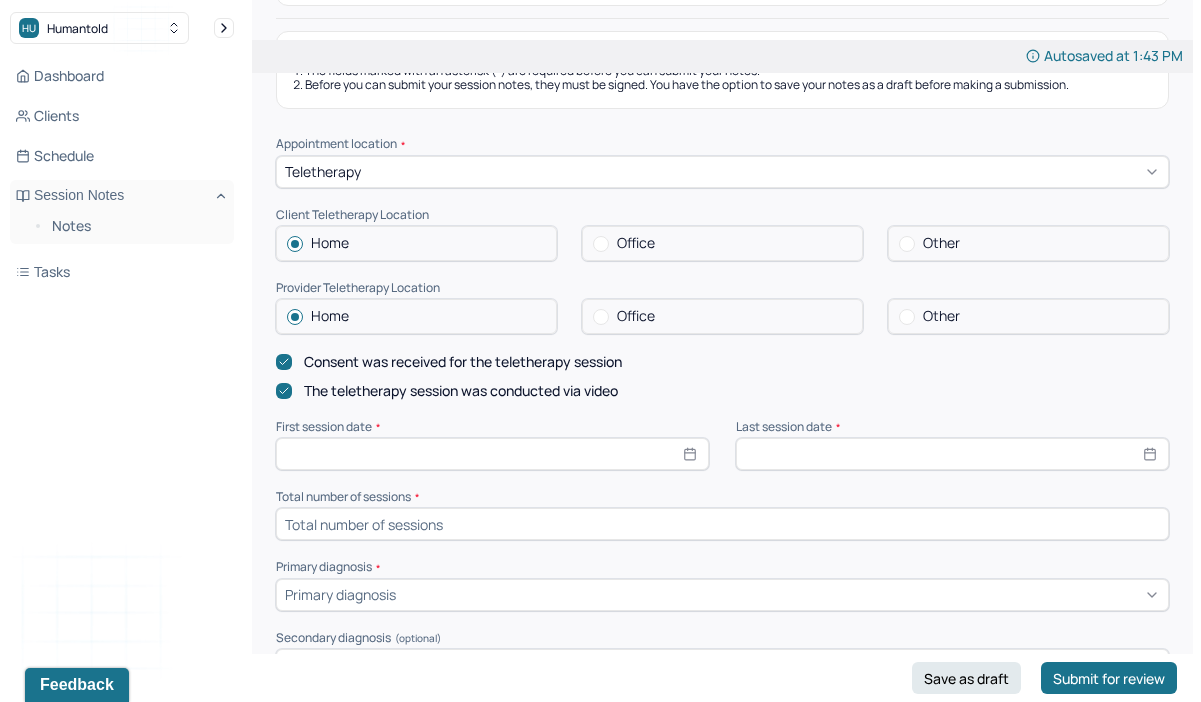 scroll, scrollTop: 298, scrollLeft: 0, axis: vertical 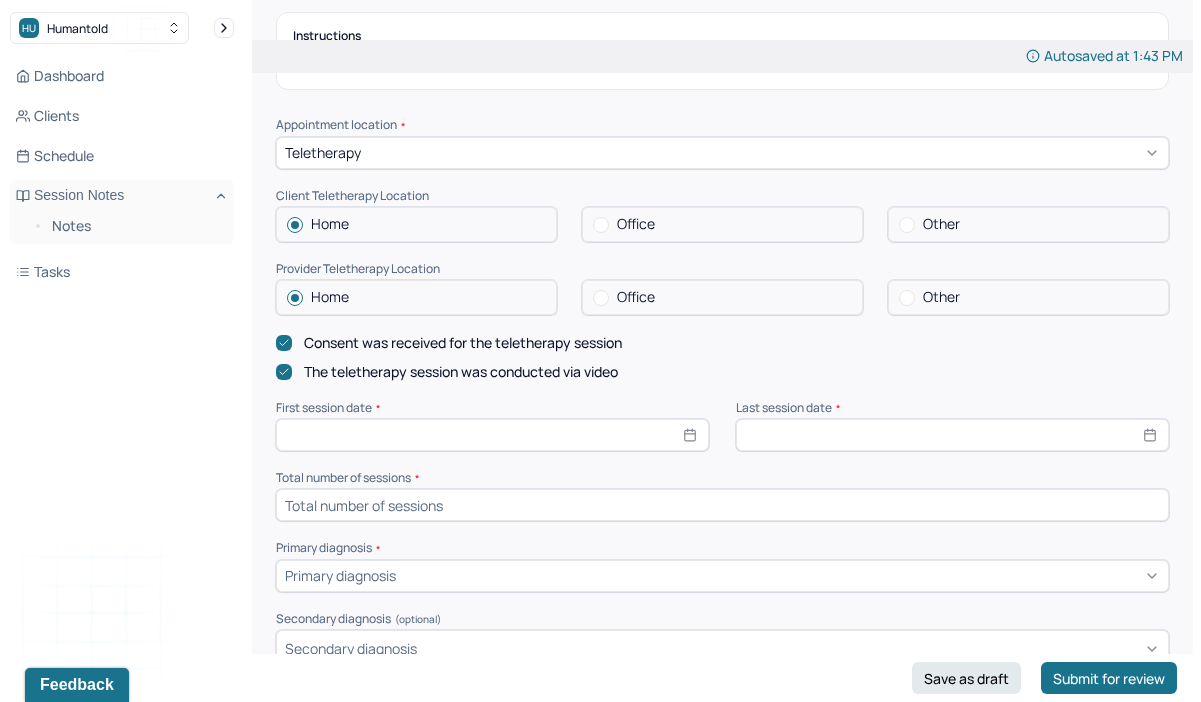 click at bounding box center [492, 435] 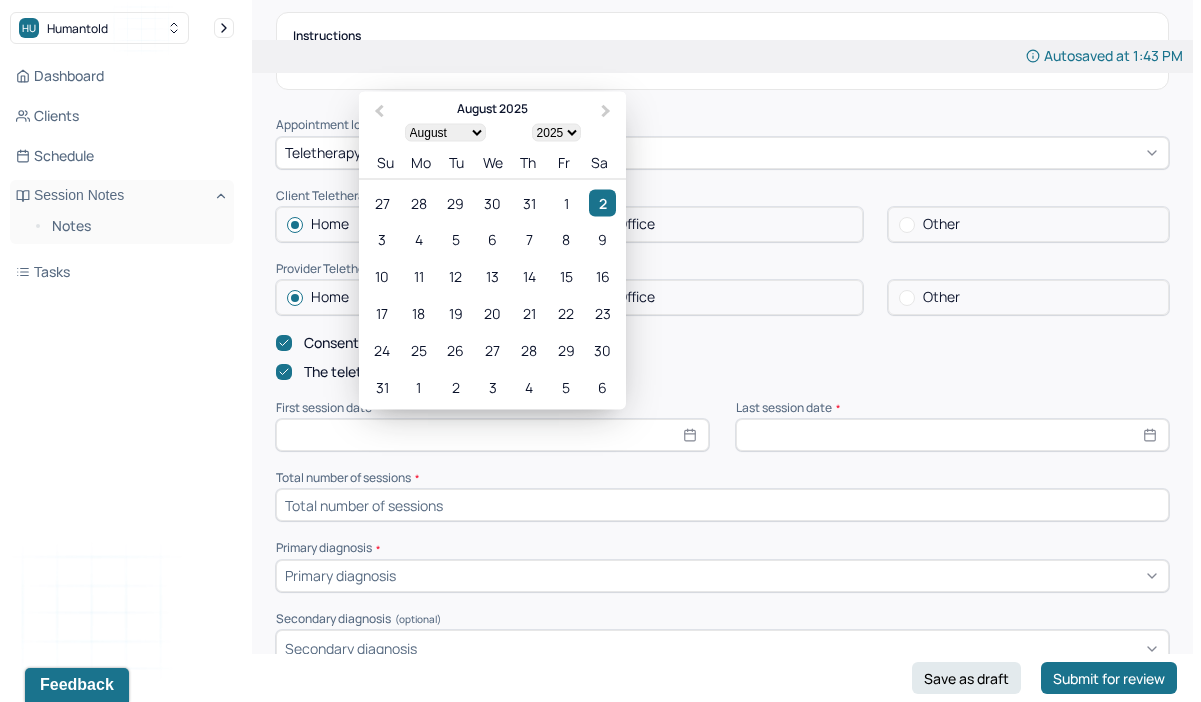 click on "Instructions The fields marked with an asterisk ( * ) are required before you can submit your notes. Before you can submit your session notes, they must be signed. You have the option to save your notes as a draft before making a submission. Appointment location * Teletherapy Client Teletherapy Location Home Office Other Provider Teletherapy Location Home Office Other Consent was received for the teletherapy session The teletherapy session was conducted via video First session date * Previous Month Next Month August [YEAR] January February March April May June July August September October November December 1900 1901 1902 1903 1904 1905 1906 1907 1908 1909 1910 1911 1912 1913 1914 1915 1916 1917 1918 1919 1920 1921 1922 1923 1924 1925 1926 1927 1928 1929 1930 1931 1932 1933 1934 1935 1936 1937 1938 1939 1940 1941 1942 1943 1944 1945 1946 1947 1948 1949 1950 1951 1952 1953 1954 1955 1956 1957 1958 1959 1960 1961 1962 1963 1964 1965 1966 1967 1968 1969 1970 1971 1972 1973 1974 1975 1976 1977 1978 1979 1980 1981 1" at bounding box center (722, 839) 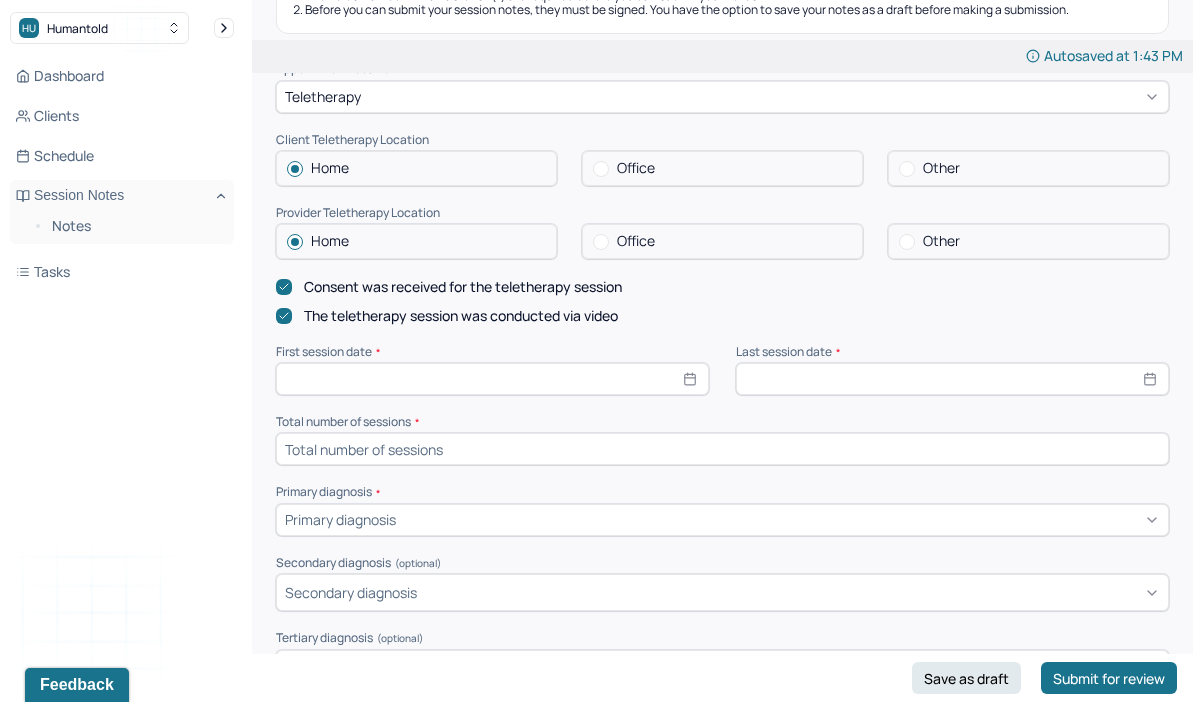 scroll, scrollTop: 375, scrollLeft: 0, axis: vertical 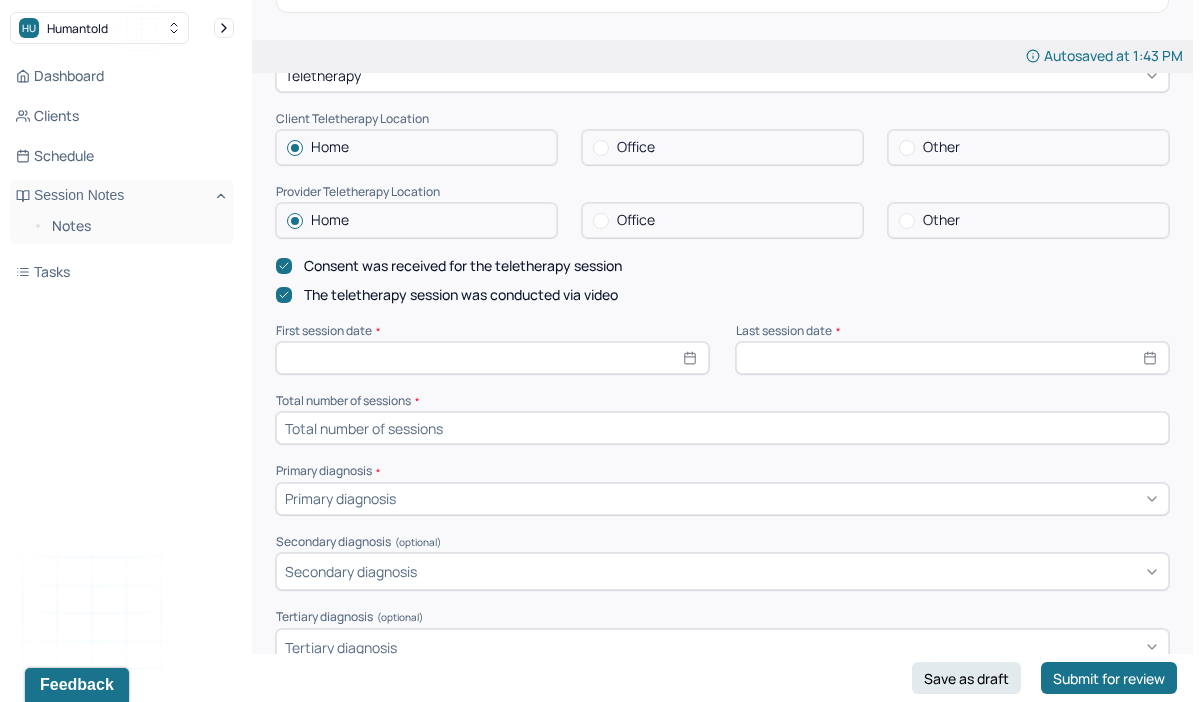 click at bounding box center (492, 358) 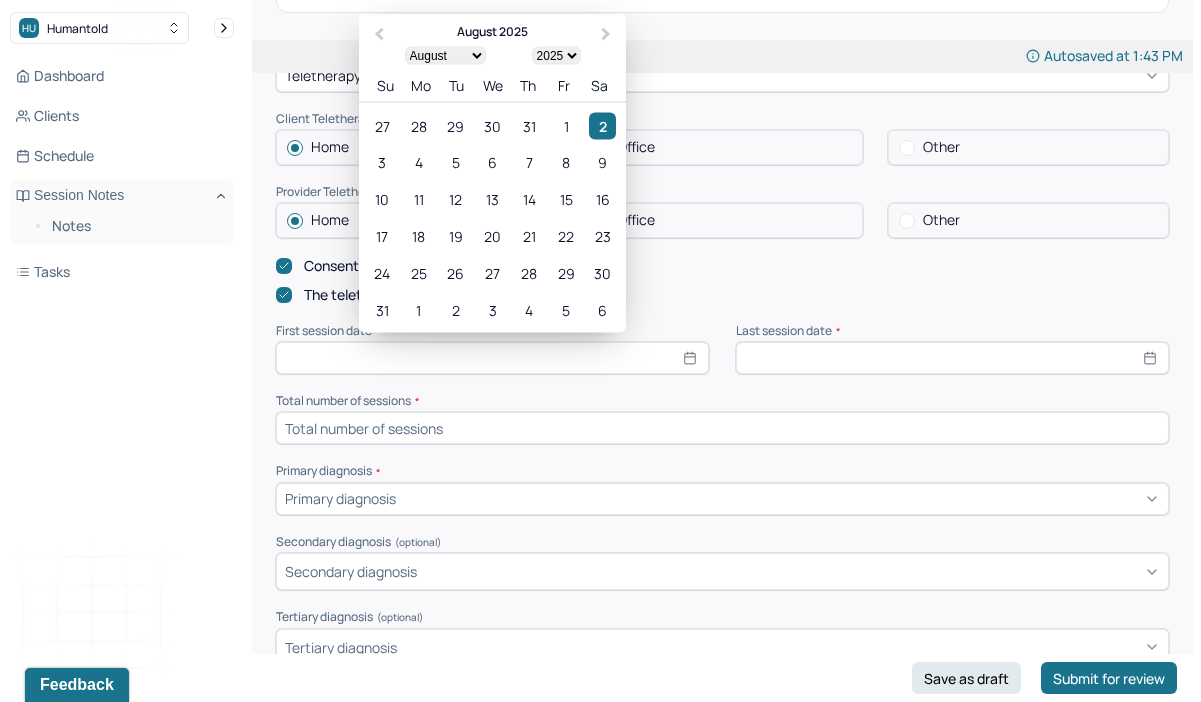 click on "Consent was received for the teletherapy session" at bounding box center [722, 266] 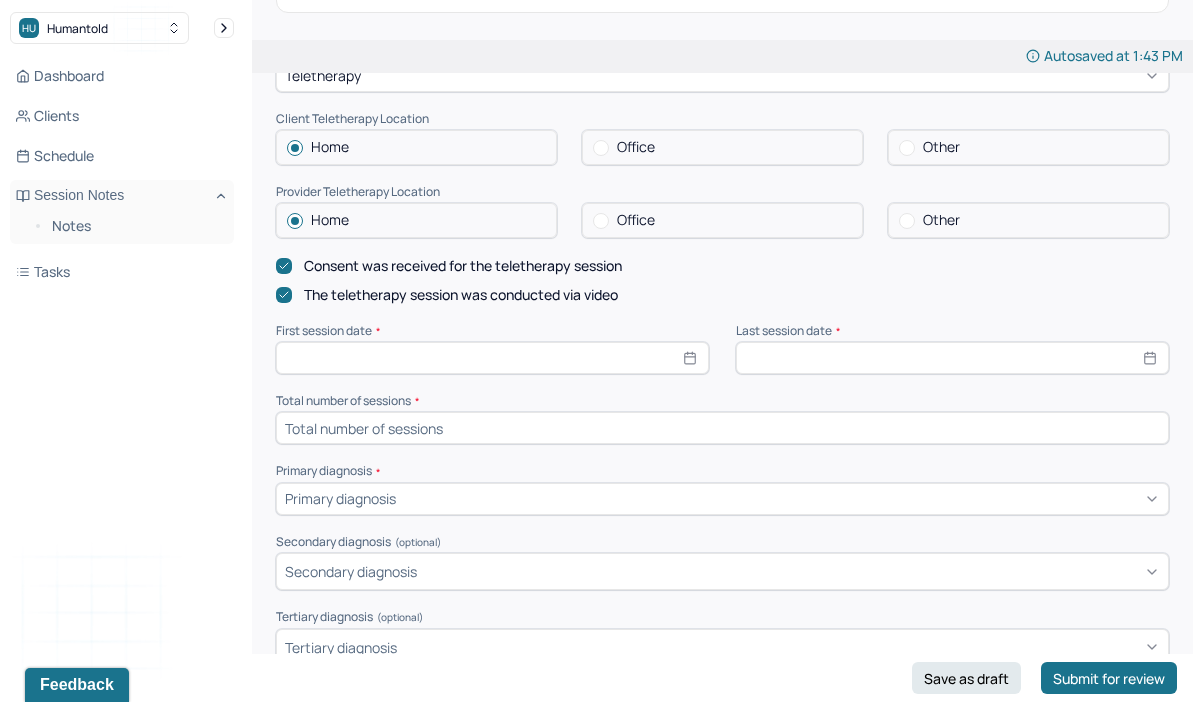 click 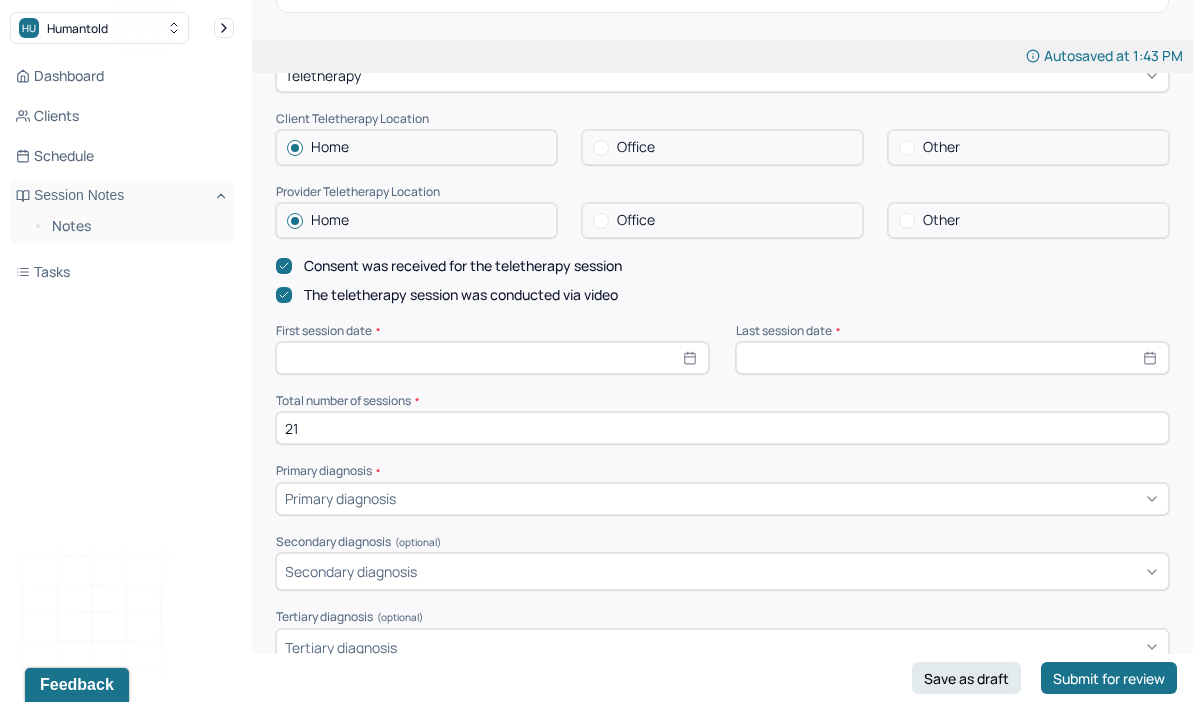 type on "21" 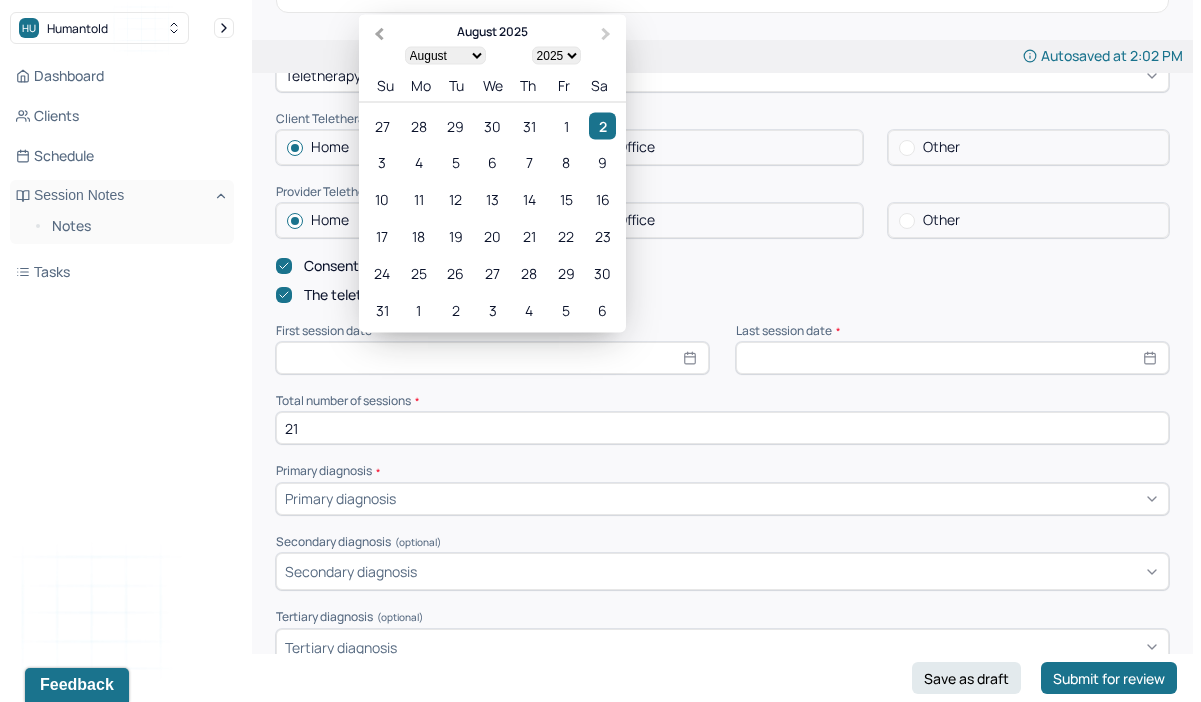 click on "Previous Month" at bounding box center (379, 34) 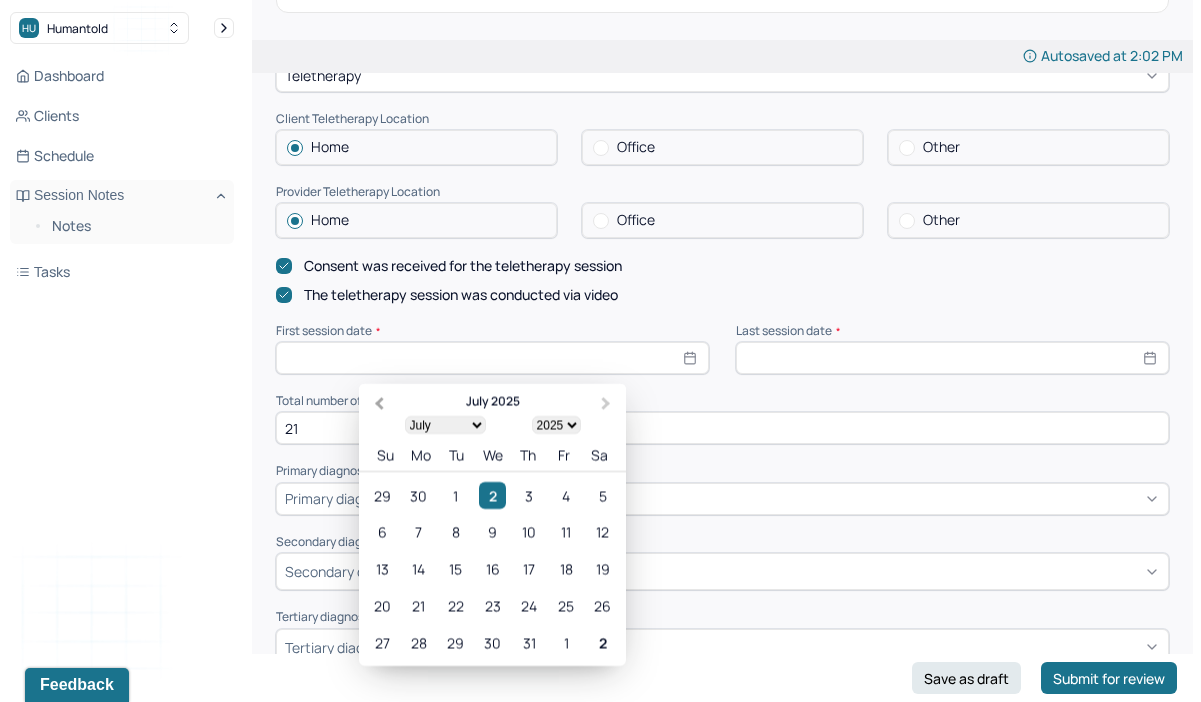 click on "Instructions The fields marked with an asterisk ( * ) are required before you can submit your notes. Before you can submit your session notes, they must be signed. You have the option to save your notes as a draft before making a submission. Appointment location * Teletherapy Client Teletherapy Location Home Office Other Provider Teletherapy Location Home Office Other Consent was received for the teletherapy session The teletherapy session was conducted via video First session date * July 2025 Previous Month Next Month July 2025 January February March April May June July August September October November December 1900 1901 1902 1903 1904 1905 1906 1907 1908 1909 1910 1911 1912 1913 1914 1915 1916 1917 1918 1919 1920 1921 1922 1923 1924 1925 1926 1927 1928 1929 1930 1931 1932 1933 1934 1935 1936 1937 1938 1939 1940 1941 1942 1943 1944 1945 1946 1947 1948 1949 1950 1951 1952 1953 1954 1955 1956 1957 1958 1959 1960 1961 1962 1963 1964 1965 1966 1967 1968 1969 1970 1971 1972 1973 1974 1975 1976 1977 1978 1979 Su" at bounding box center [722, 762] 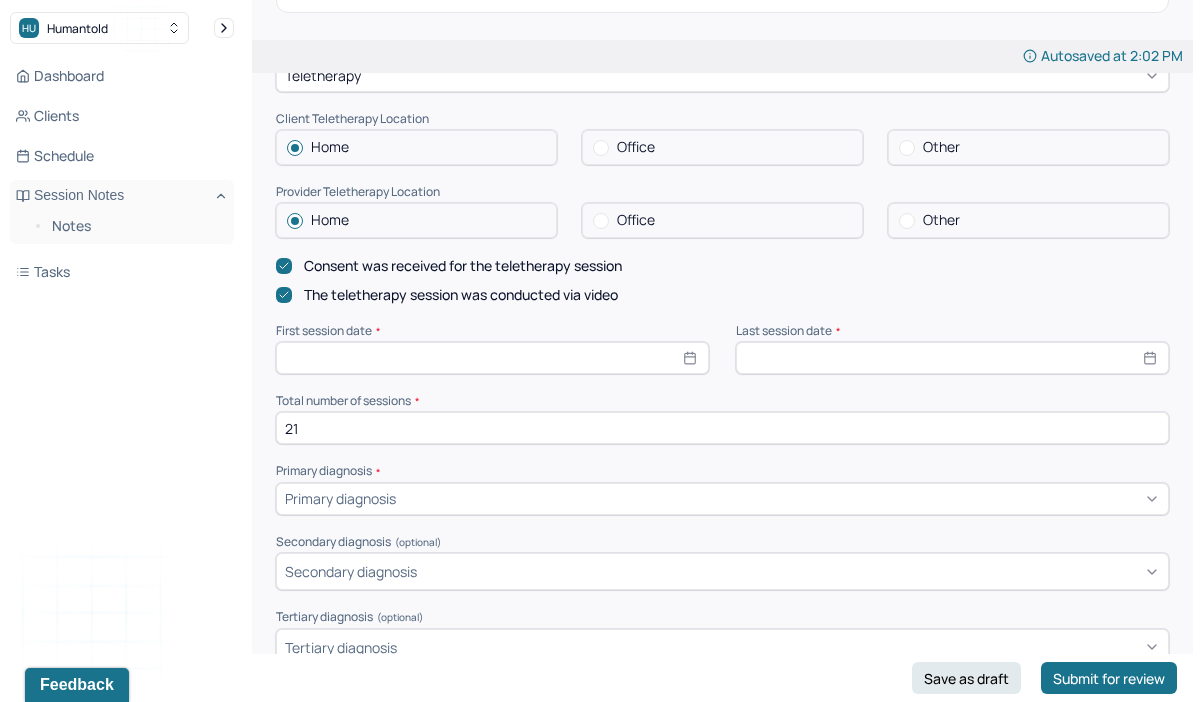 click at bounding box center (492, 358) 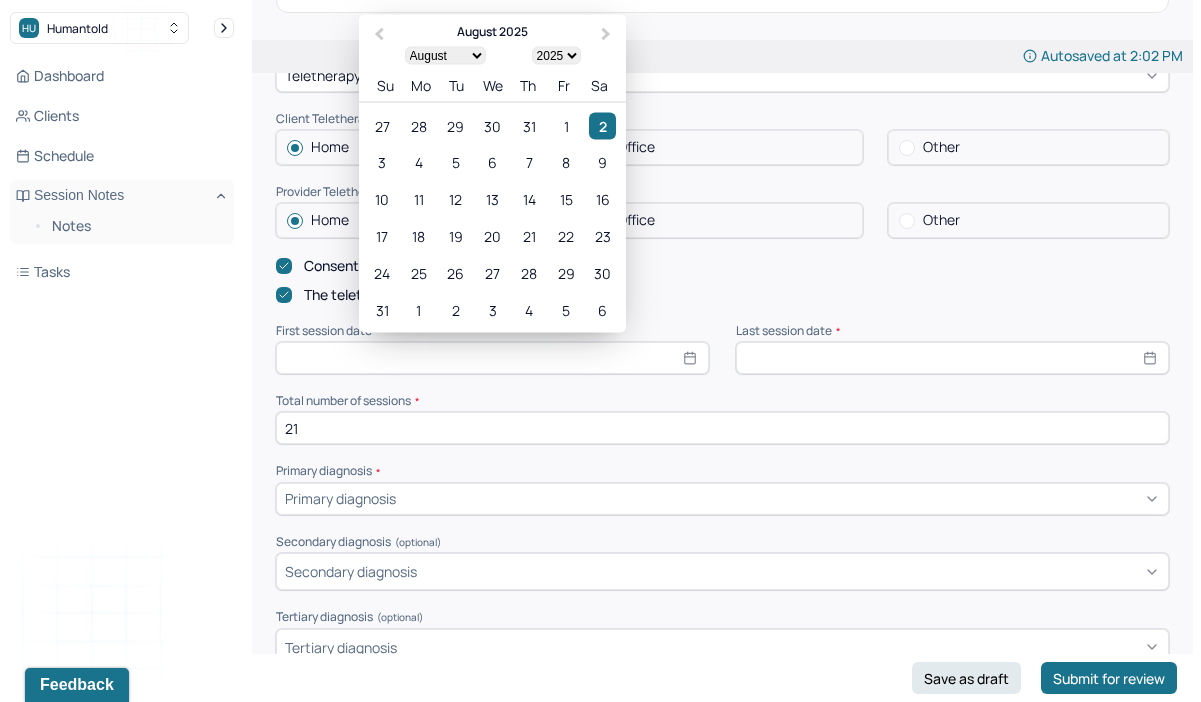 type on "01/01/2025" 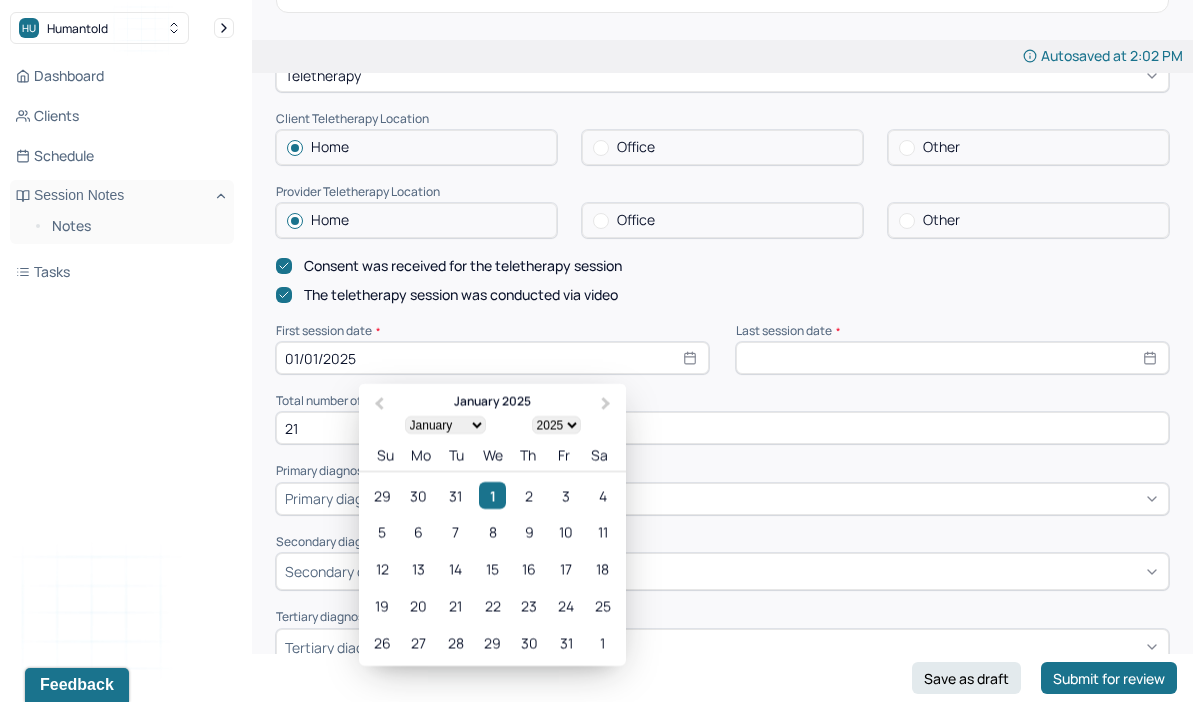 type on "01/01/20251" 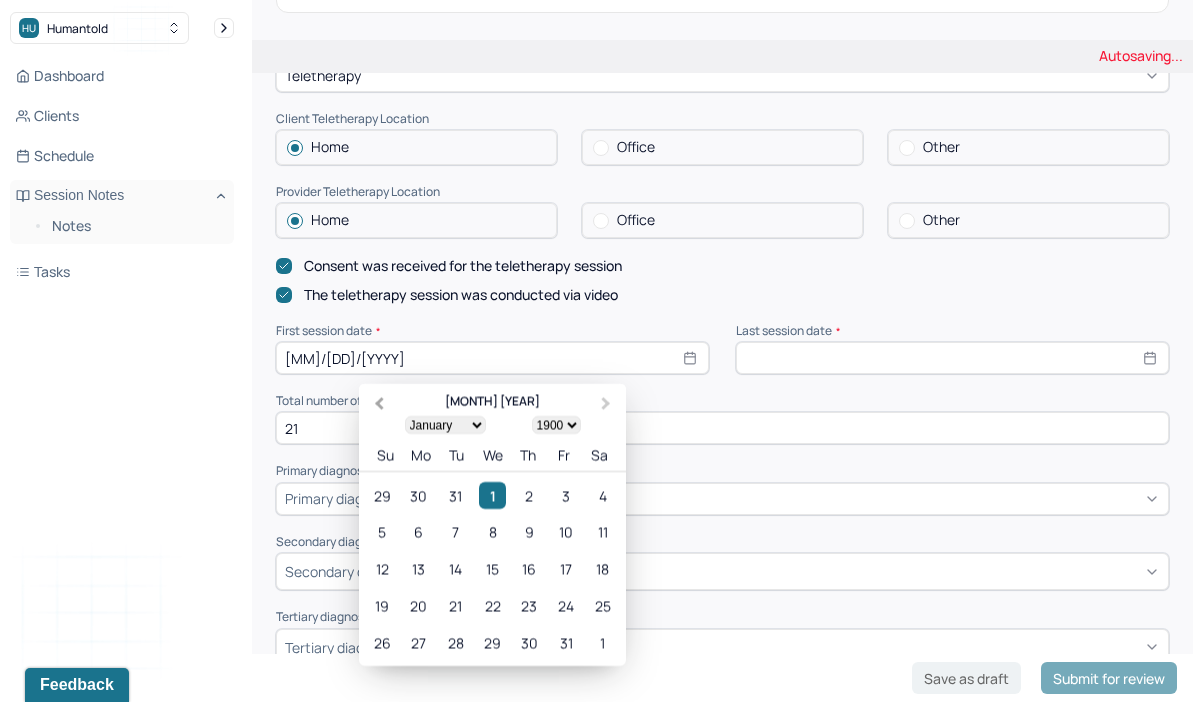 type on "01/01/20251" 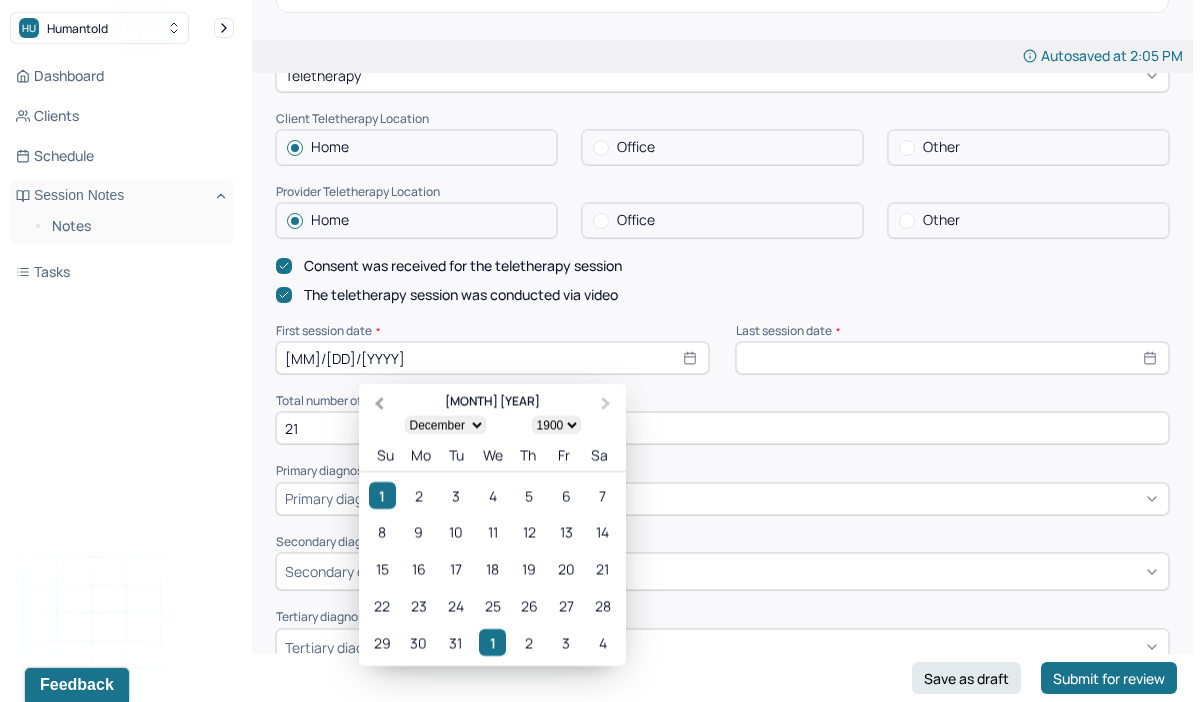 click on "Previous Month" at bounding box center [379, 404] 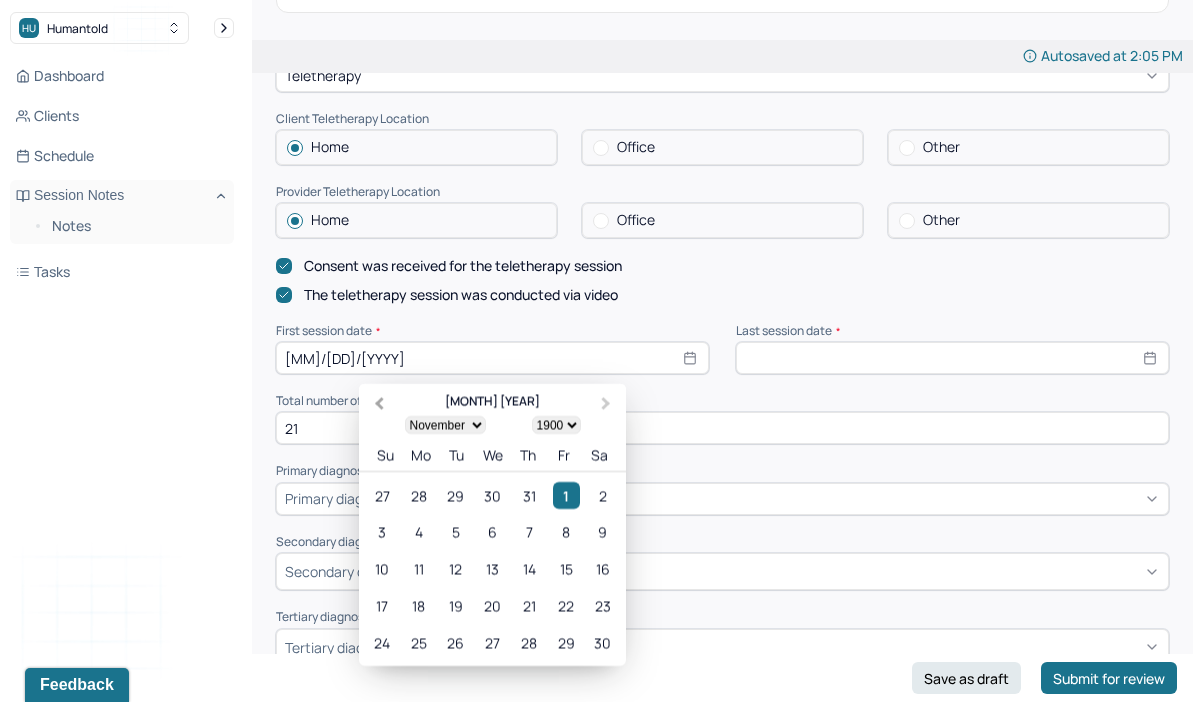click on "Previous Month" at bounding box center [379, 404] 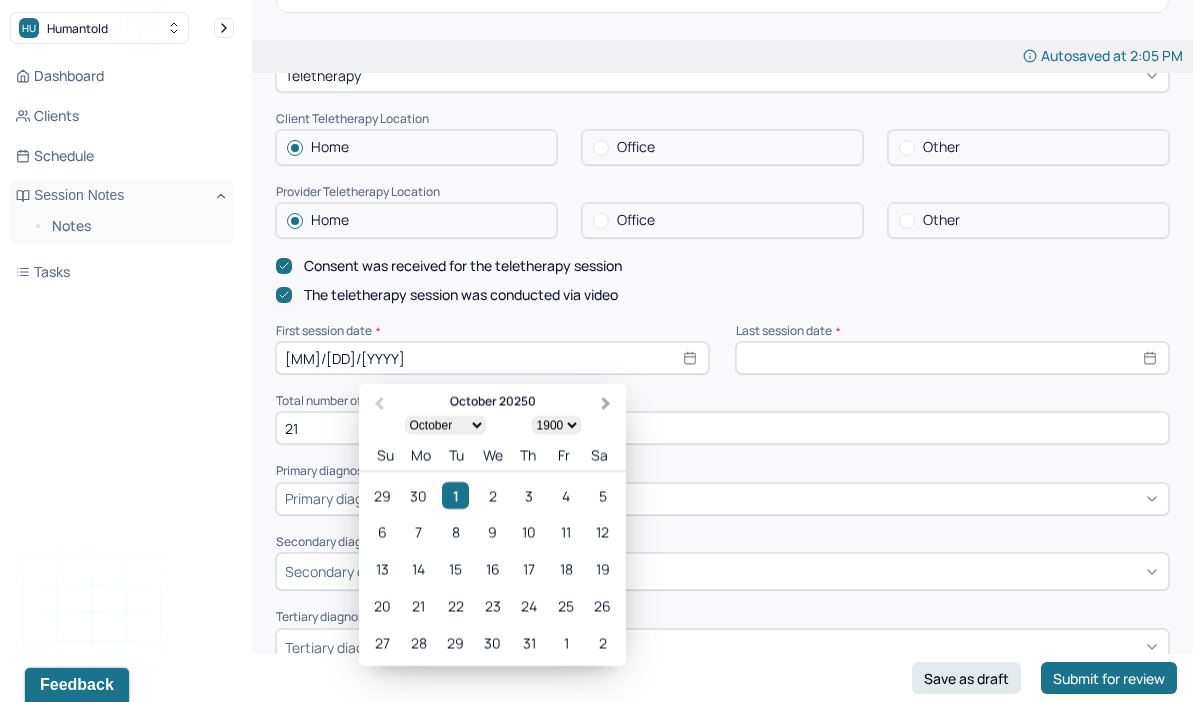 click on "Next Month" at bounding box center [606, 404] 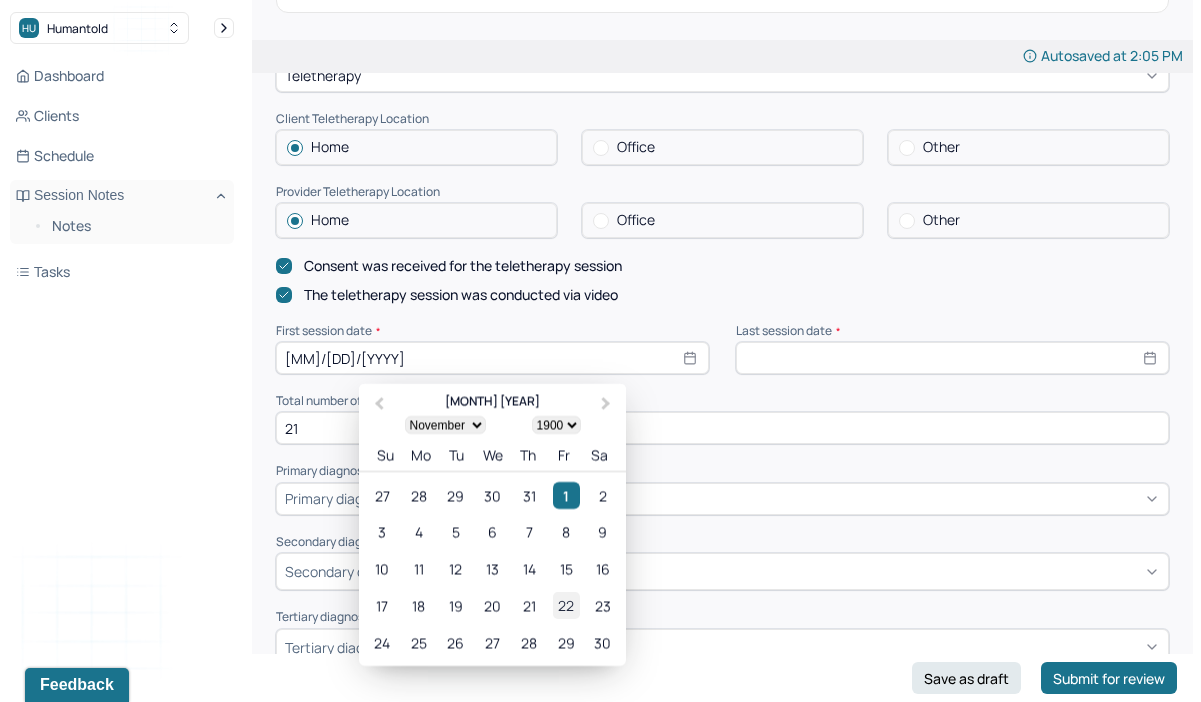 click on "22" at bounding box center [566, 605] 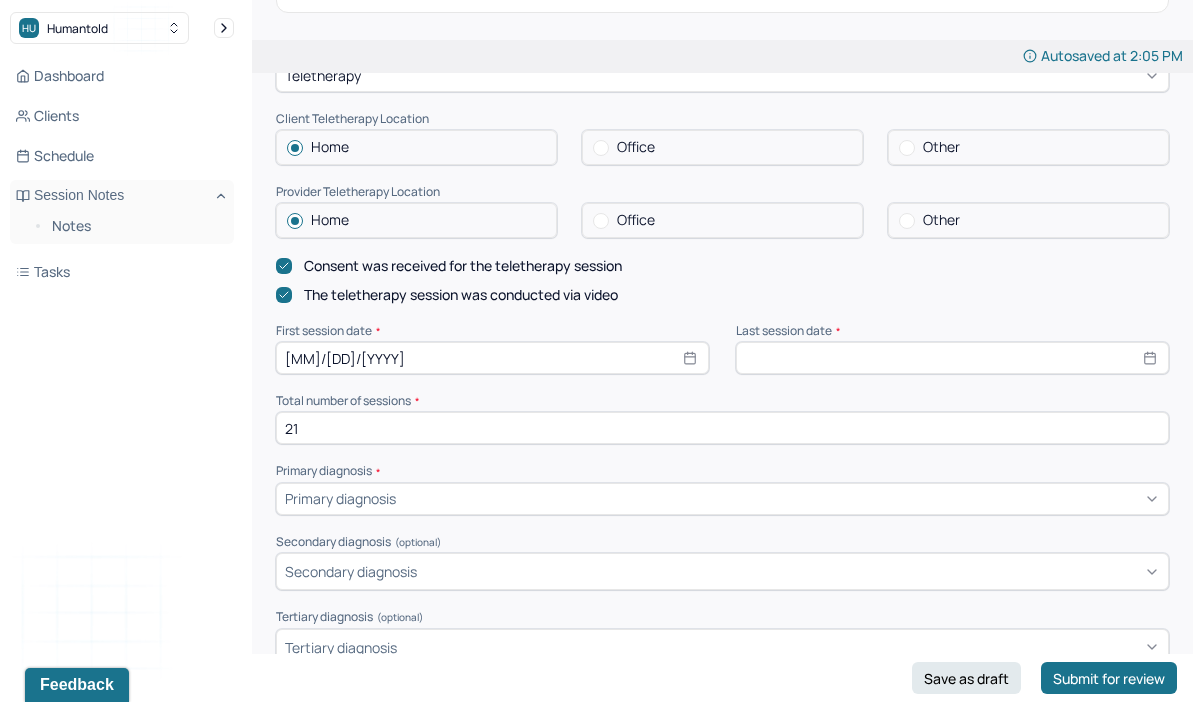 select on "10" 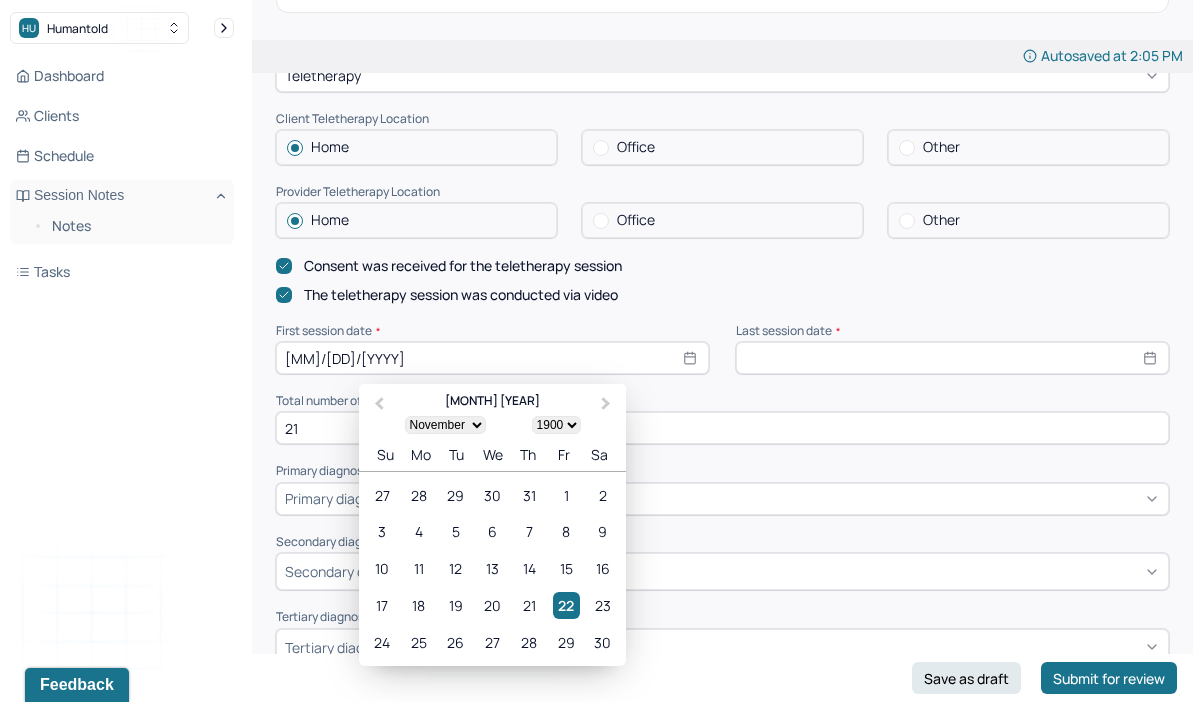 type on "11/22/2025" 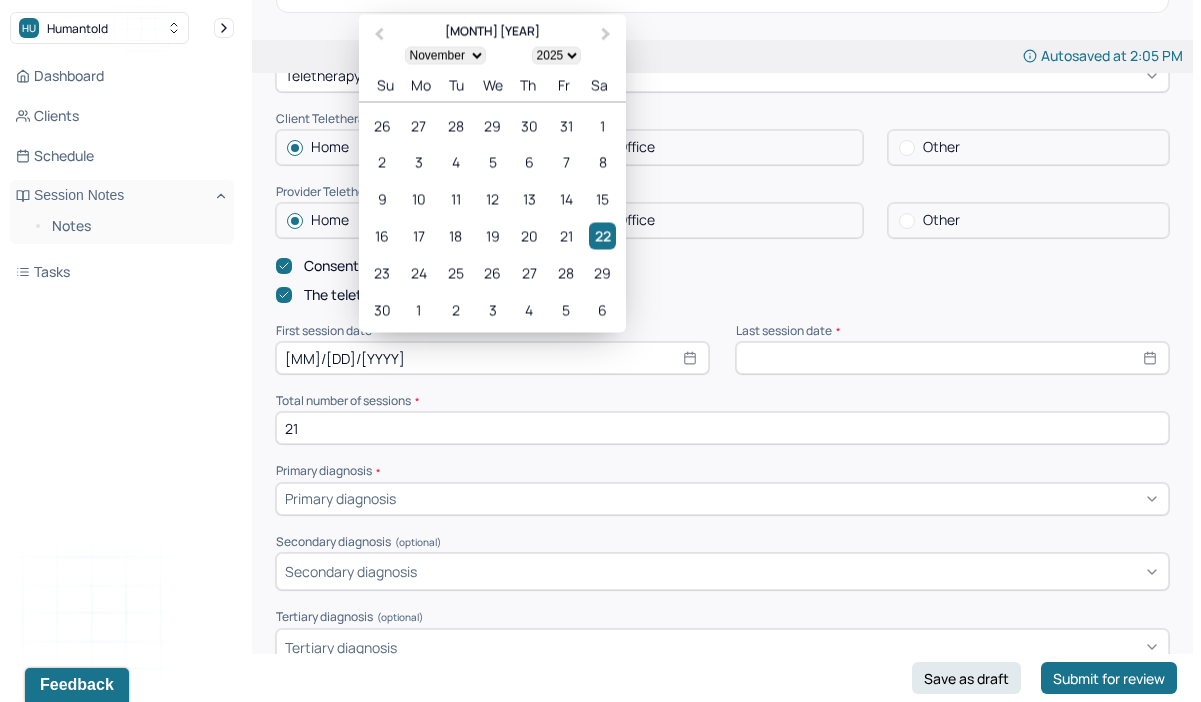 type on "11/22/2025" 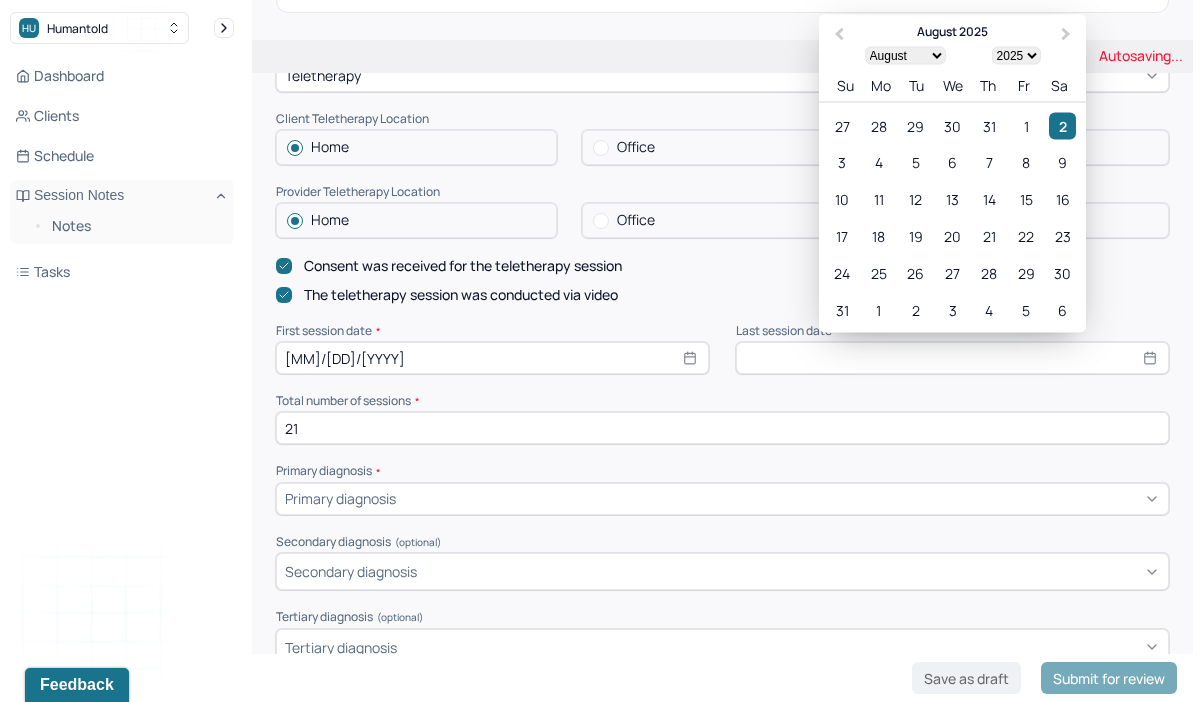 click at bounding box center [952, 358] 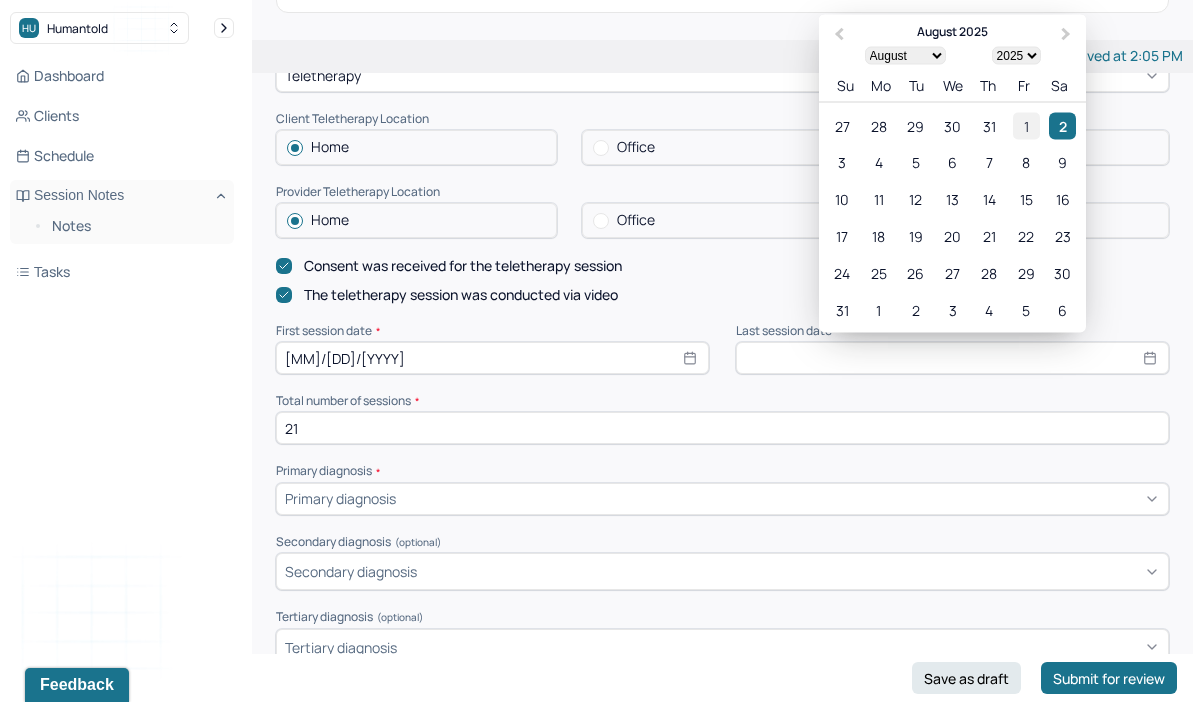 click on "1" at bounding box center [1025, 125] 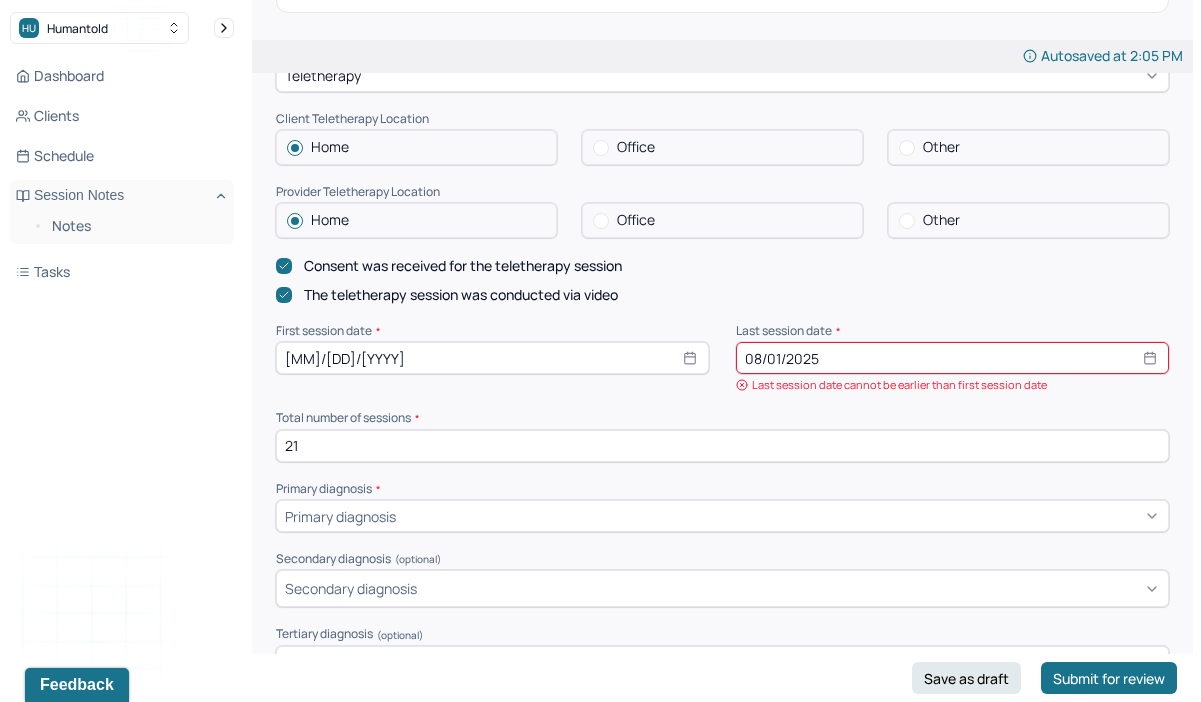 select on "10" 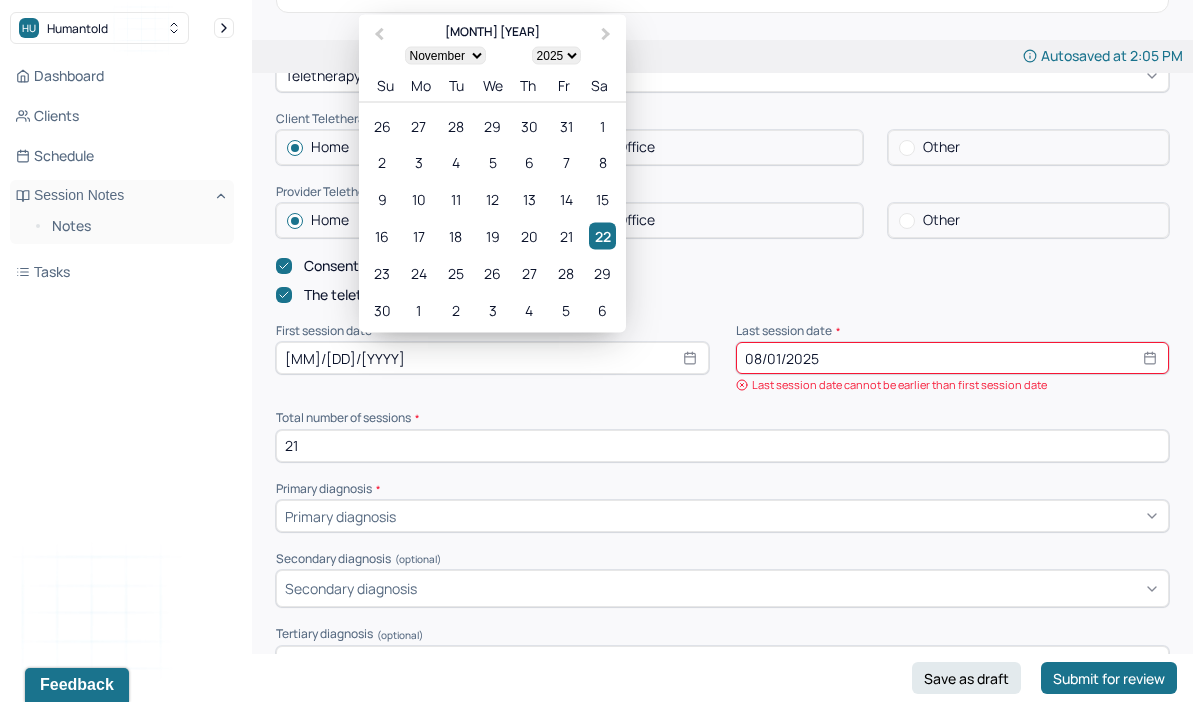 click on "11/22/2025" at bounding box center (492, 358) 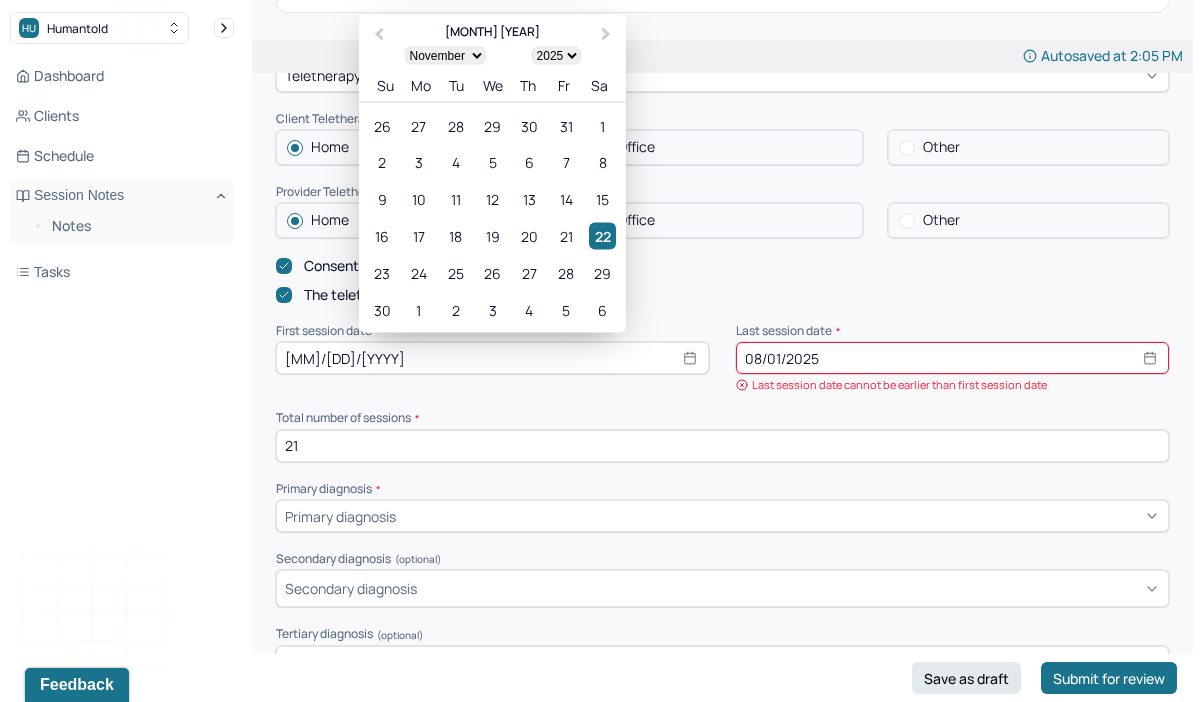 click on "First session date * 11/22/2025 Previous Month Next Month November 2025 January February March April May June July August September October November December 1900 1901 1902 1903 1904 1905 1906 1907 1908 1909 1910 1911 1912 1913 1914 1915 1916 1917 1918 1919 1920 1921 1922 1923 1924 1925 1926 1927 1928 1929 1930 1931 1932 1933 1934 1935 1936 1937 1938 1939 1940 1941 1942 1943 1944 1945 1946 1947 1948 1949 1950 1951 1952 1953 1954 1955 1956 1957 1958 1959 1960 1961 1962 1963 1964 1965 1966 1967 1968 1969 1970 1971 1972 1973 1974 1975 1976 1977 1978 1979 1980 1981 1982 1983 1984 1985 1986 1987 1988 1989 1990 1991 1992 1993 1994 1995 1996 1997 1998 1999 2000 2001 2002 2003 2004 2005 2006 2007 2008 2009 2010 2011 2012 2013 2014 2015 2016 2017 2018 2019 2020 2021 2022 2023 2024 2025 2026 2027 2028 2029 2030 2031 2032 2033 2034 2035 2036 2037 2038 2039 2040 2041 2042 2043 2044 2045 2046 2047 2048 2049 2050 2051 2052 2053 2054 2055 2056 2057 2058 2059 2060 2061 2062 2063 2064 2065 2066 2067 2068 2069 2070 2071 2072 1" at bounding box center (492, 358) 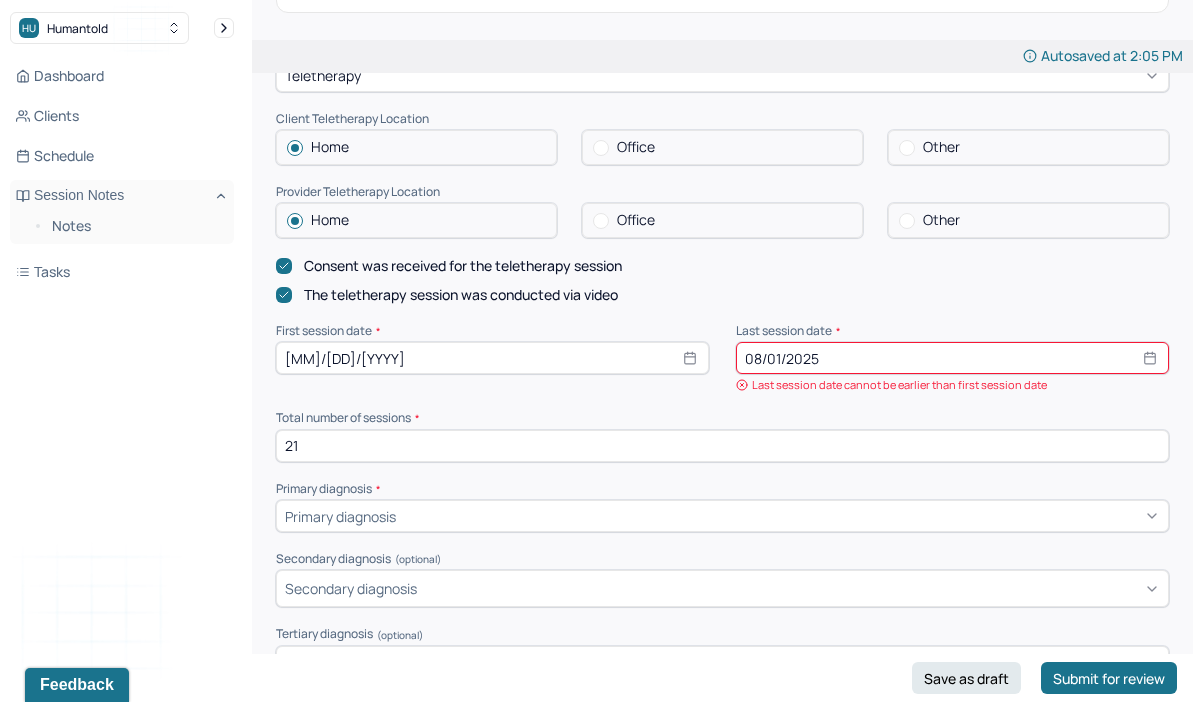 select on "10" 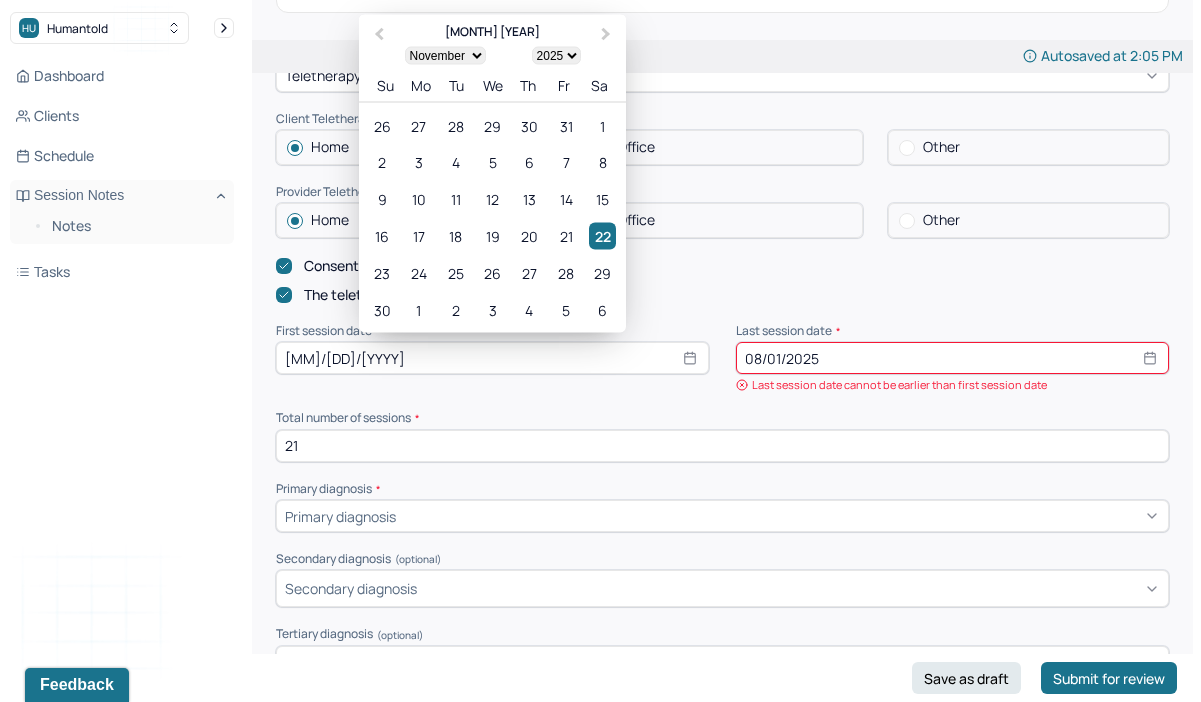 click on "11/22/2025" at bounding box center [492, 358] 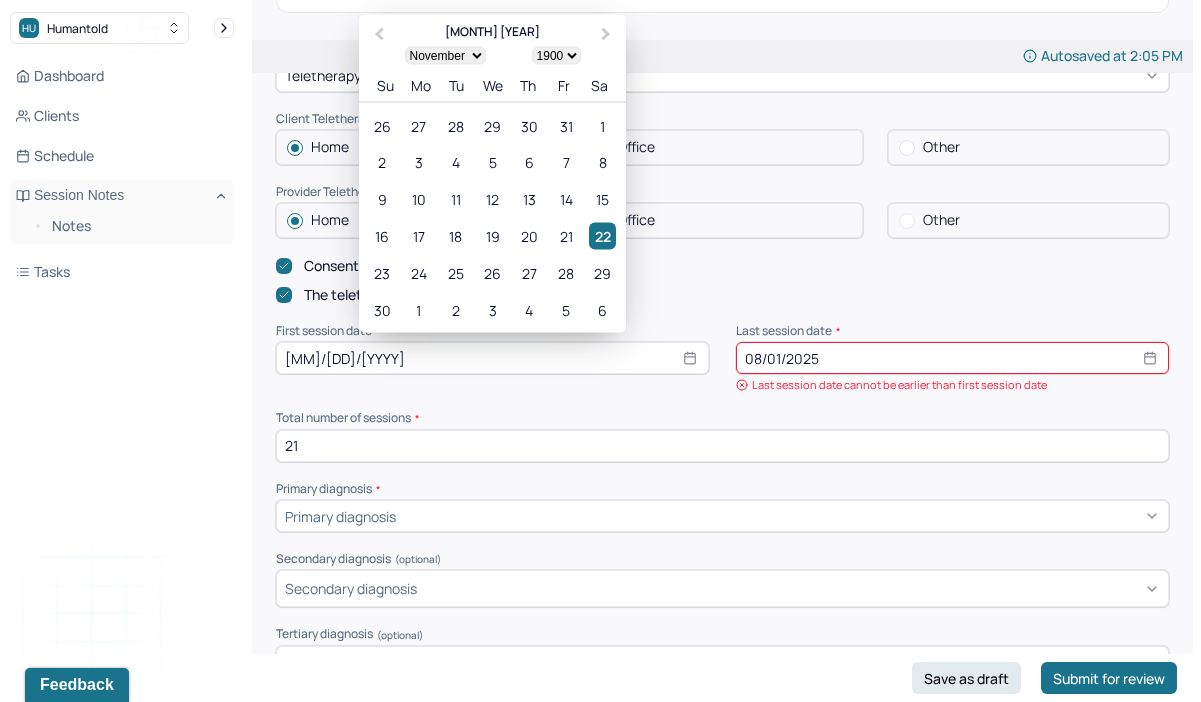 type on "11/22/2024" 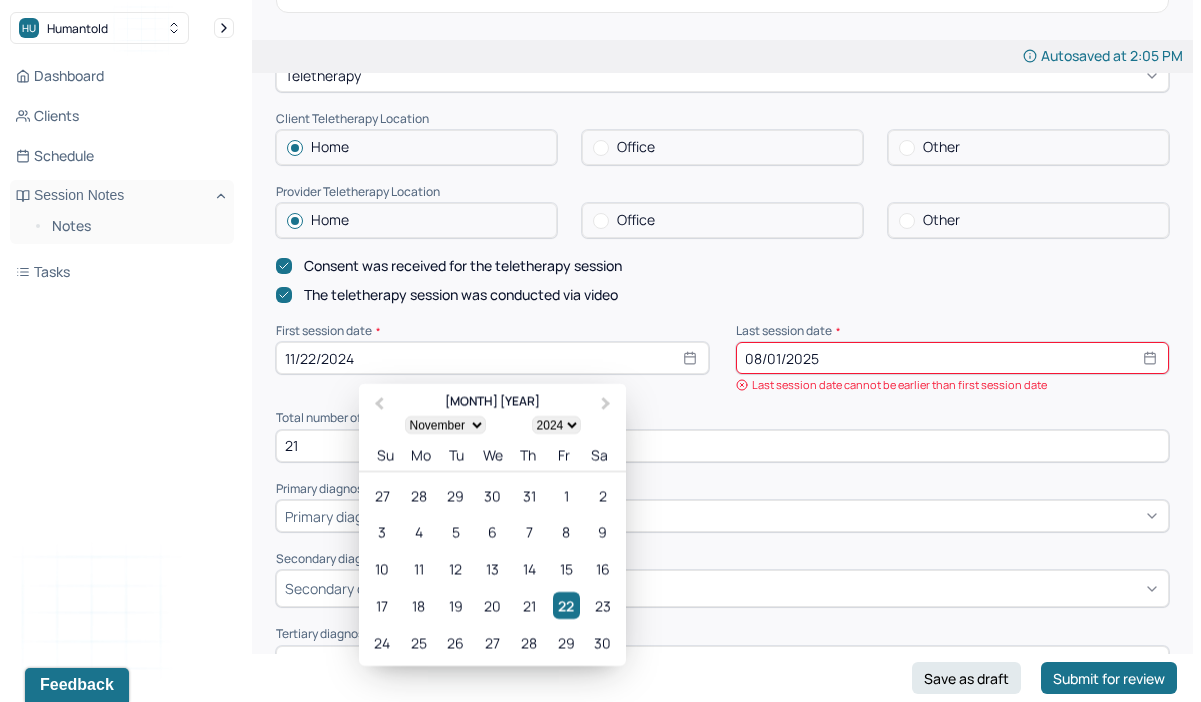 type on "11/22/2024" 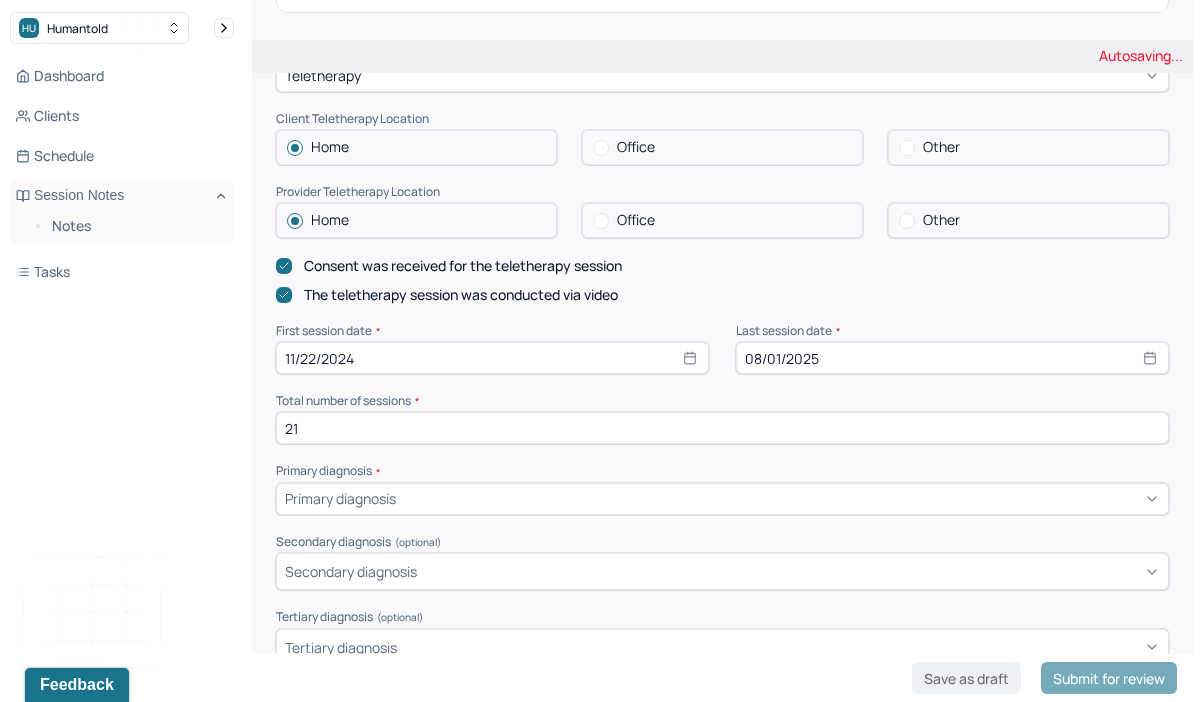 click on "Instructions The fields marked with an asterisk ( * ) are required before you can submit your notes. Before you can submit your session notes, they must be signed. You have the option to save your notes as a draft before making a submission. Appointment location * Teletherapy Client Teletherapy Location Home Office Other Provider Teletherapy Location Home Office Other Consent was received for the teletherapy session The teletherapy session was conducted via video First session date * 11/22/2024 Last session date * 08/01/2025 Total number of sessions * 21 Primary diagnosis * Primary diagnosis Secondary diagnosis (optional) Secondary diagnosis Tertiary diagnosis (optional) Tertiary diagnosis Presenting problems * Planned treatment and goals * Course of treatment * Patient final condition * Prognosis * Reason for termination * Discharge plan and follow-up * Date created * Sign note here Provider's Initials * Save as draft Submit for review" at bounding box center (722, 762) 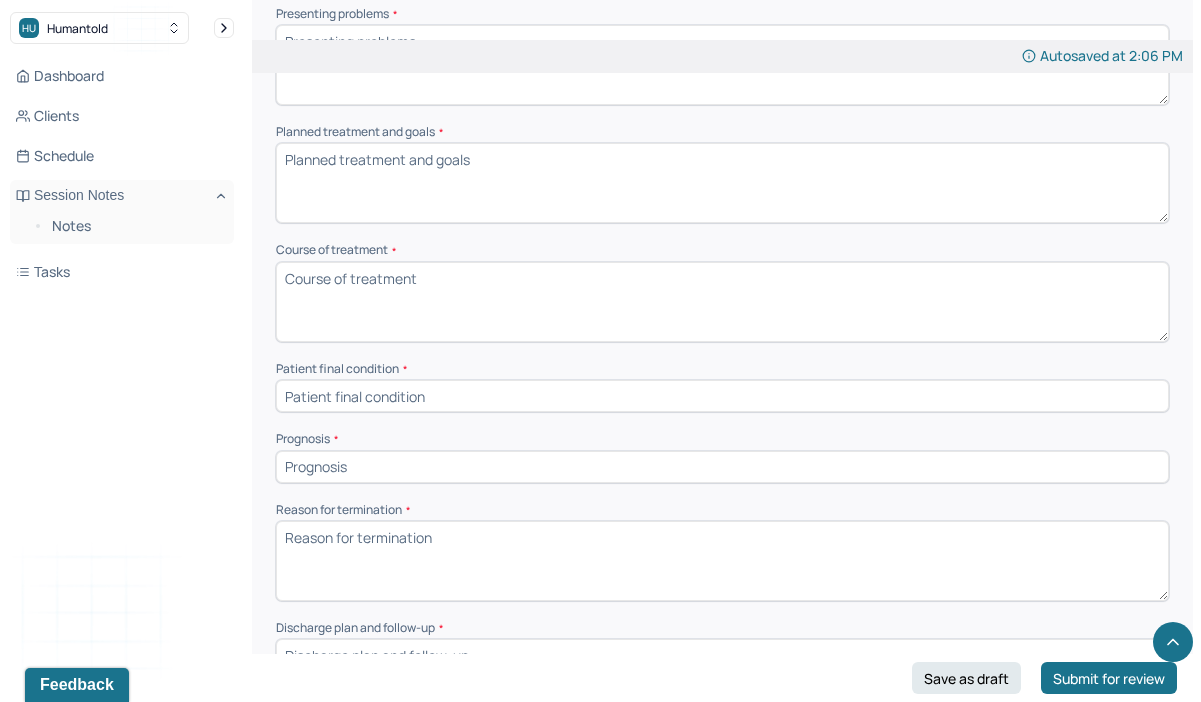 scroll, scrollTop: 1055, scrollLeft: 0, axis: vertical 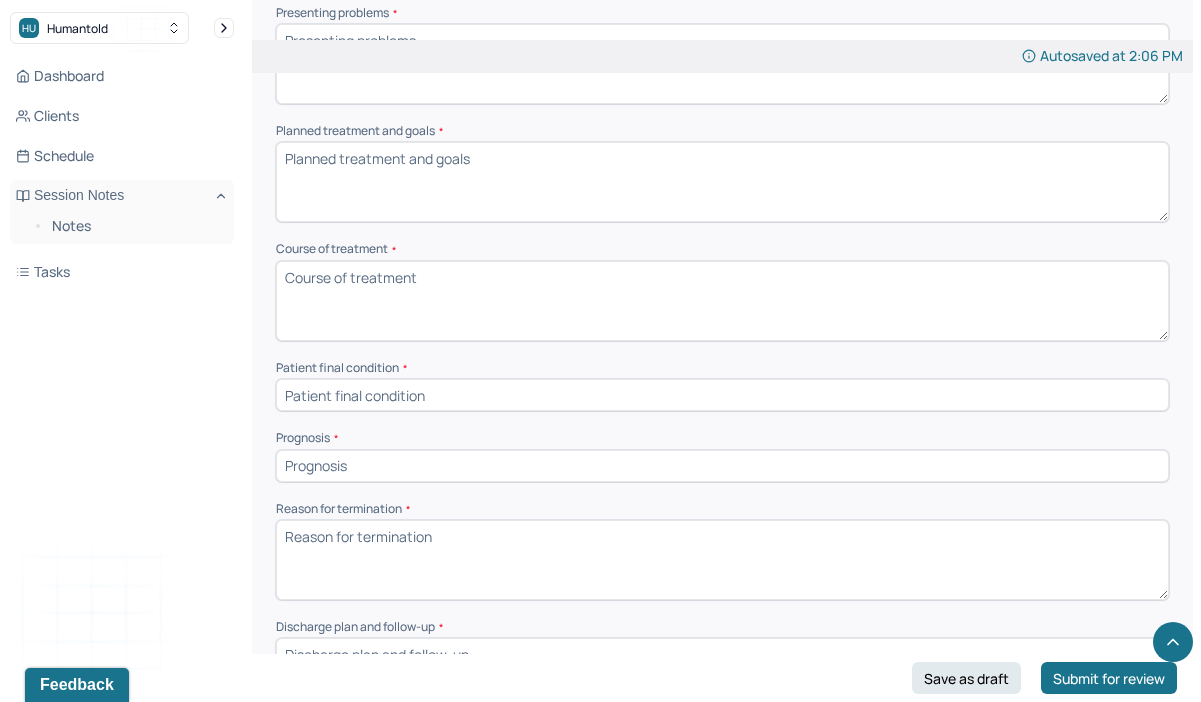 click at bounding box center [722, 466] 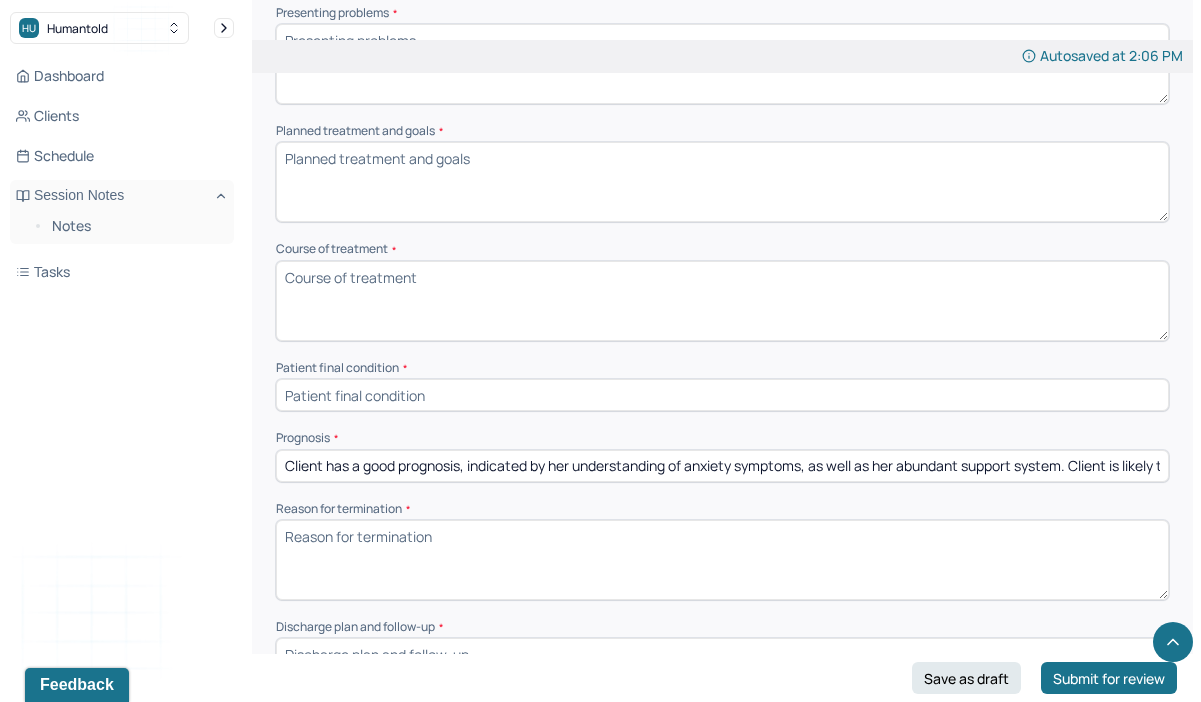 scroll, scrollTop: 0, scrollLeft: 1142, axis: horizontal 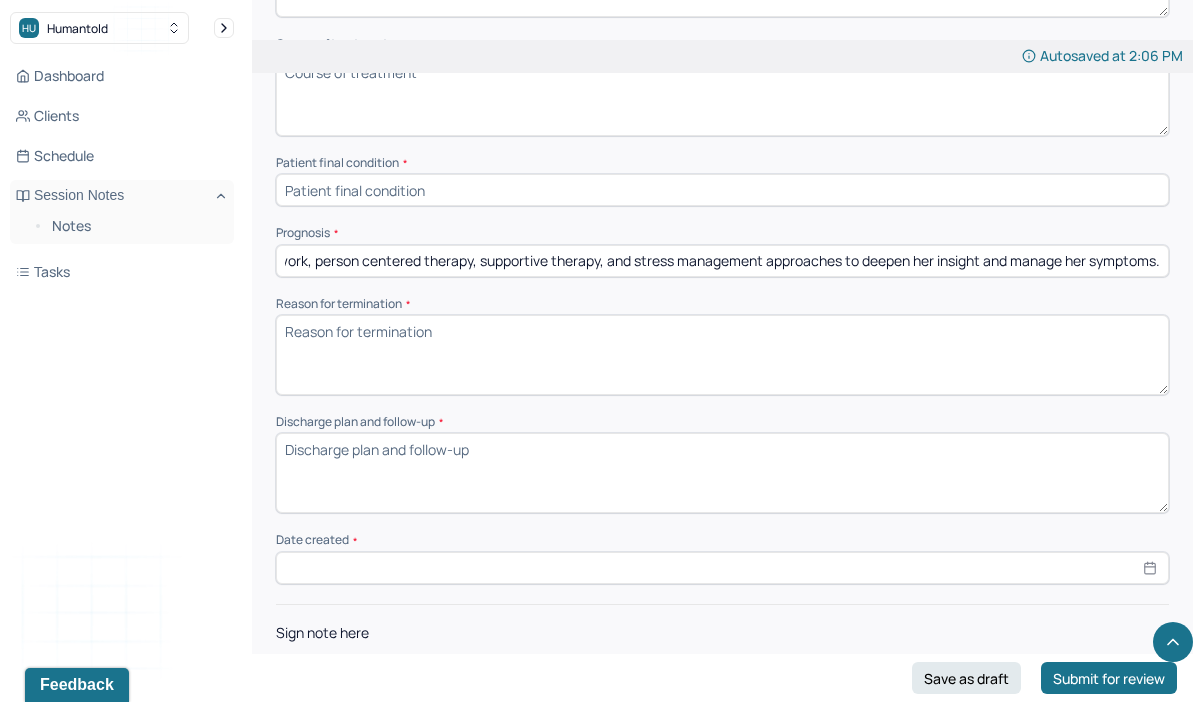 type on "Client has a good prognosis, indicated by her understanding of anxiety symptoms, as well as her abundant support system. Client is likely to respond well to CBT, psychodynamic work, person centered therapy, supportive therapy, and stress management approaches to deepen her insight and manage her symptoms." 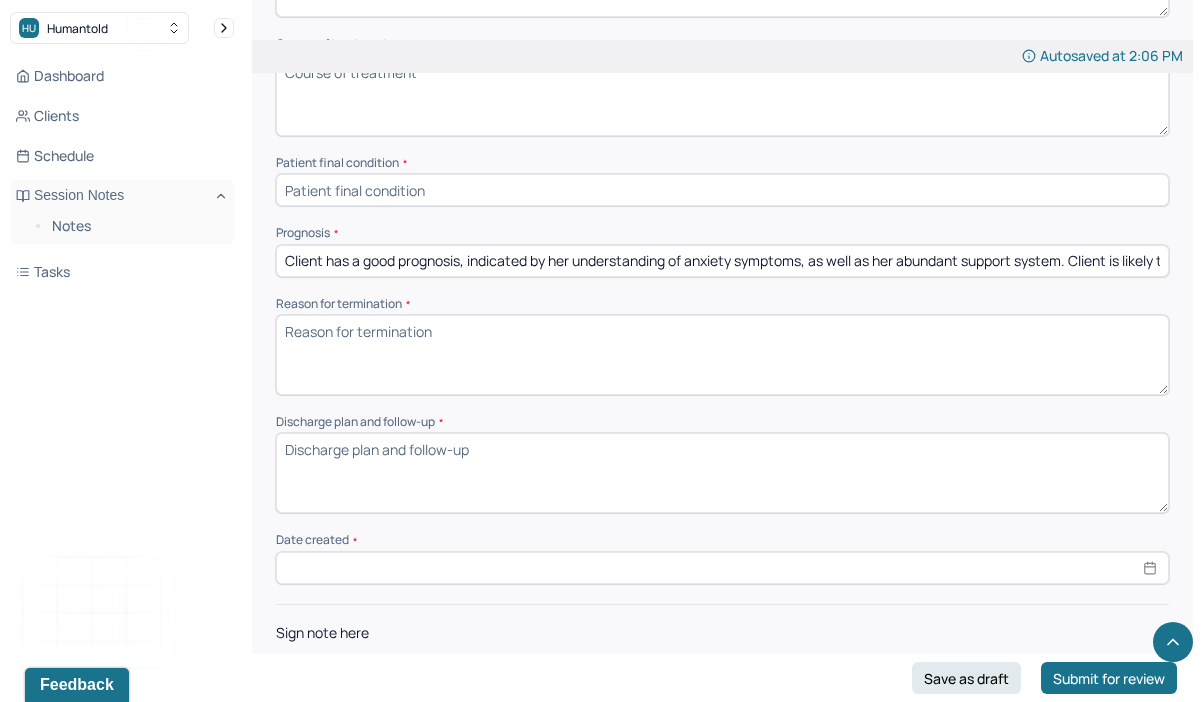 click on "Reason for termination *" at bounding box center [722, 355] 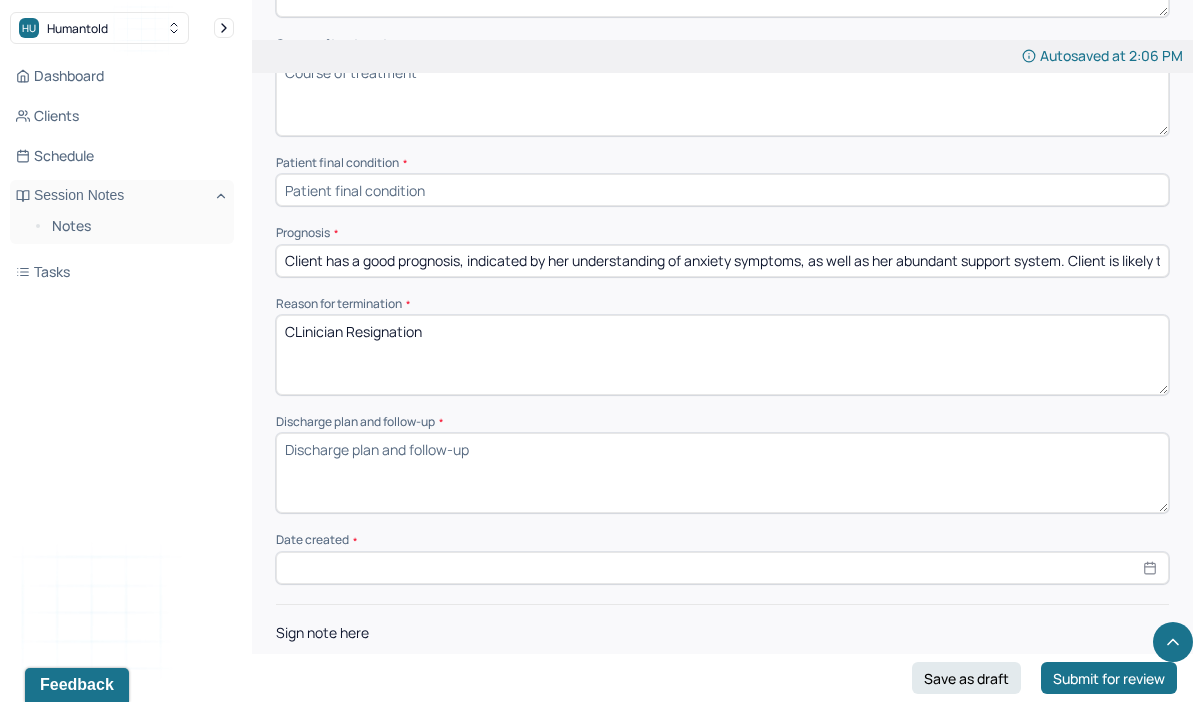 click on "CLinician Resignation" at bounding box center (722, 355) 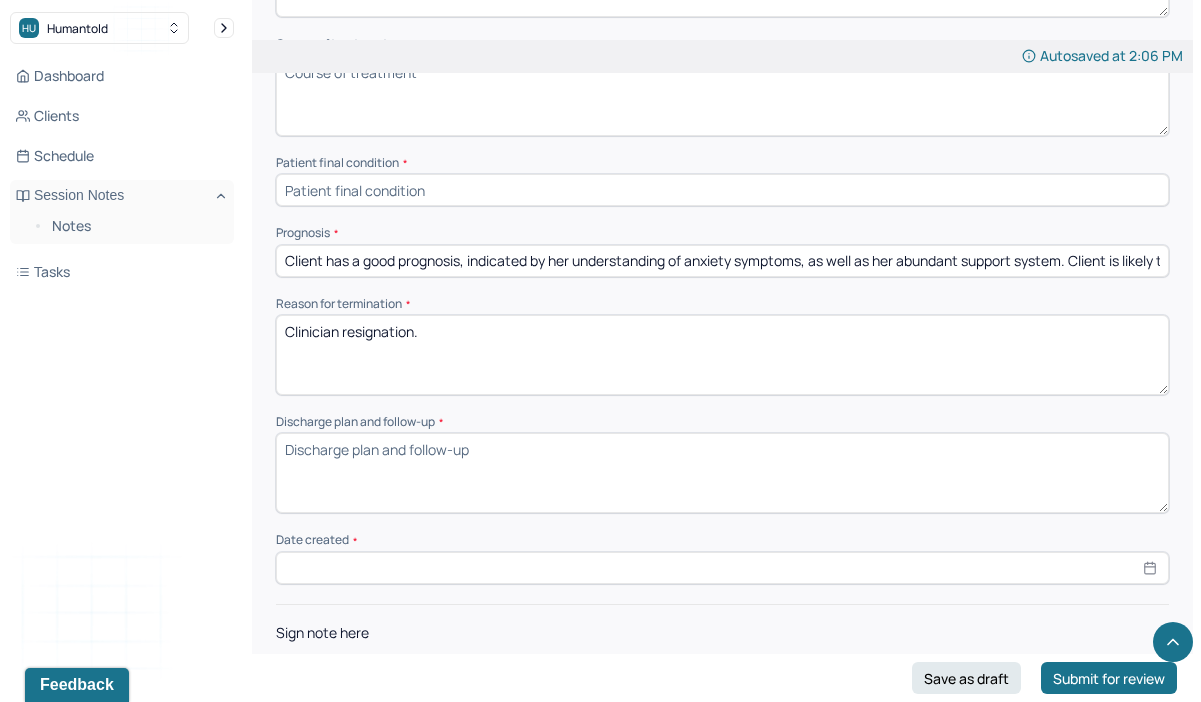 type on "Clinician resignation." 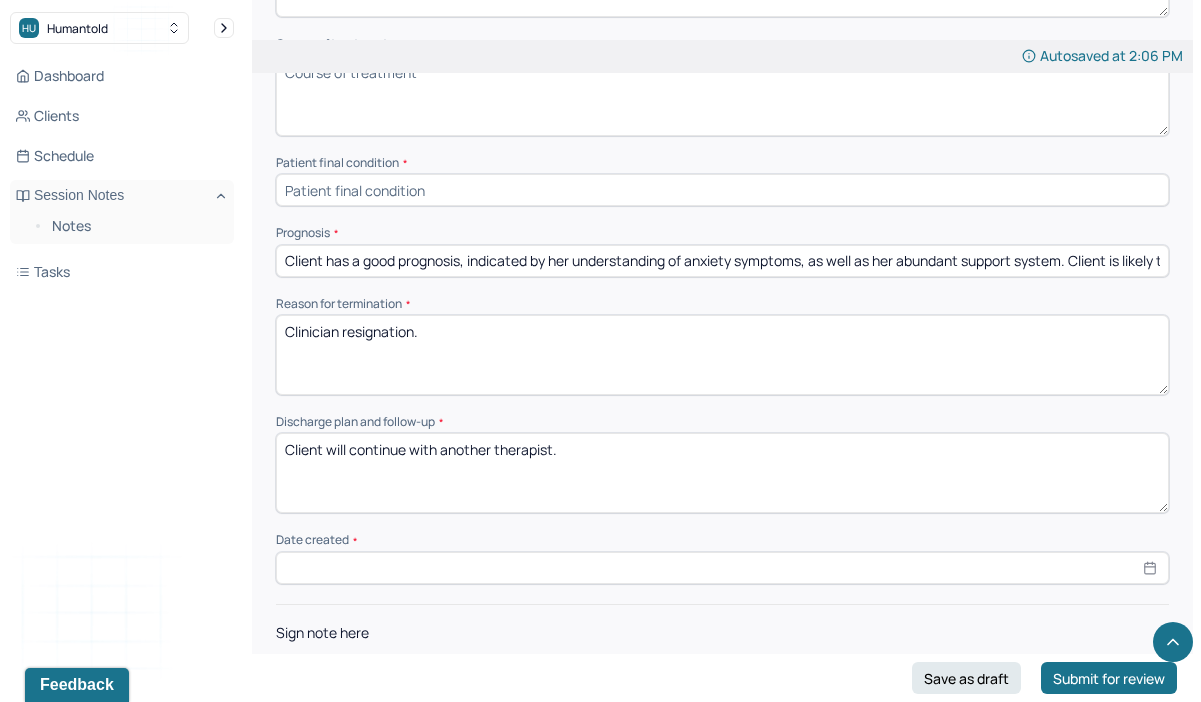 scroll, scrollTop: 1332, scrollLeft: 0, axis: vertical 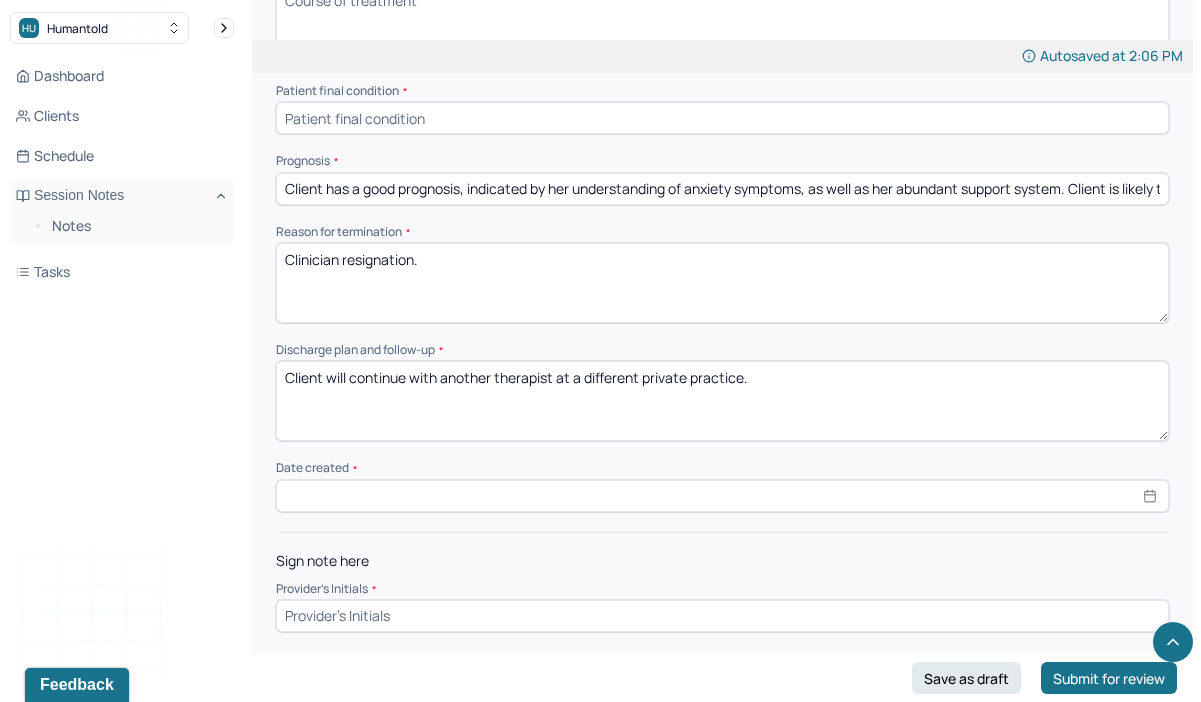 type on "Client will continue with another therapist at a different private practice." 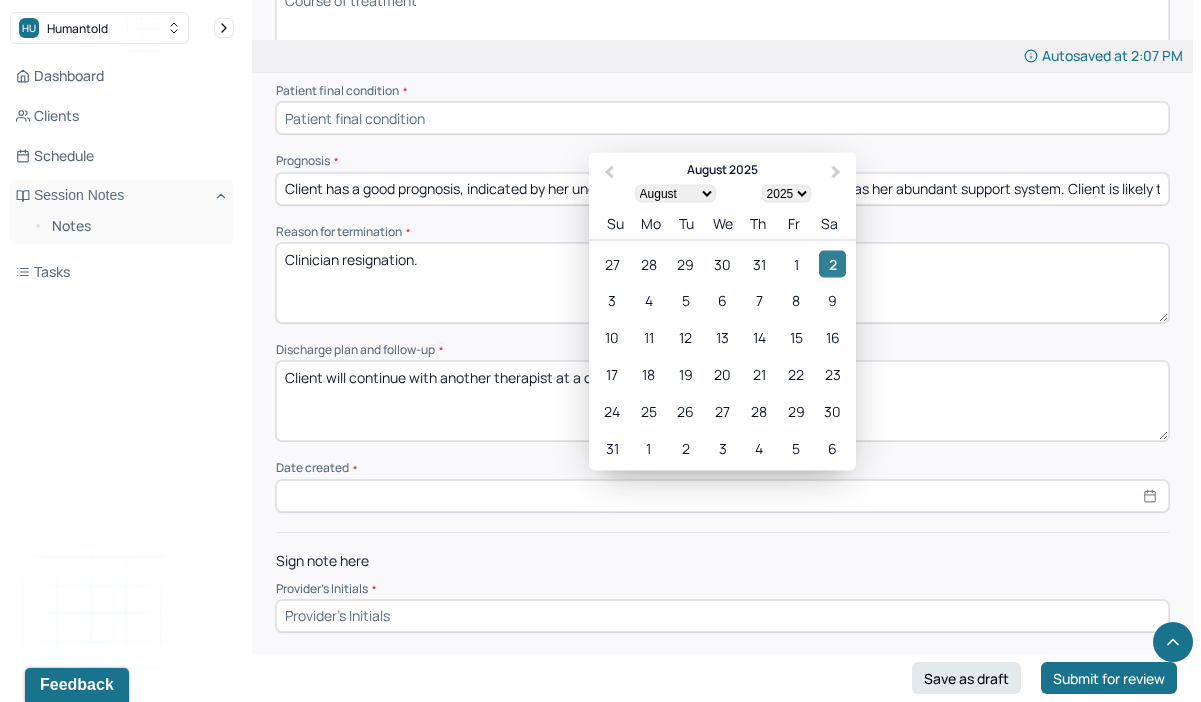 click on "2" at bounding box center [832, 263] 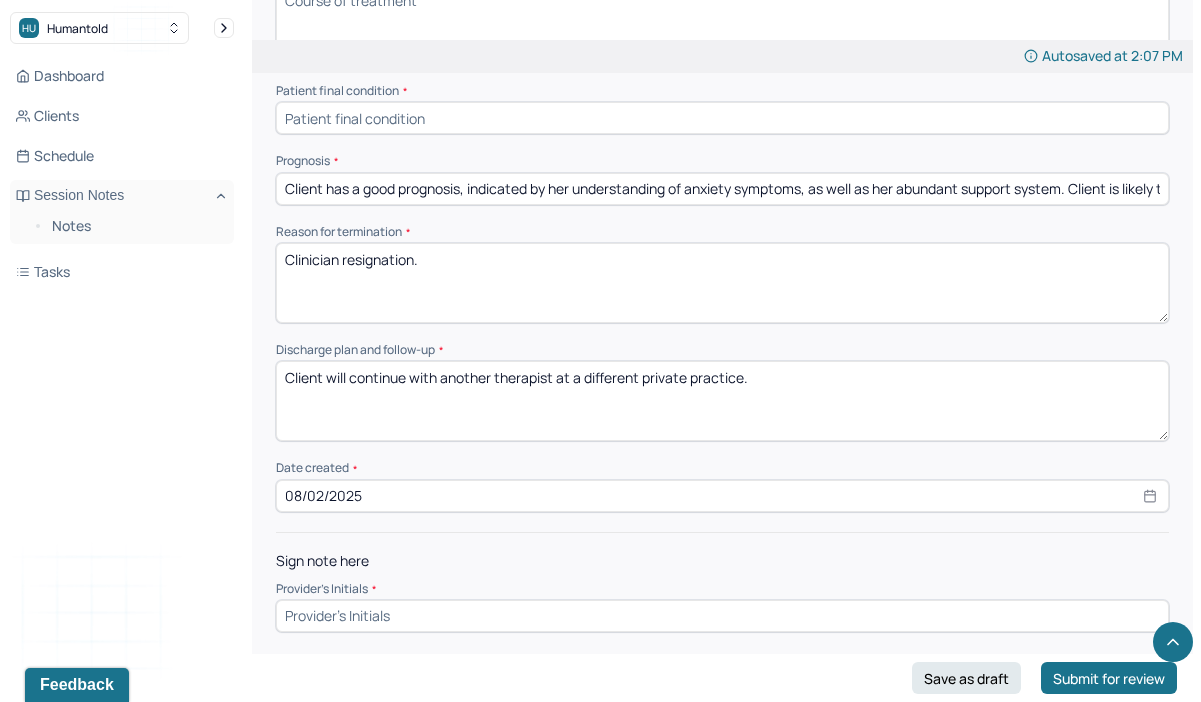 click at bounding box center (722, 616) 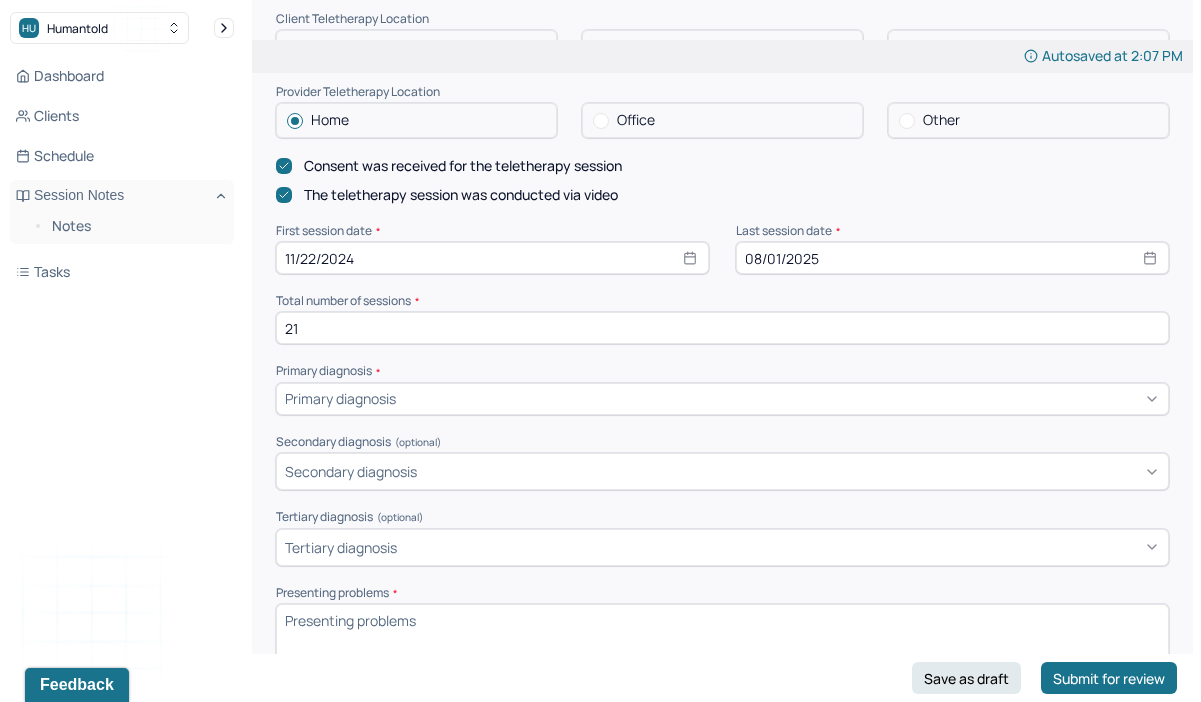 type on "NL" 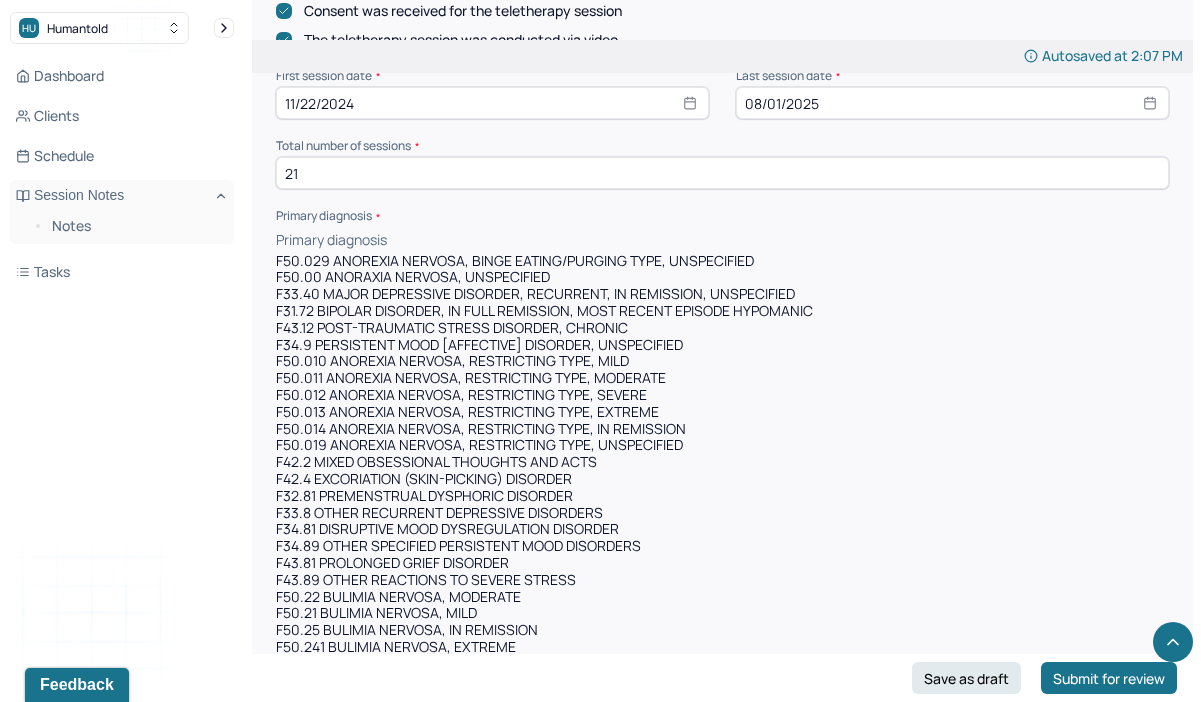 scroll, scrollTop: 632, scrollLeft: 0, axis: vertical 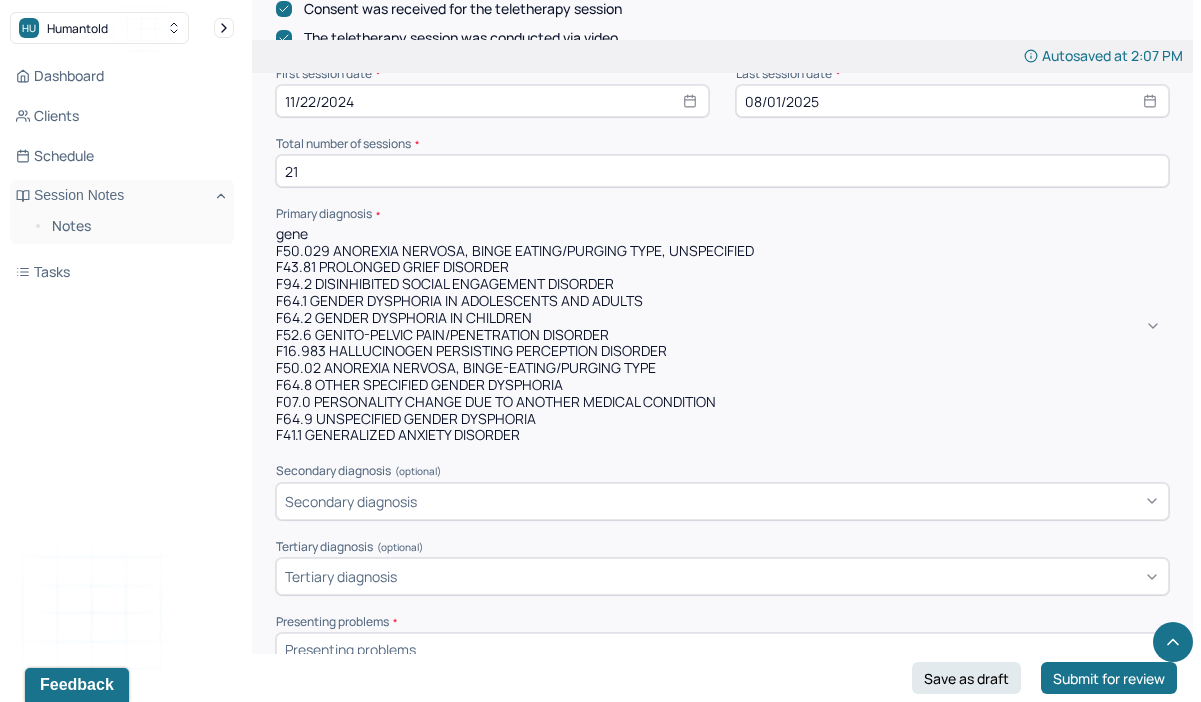 type on "gener" 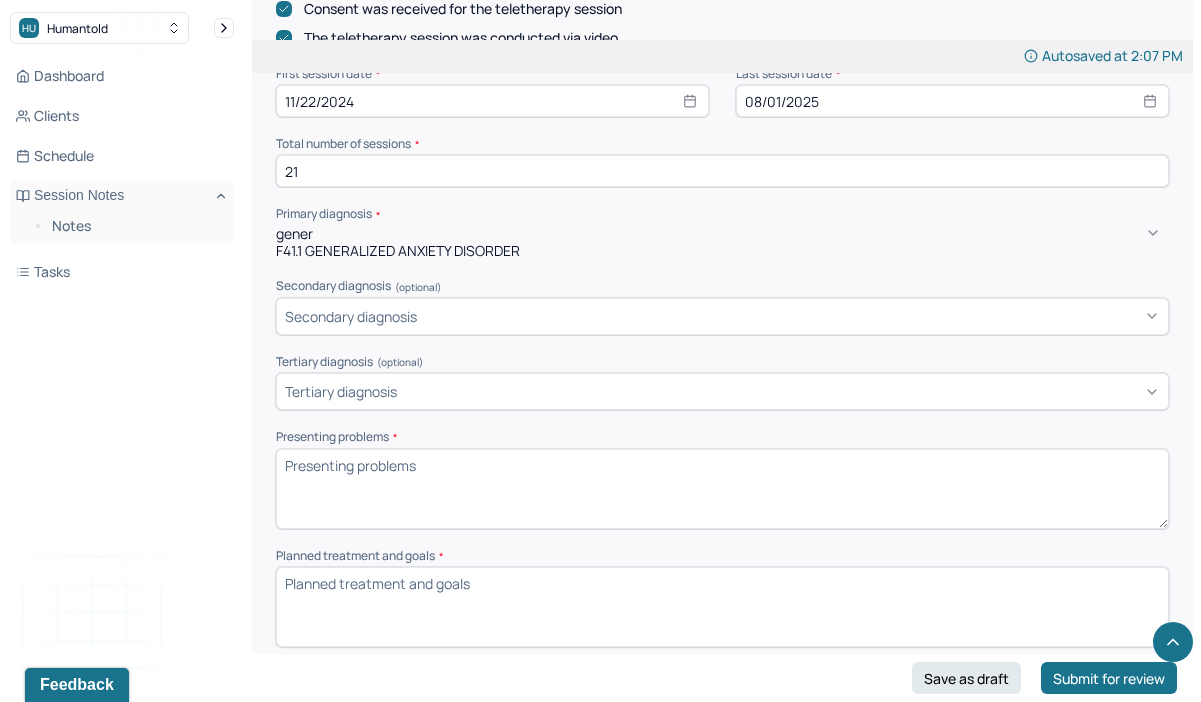 click on "F41.1 GENERALIZED ANXIETY DISORDER" at bounding box center [722, 251] 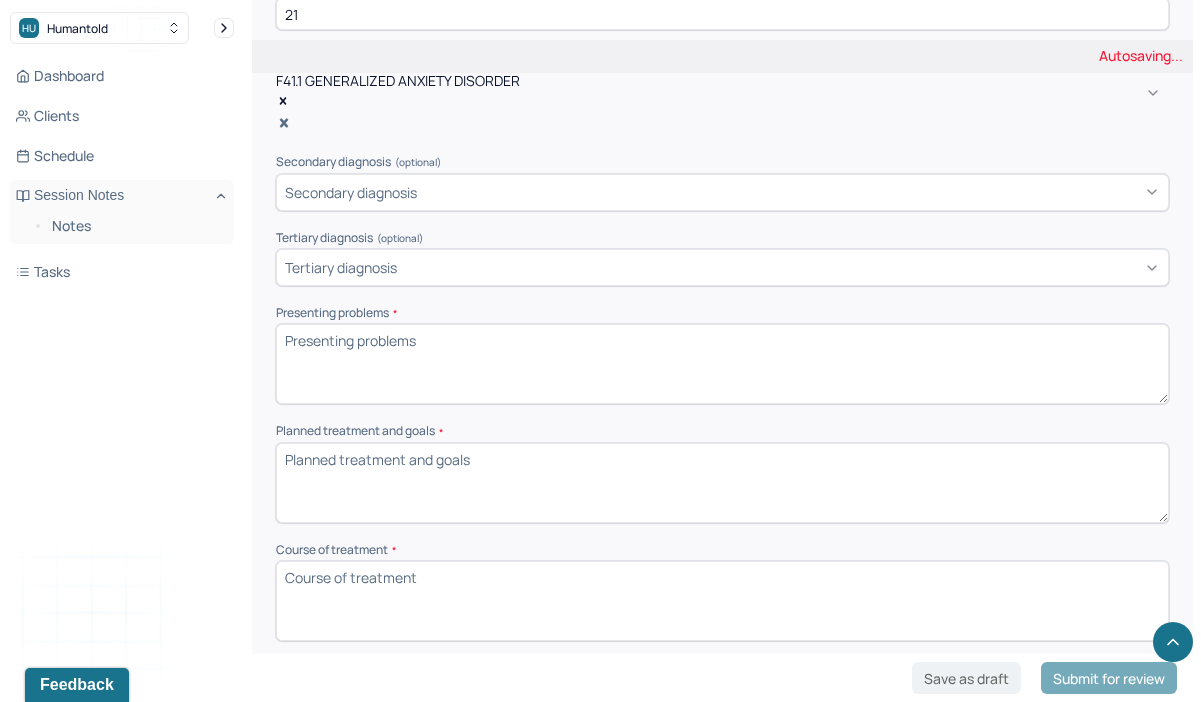 scroll, scrollTop: 824, scrollLeft: 0, axis: vertical 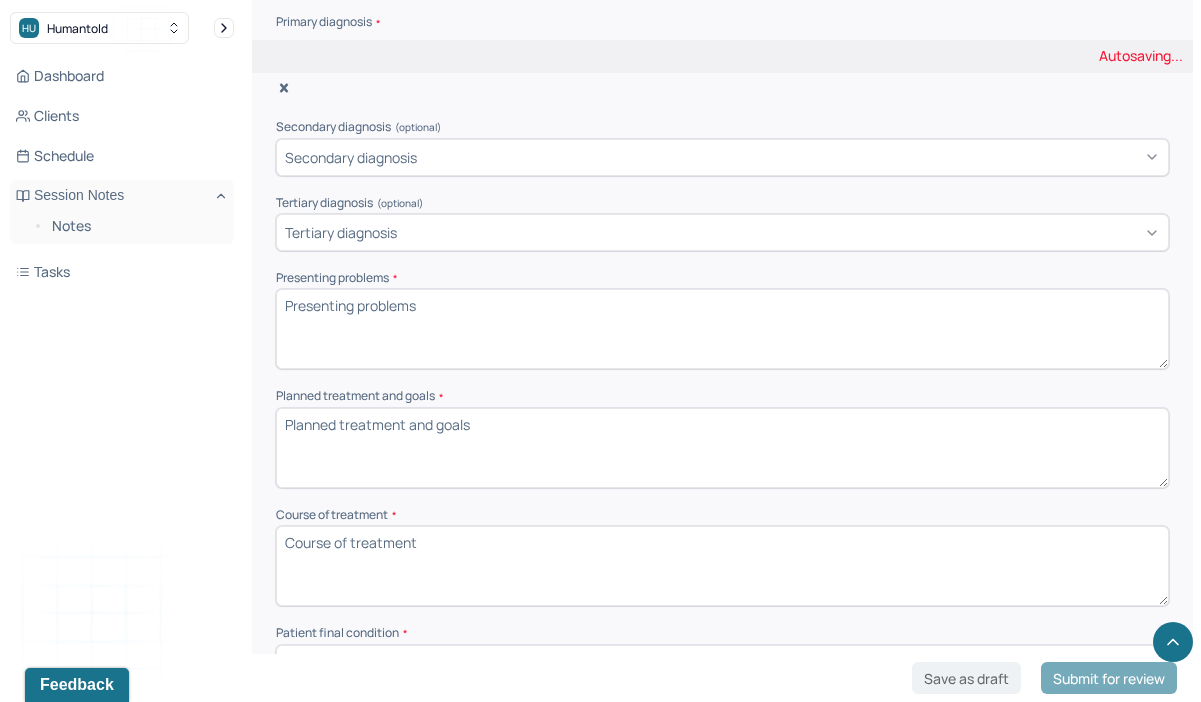 click on "Presenting problems *" at bounding box center (722, 329) 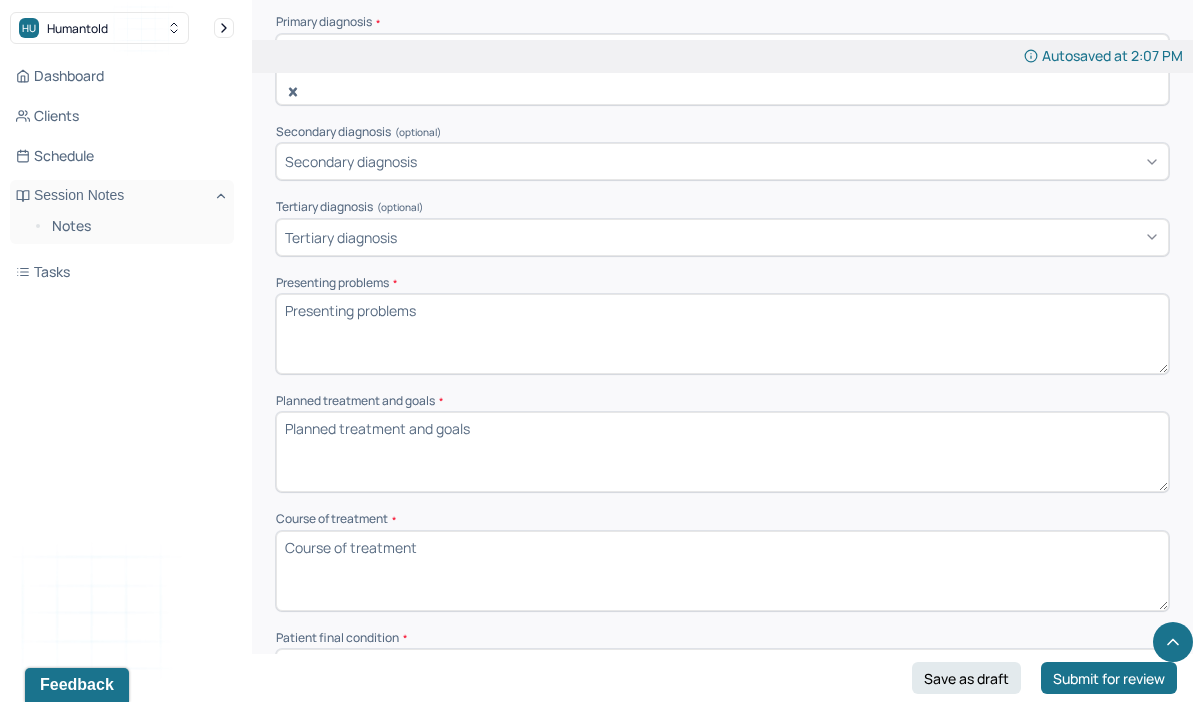 paste on "Client is seeking to reduce anxiety symptoms, develop greater emotional insight, and navigate interpersonal conflict with greater ease." 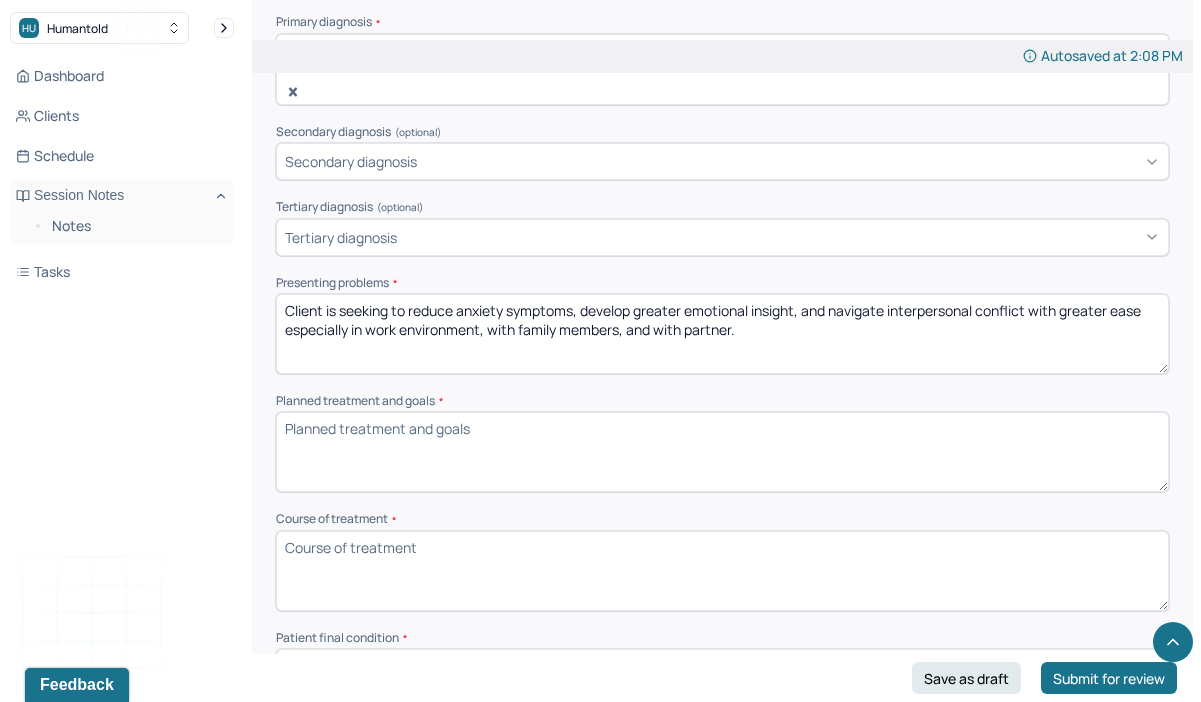 type on "Client is seeking to reduce anxiety symptoms, develop greater emotional insight, and navigate interpersonal conflict with greater ease especially in work environment, with family members, and with partner." 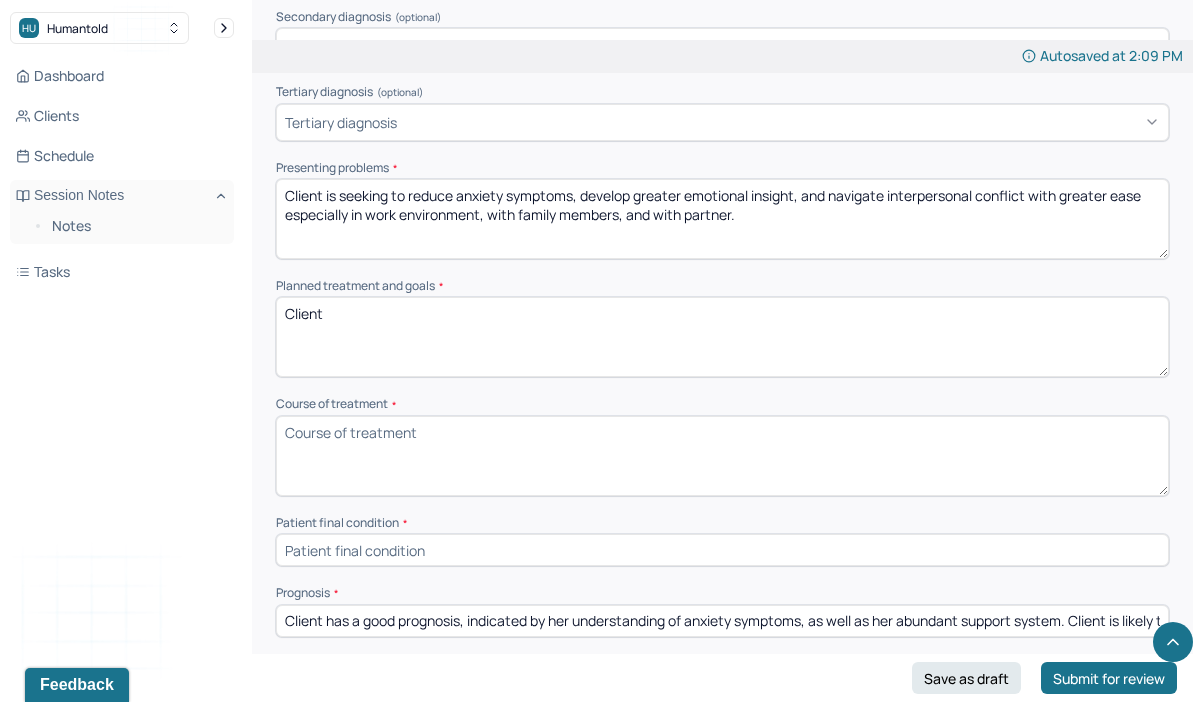 scroll, scrollTop: 957, scrollLeft: 0, axis: vertical 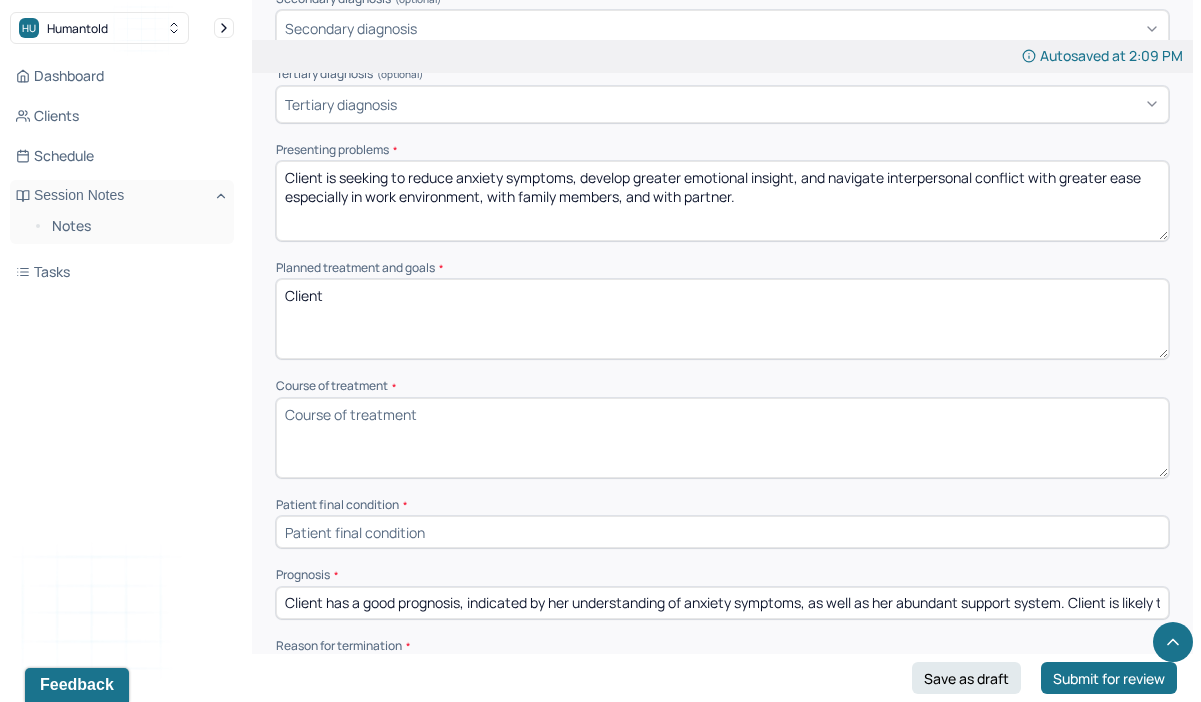 type on "Client" 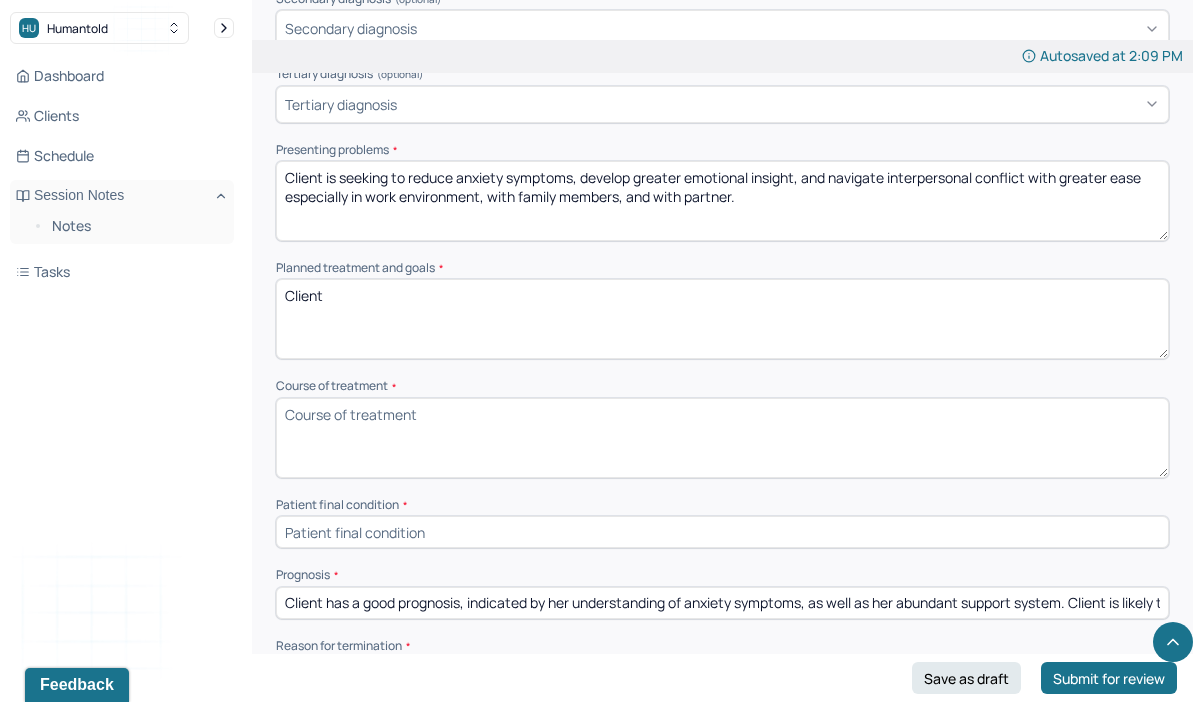 type on "Client appears enthusiastic to continue care with another provider." 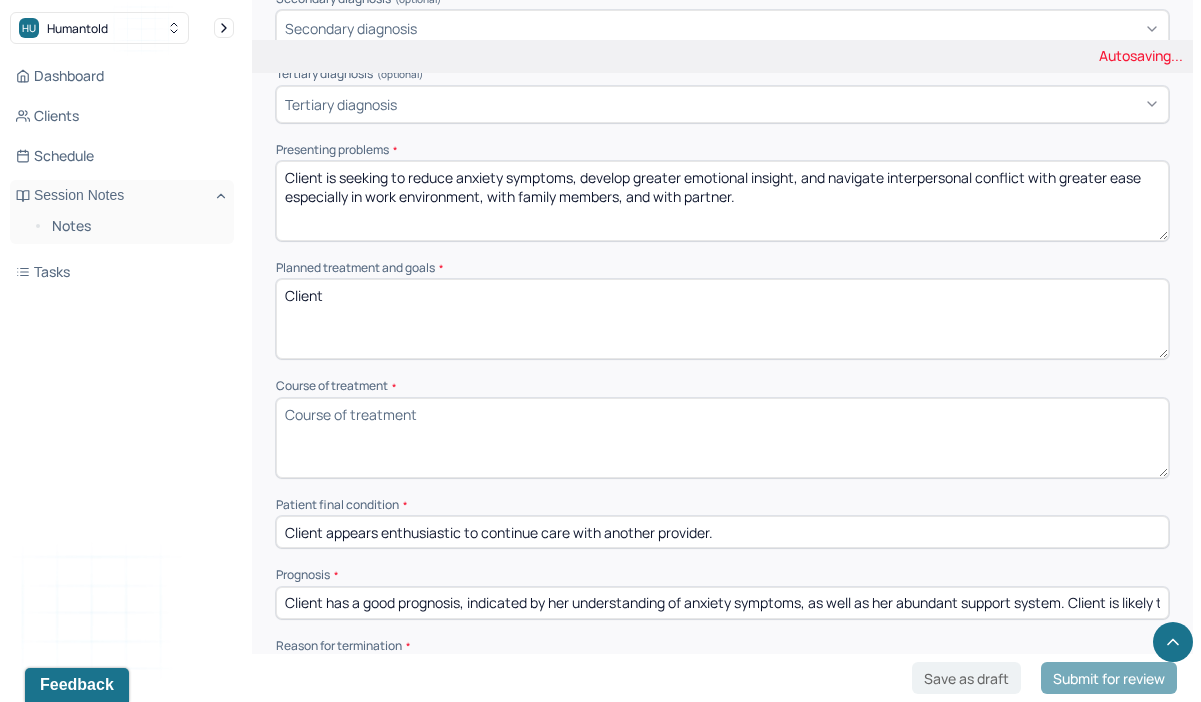 click on "Client" at bounding box center (722, 319) 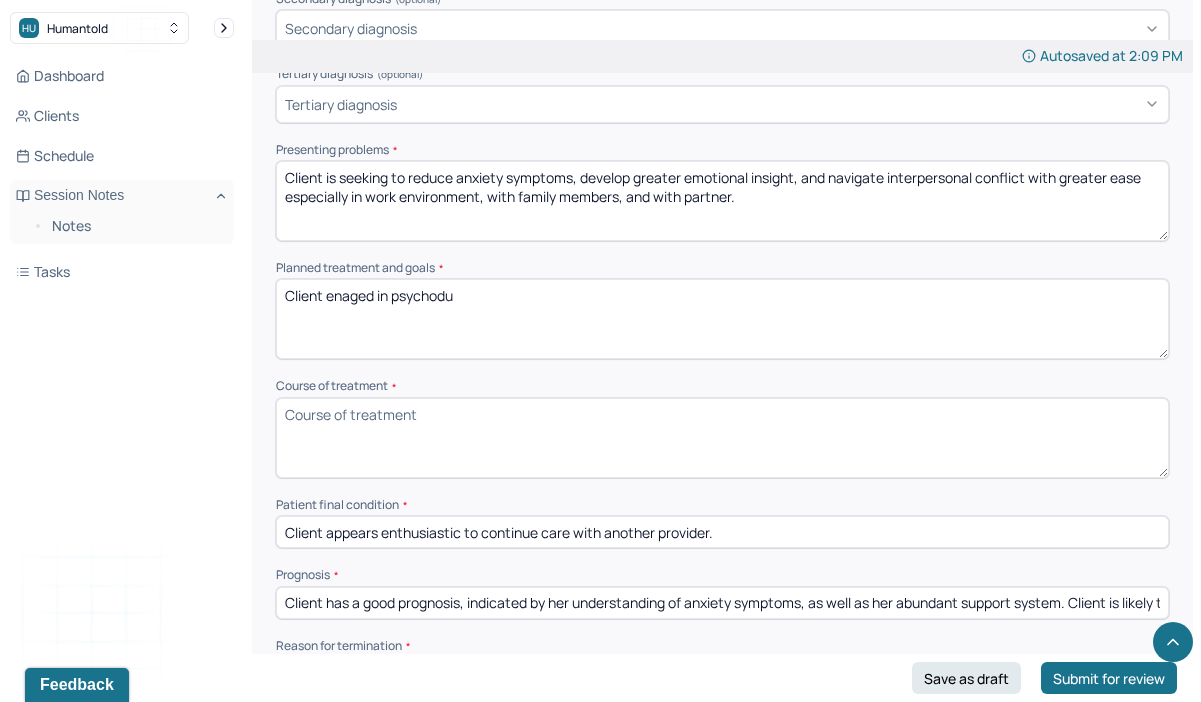 click on "Client enaged in psychodu" at bounding box center (722, 319) 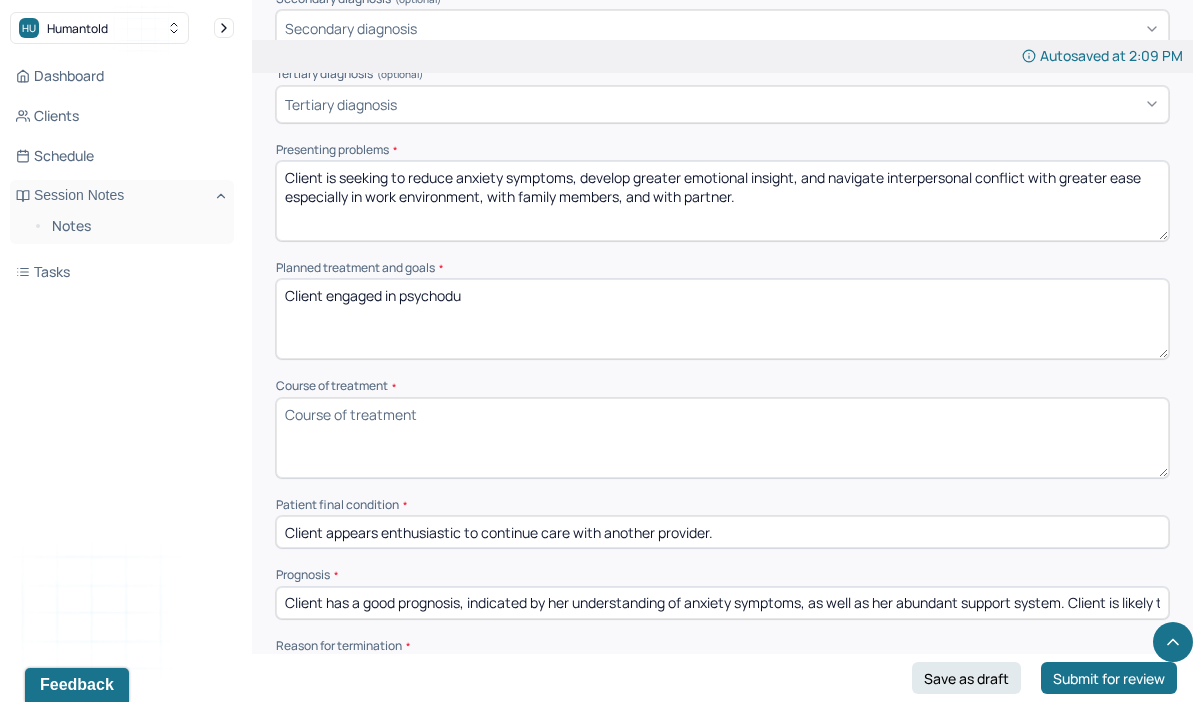 click on "Client enaged in psychodu" at bounding box center (722, 319) 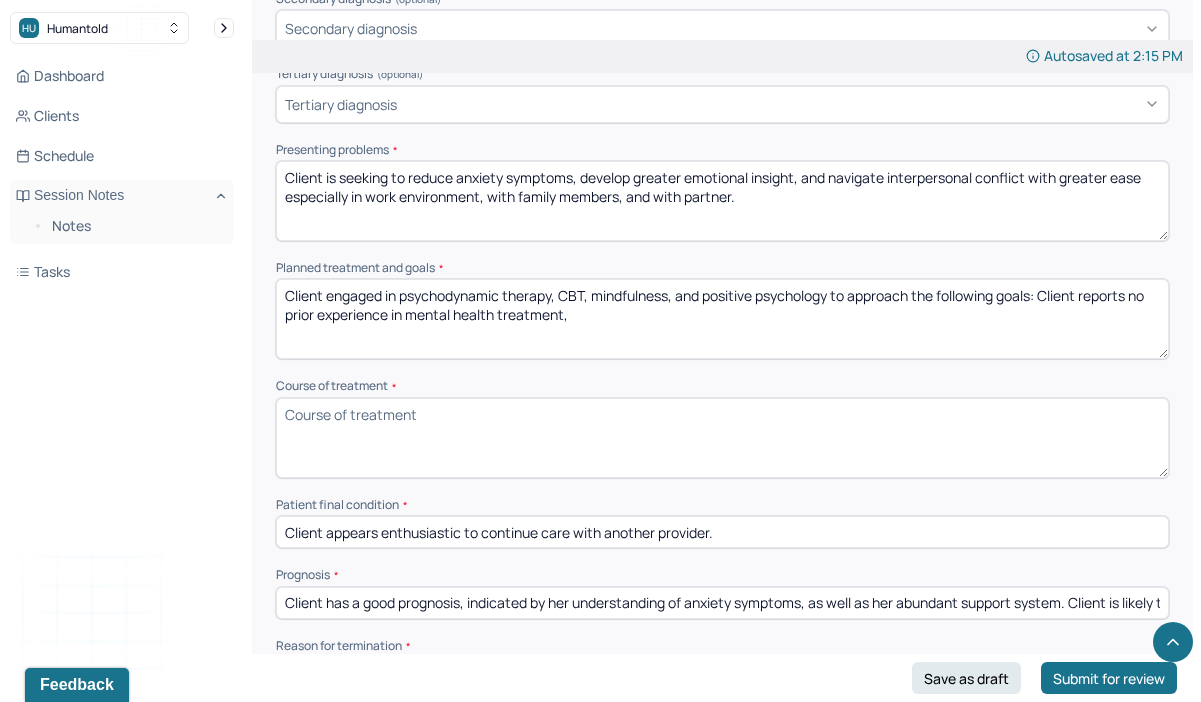 paste on "Client reports no inpatient/ psychiatric hospitalizations." 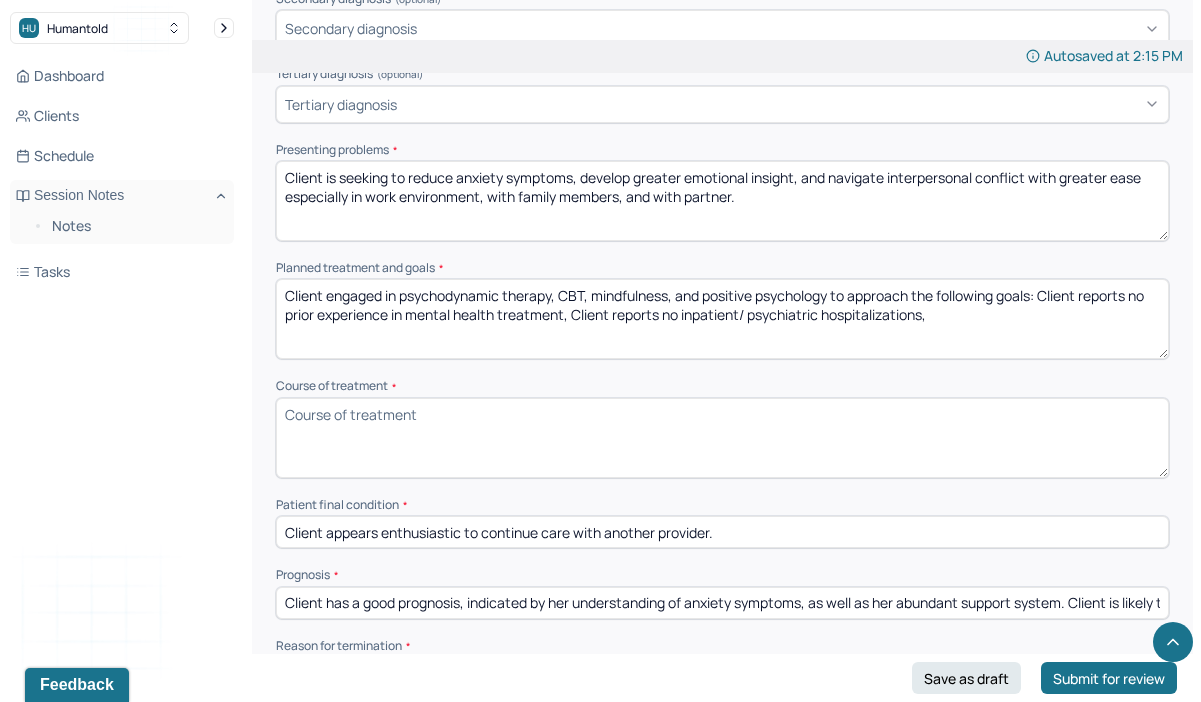 click on "Client engaged in psychodynamic therapy, CBT, mindfulness, and positive psychology to approach the following goals: Client reports no prior experience in mental health treatment, Client reports no inpatient/ psychiatric hospitalizations." at bounding box center [722, 319] 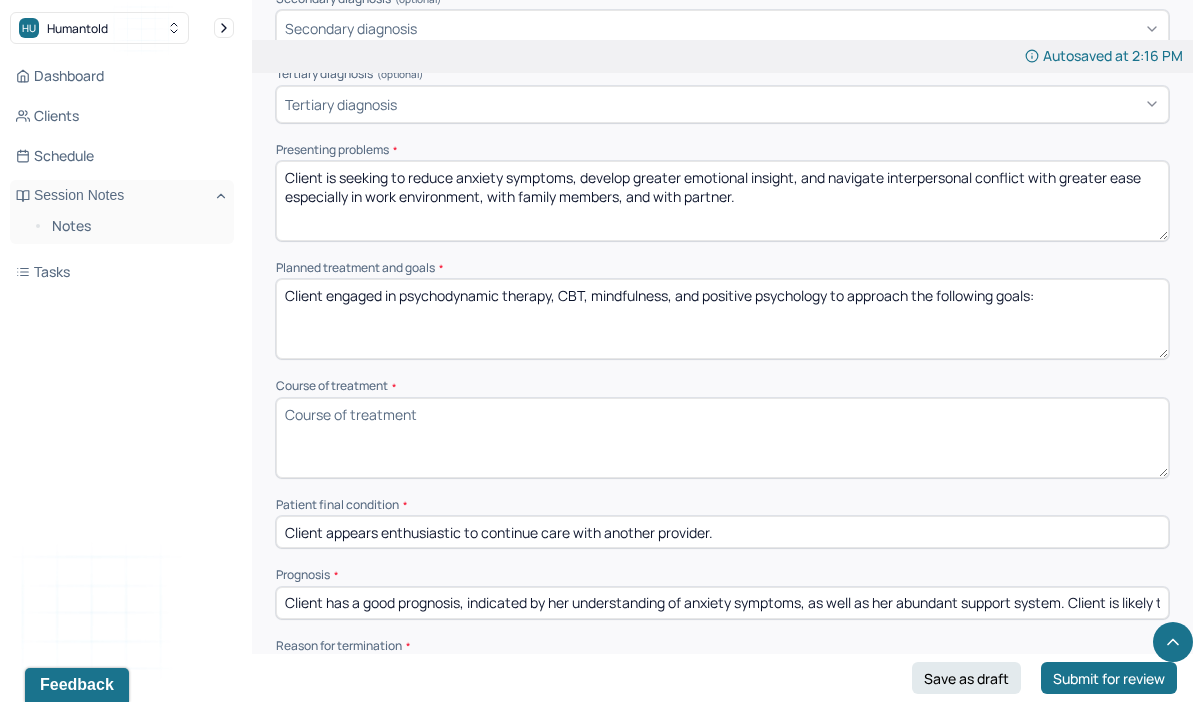 paste on "Client will develop greater emotional insight." 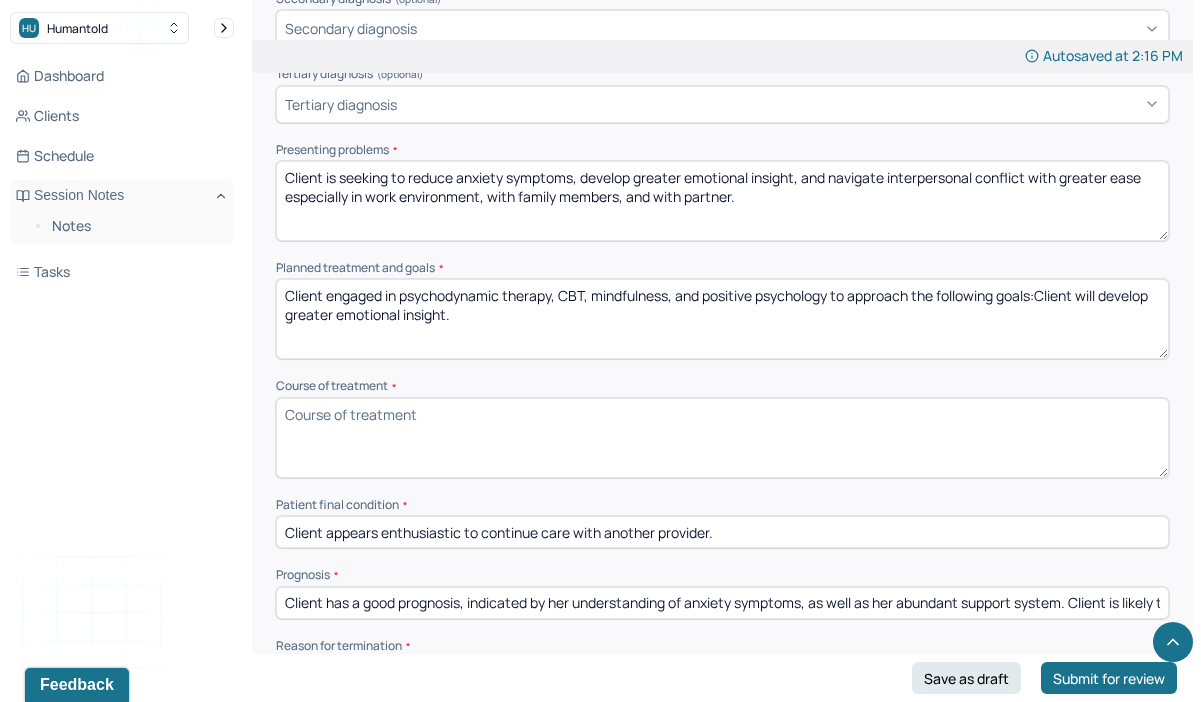 click on "Client engaged in psychodynamic therapy, CBT, mindfulness, and positive psychology to approach the following goals:Client will develop greater emotional insight." at bounding box center (722, 319) 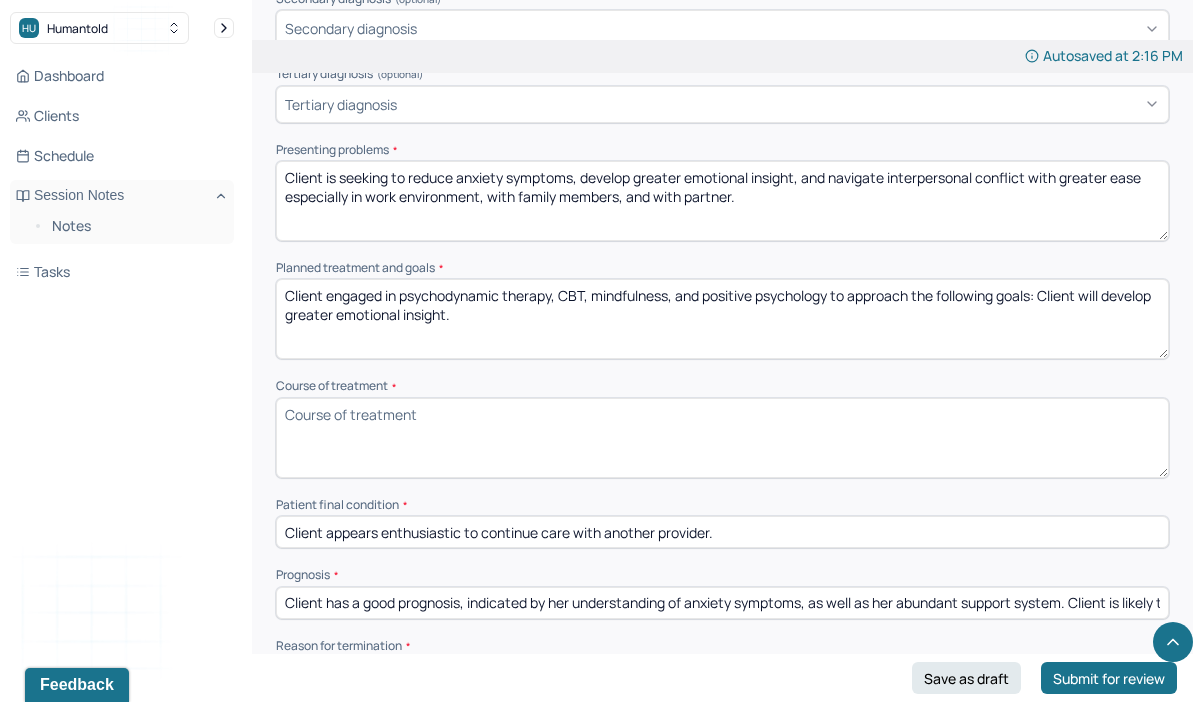 click on "Client engaged in psychodynamic therapy, CBT, mindfulness, and positive psychology to approach the following goals:Client will develop greater emotional insight." at bounding box center (722, 319) 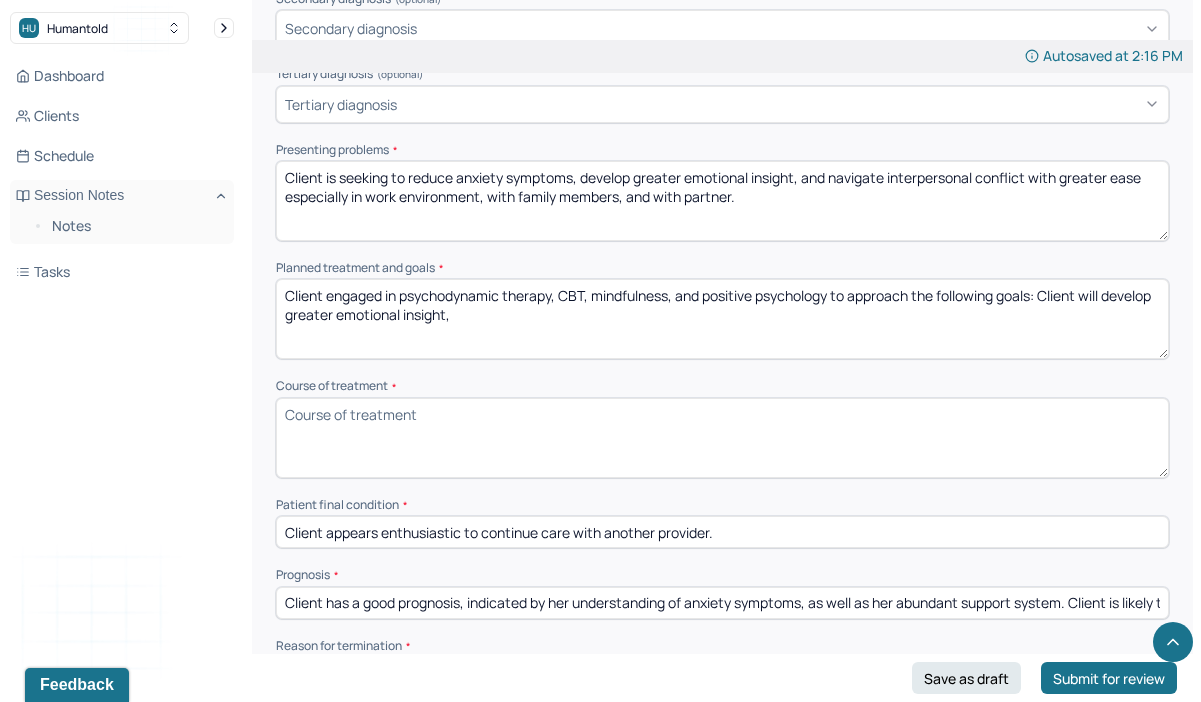 paste on "Client will develop coping skills to reduce anxiety symptoms." 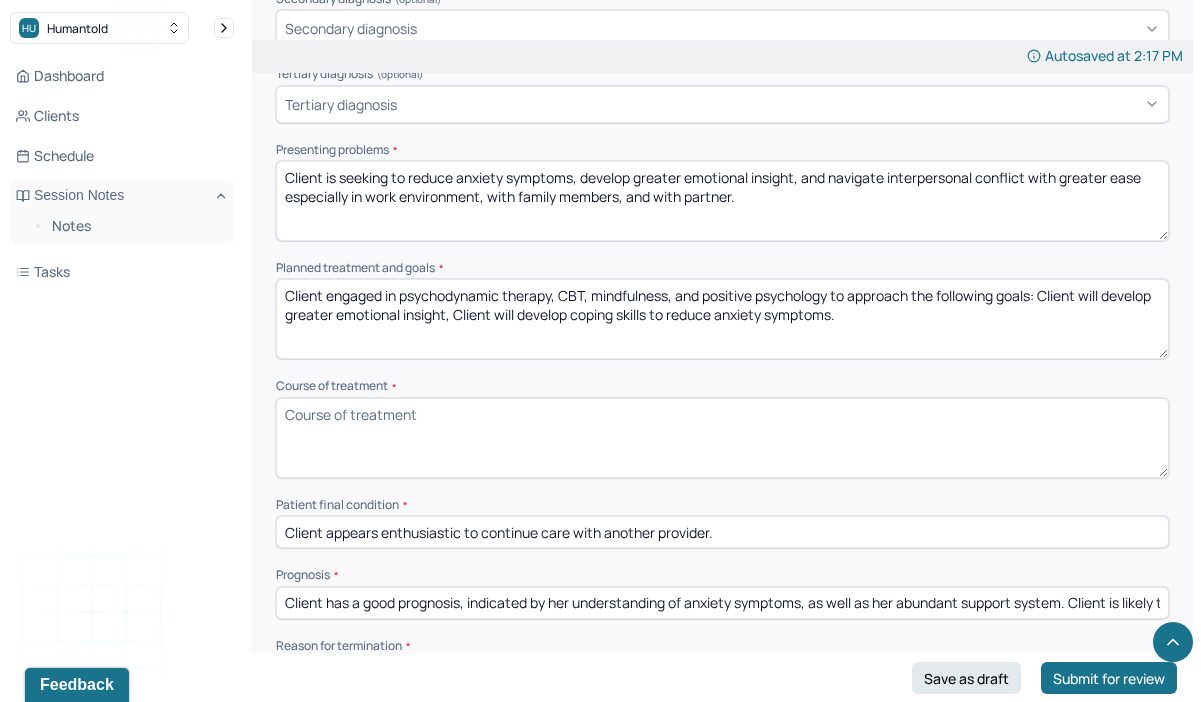 click on "Client engaged in psychodynamic therapy, CBT, mindfulness, and positive psychology to approach the following goals: Client will develop greater emotional insight, Client will develop coping skills to reduce anxiety symptoms." at bounding box center [722, 319] 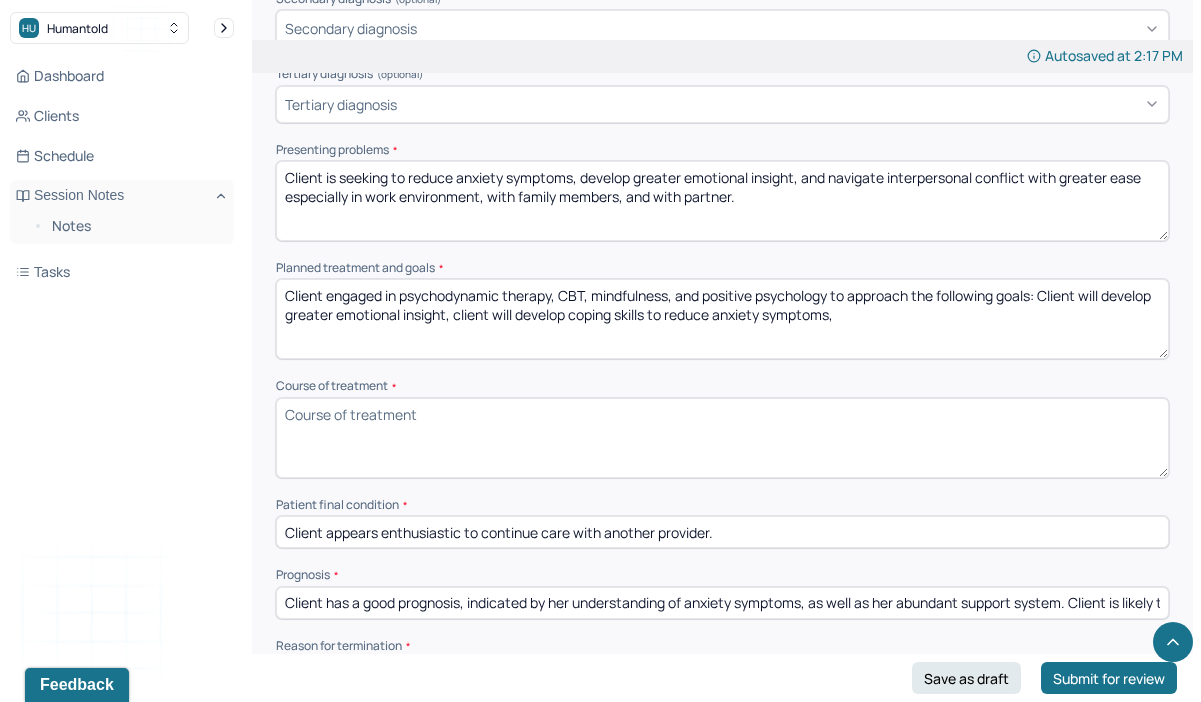 paste on "Client will improve skills in navigating interpersonal conflict." 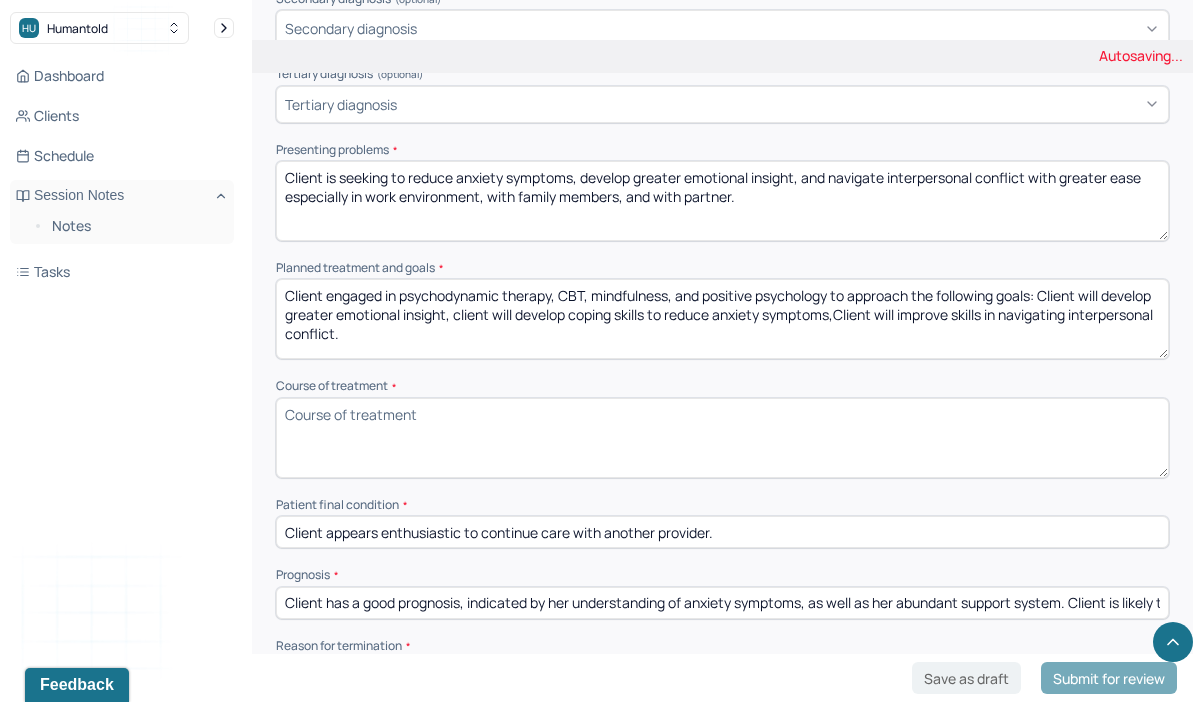 click on "Client engaged in psychodynamic therapy, CBT, mindfulness, and positive psychology to approach the following goals: Client will develop greater emotional insight, client will develop coping skills to reduce anxiety symptoms," at bounding box center (722, 319) 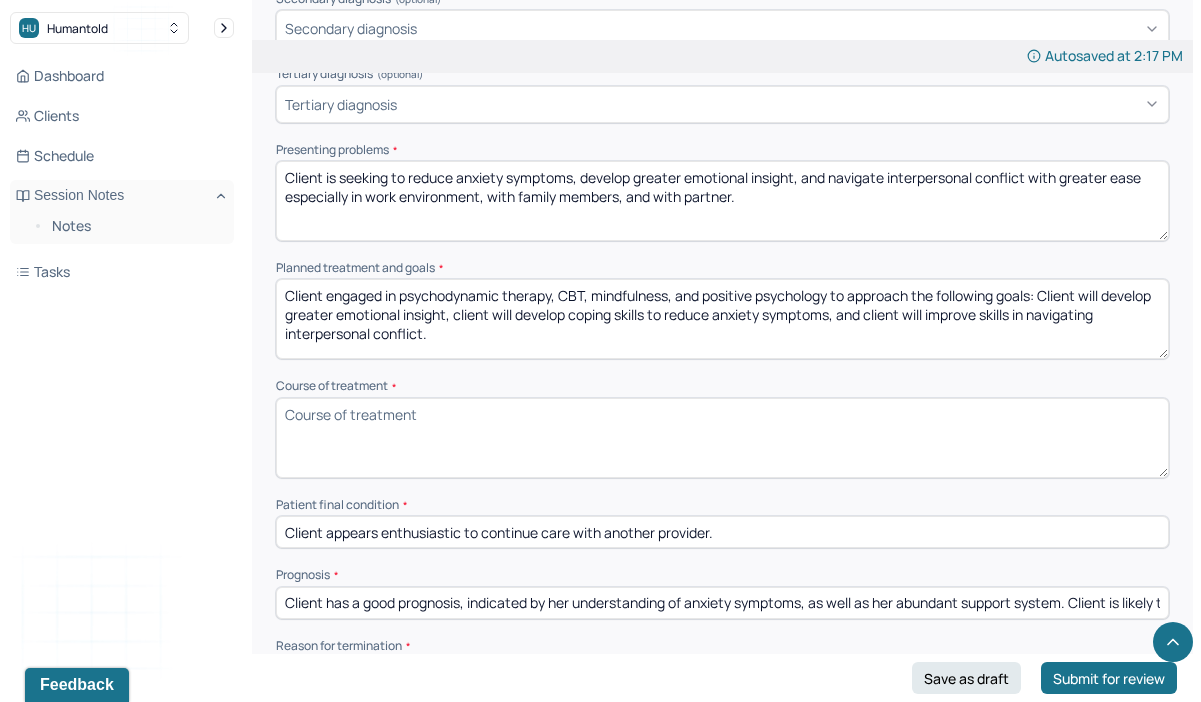 click on "Client engaged in psychodynamic therapy, CBT, mindfulness, and positive psychology to approach the following goals: Client will develop greater emotional insight, client will develop coping skills to reduce anxiety symptoms, and client will improve skills in navigating interpersonal conflict." at bounding box center (722, 319) 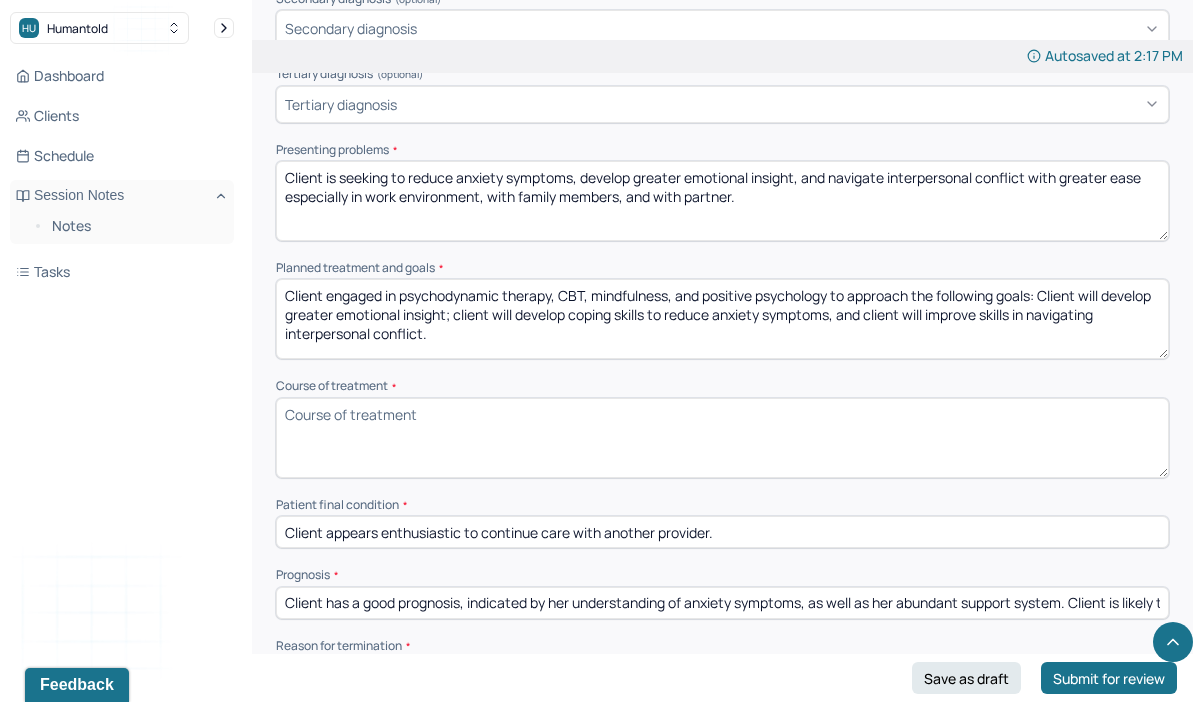 click on "Client engaged in psychodynamic therapy, CBT, mindfulness, and positive psychology to approach the following goals: Client will develop greater emotional insight; client will develop coping skills to reduce anxiety symptoms, and client will improve skills in navigating interpersonal conflict." at bounding box center (722, 319) 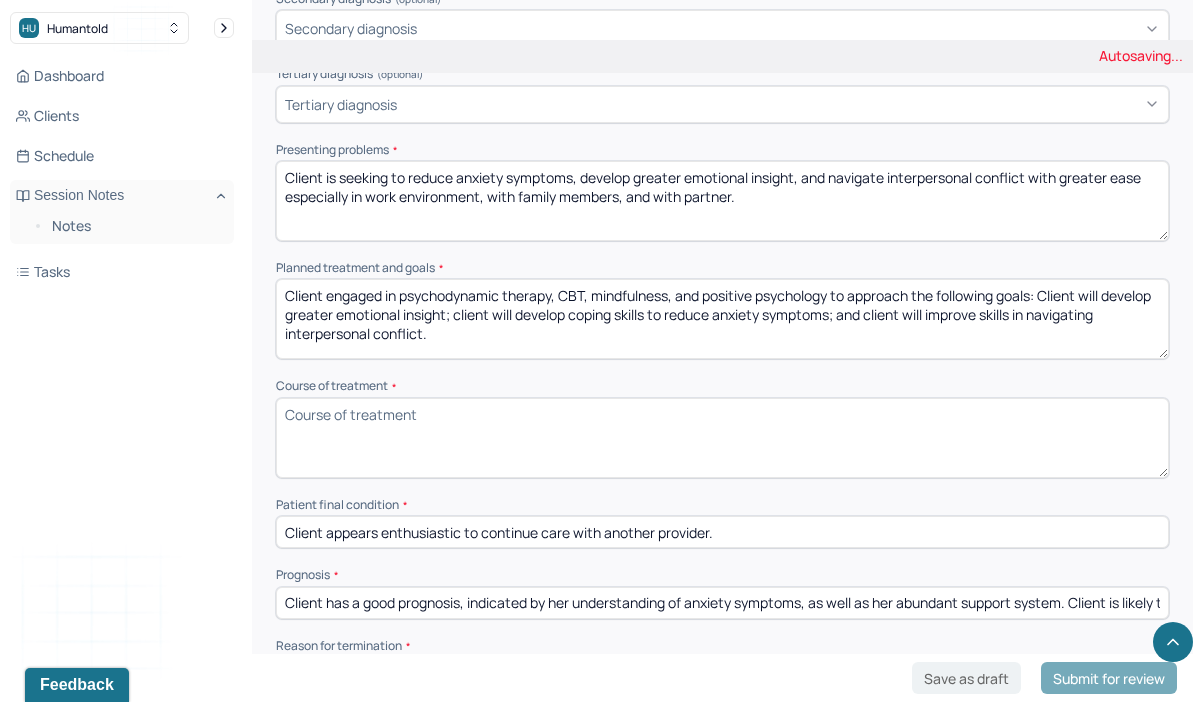 click on "Client engaged in psychodynamic therapy, CBT, mindfulness, and positive psychology to approach the following goals: Client will develop greater emotional insight; client will develop coping skills to reduce anxiety symptoms, and client will improve skills in navigating interpersonal conflict." at bounding box center [722, 319] 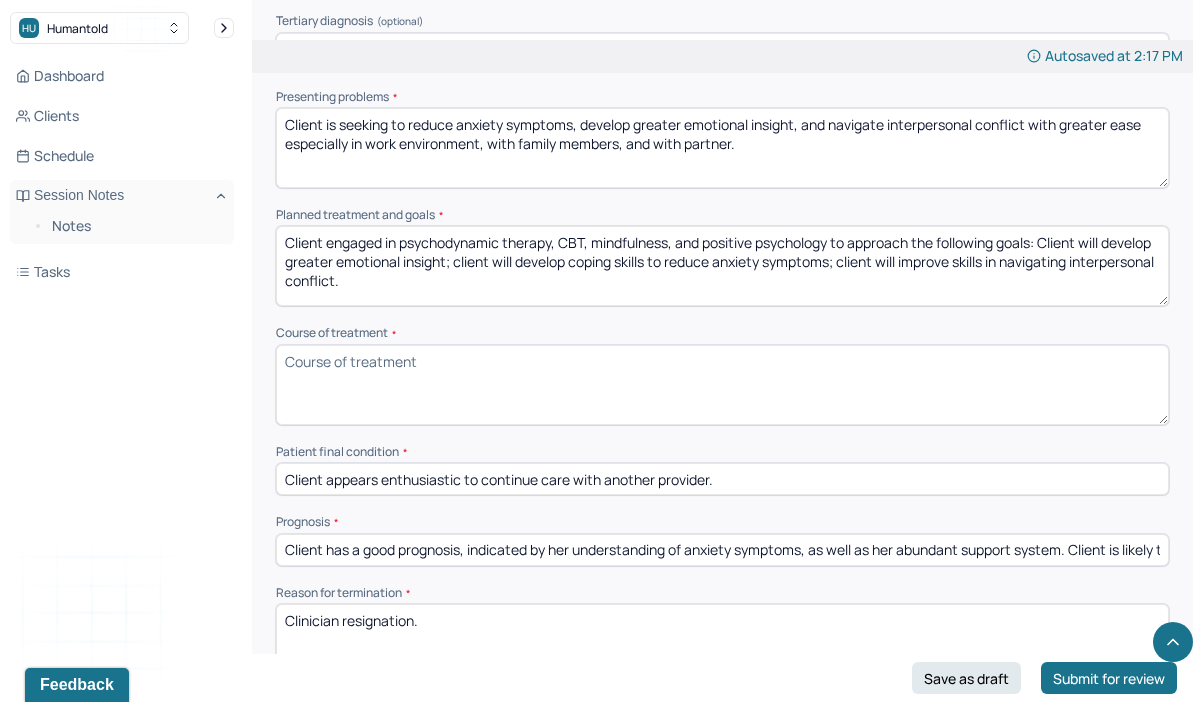 scroll, scrollTop: 1031, scrollLeft: 0, axis: vertical 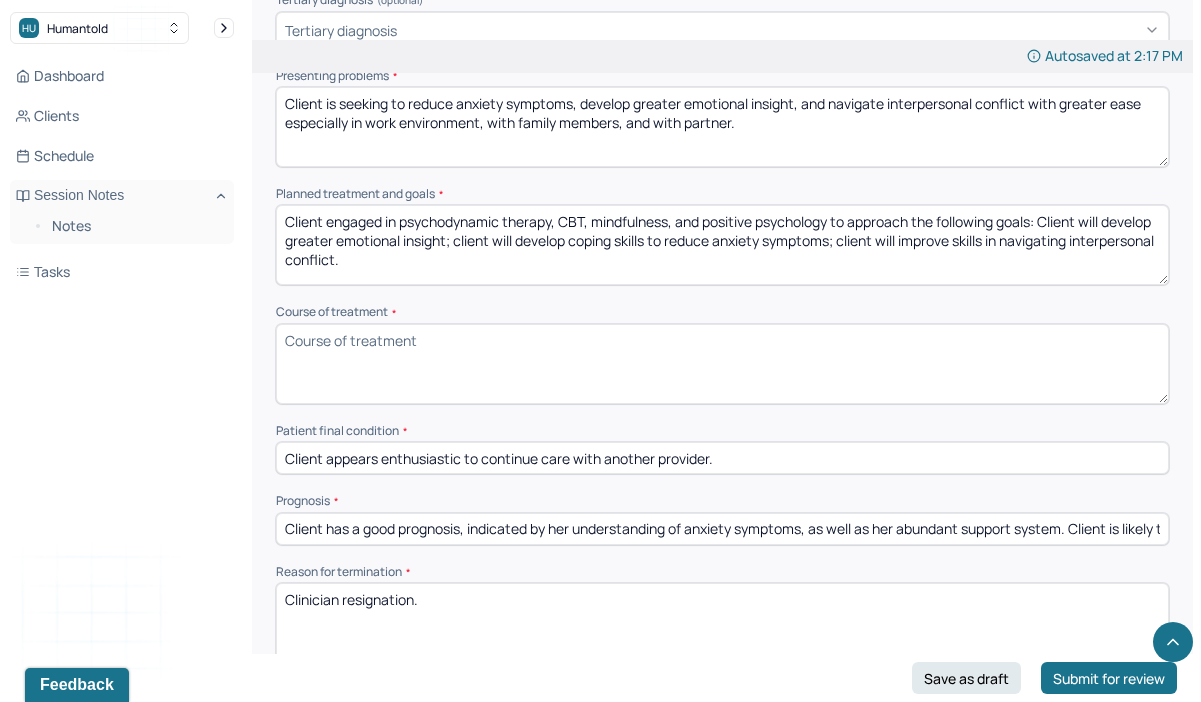 type on "Client engaged in psychodynamic therapy, CBT, mindfulness, and positive psychology to approach the following goals: Client will develop greater emotional insight; client will develop coping skills to reduce anxiety symptoms; client will improve skills in navigating interpersonal conflict." 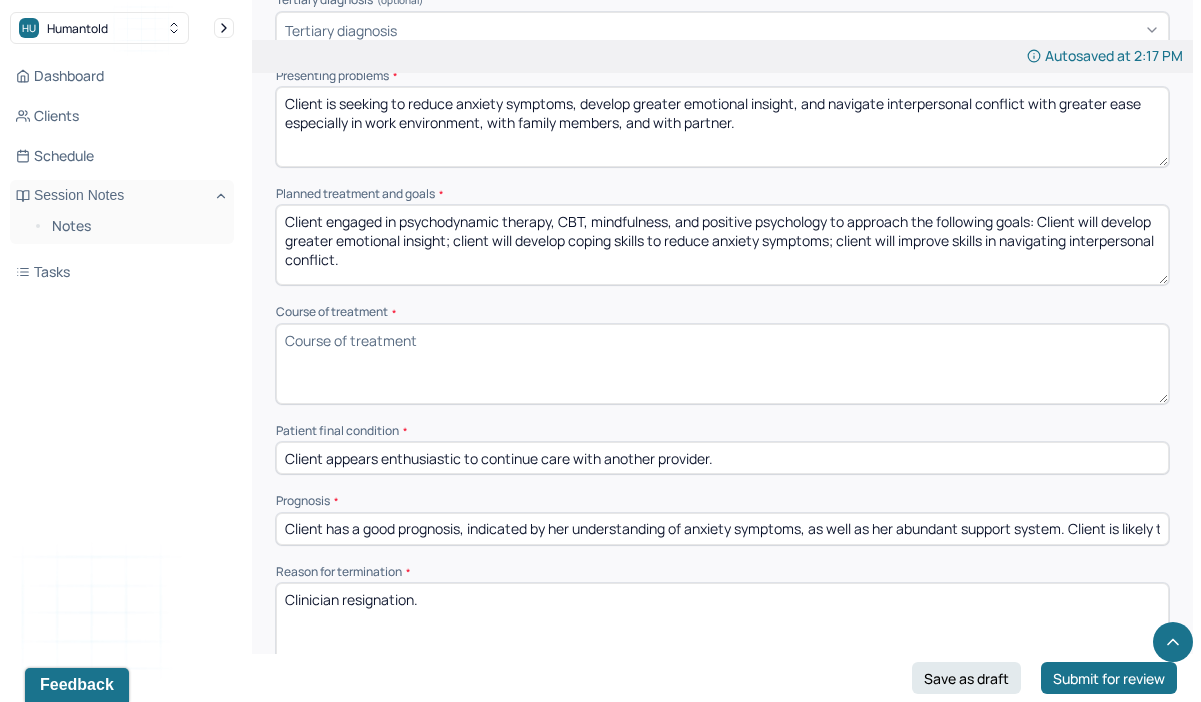 click on "Course of treatment *" at bounding box center [722, 364] 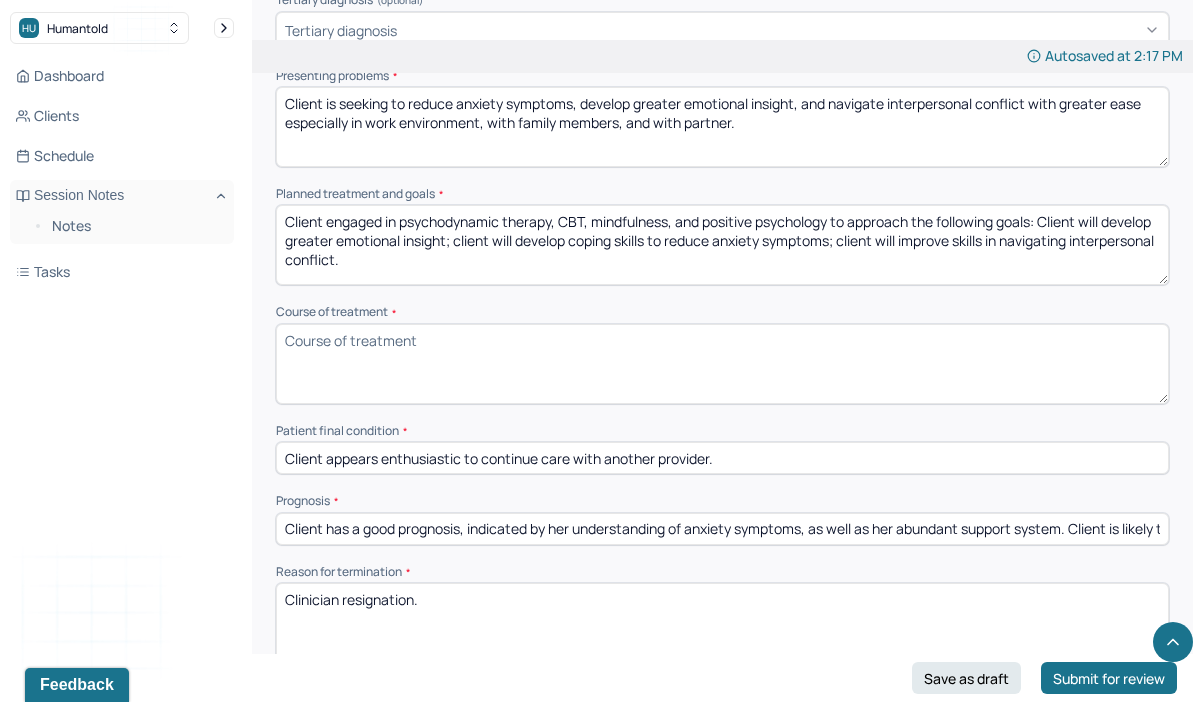 paste on "In the initial phase of treatment, the client explored familial, romantic, and friendship dynamics through a psychodynamic lens, with a focus on identifying relational patterns and understanding attachment styles.
Subsequently, the client used sessions to process work-related stress. The therapist incorporated positive psychology, Cognitive Behavioral Therapy (CBT), and mindfulness techniques to support stress management, enhance coping strategies, and help the client identify and build upon their strengths.
In the final phase of treatment, the focus shifted to processing the client’s decision to leave their job and managing ongoing anxiety. Psychodynamic therapy and positive psychology were used to support emotional insight, self-compassion, and continued growth during this transition." 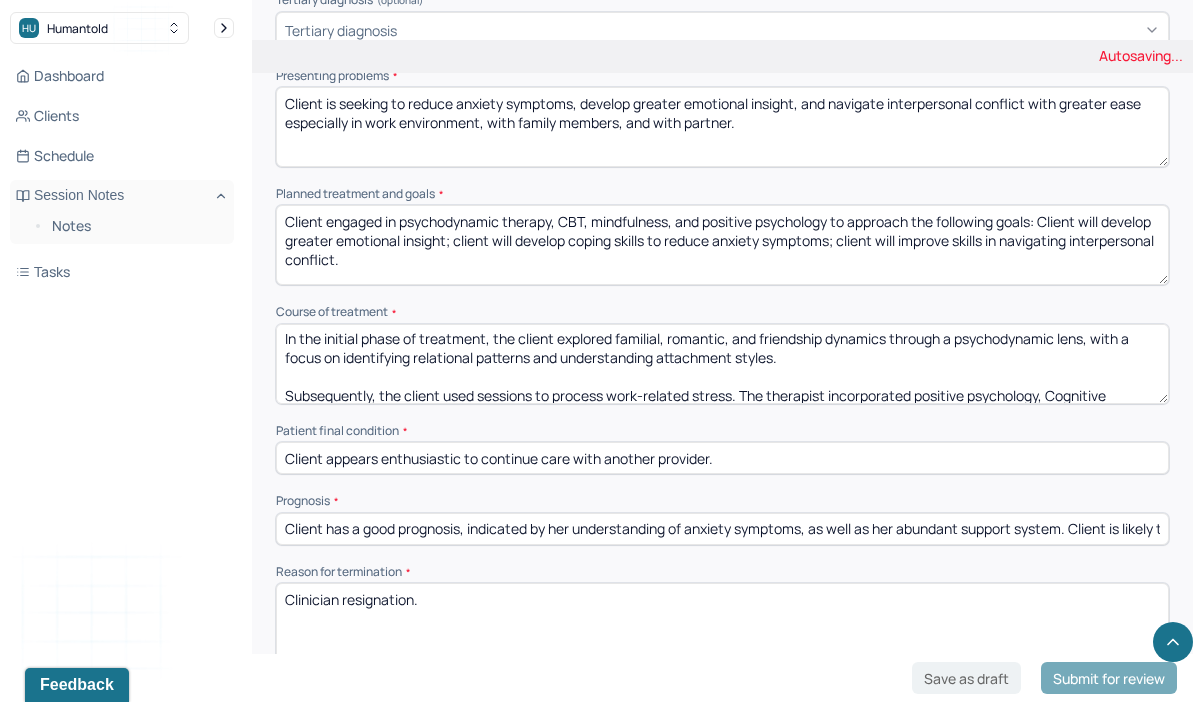 scroll, scrollTop: 0, scrollLeft: 0, axis: both 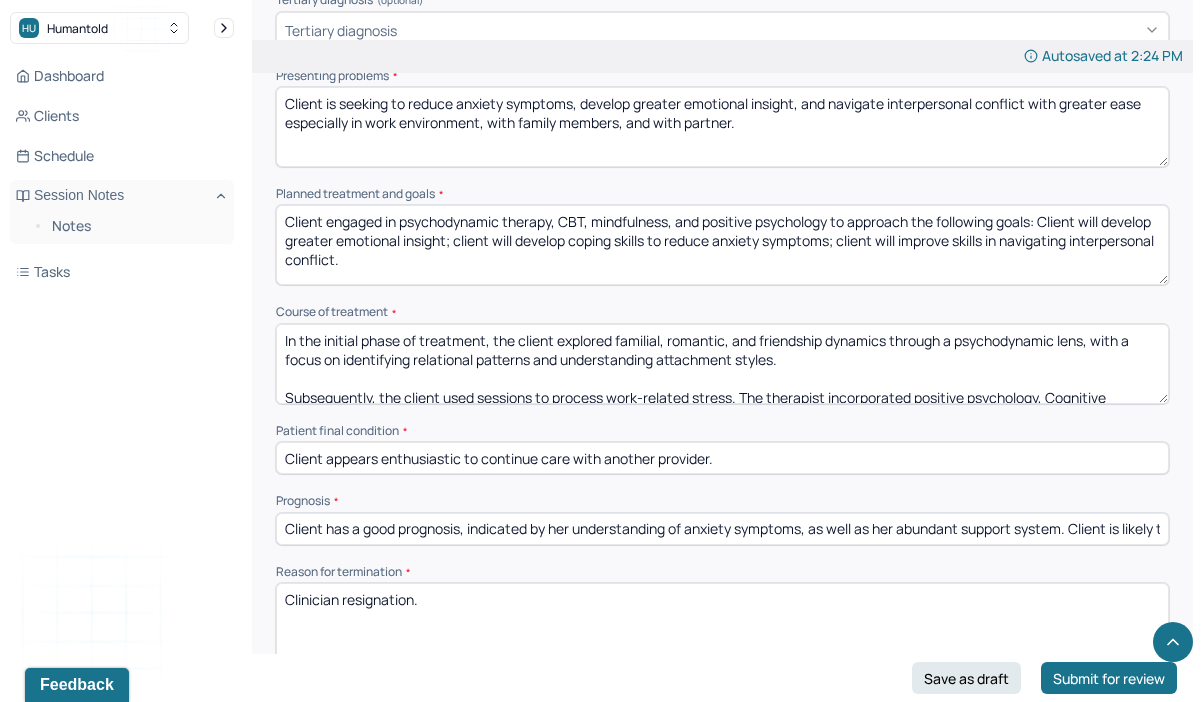 click on "In the initial phase of treatment, the client explored familial, romantic, and friendship dynamics through a psychodynamic lens, with a focus on identifying relational patterns and understanding attachment styles.
Subsequently, the client used sessions to process work-related stress. The therapist incorporated positive psychology, Cognitive Behavioral Therapy (CBT), and mindfulness techniques to support stress management, enhance coping strategies, and help the client identify and build upon their strengths.
In the final phase of treatment, the focus shifted to processing the client’s decision to leave their job and managing ongoing anxiety. Psychodynamic therapy and positive psychology were used to support emotional insight, self-compassion, and continued growth during this transition." at bounding box center (722, 364) 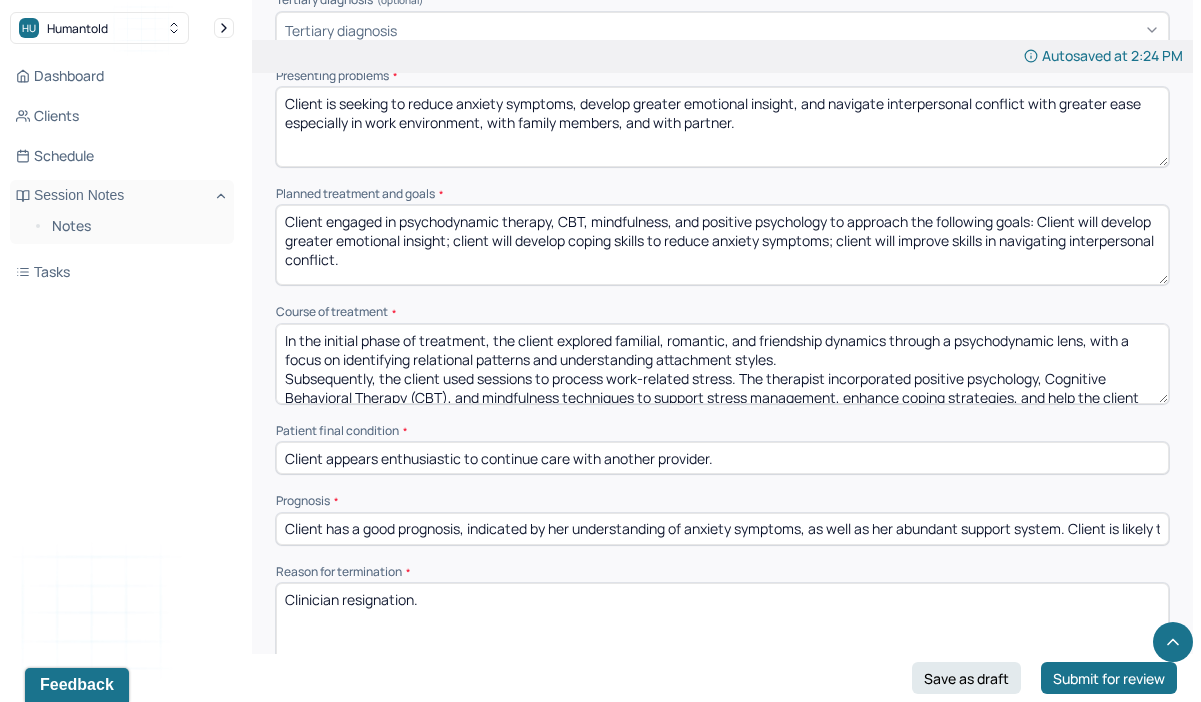 click on "In the initial phase of treatment, the client explored familial, romantic, and friendship dynamics through a psychodynamic lens, with a focus on identifying relational patterns and understanding attachment styles.
Subsequently, the client used sessions to process work-related stress. The therapist incorporated positive psychology, Cognitive Behavioral Therapy (CBT), and mindfulness techniques to support stress management, enhance coping strategies, and help the client identify and build upon their strengths.
In the final phase of treatment, the focus shifted to processing the client’s decision to leave their job and managing ongoing anxiety. Psychodynamic therapy and positive psychology were used to support emotional insight, self-compassion, and continued growth during this transition." at bounding box center [722, 364] 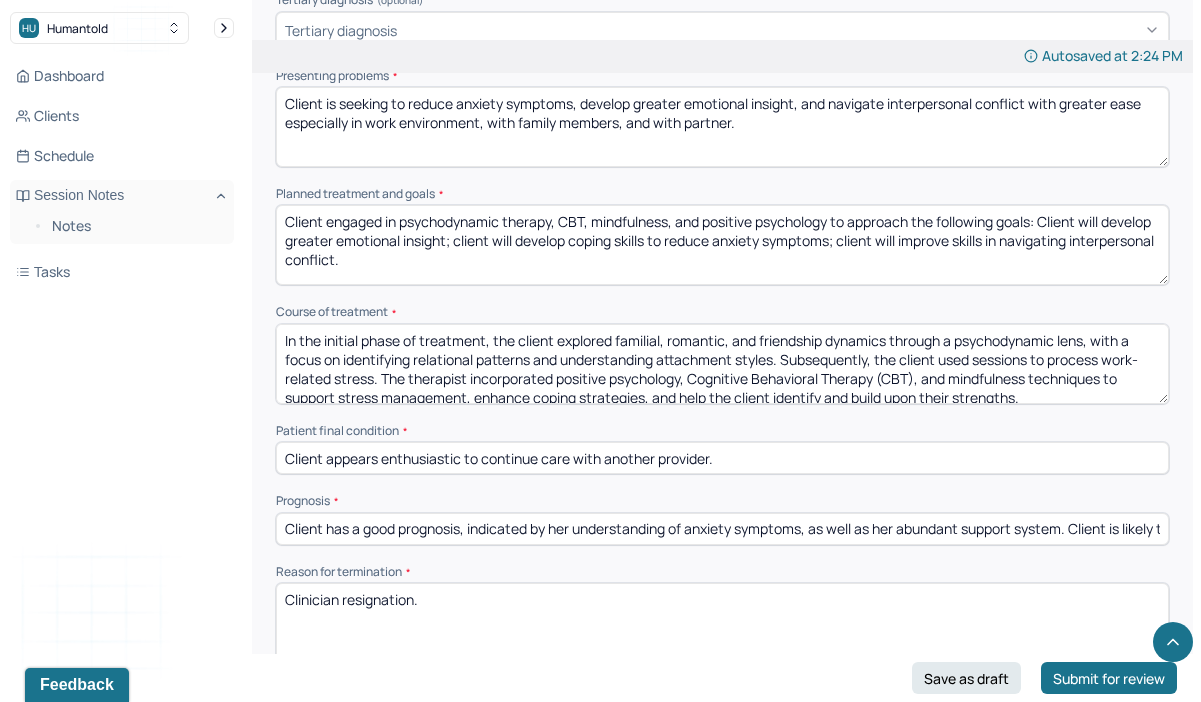 drag, startPoint x: 691, startPoint y: 340, endPoint x: 888, endPoint y: 341, distance: 197.00253 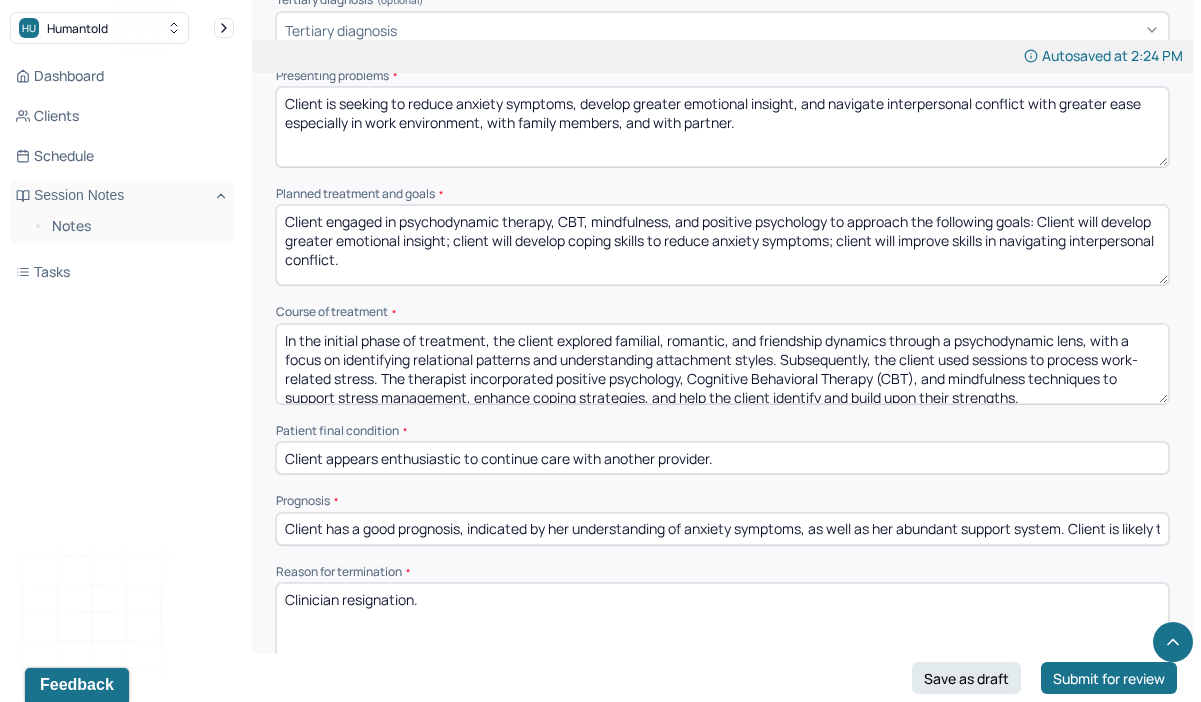 click on "In the initial phase of treatment, the client explored familial, romantic, and friendship dynamics through a psychodynamic lens, with a focus on identifying relational patterns and understanding attachment styles. Subsequently, the client used sessions to process work-related stress. The therapist incorporated positive psychology, Cognitive Behavioral Therapy (CBT), and mindfulness techniques to support stress management, enhance coping strategies, and help the client identify and build upon their strengths.
In the final phase of treatment, the focus shifted to processing the client’s decision to leave their job and managing ongoing anxiety. Psychodynamic therapy and positive psychology were used to support emotional insight, self-compassion, and continued growth during this transition." at bounding box center [722, 364] 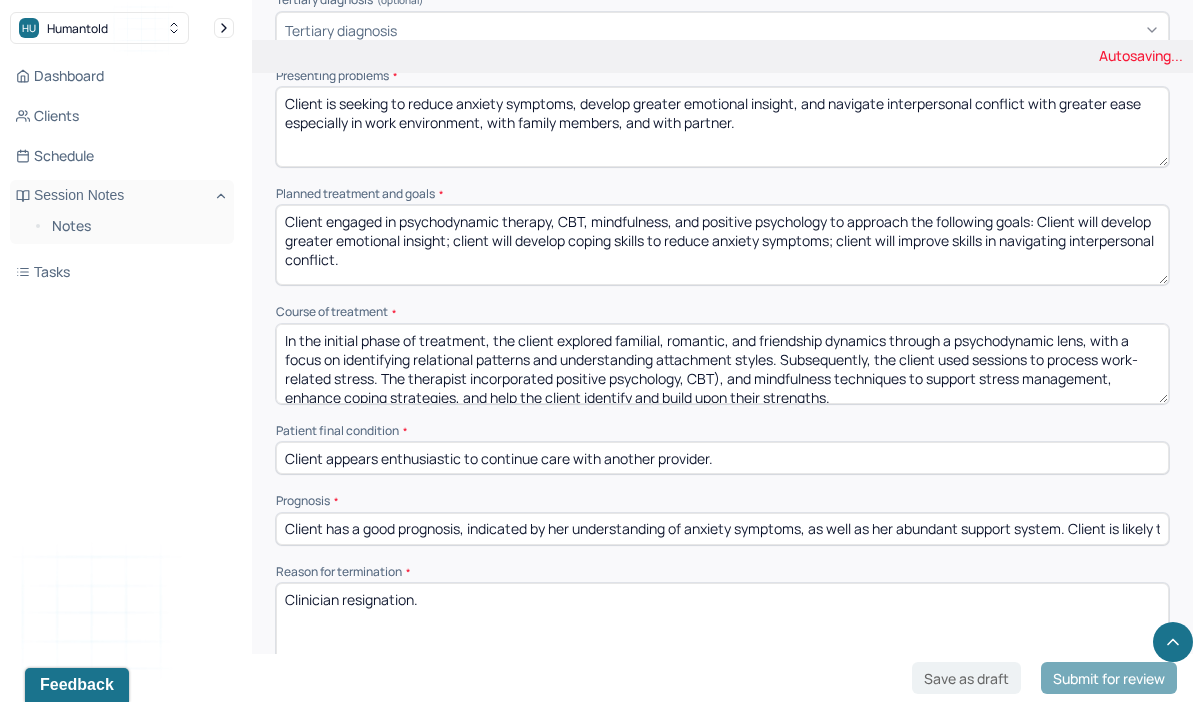click on "In the initial phase of treatment, the client explored familial, romantic, and friendship dynamics through a psychodynamic lens, with a focus on identifying relational patterns and understanding attachment styles. Subsequently, the client used sessions to process work-related stress. The therapist incorporated positive psychology, Cognitive Behavioral Therapy (CBT), and mindfulness techniques to support stress management, enhance coping strategies, and help the client identify and build upon their strengths.
In the final phase of treatment, the focus shifted to processing the client’s decision to leave their job and managing ongoing anxiety. Psychodynamic therapy and positive psychology were used to support emotional insight, self-compassion, and continued growth during this transition." at bounding box center [722, 364] 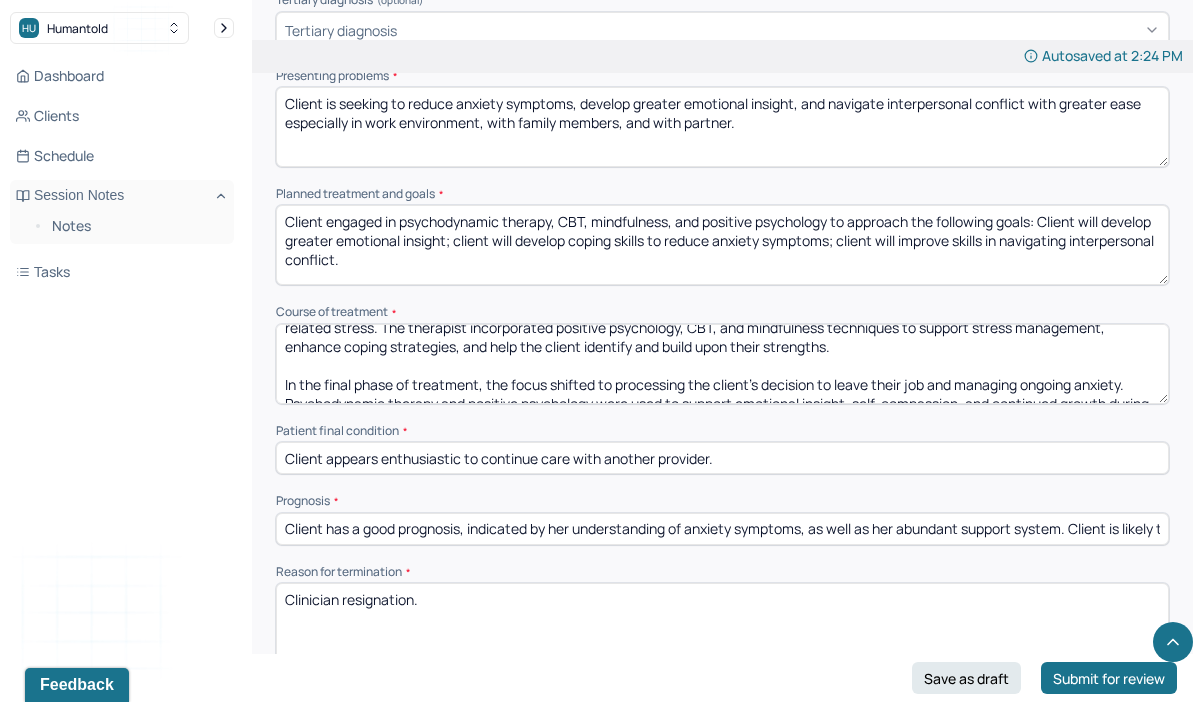 scroll, scrollTop: 59, scrollLeft: 0, axis: vertical 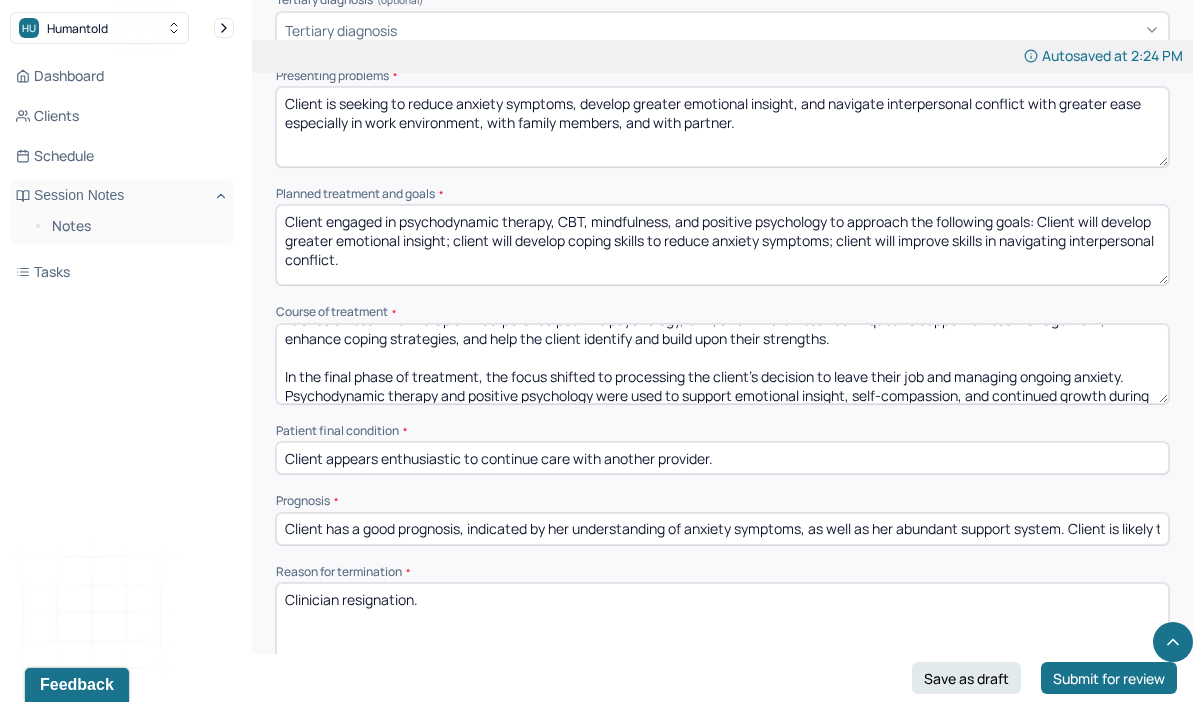 click on "In the initial phase of treatment, the client explored familial, romantic, and friendship dynamics through a psychodynamic lens, with a focus on identifying relational patterns and understanding attachment styles. Subsequently, the client used sessions to process work-related stress. The therapist incorporated positive psychology, CBT, and mindfulness techniques to support stress management, enhance coping strategies, and help the client identify and build upon their strengths.
In the final phase of treatment, the focus shifted to processing the client’s decision to leave their job and managing ongoing anxiety. Psychodynamic therapy and positive psychology were used to support emotional insight, self-compassion, and continued growth during this transition." at bounding box center [722, 364] 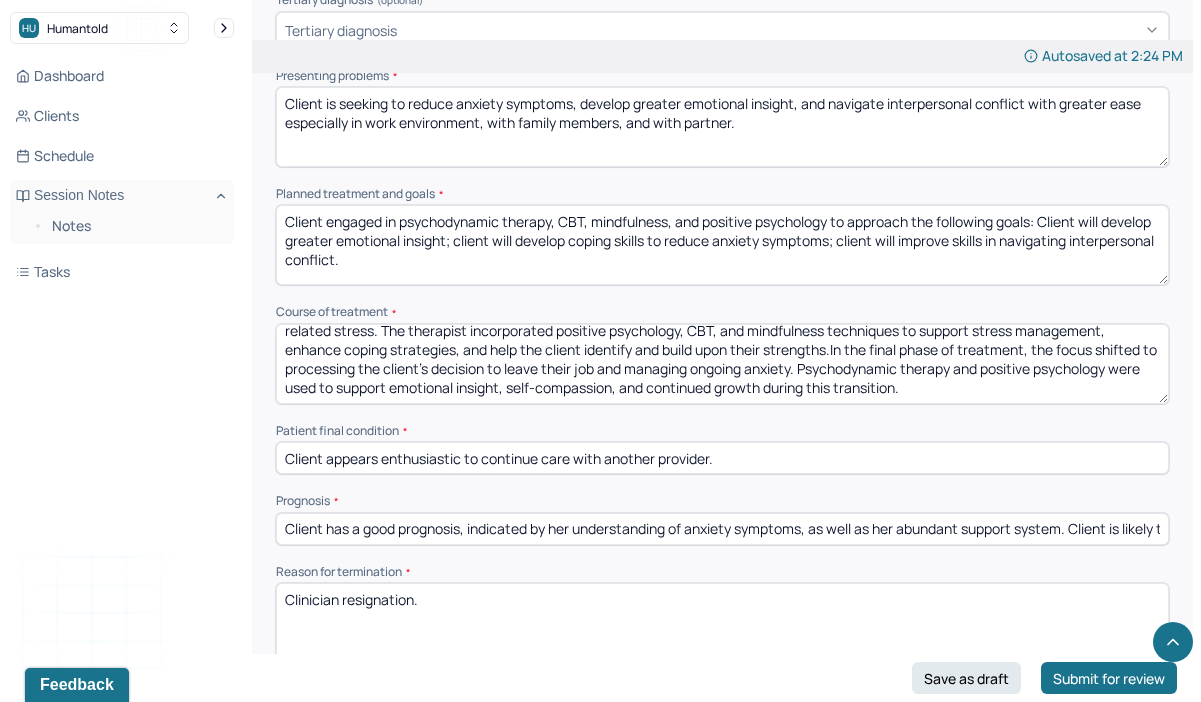 scroll, scrollTop: 47, scrollLeft: 0, axis: vertical 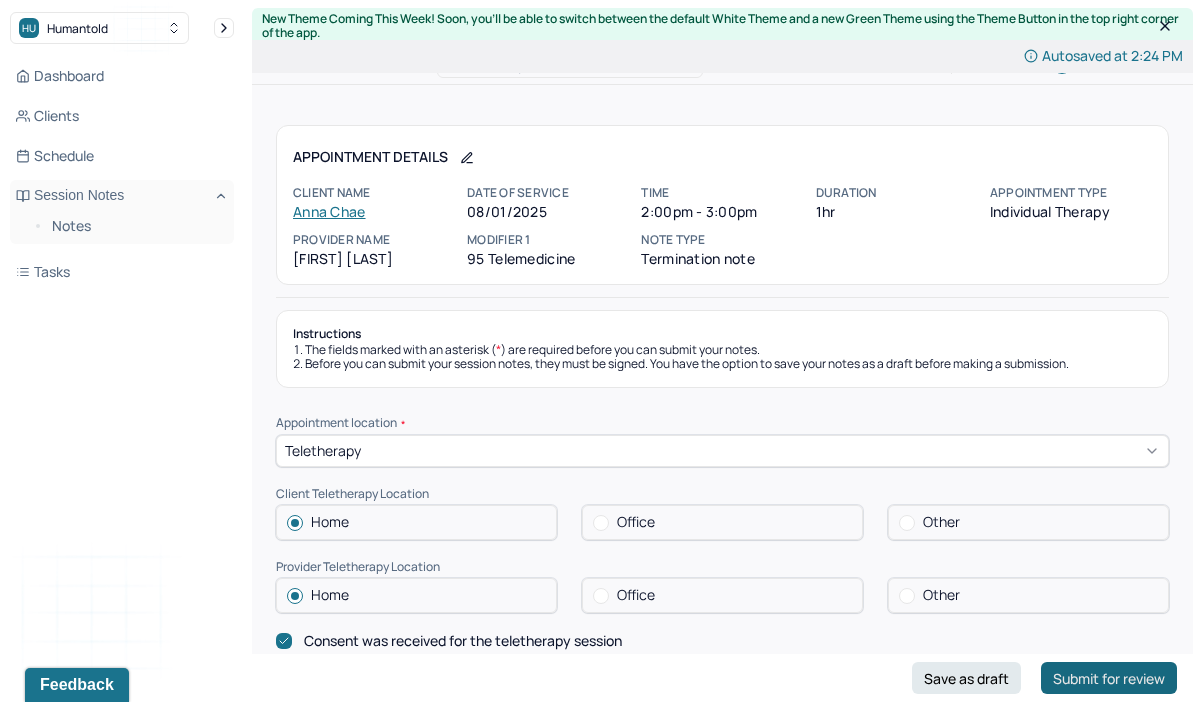 type on "In the initial phase of treatment, the client explored familial, romantic, and friendship dynamics through a psychodynamic lens, with a focus on identifying relational patterns and understanding attachment styles. Subsequently, the client used sessions to process work-related stress. The therapist incorporated positive psychology, CBT, and mindfulness techniques to support stress management, enhance coping strategies, and help the client identify and build upon their strengths. In the final phase of treatment, the focus shifted to processing the client’s decision to leave their job and managing ongoing anxiety. Psychodynamic therapy and positive psychology were used to support emotional insight, self-compassion, and continued growth during this transition." 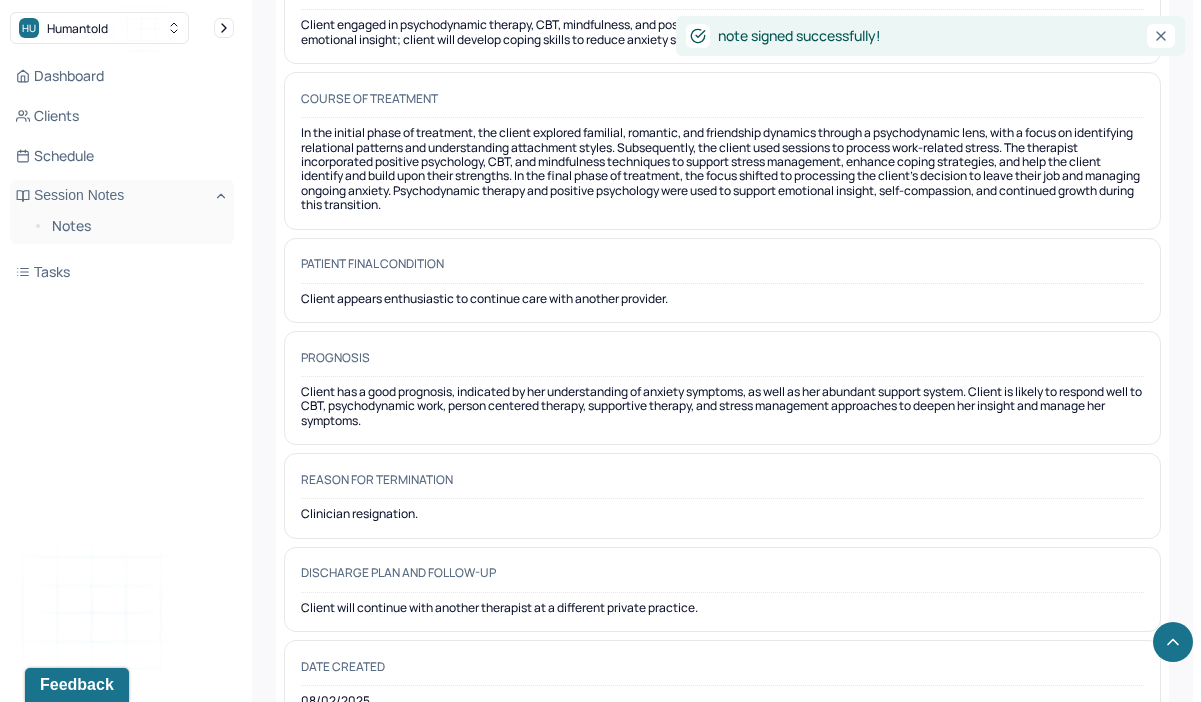 scroll, scrollTop: 1878, scrollLeft: 0, axis: vertical 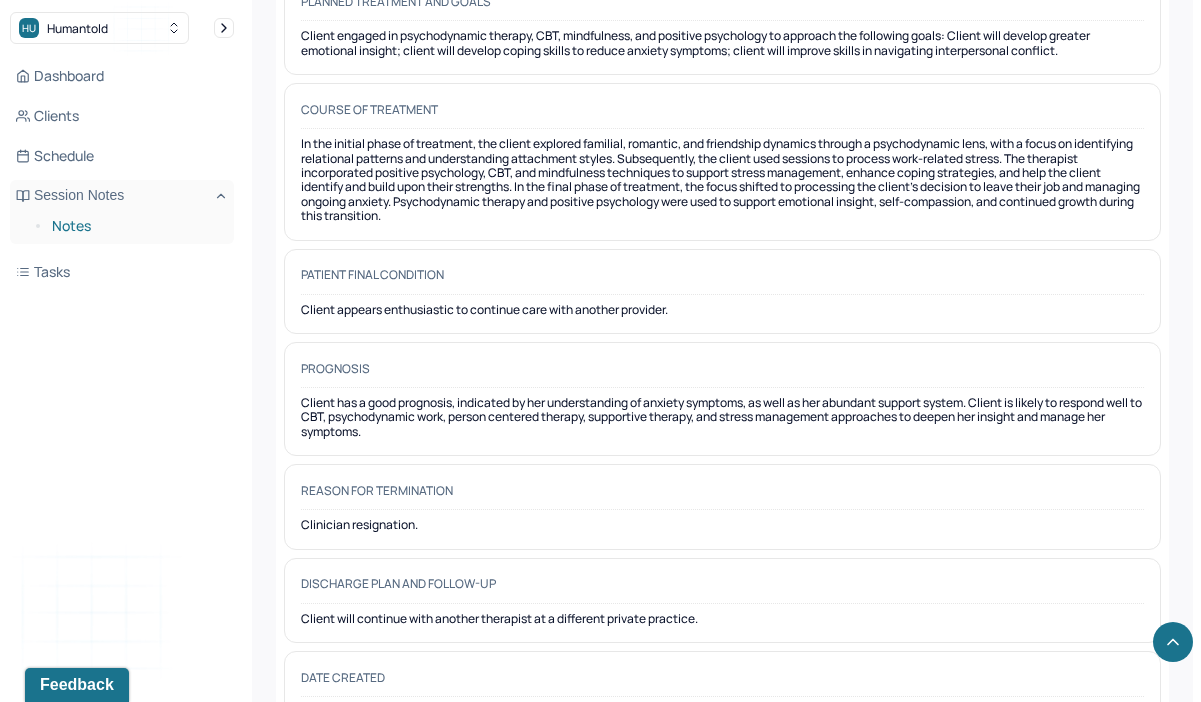 click on "Notes" at bounding box center [135, 226] 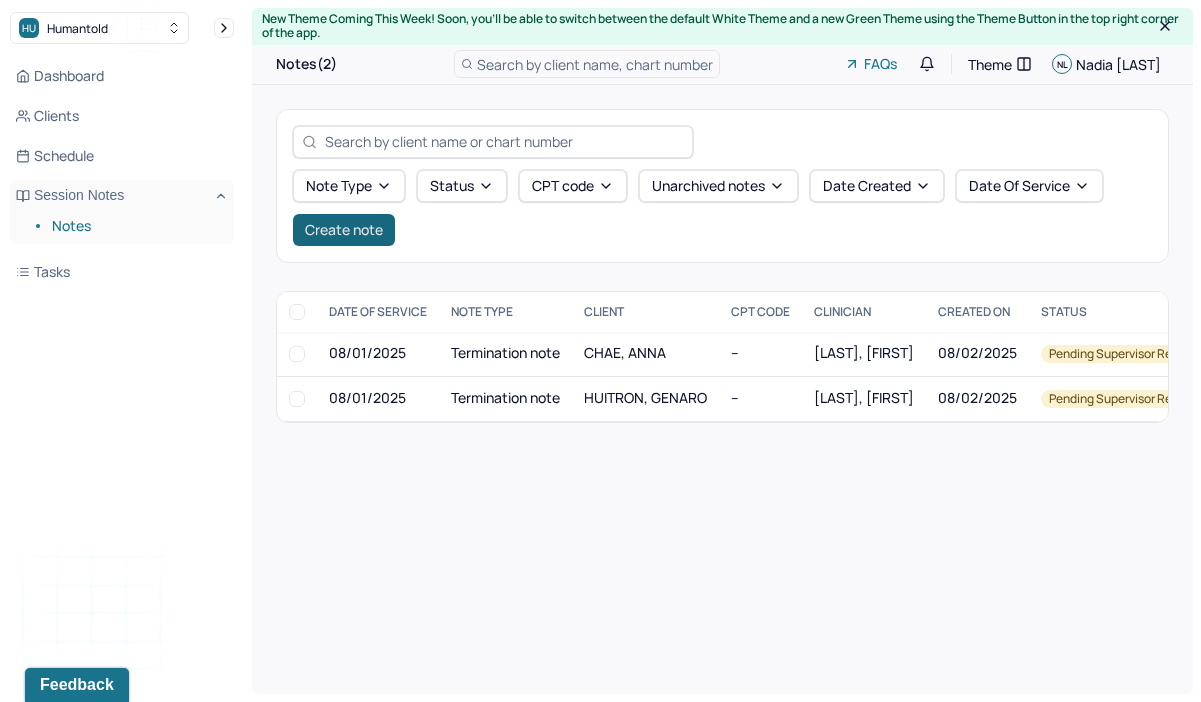click on "Create note" at bounding box center (344, 230) 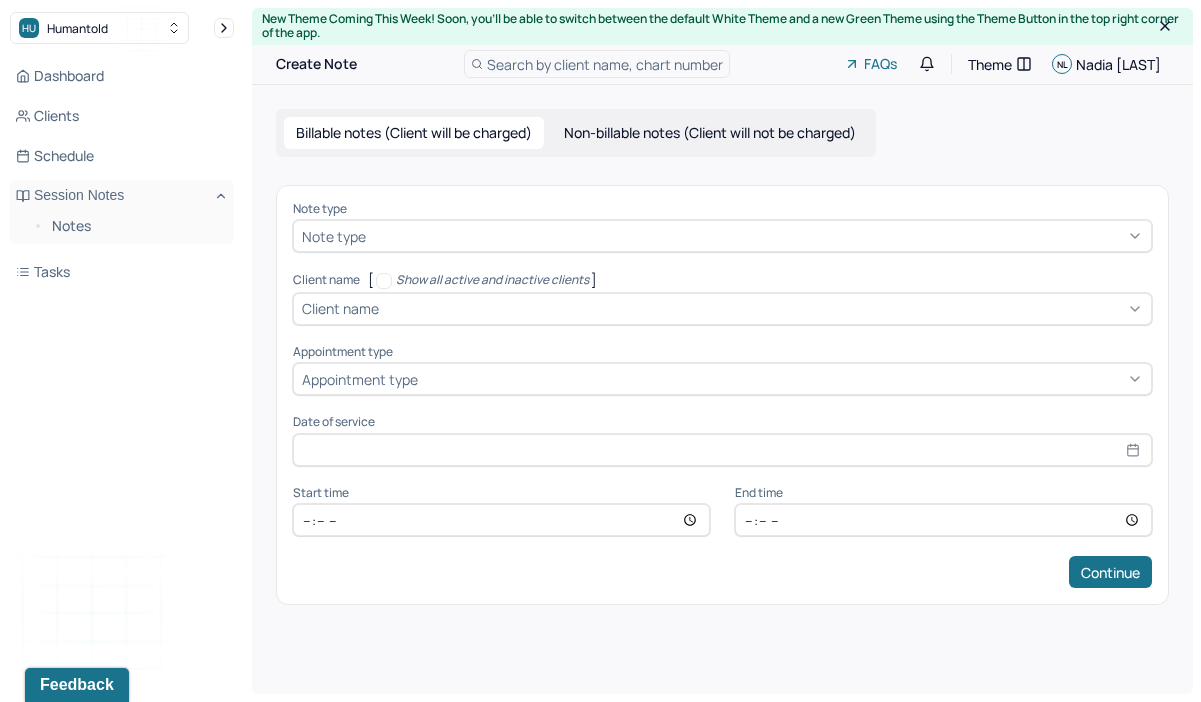 click at bounding box center [756, 236] 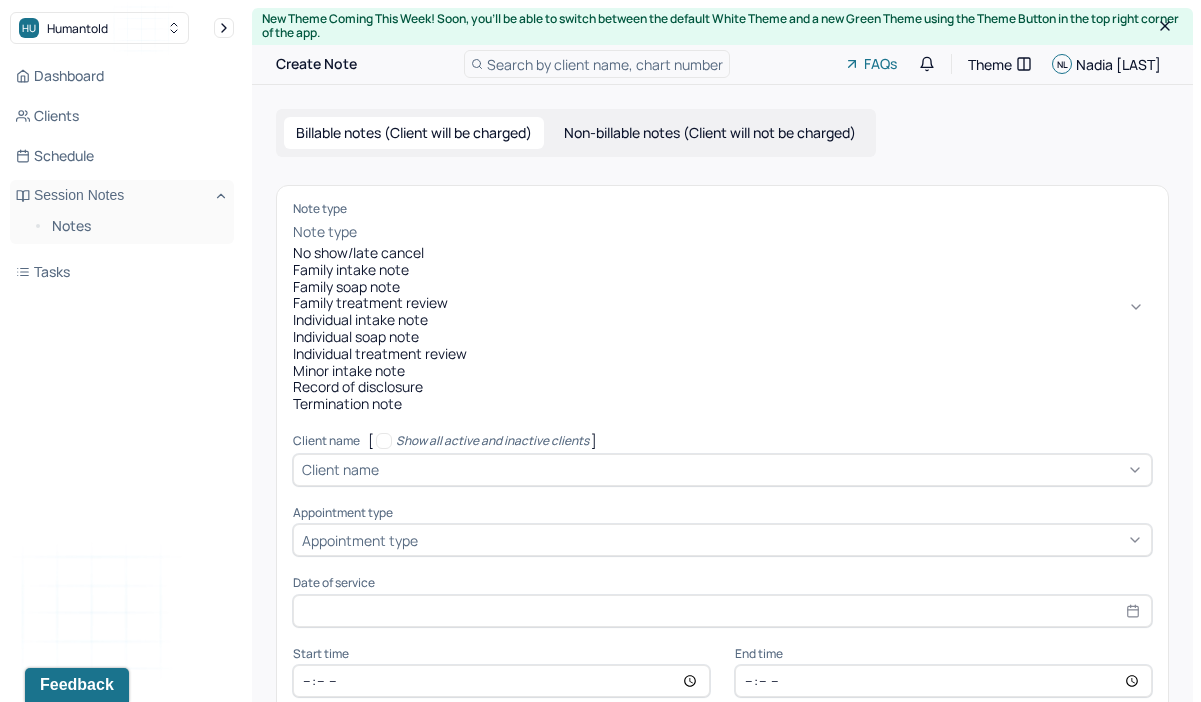 click on "Termination note" at bounding box center [722, 404] 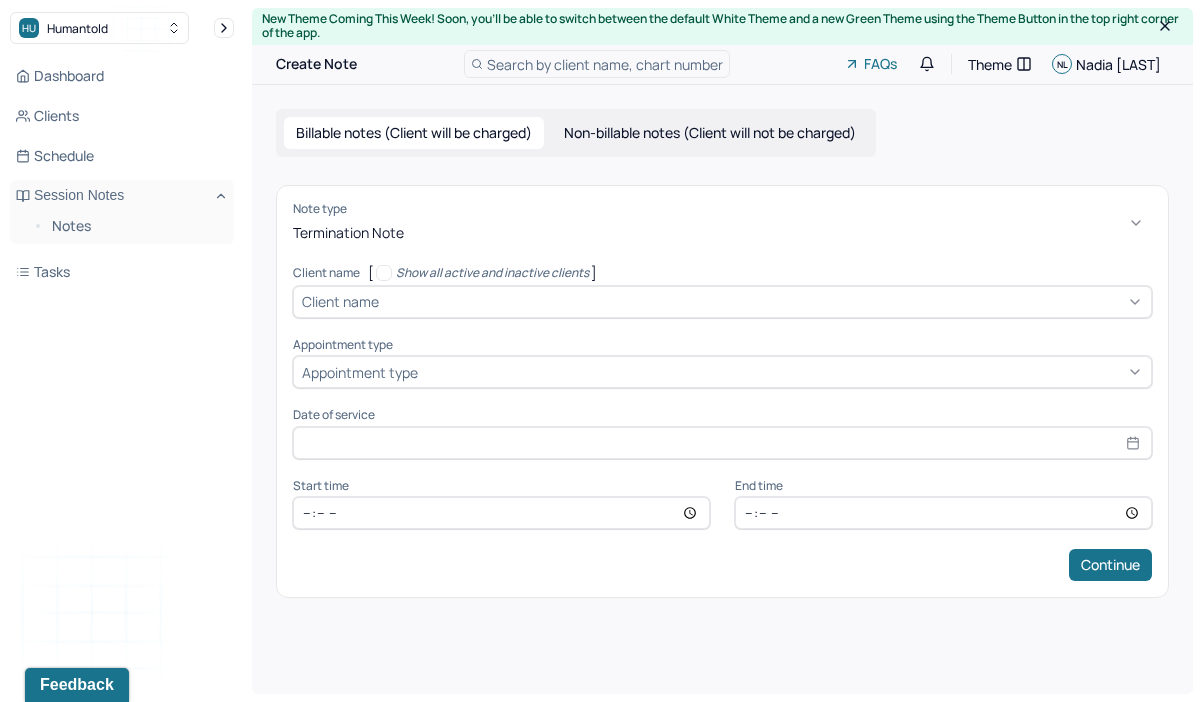 click at bounding box center (763, 301) 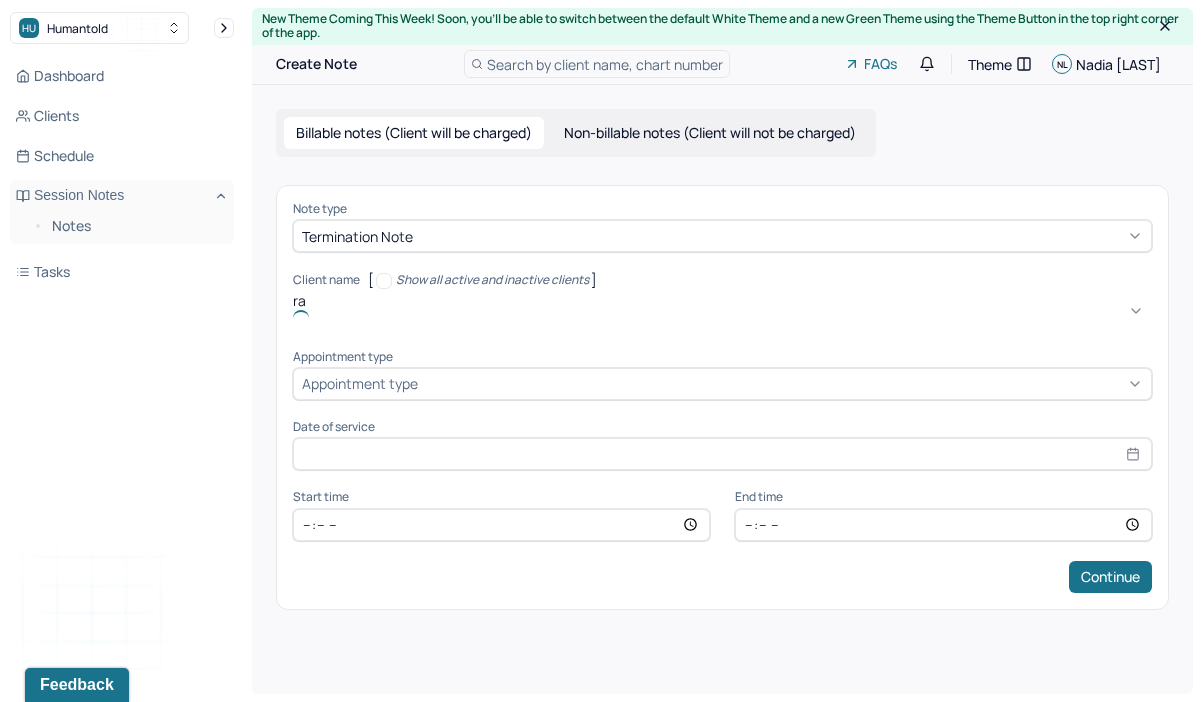 type on "ray" 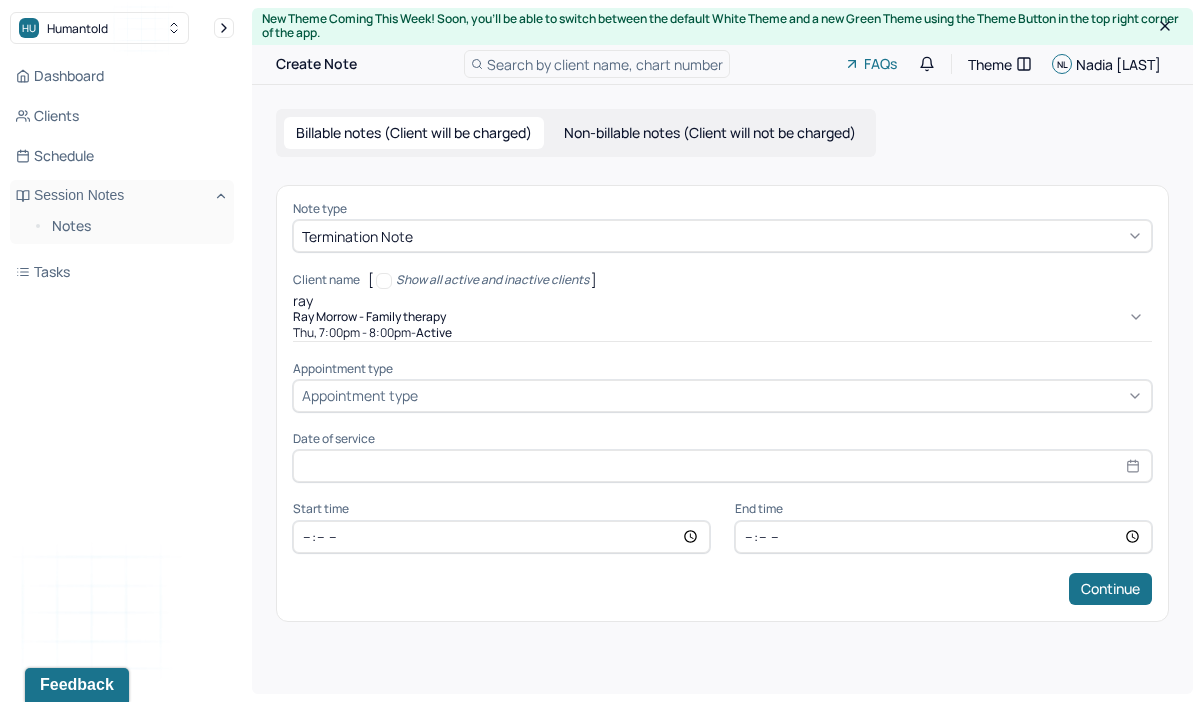 click on "Ray Morrow - Family therapy" at bounding box center (722, 317) 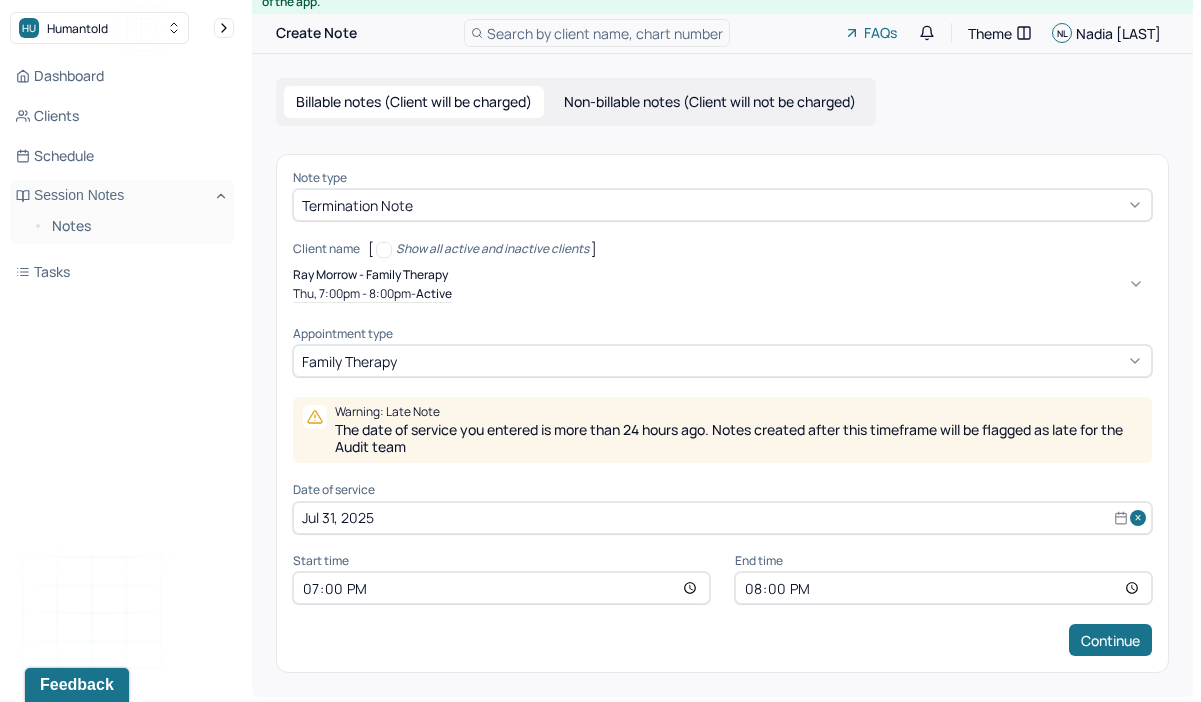 scroll, scrollTop: 33, scrollLeft: 0, axis: vertical 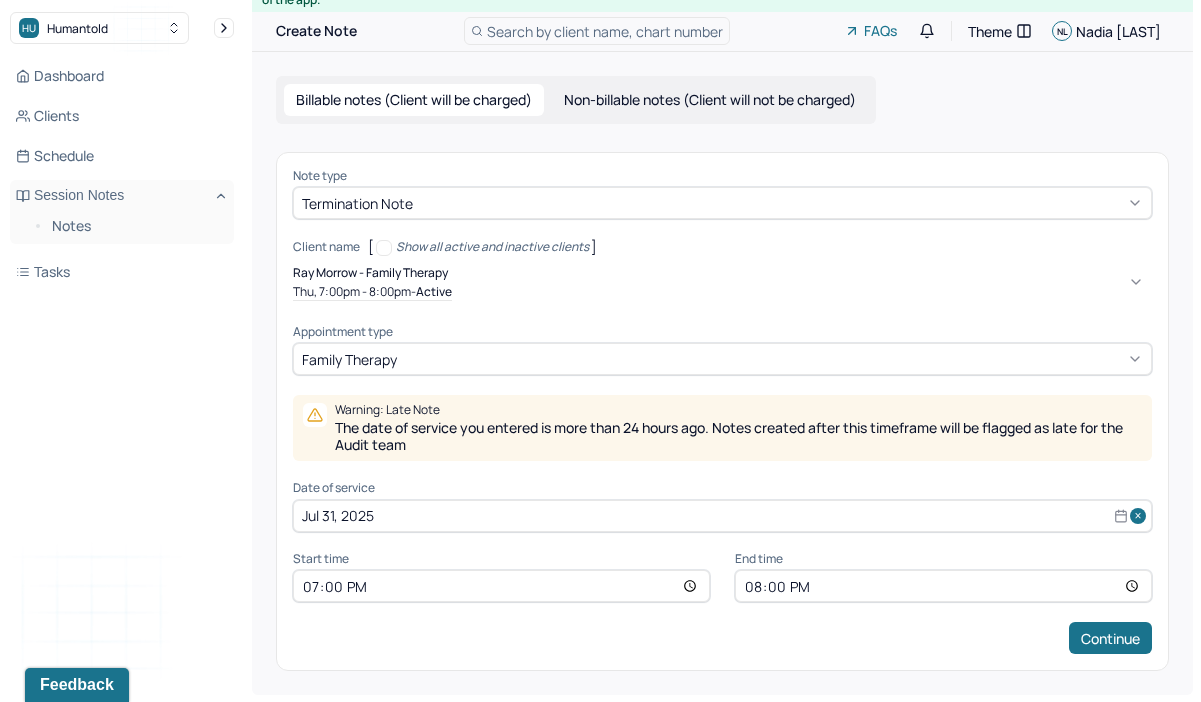 click on "Jul 31, 2025" at bounding box center [722, 516] 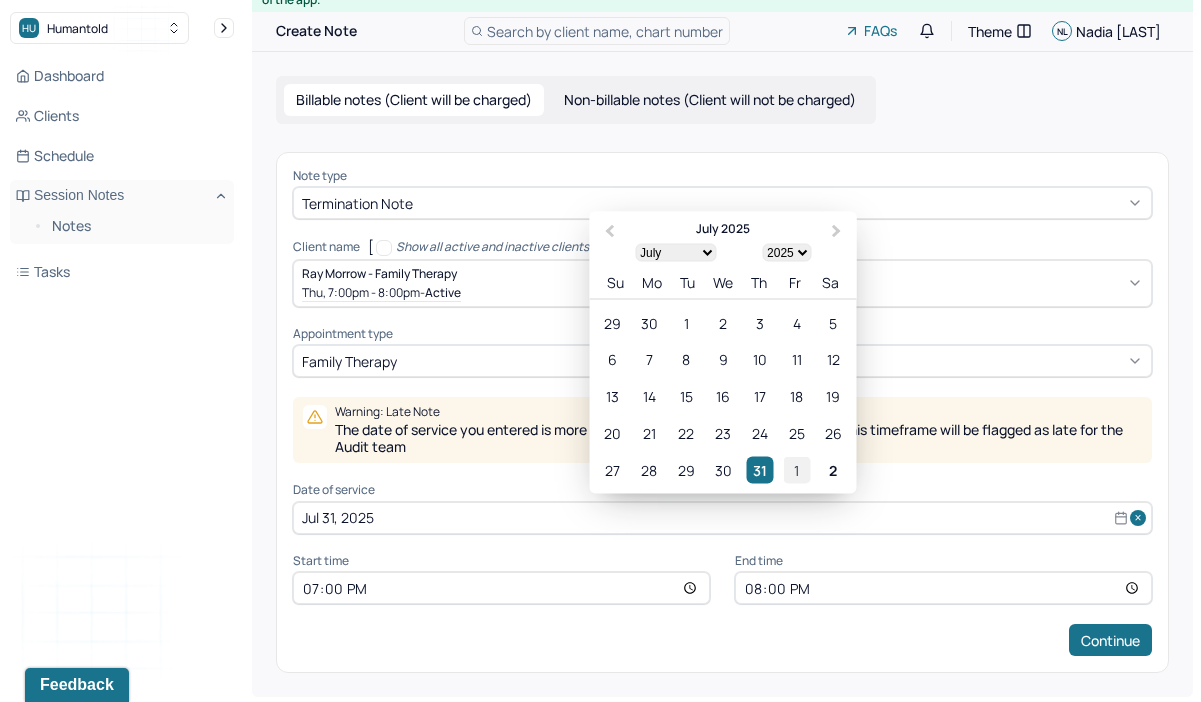 click on "1" at bounding box center (796, 469) 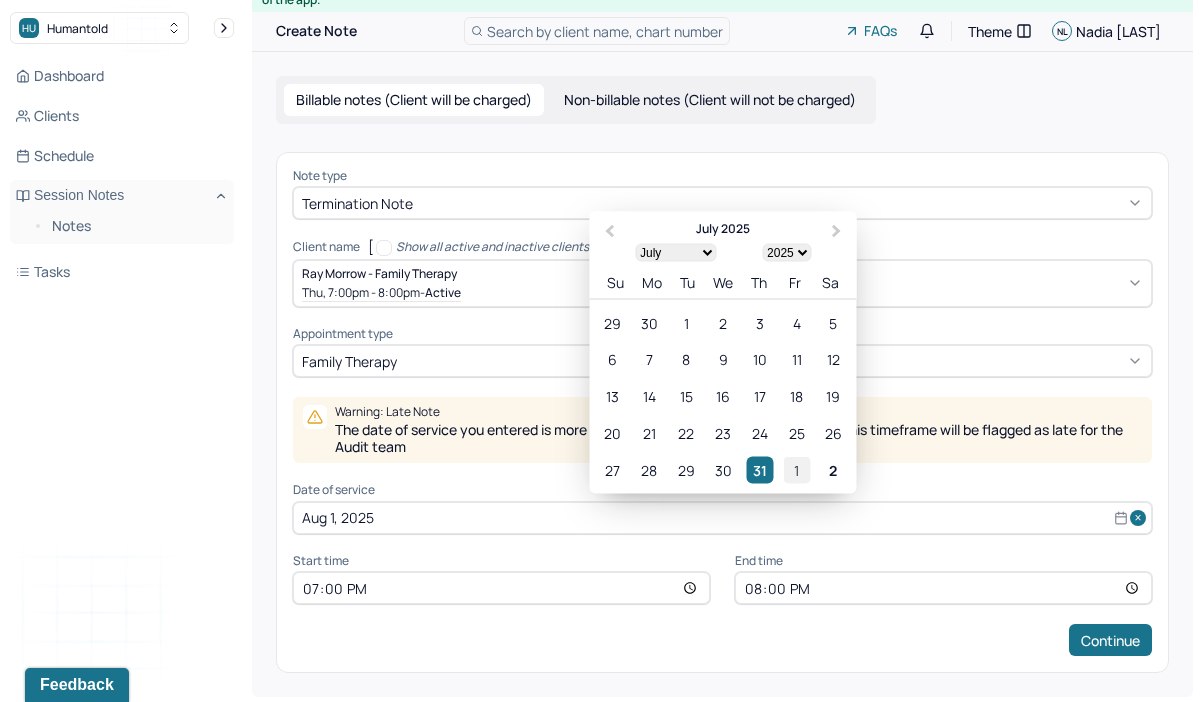 scroll, scrollTop: 0, scrollLeft: 0, axis: both 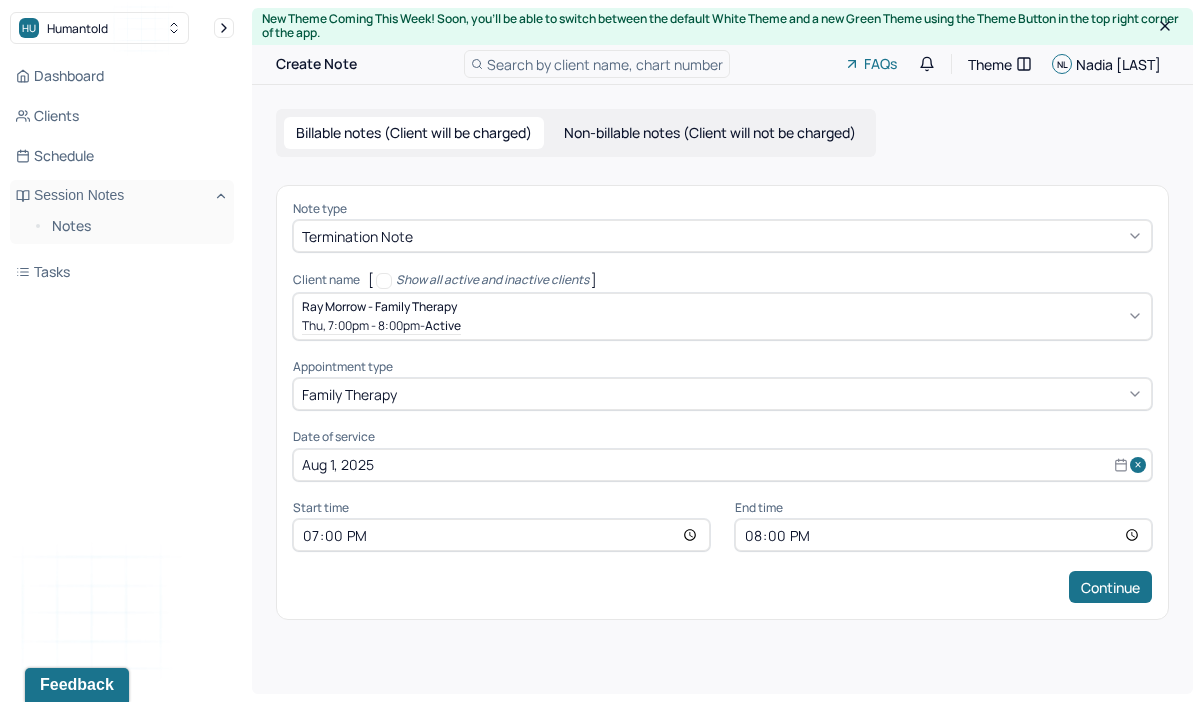click on "19:00" at bounding box center [501, 535] 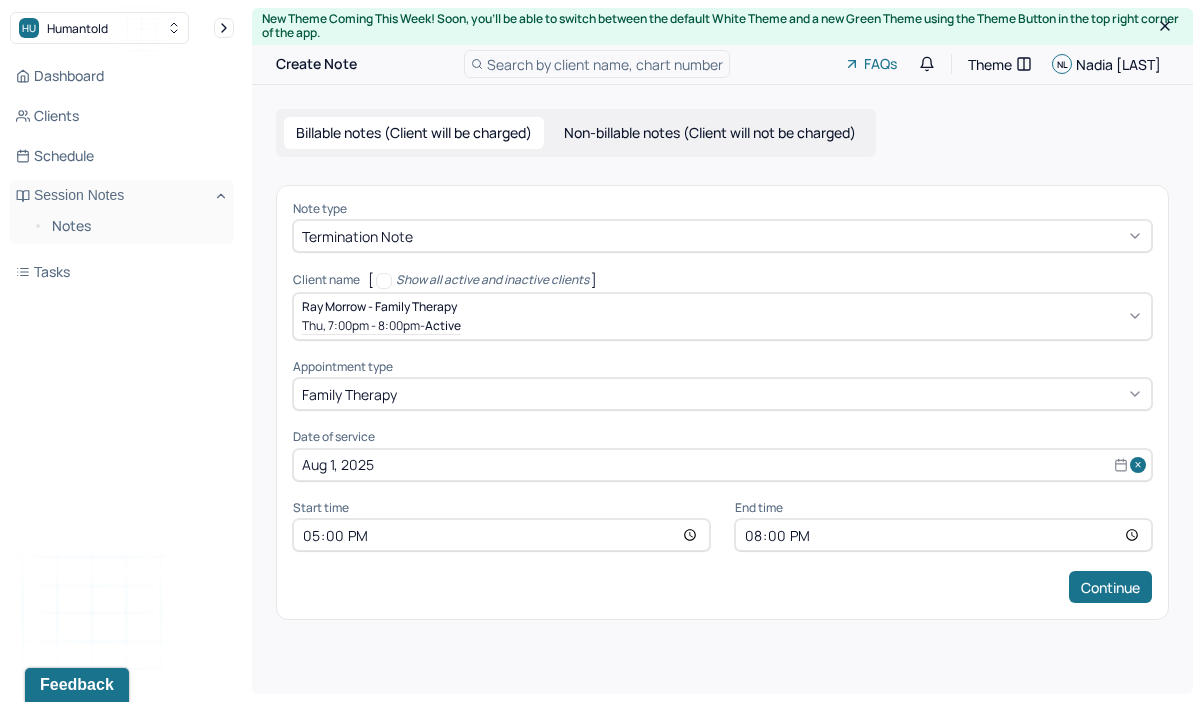click on "20:00" at bounding box center [943, 535] 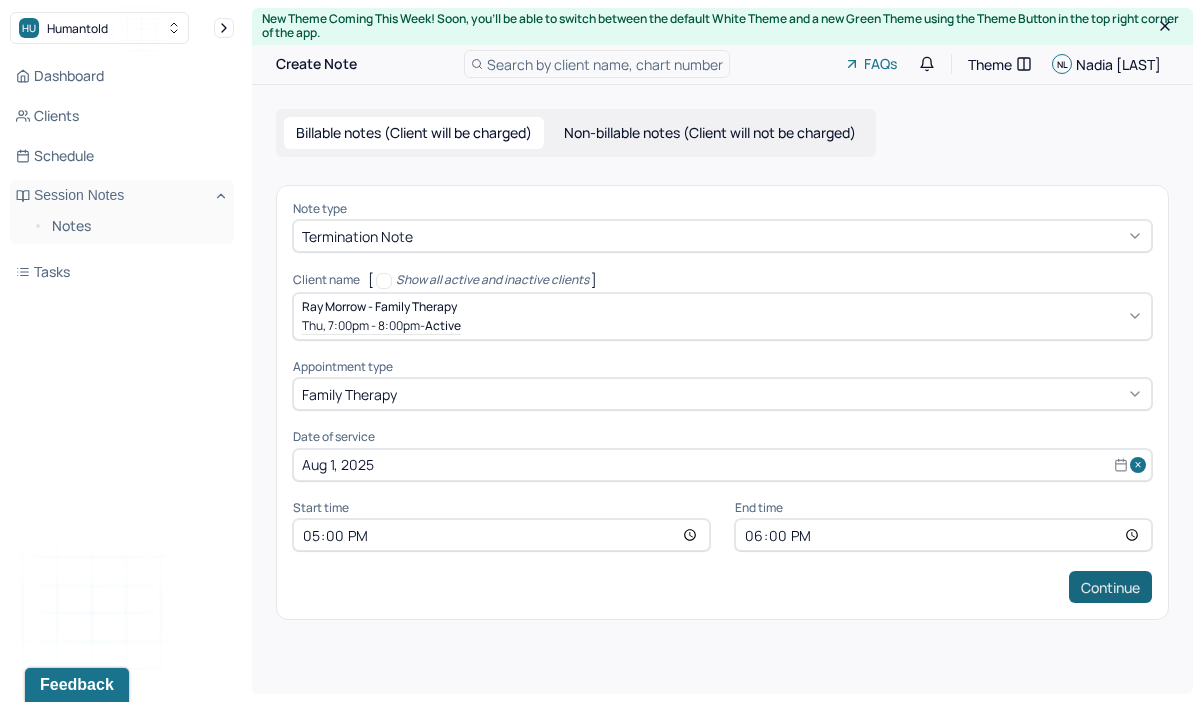 click on "Continue" at bounding box center (1110, 587) 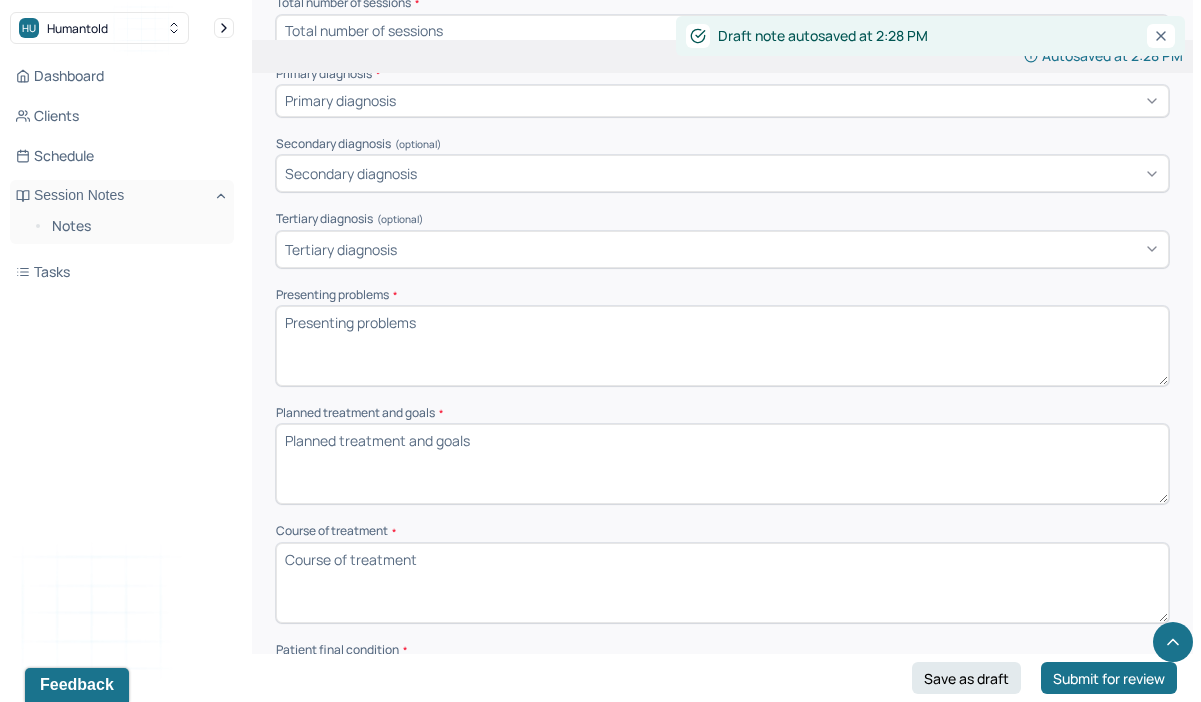 scroll, scrollTop: 0, scrollLeft: 0, axis: both 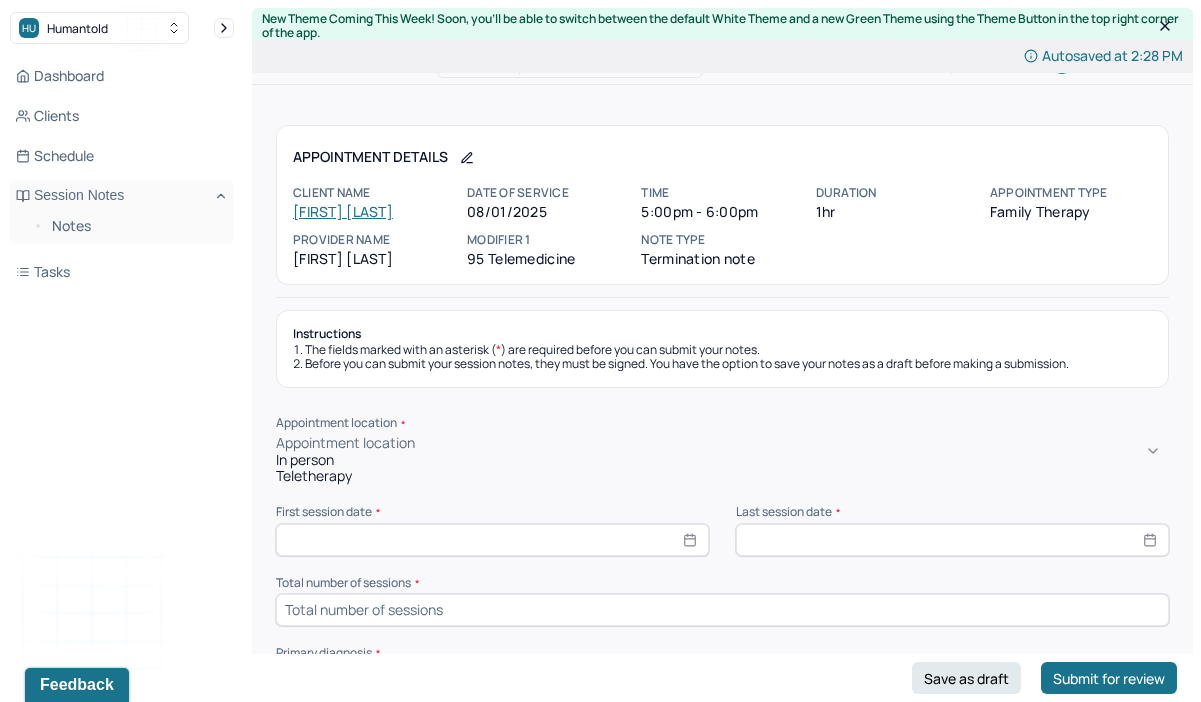 click on "Appointment location" at bounding box center (722, 443) 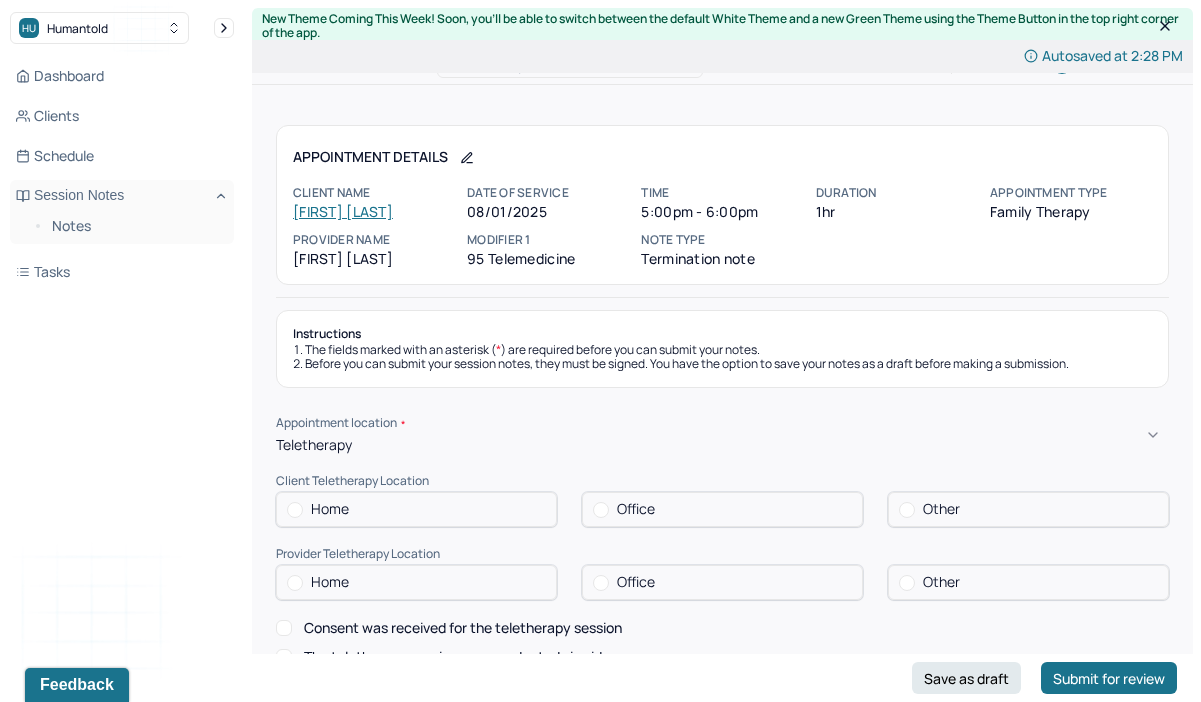click on "Home" at bounding box center (416, 509) 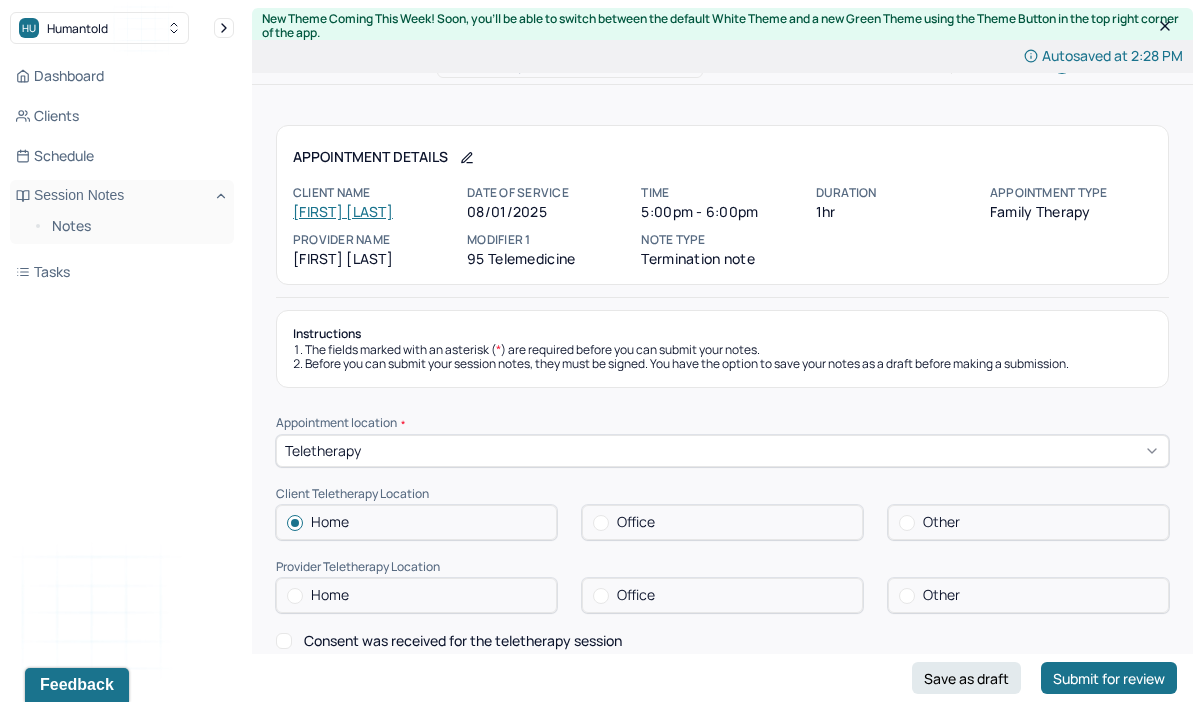 click on "Home" at bounding box center (416, 595) 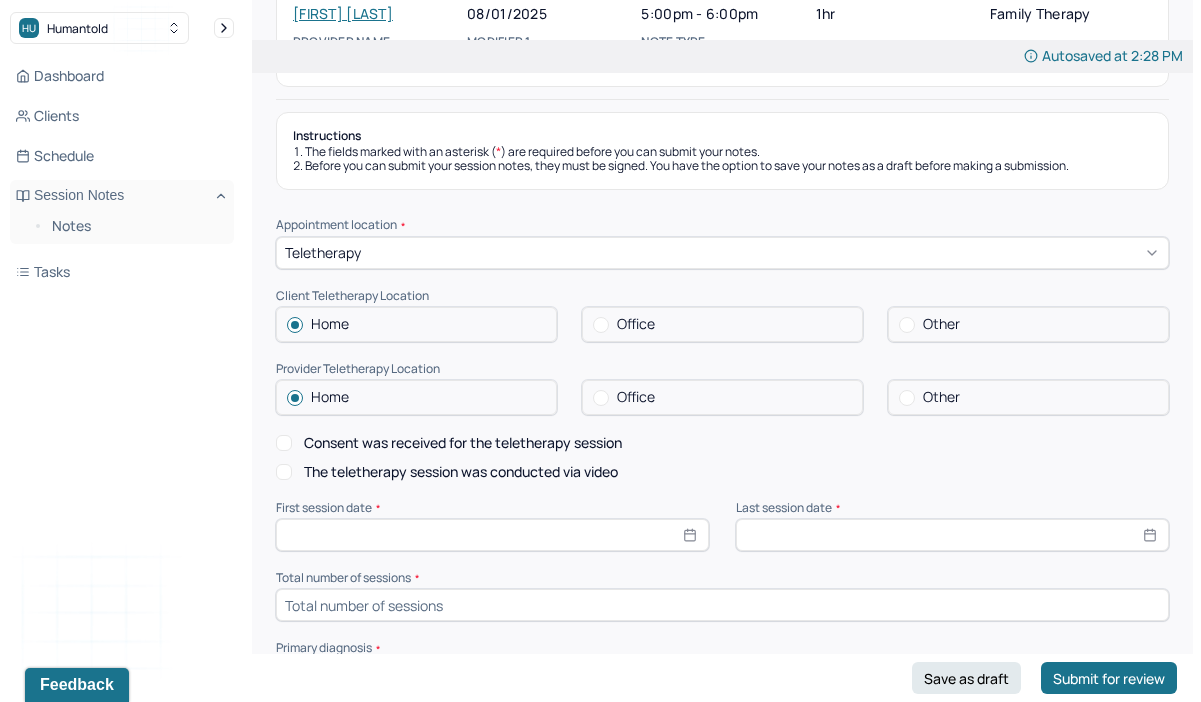 scroll, scrollTop: 214, scrollLeft: 0, axis: vertical 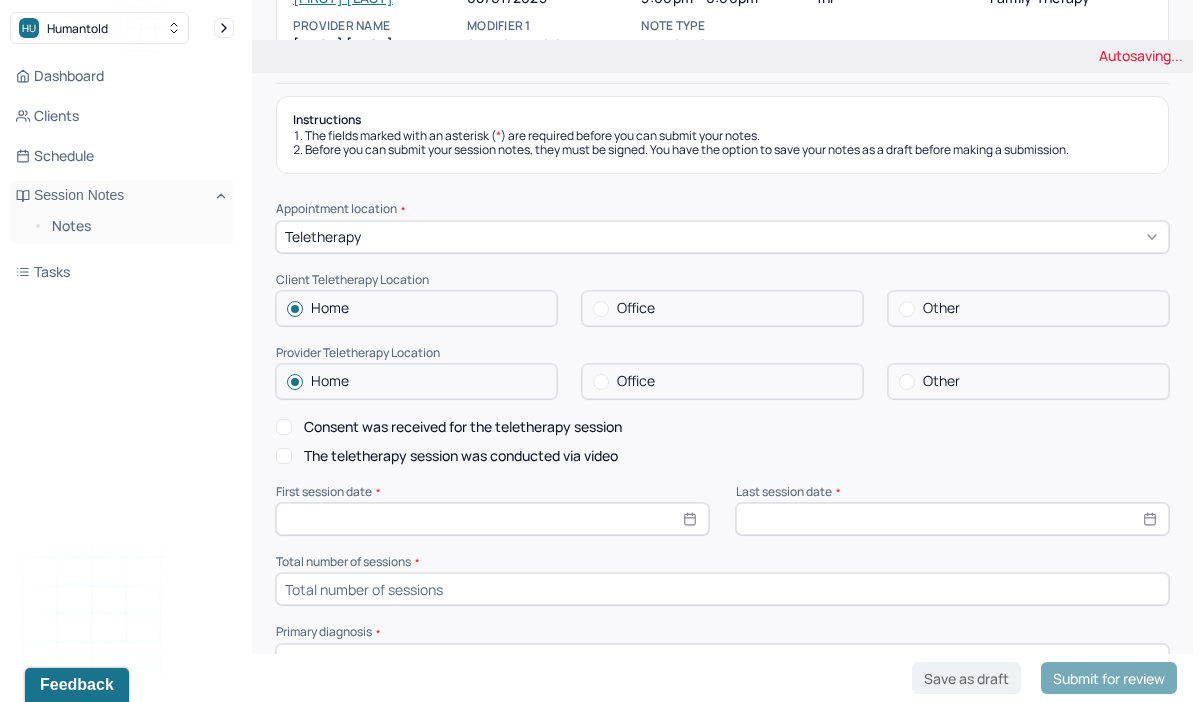 click on "Consent was received for the teletherapy session" at bounding box center (284, 427) 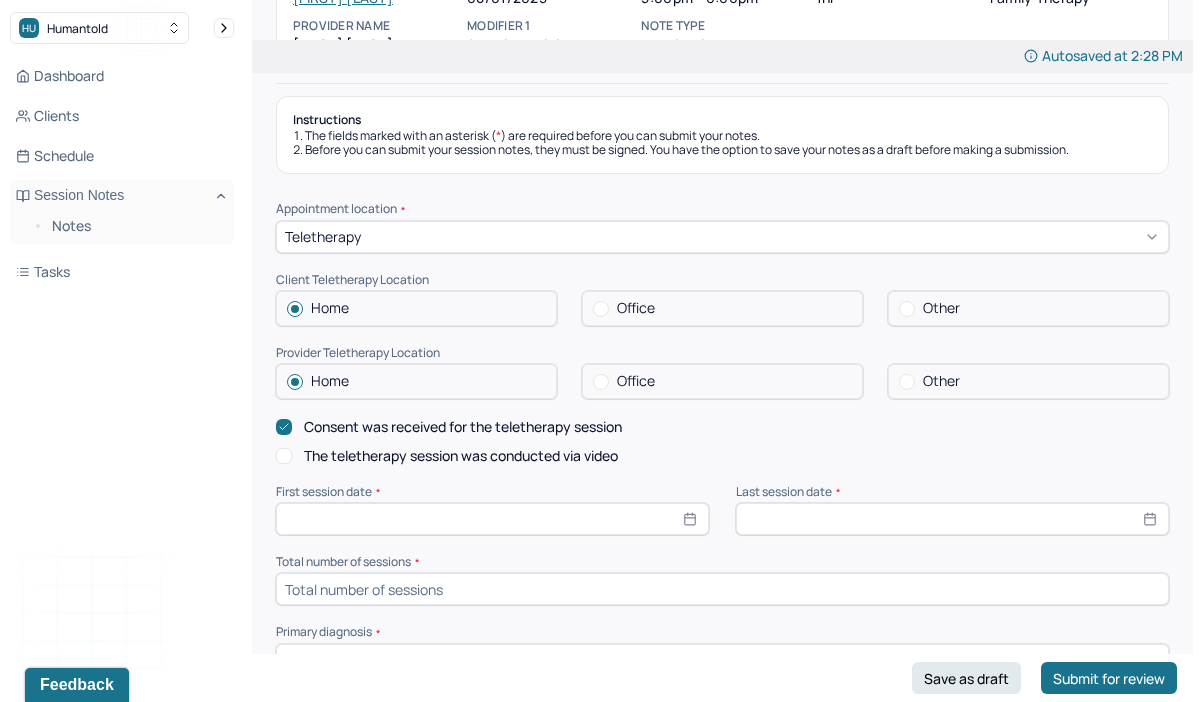 click on "The teletherapy session was conducted via video" at bounding box center (284, 456) 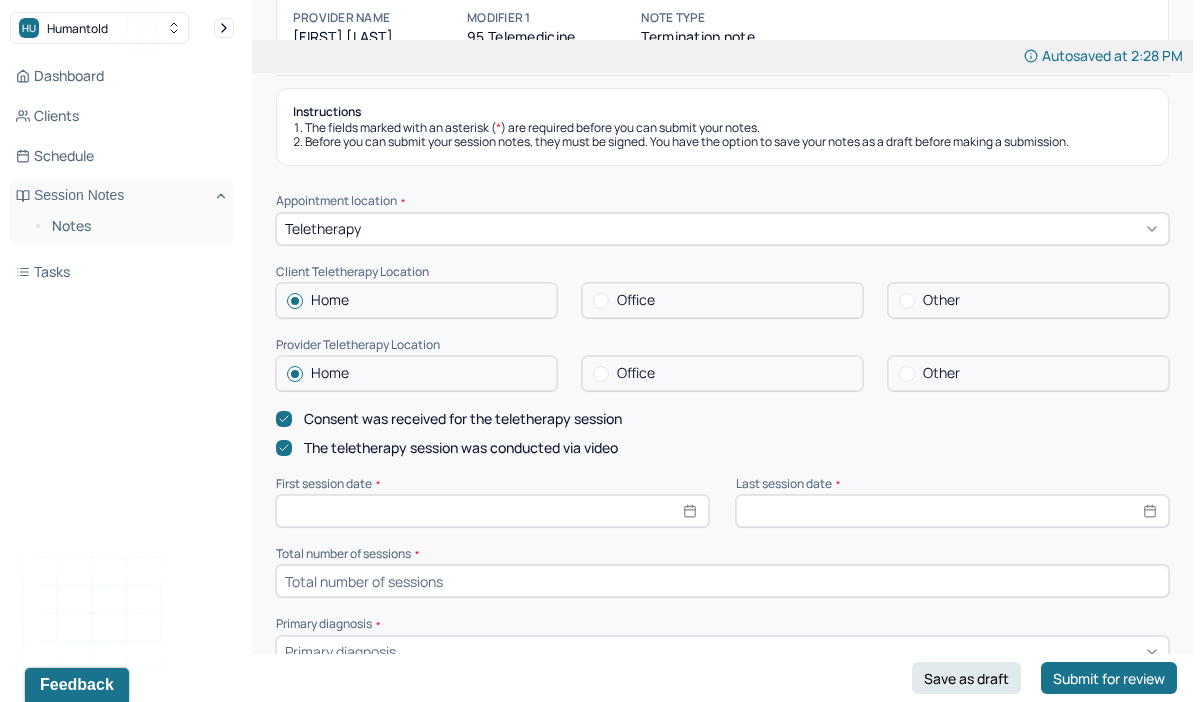 scroll, scrollTop: 229, scrollLeft: 0, axis: vertical 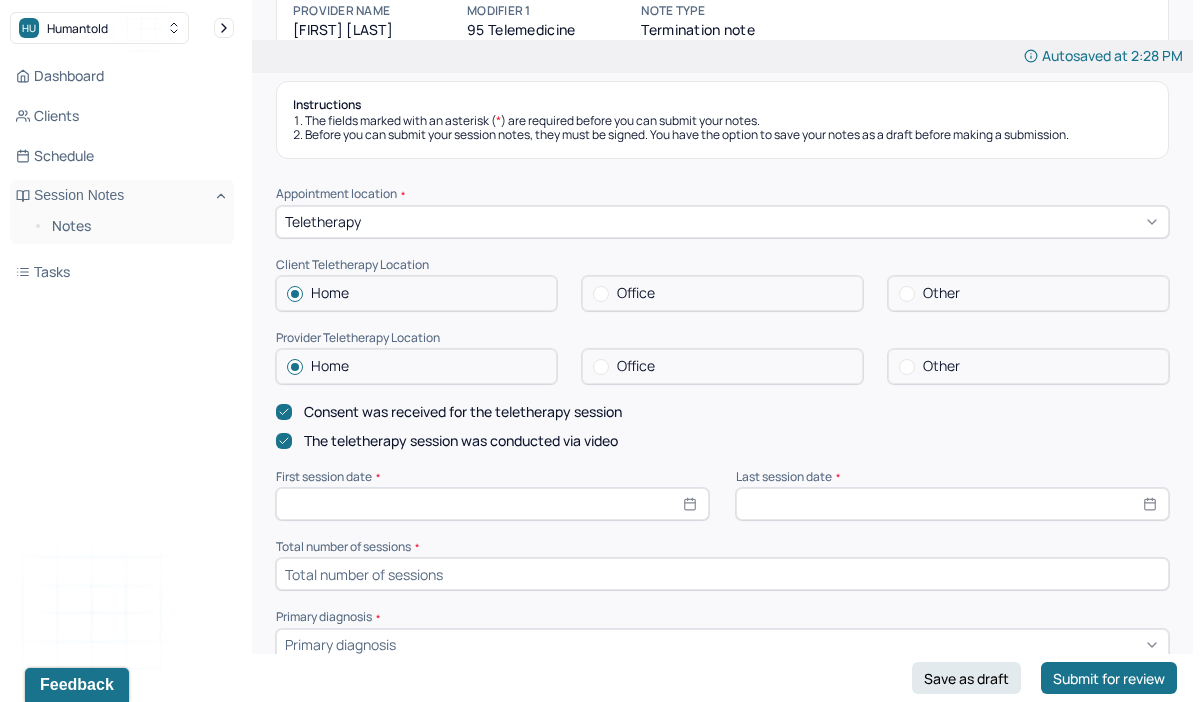 select on "7" 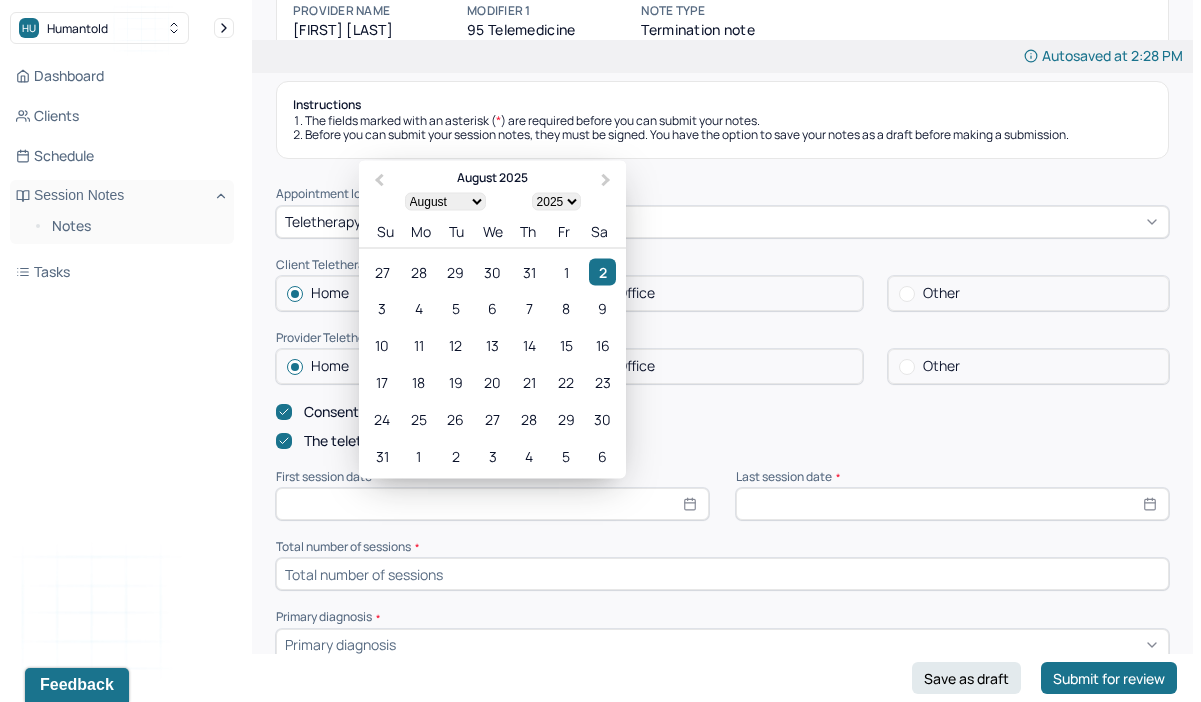 click at bounding box center [492, 504] 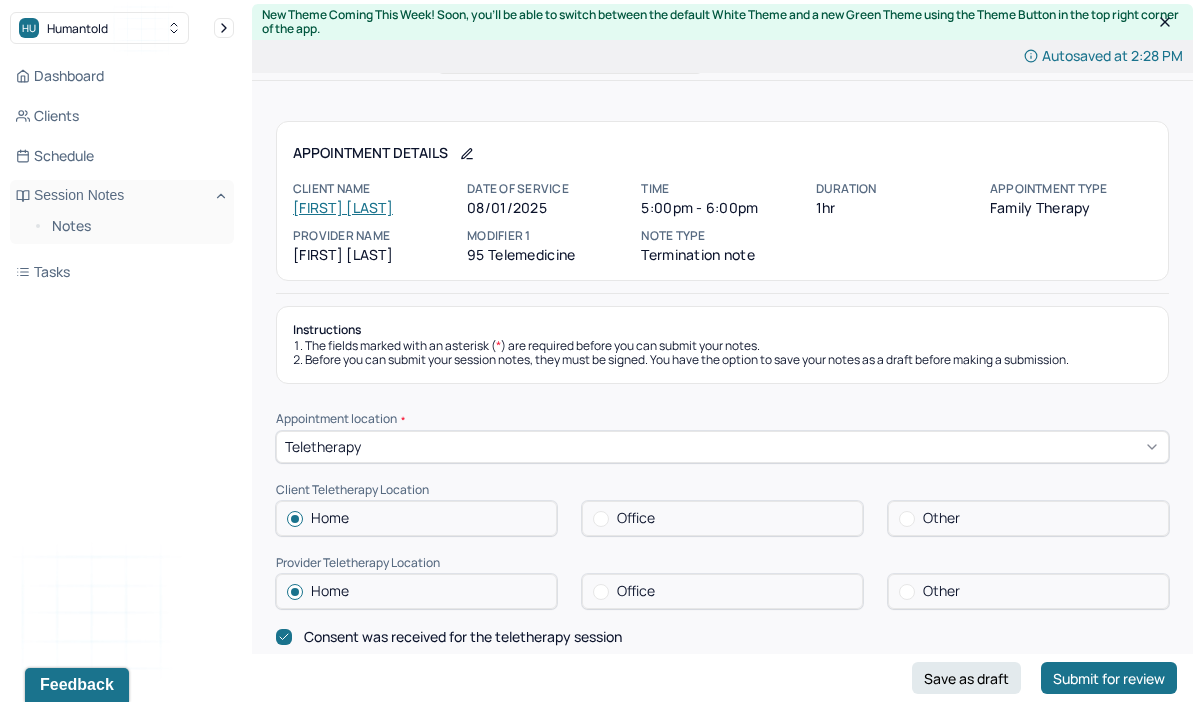 scroll, scrollTop: 0, scrollLeft: 0, axis: both 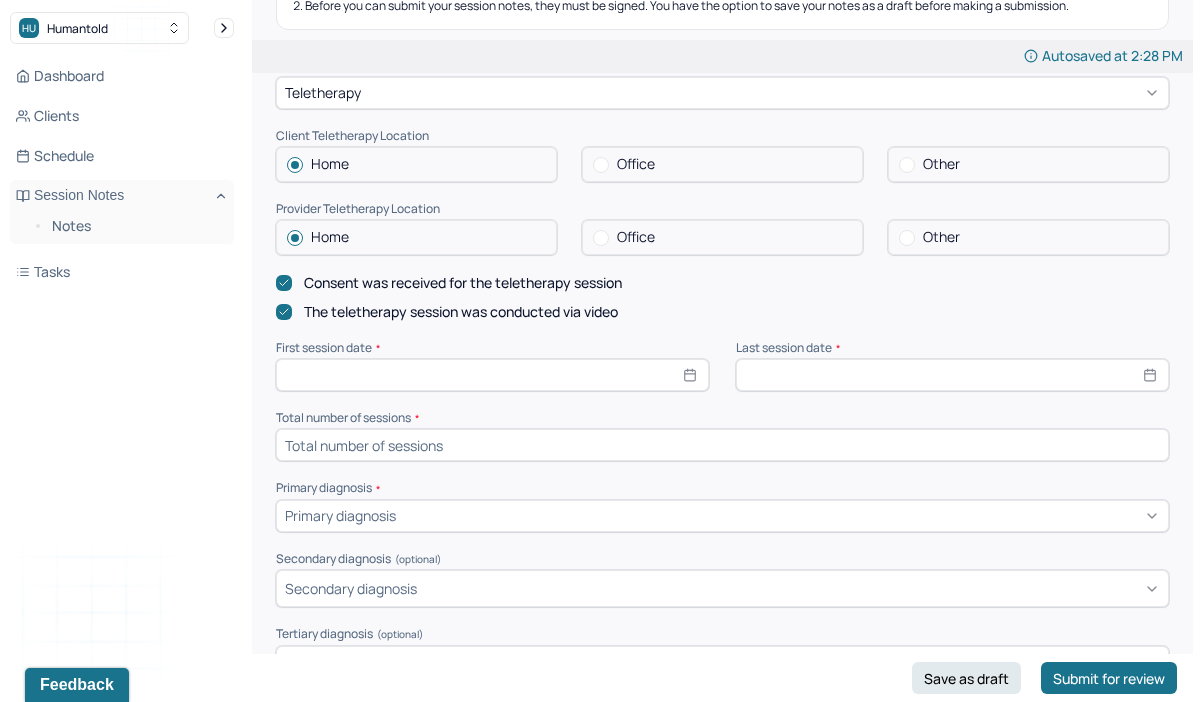click at bounding box center [492, 375] 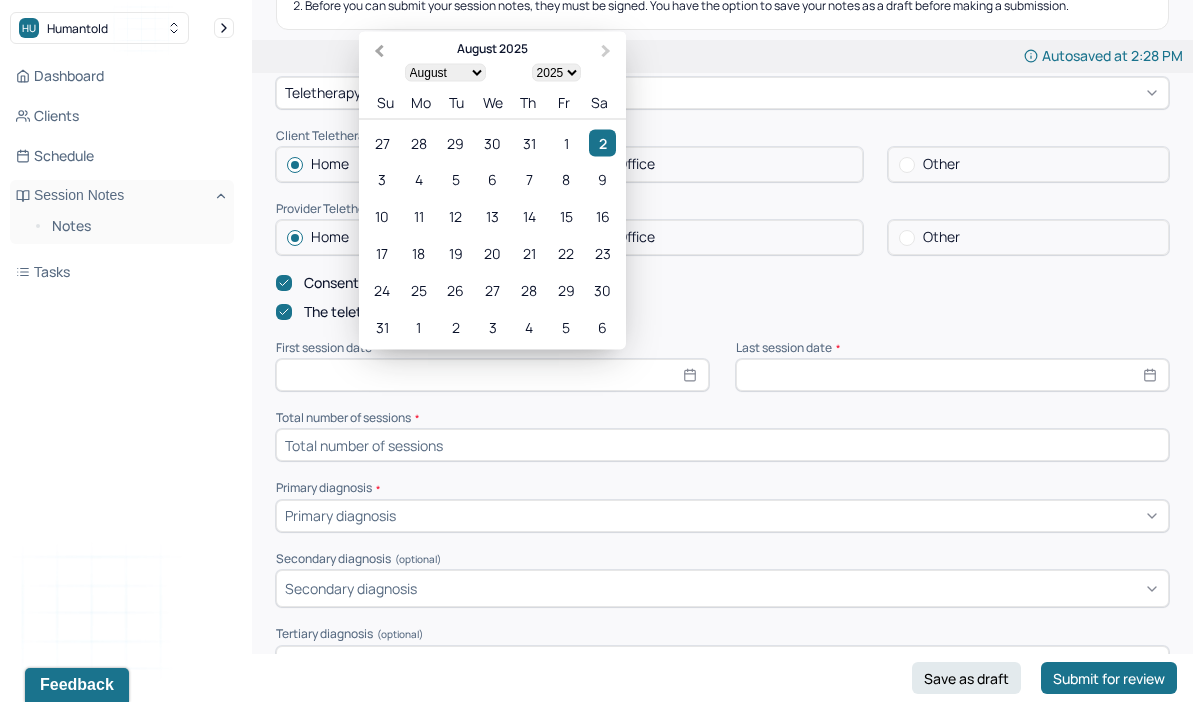 click on "Previous Month" at bounding box center [379, 51] 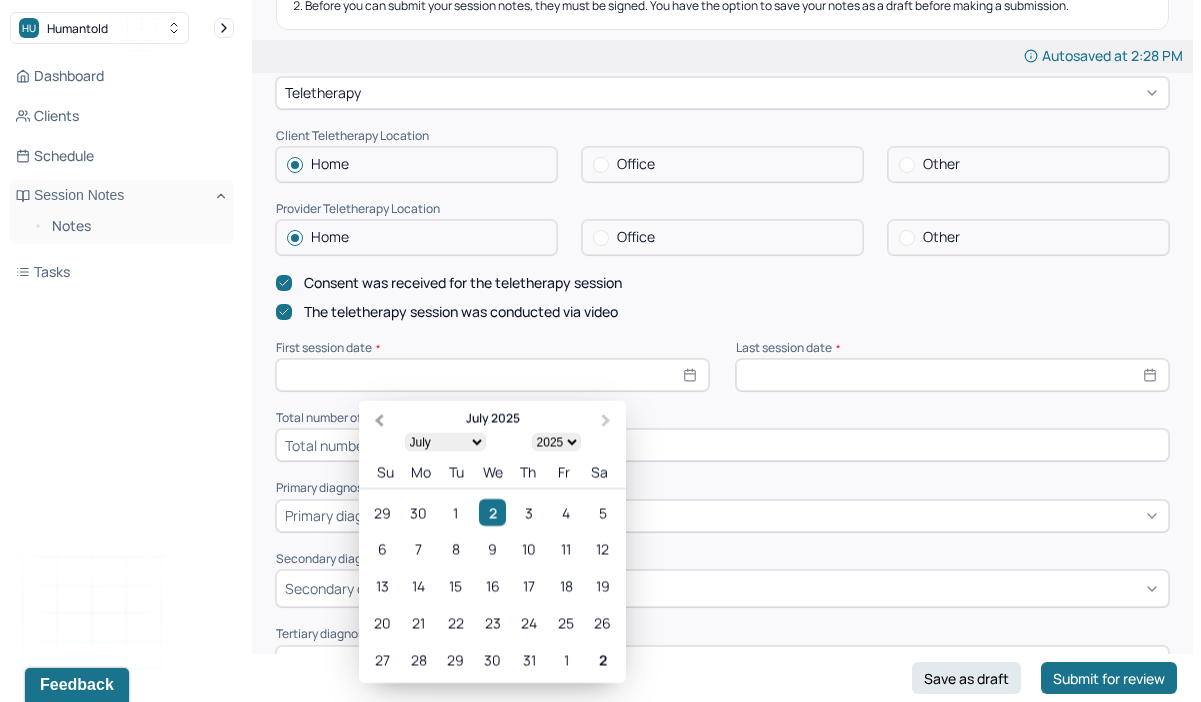 click on "Previous Month" at bounding box center [377, 422] 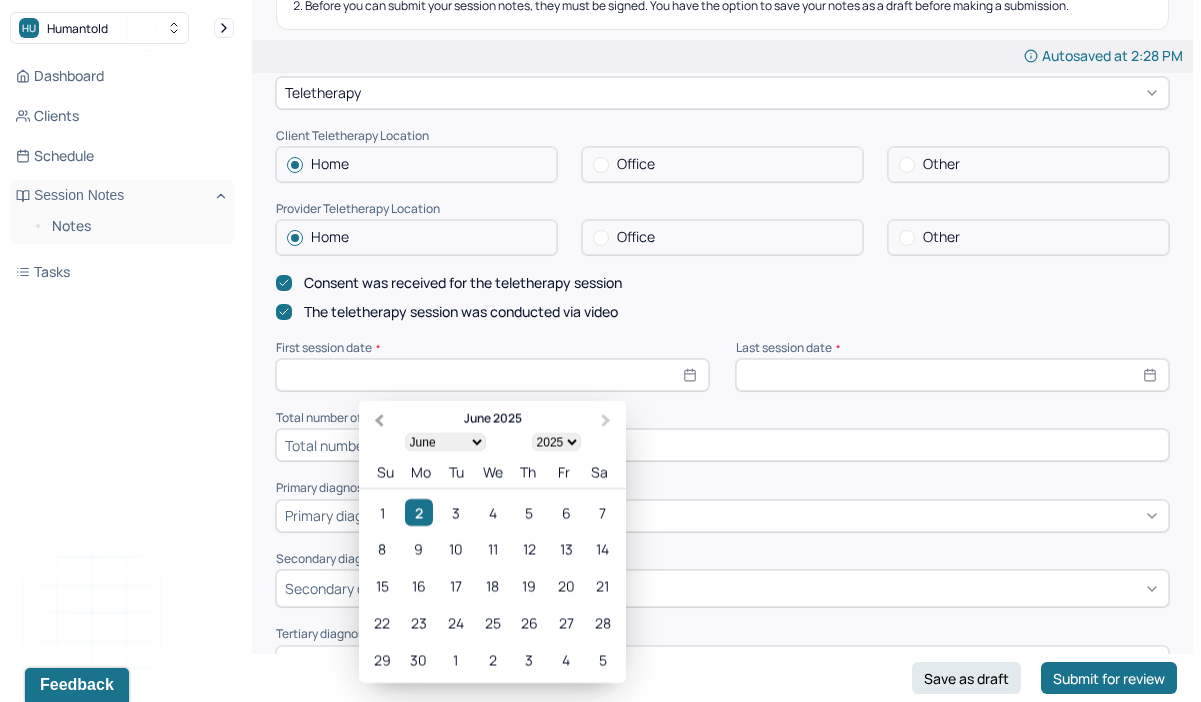 click on "Previous Month" at bounding box center [377, 422] 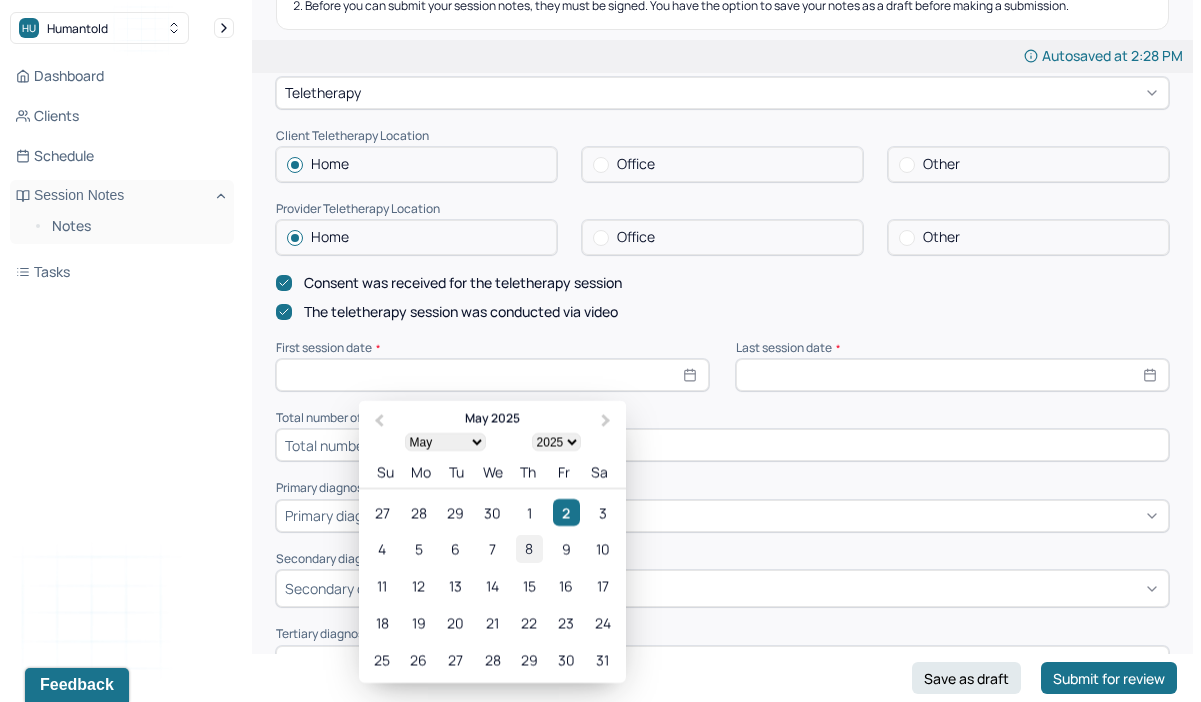 click on "8" at bounding box center [529, 549] 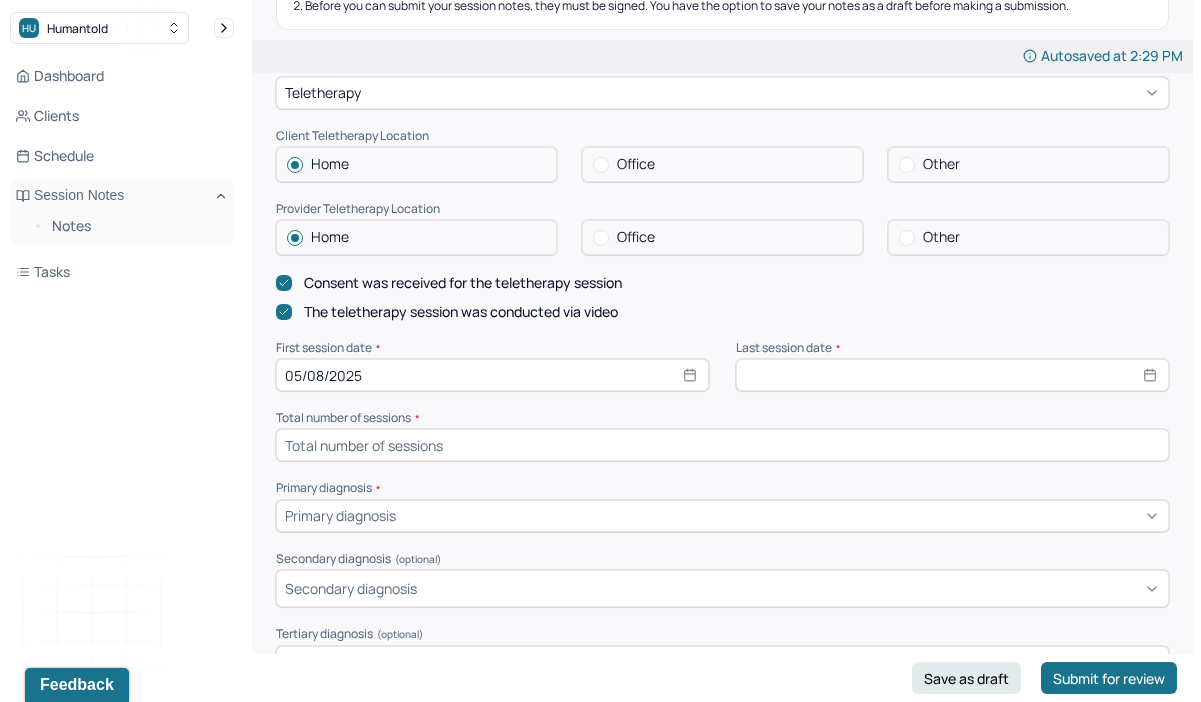 select on "4" 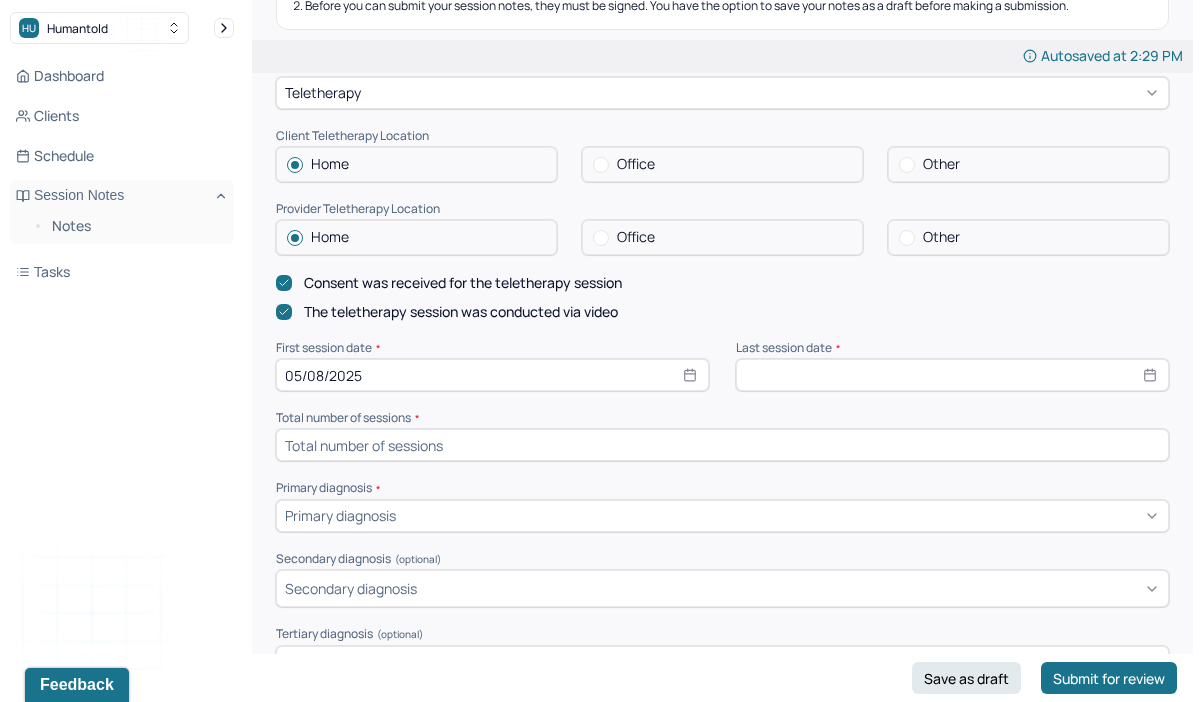 click on "The teletherapy session was conducted via video" at bounding box center [722, 312] 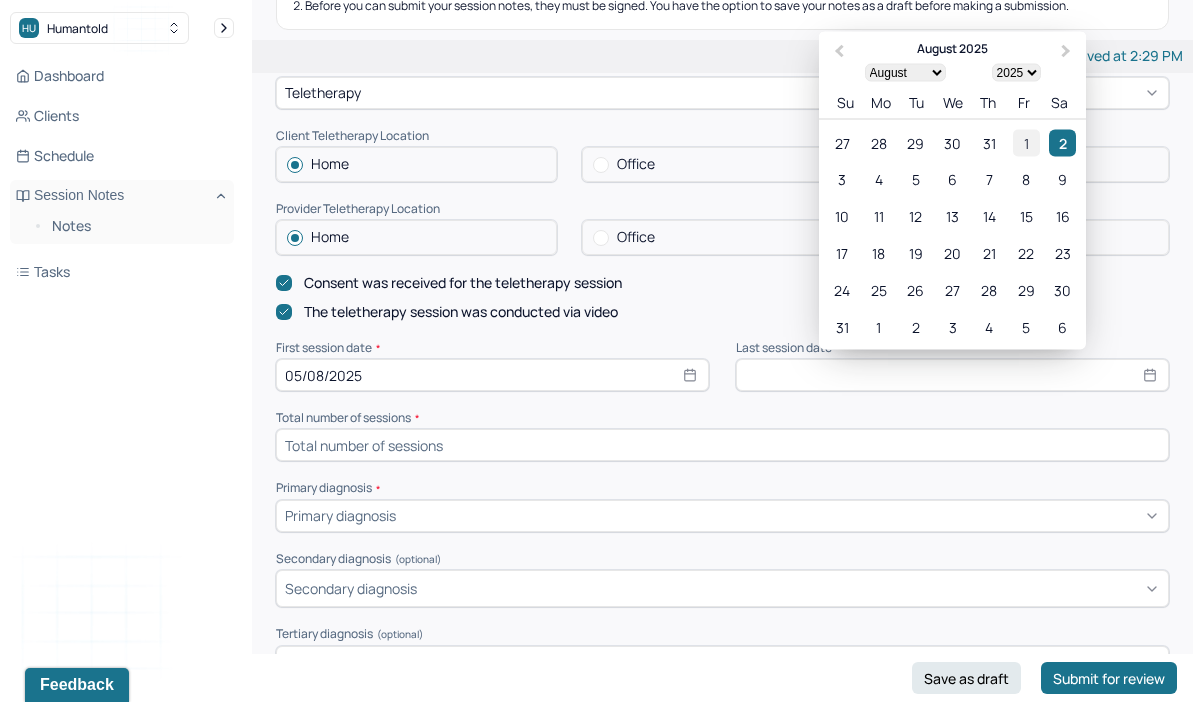 click on "1" at bounding box center (1025, 142) 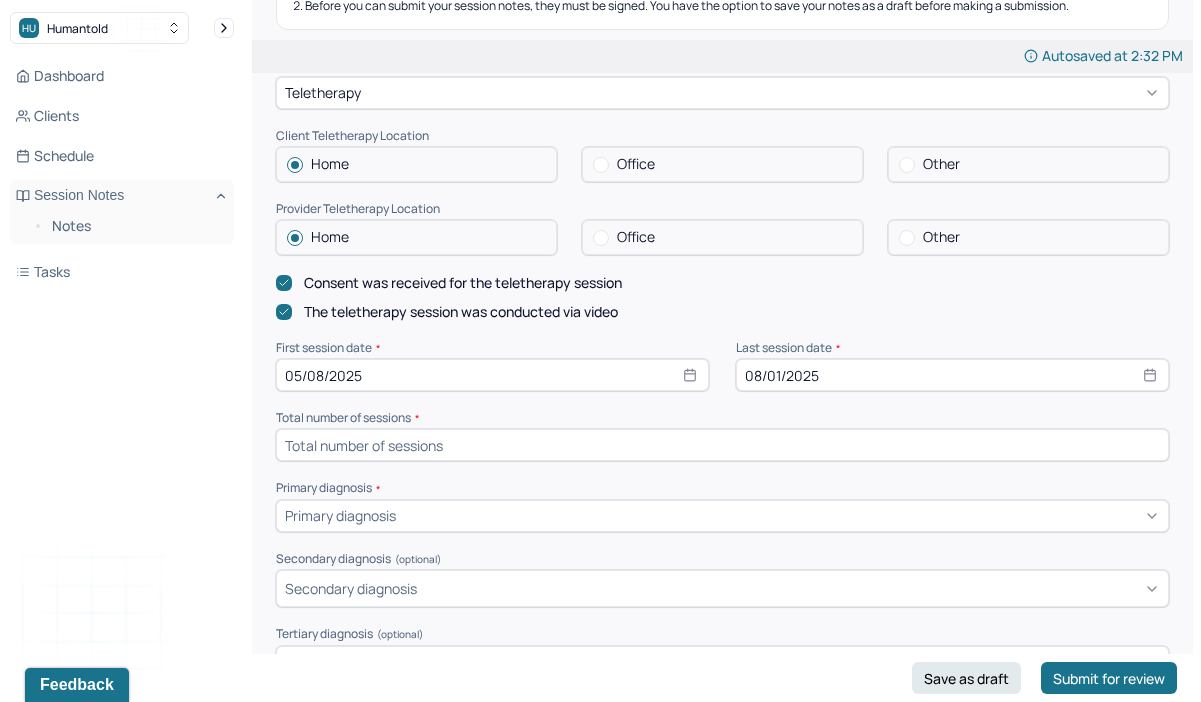 select on "7" 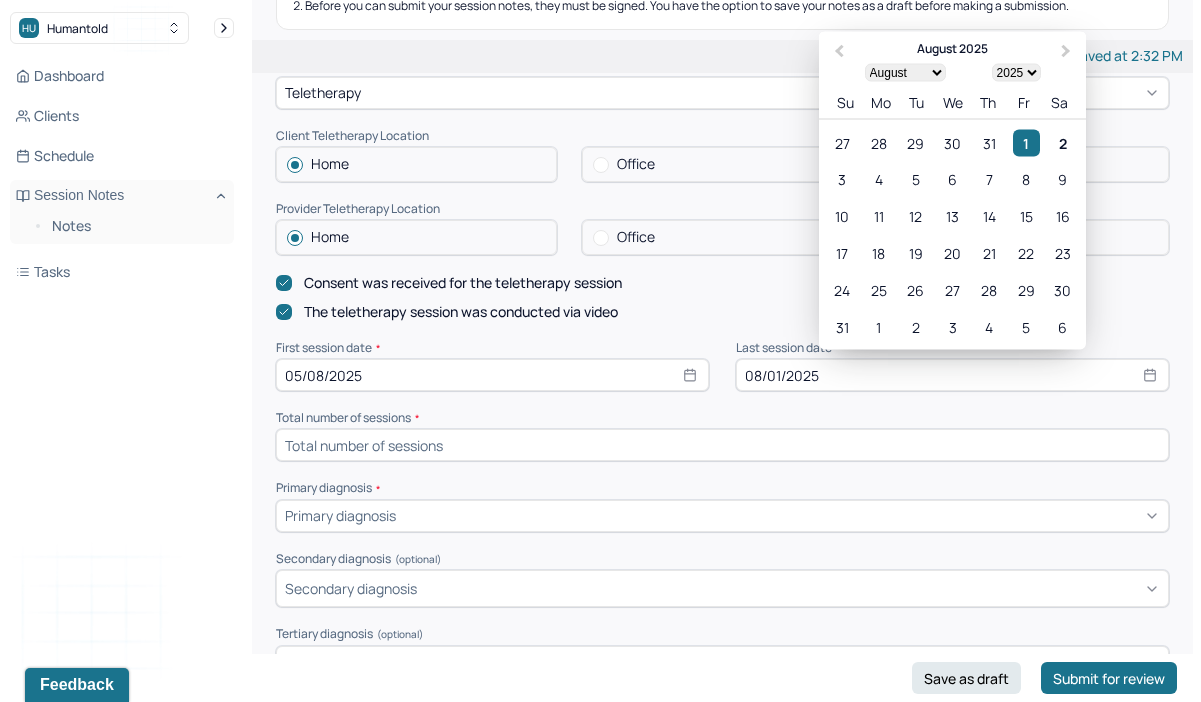 click at bounding box center [722, 445] 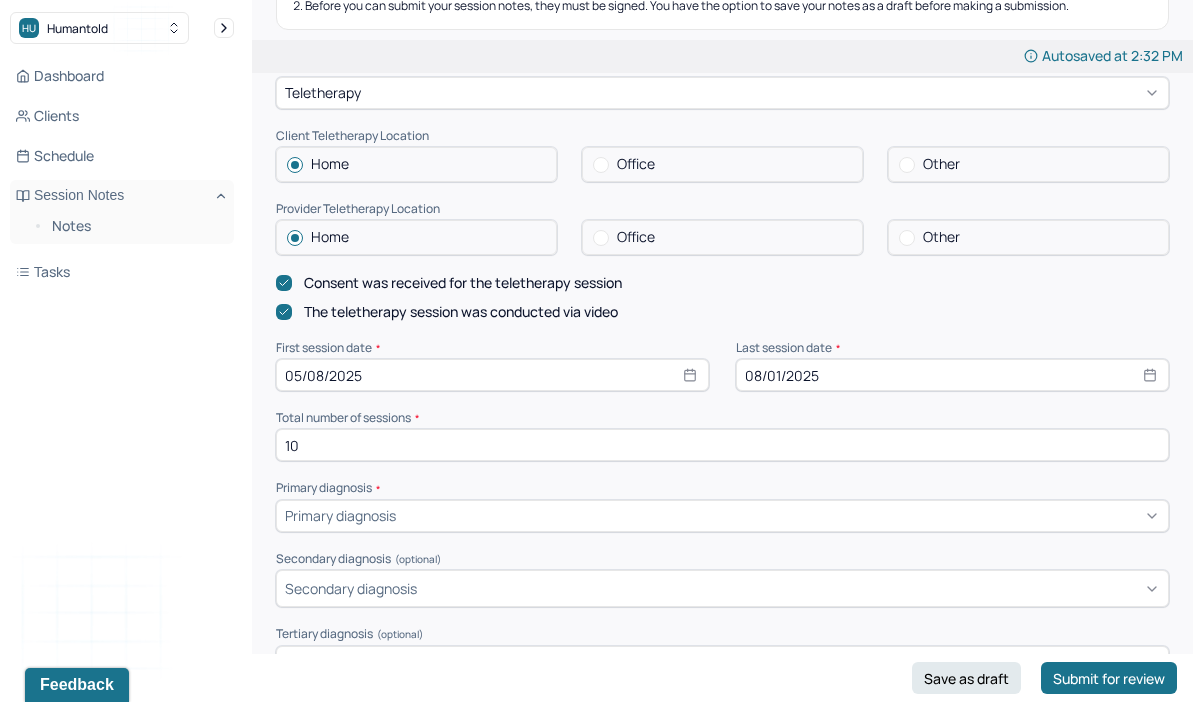 type on "10" 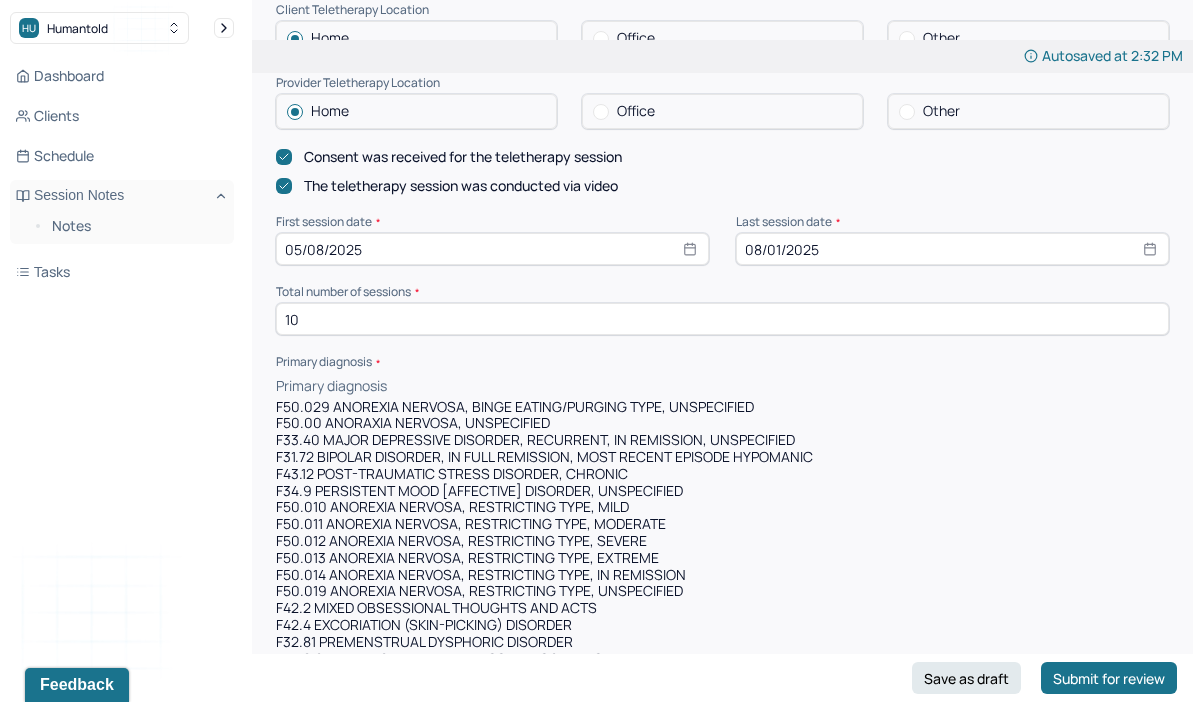 scroll, scrollTop: 496, scrollLeft: 0, axis: vertical 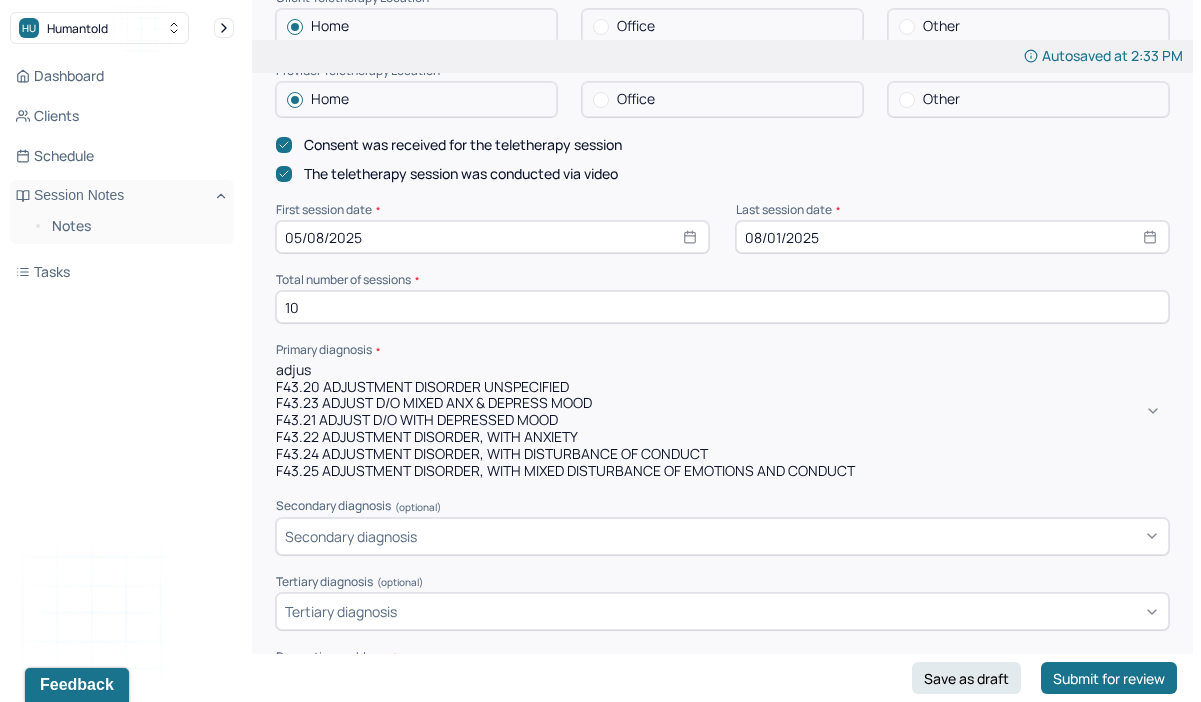 type on "adjust" 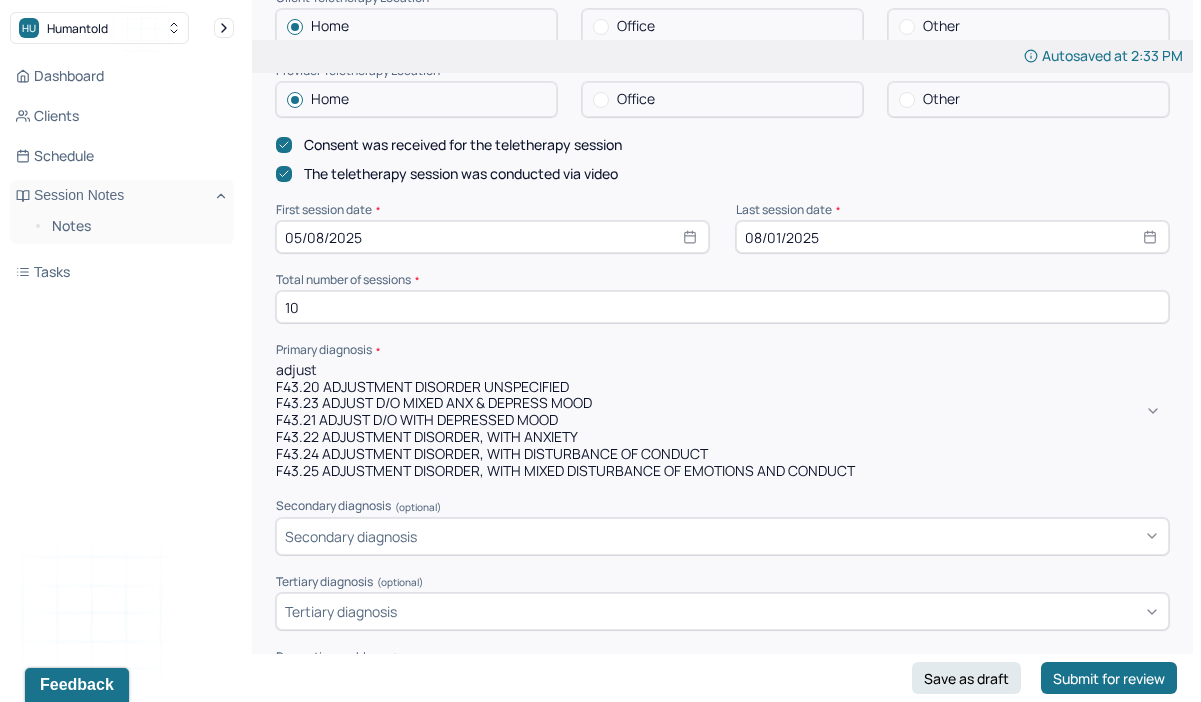 click on "F43.20 ADJUSTMENT DISORDER UNSPECIFIED" at bounding box center [722, 387] 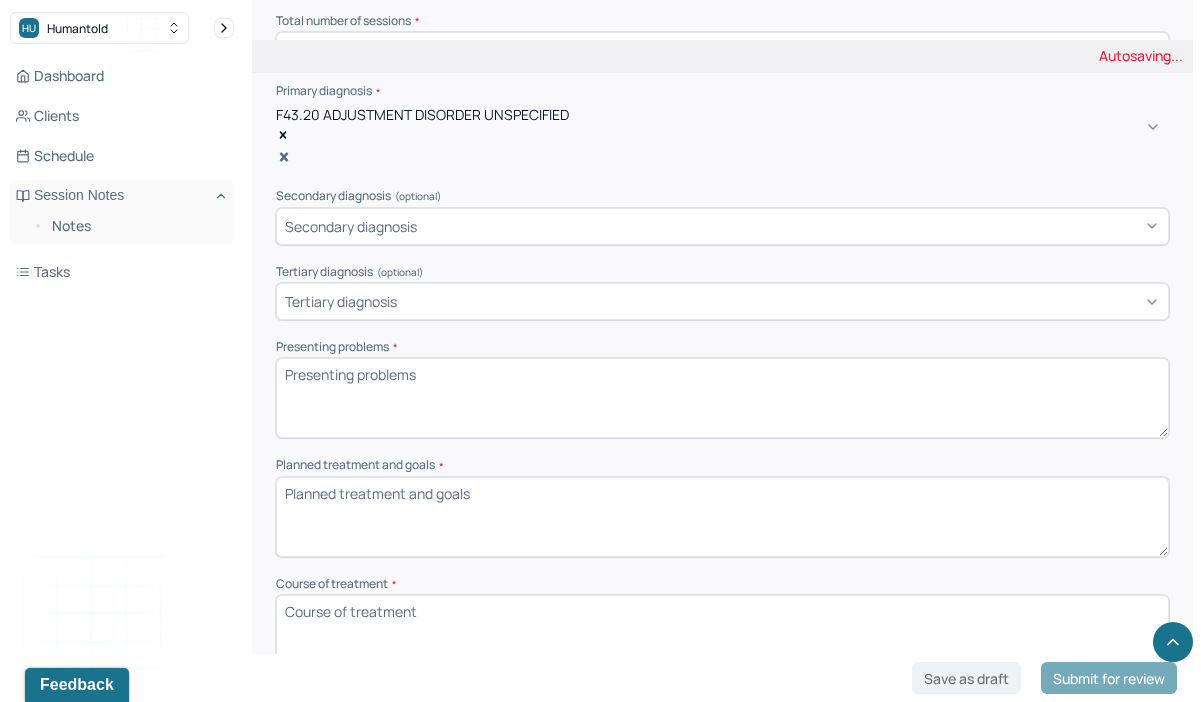scroll, scrollTop: 758, scrollLeft: 0, axis: vertical 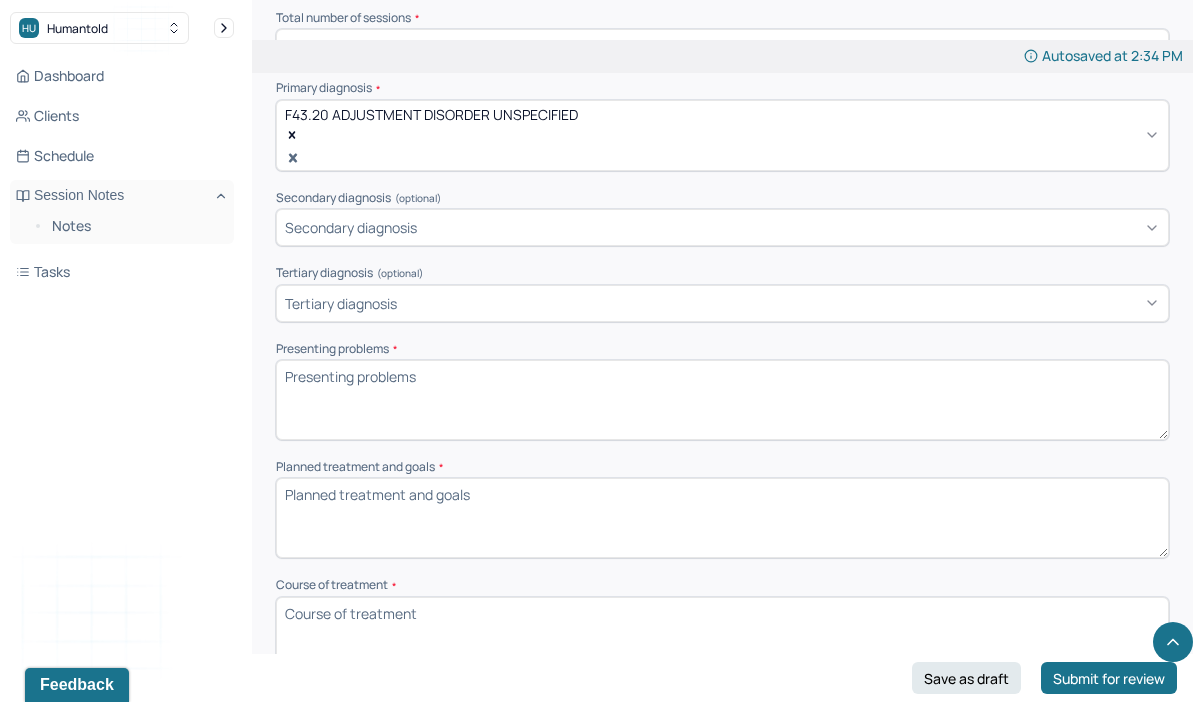 click on "Presenting problems *" at bounding box center (722, 400) 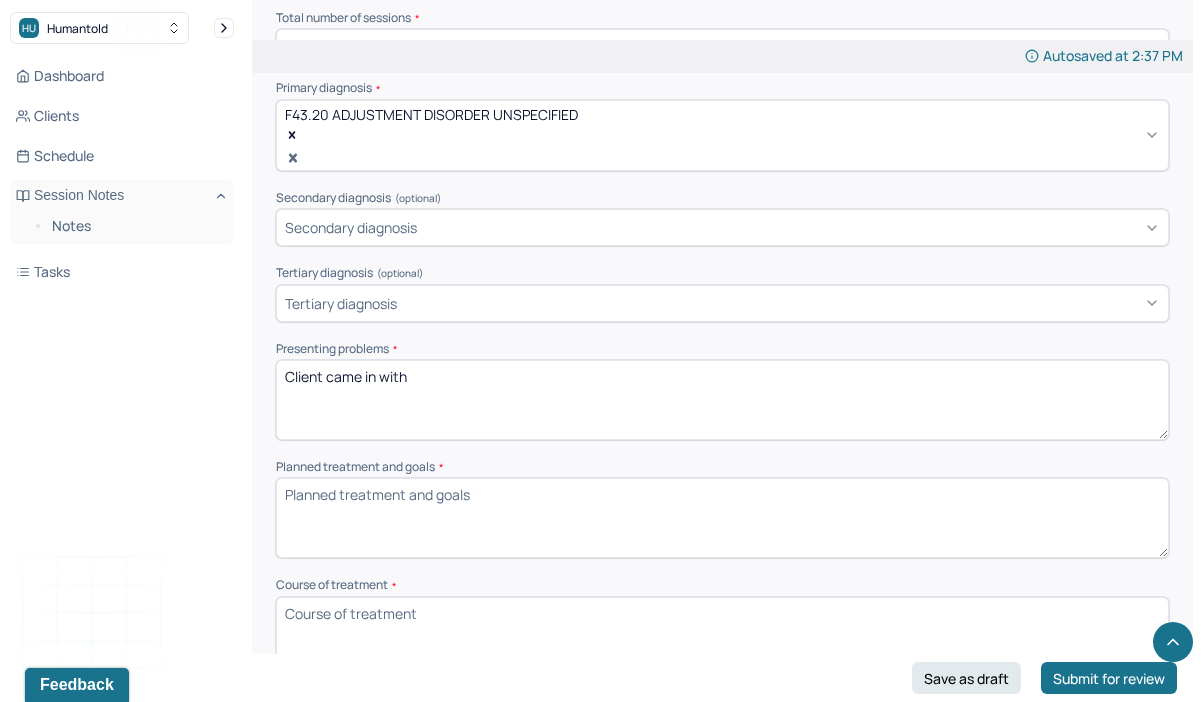 click on "Client came in with" at bounding box center (722, 400) 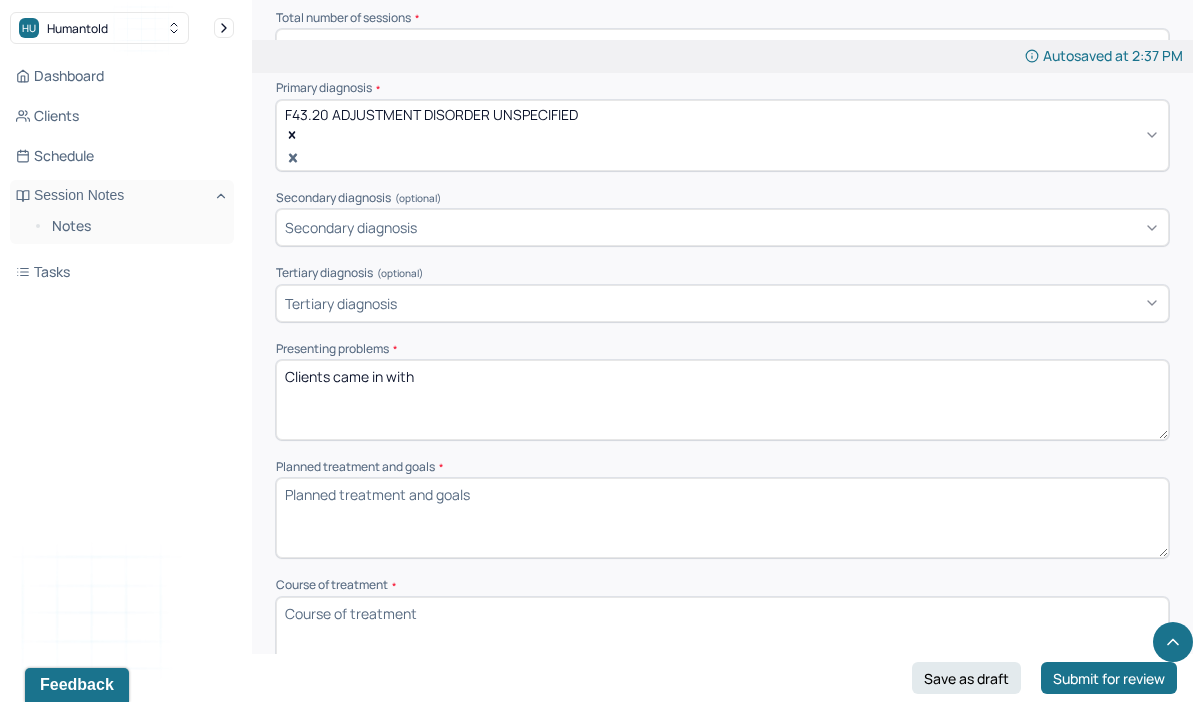 click on "Client came in with" at bounding box center [722, 400] 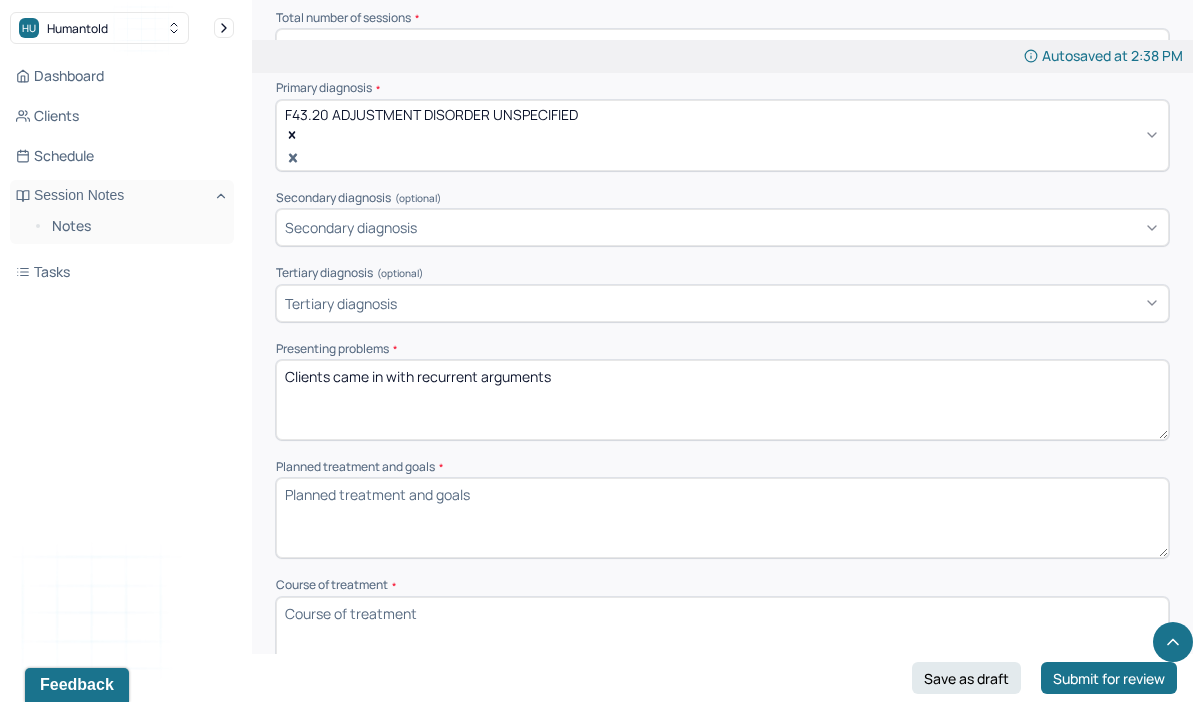 click on "Clients came in with recurrent arguments" at bounding box center (722, 400) 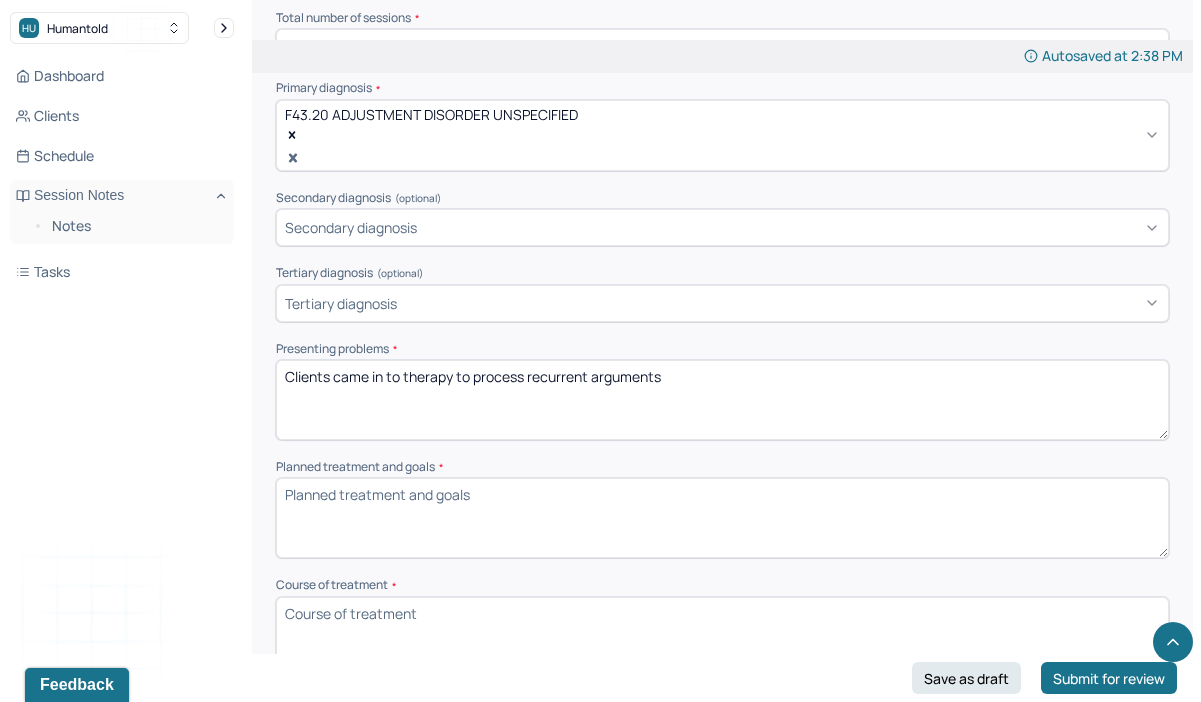 click on "Clients came in to therapy to process with recurrent arguments" at bounding box center [722, 400] 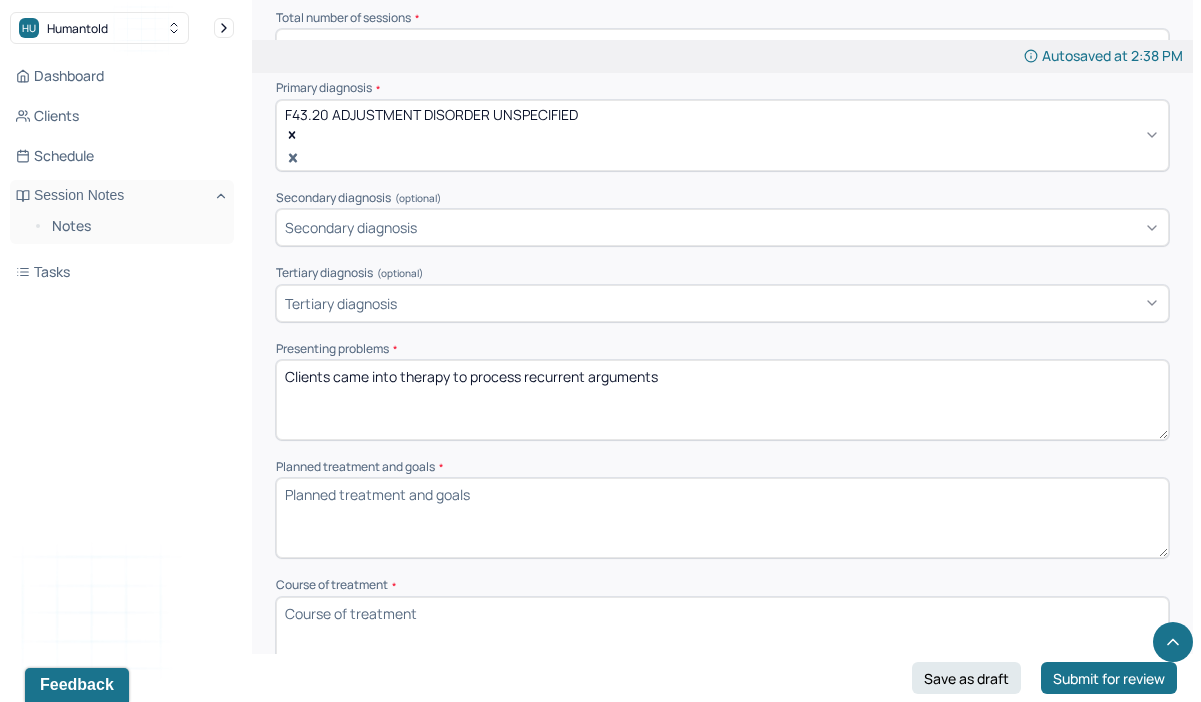 click on "Clients came in to therapy to process recurrent arguments" at bounding box center [722, 400] 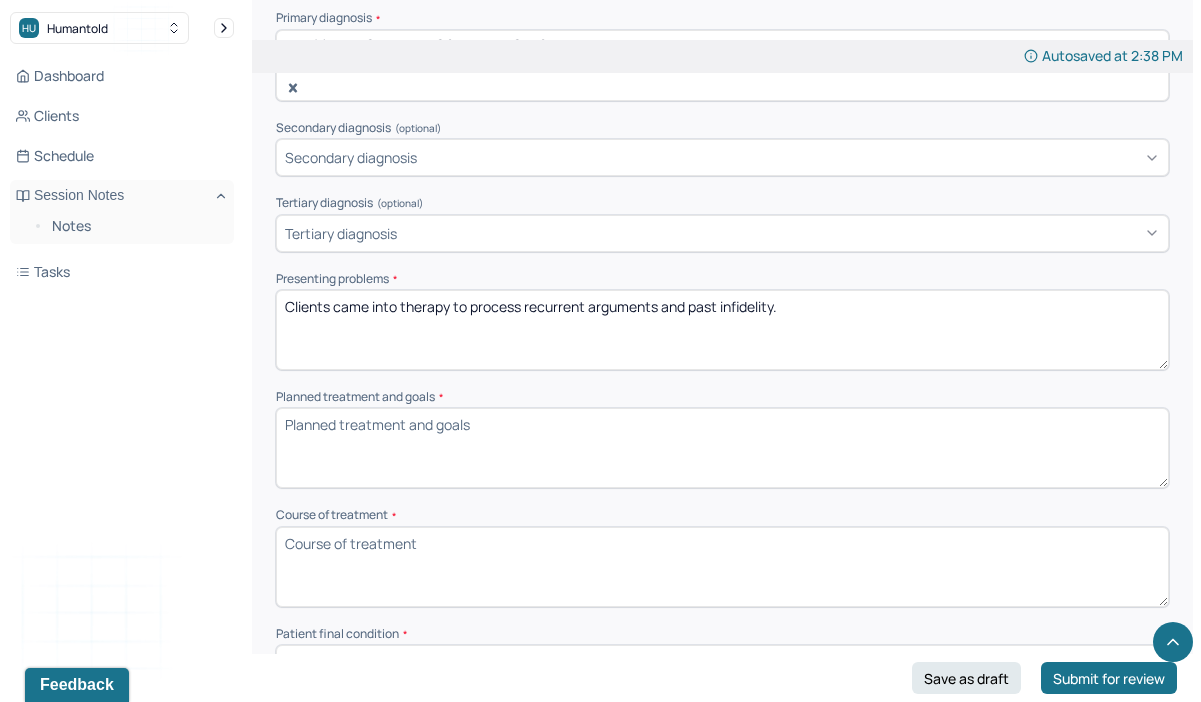 scroll, scrollTop: 833, scrollLeft: 0, axis: vertical 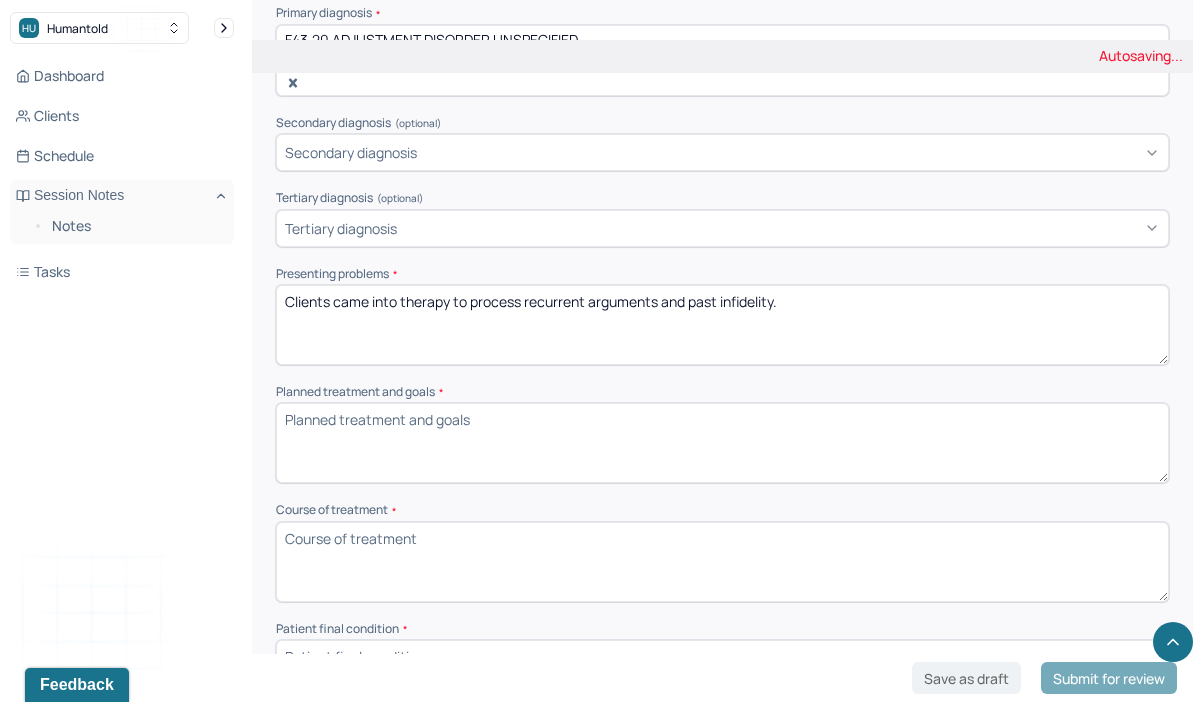 type on "Clients came into therapy to process recurrent arguments and past infidelity." 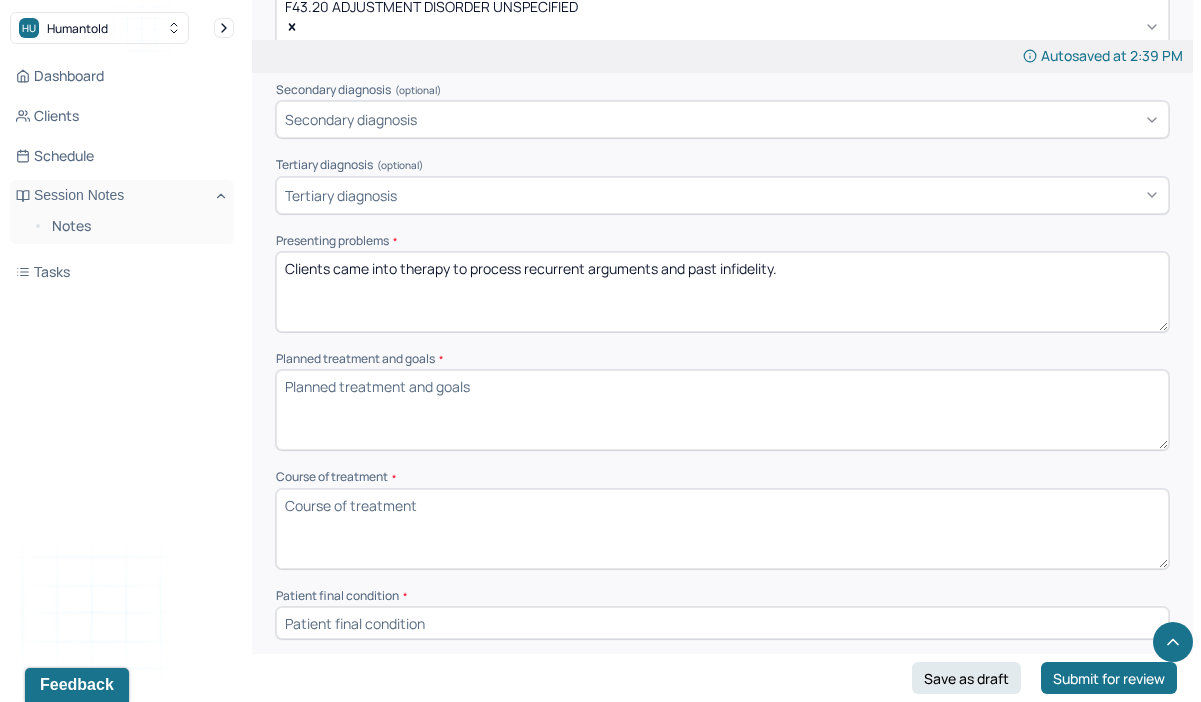 scroll, scrollTop: 881, scrollLeft: 0, axis: vertical 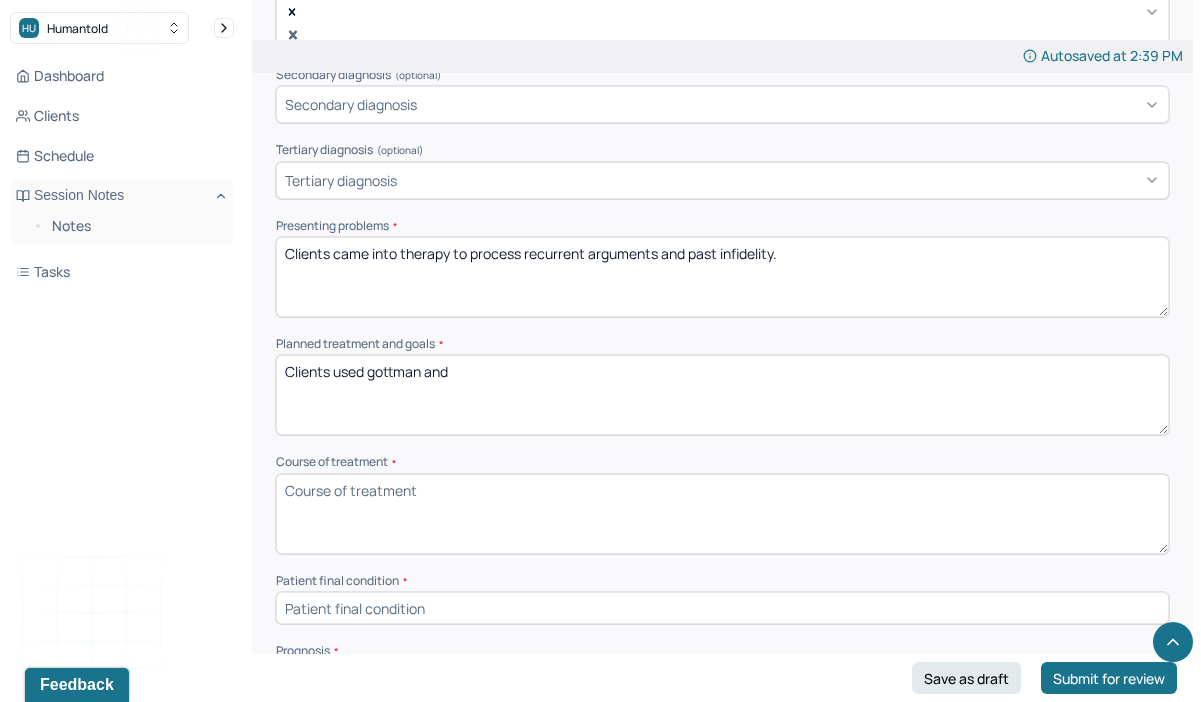 click on "Clients used gottman and" at bounding box center (722, 395) 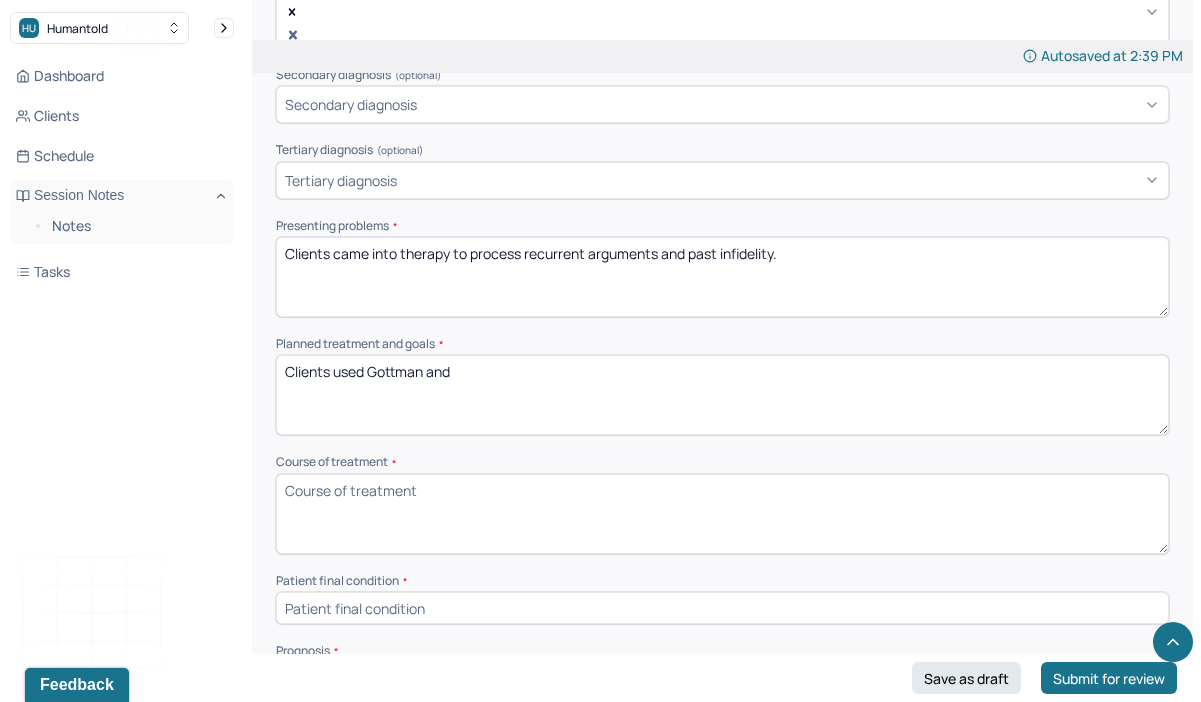 click on "Clients used gottman and" at bounding box center [722, 395] 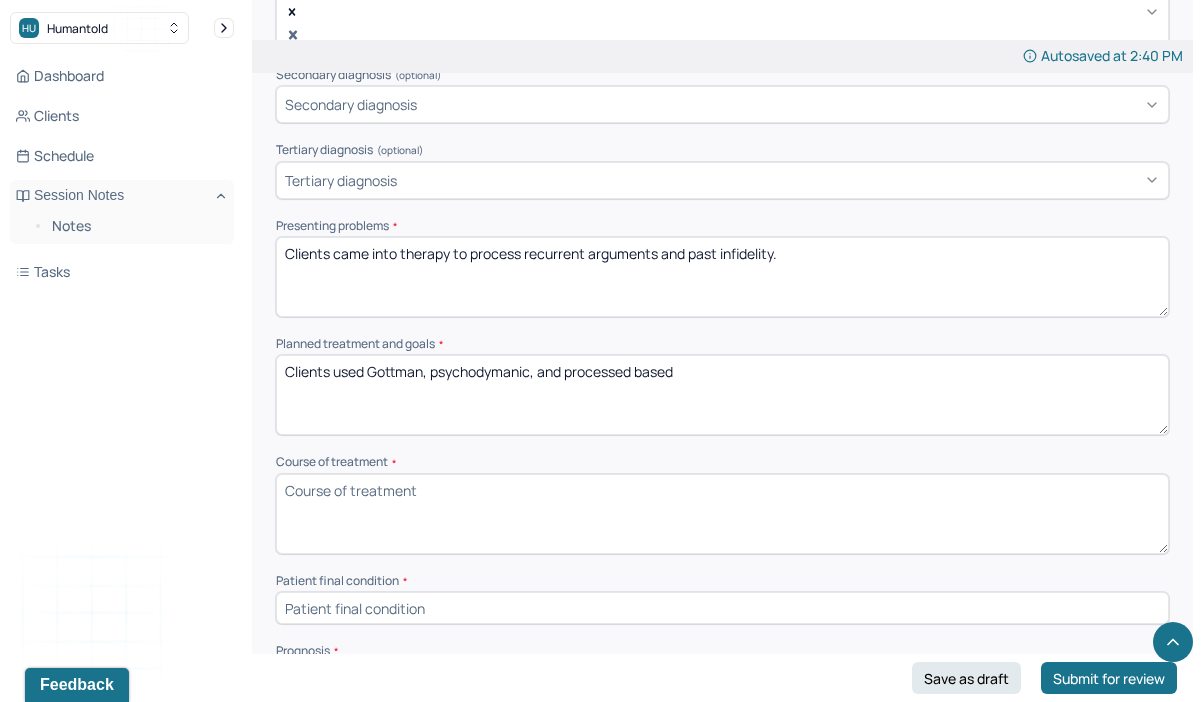 click on "Clients used Gottman, psychodymanic, and processed based" at bounding box center (722, 395) 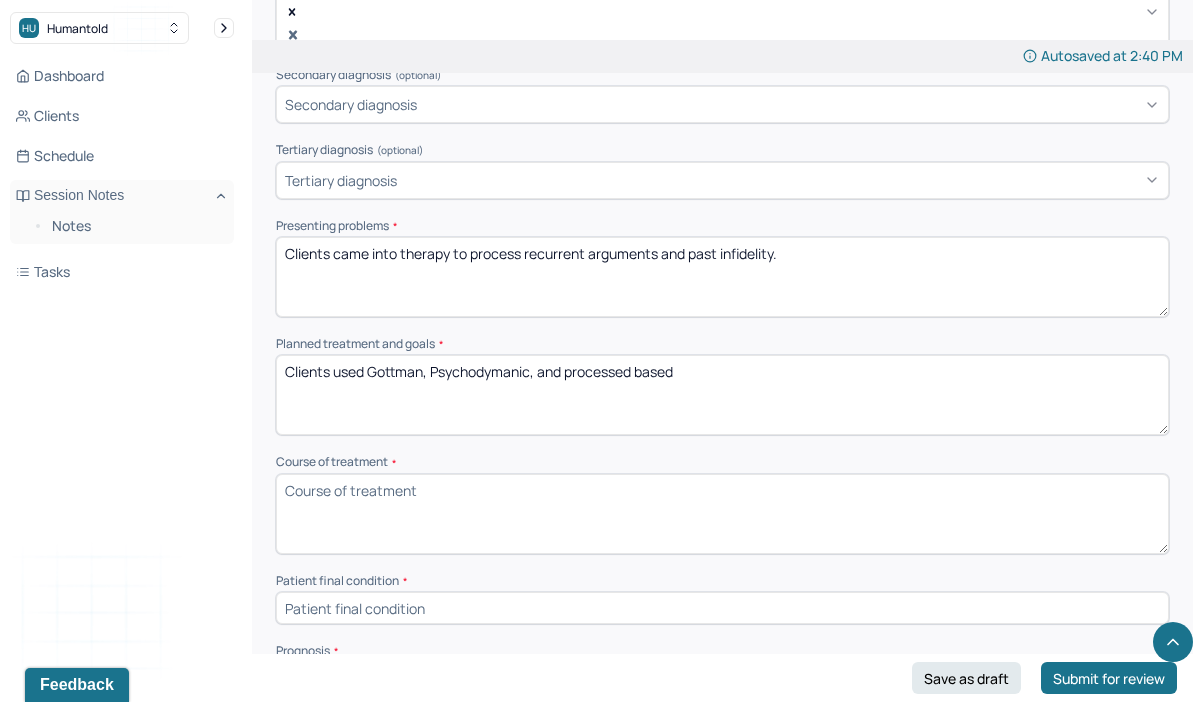 click on "Clients used Gottman, Psychodymanic, and processed based" at bounding box center (722, 395) 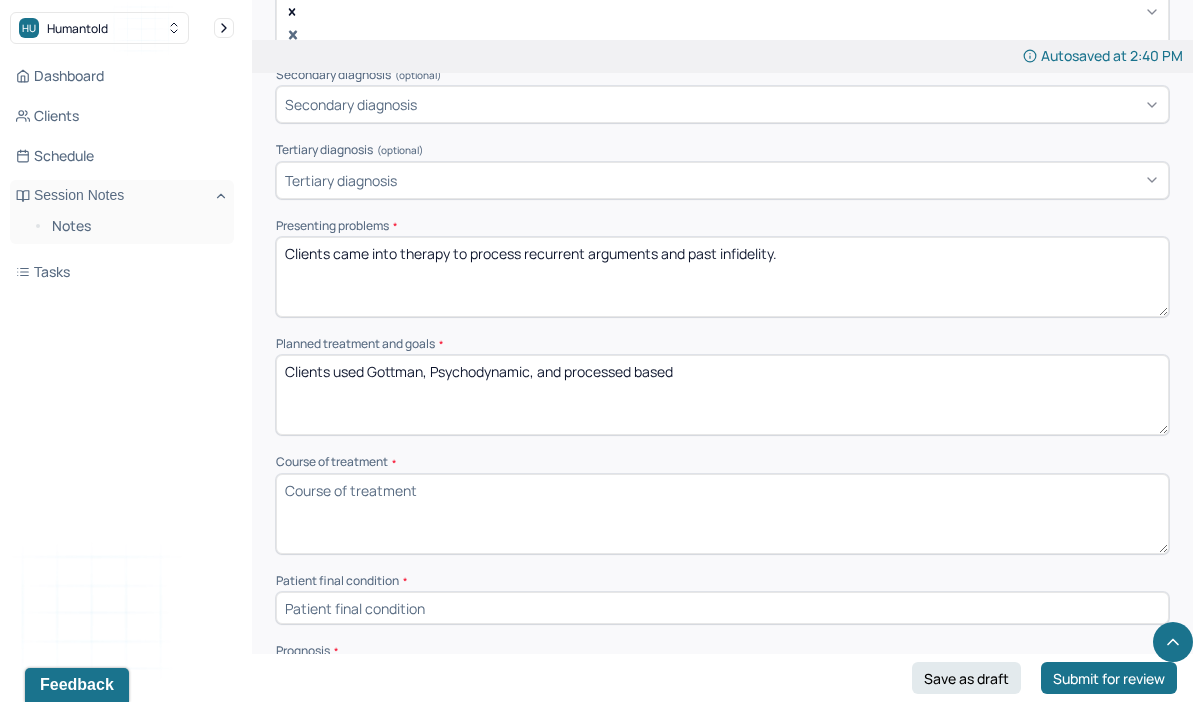 click on "Clients used Gottman, Psychodynanic, and processed based" at bounding box center [722, 395] 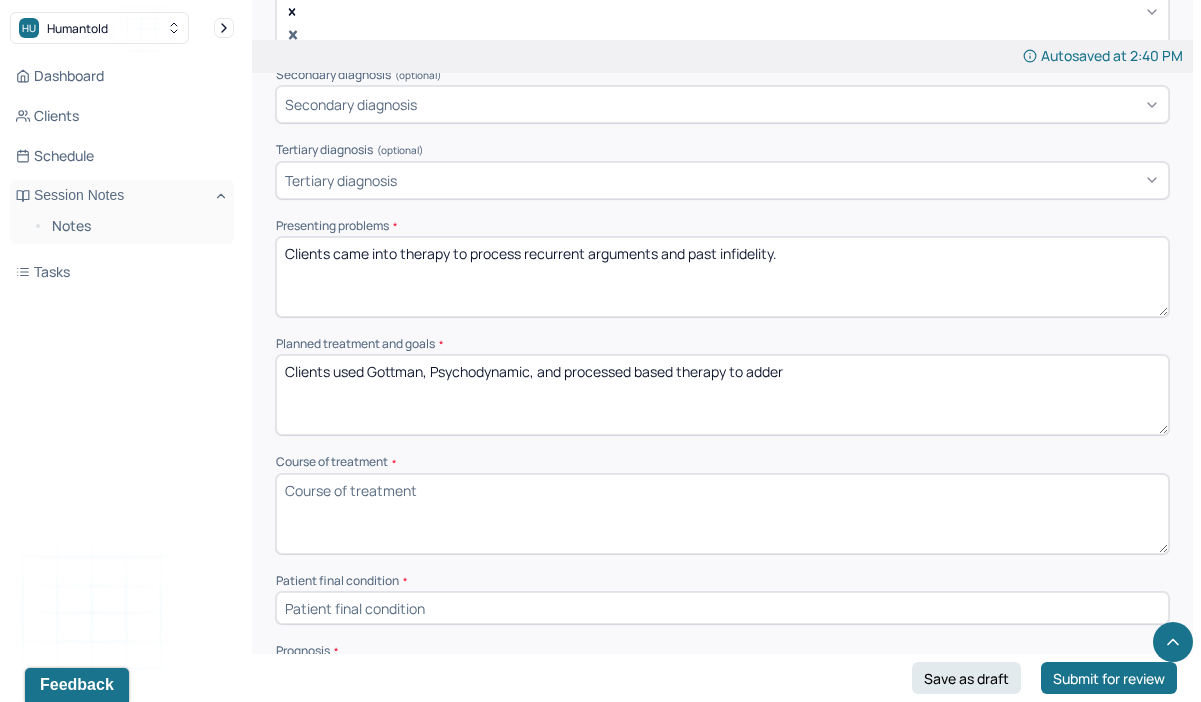 click on "Clients used Gottman, Psychodynamic, and processed based therpay to" at bounding box center (722, 395) 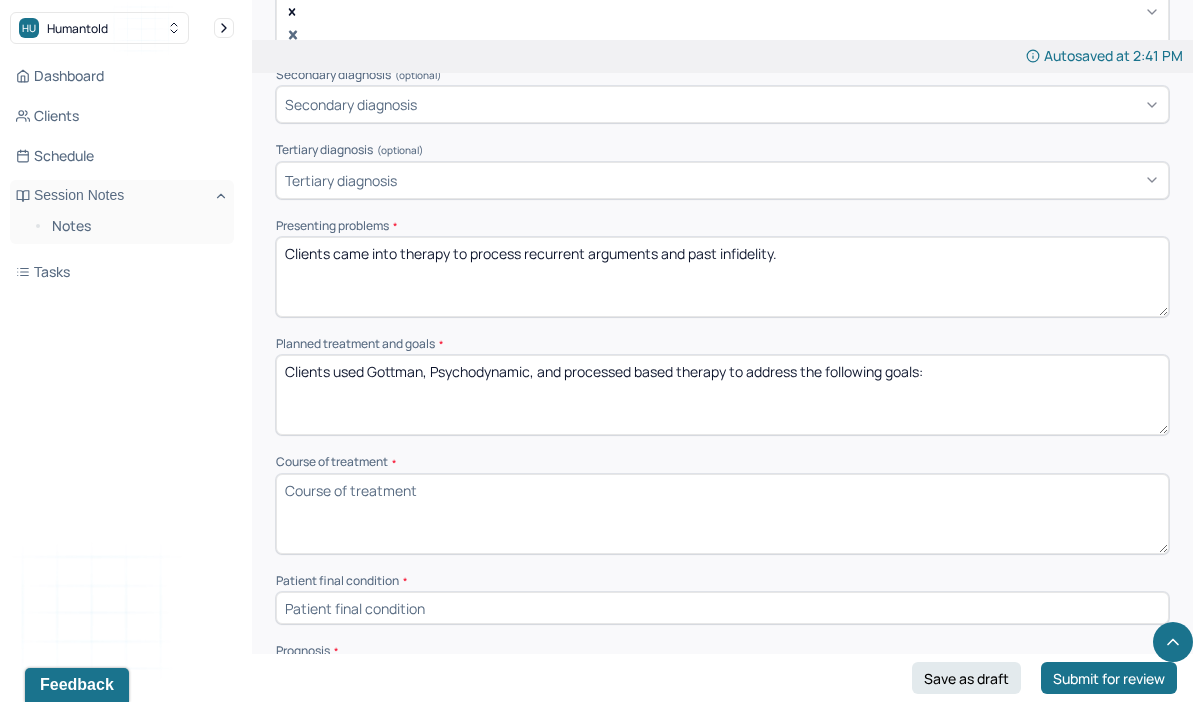 paste on "Rebuild trust, improve communication and conflict management skills." 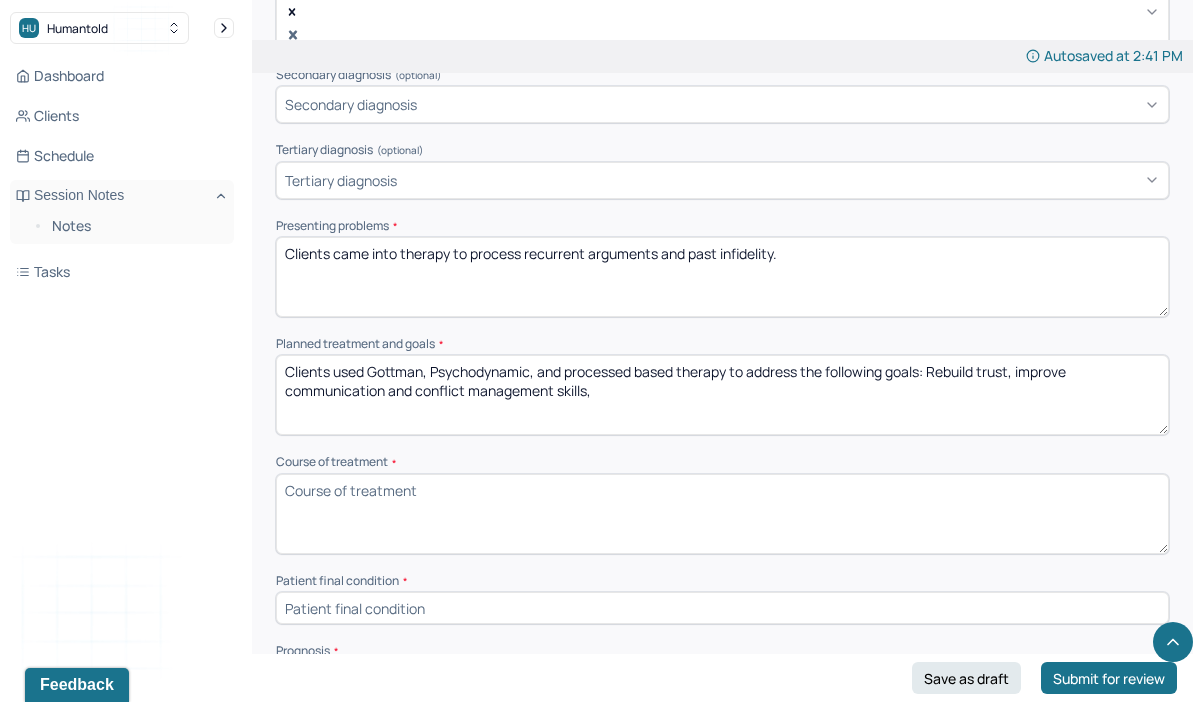 paste on "Explore/identify relationship goals and next steps in the relationship." 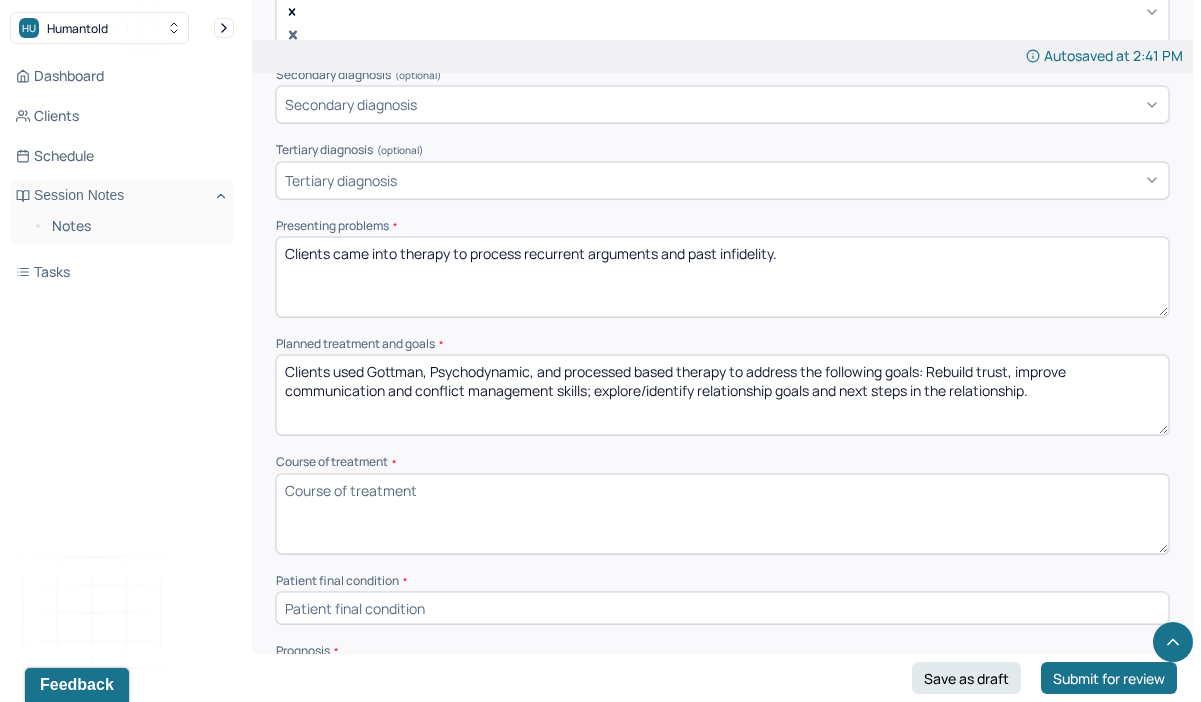 click on "Clients used Gottman, Psychodynamic, and processed based therapy to address the following goals: Rebuild trust, improve communication and conflict management skills,
Explore/identify relationship goals and next steps in the relationship." at bounding box center (722, 395) 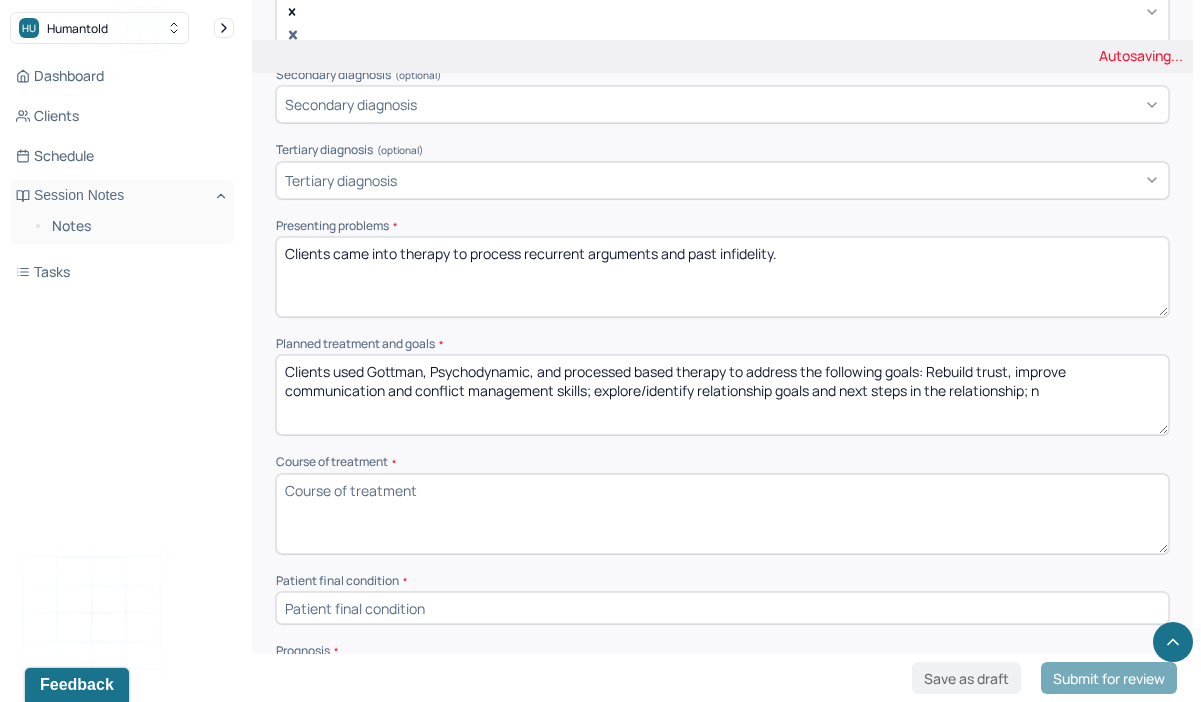 paste on "Navigate polyamory/monogamy dynamic." 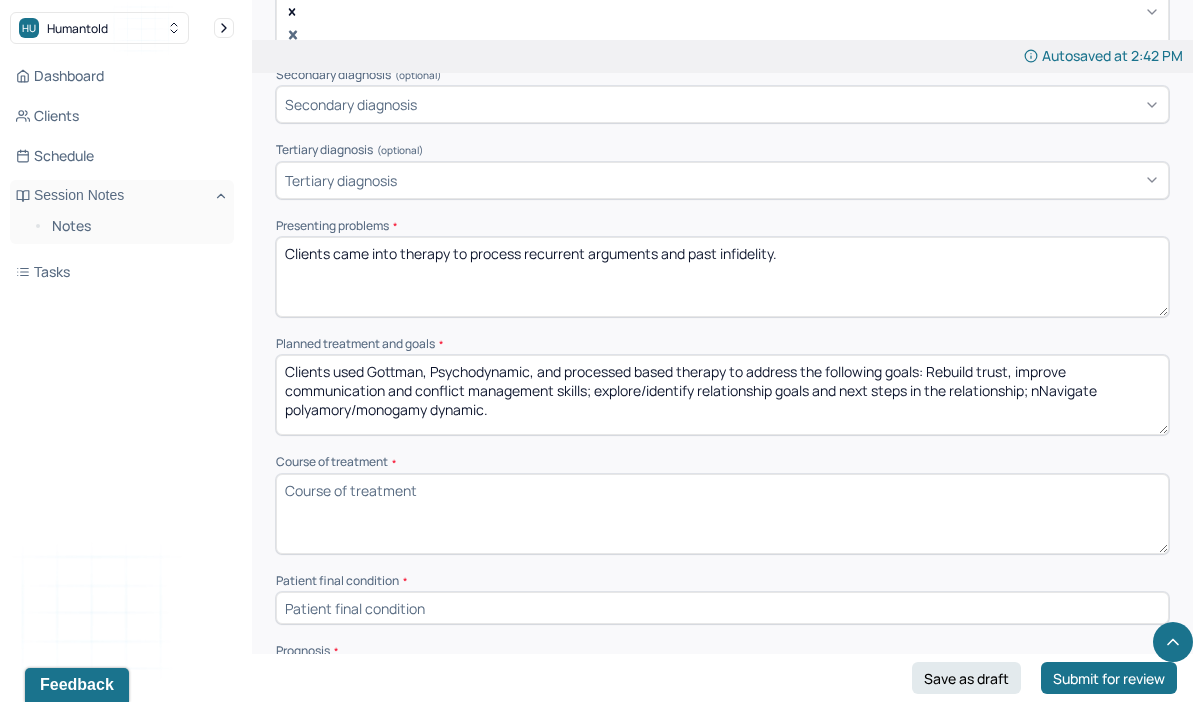 click on "Clients used Gottman, Psychodynamic, and processed based therapy to address the following goals: Rebuild trust, improve communication and conflict management skills; explore/identify relationship goals and next steps in the relationship;" at bounding box center (722, 395) 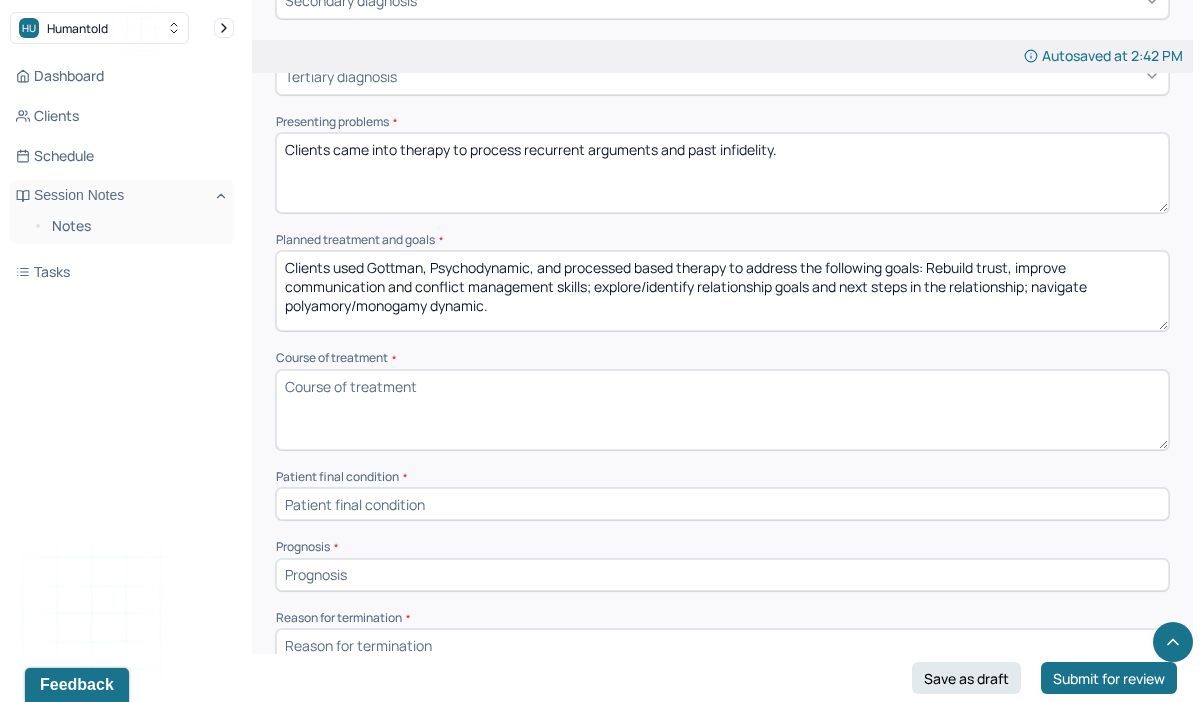 scroll, scrollTop: 1037, scrollLeft: 0, axis: vertical 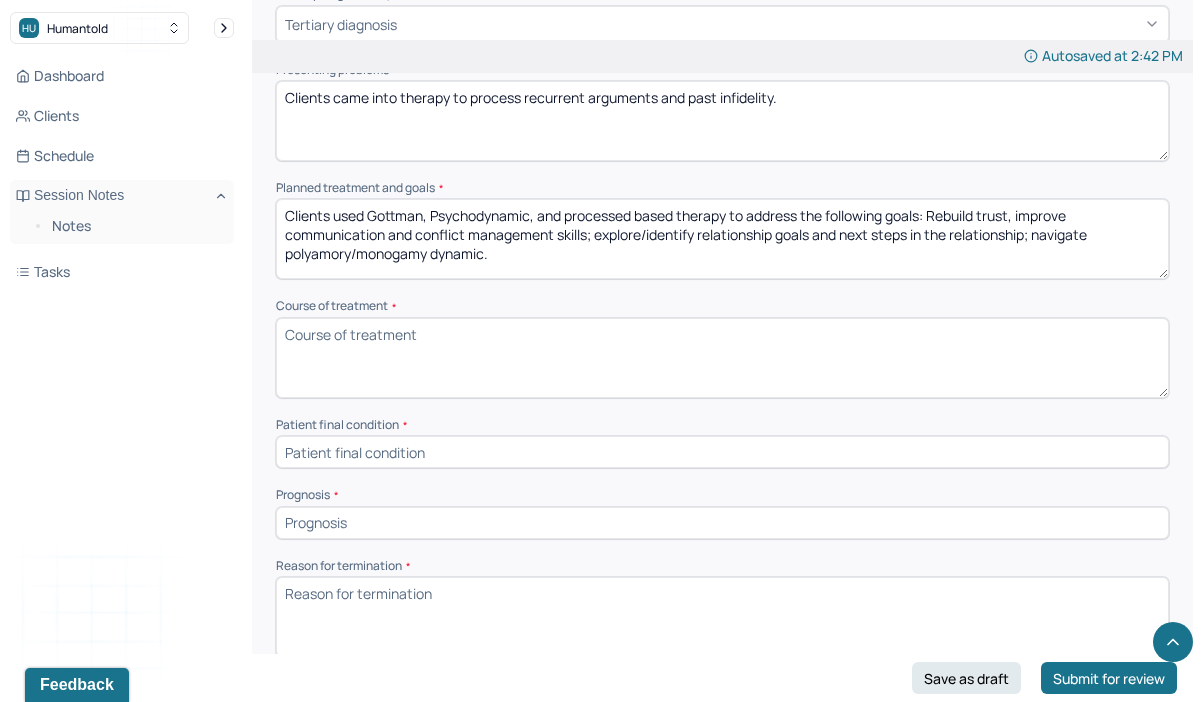 type on "Clients used Gottman, Psychodynamic, and processed based therapy to address the following goals: Rebuild trust, improve communication and conflict management skills; explore/identify relationship goals and next steps in the relationship; navigate polyamory/monogamy dynamic." 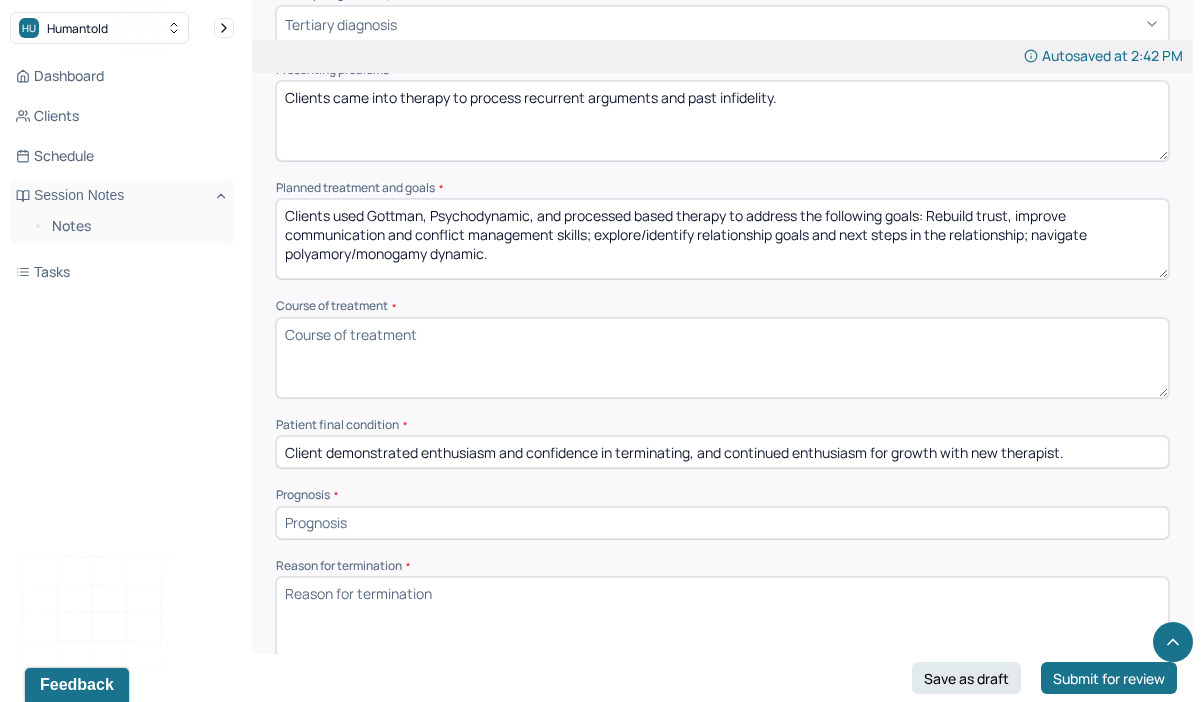 drag, startPoint x: 328, startPoint y: 413, endPoint x: 1025, endPoint y: 440, distance: 697.52277 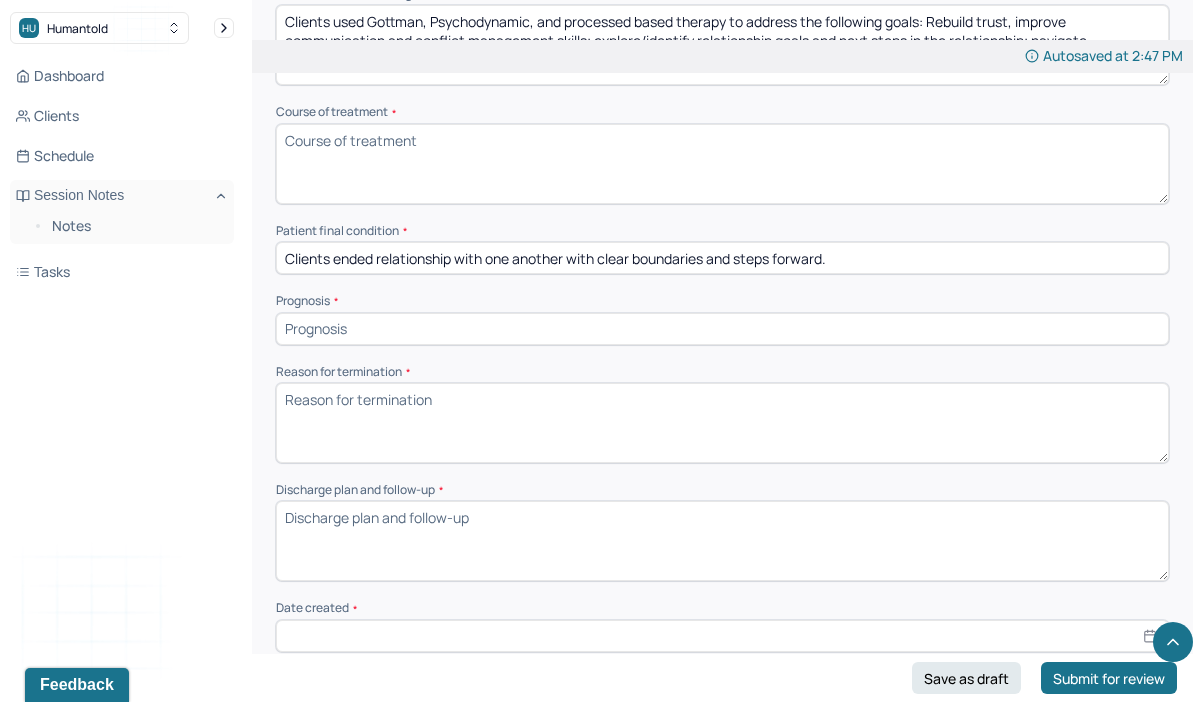 scroll, scrollTop: 1259, scrollLeft: 0, axis: vertical 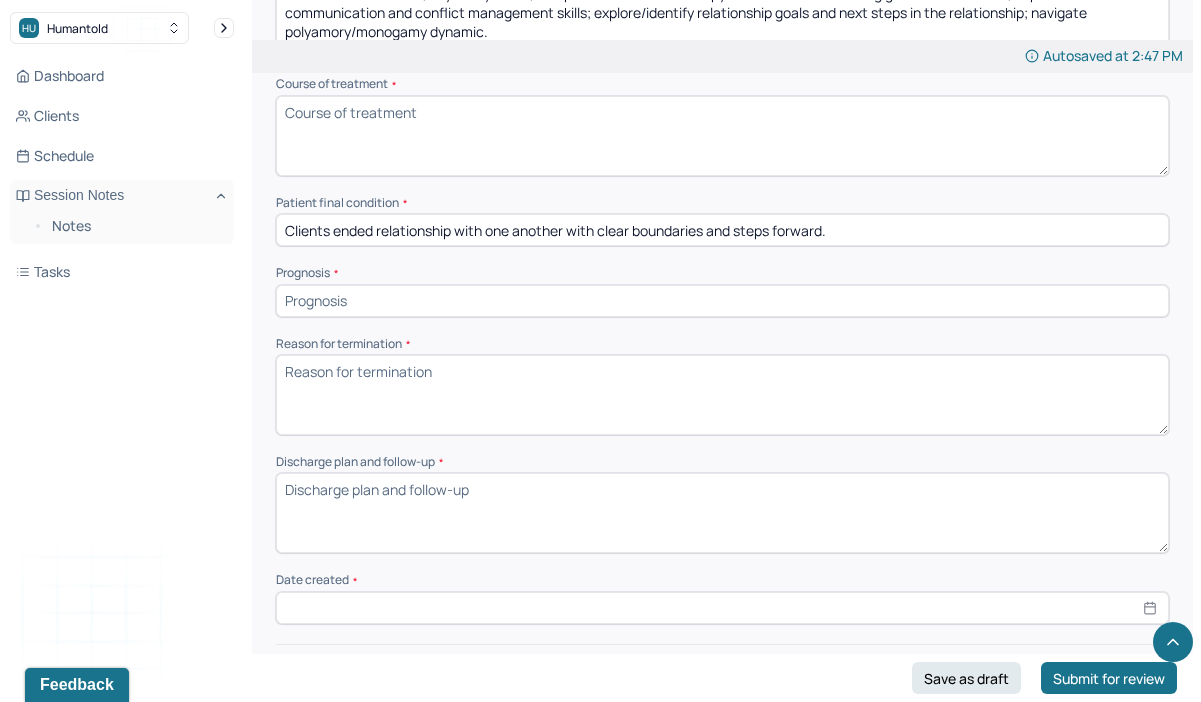 type on "Clients ended relationship with one another with clear boundaries and steps forward." 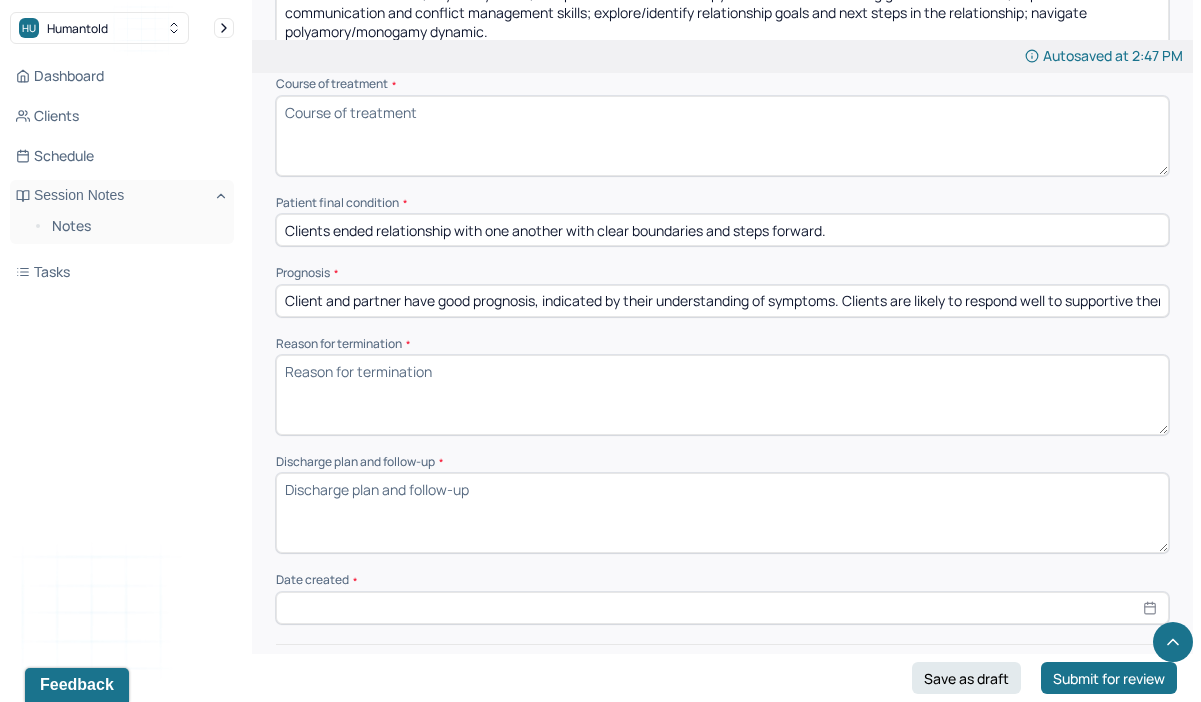 scroll, scrollTop: 0, scrollLeft: 653, axis: horizontal 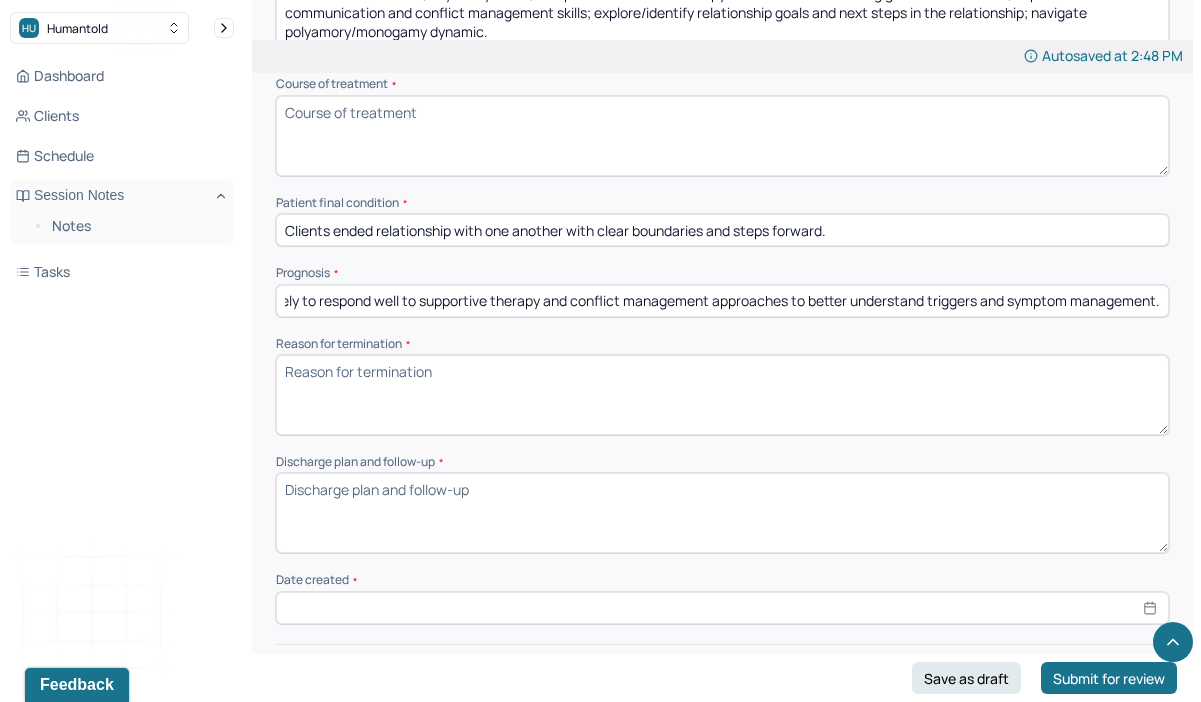 drag, startPoint x: 512, startPoint y: 252, endPoint x: 1191, endPoint y: 262, distance: 679.0736 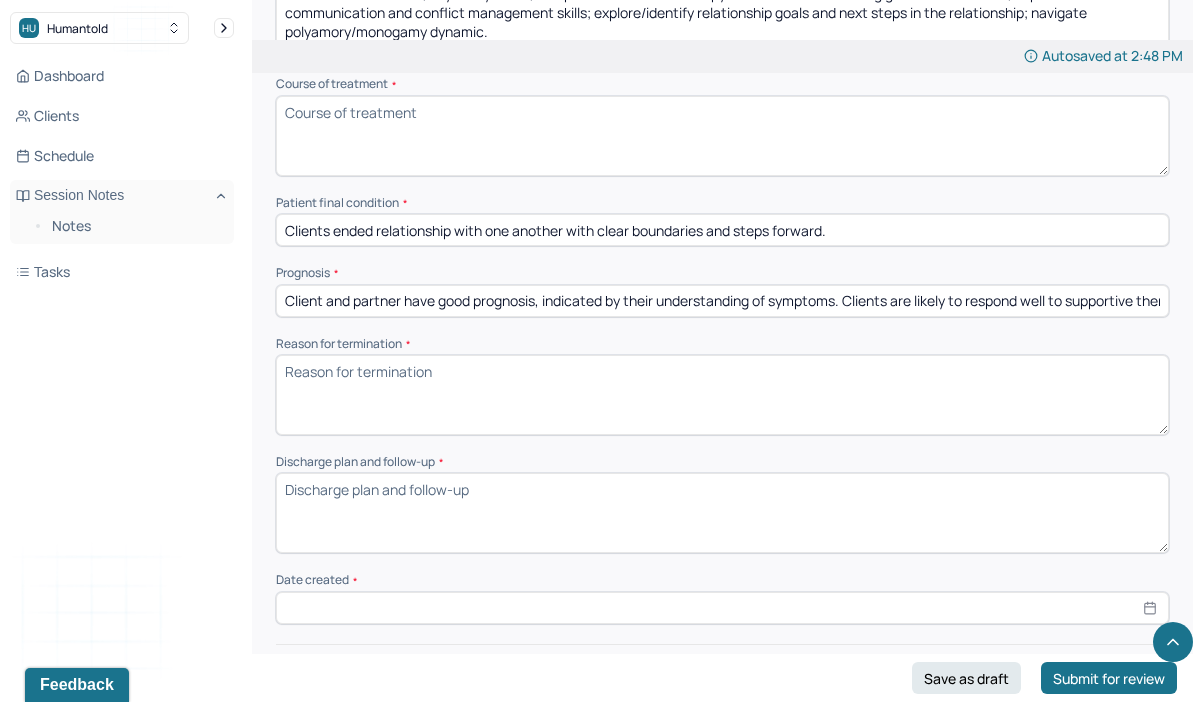 click on "Reason for termination *" at bounding box center (722, 395) 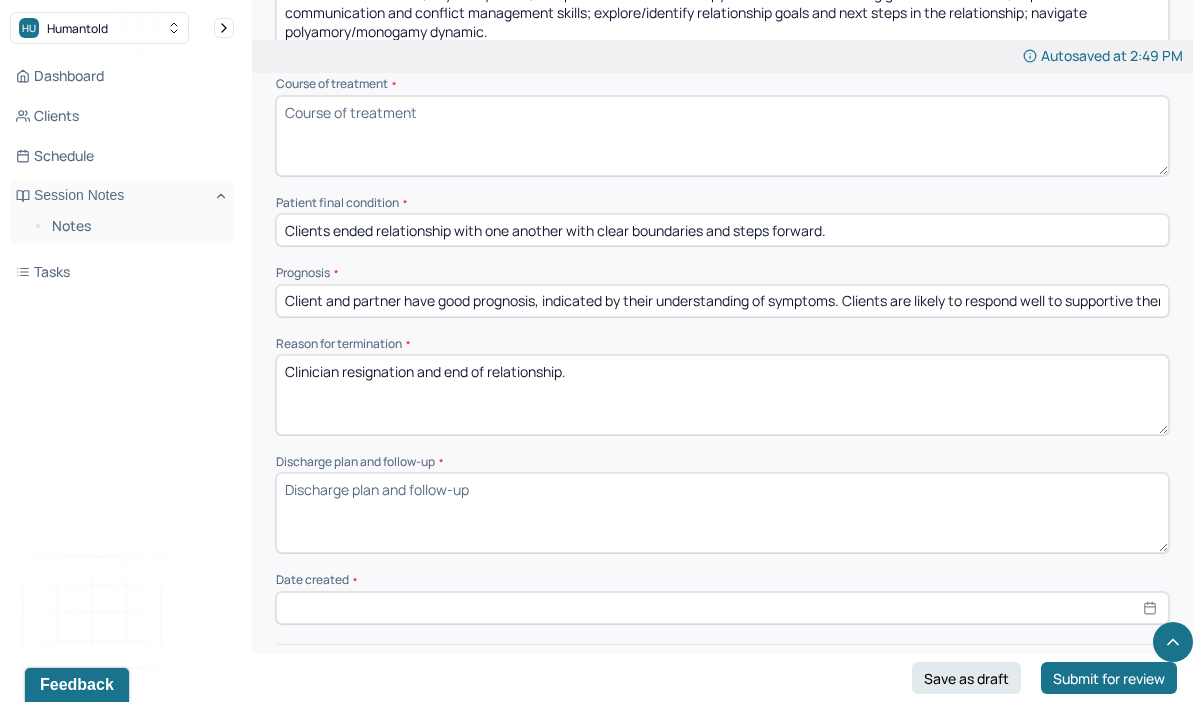 type on "Clinician resignation and end of relationship." 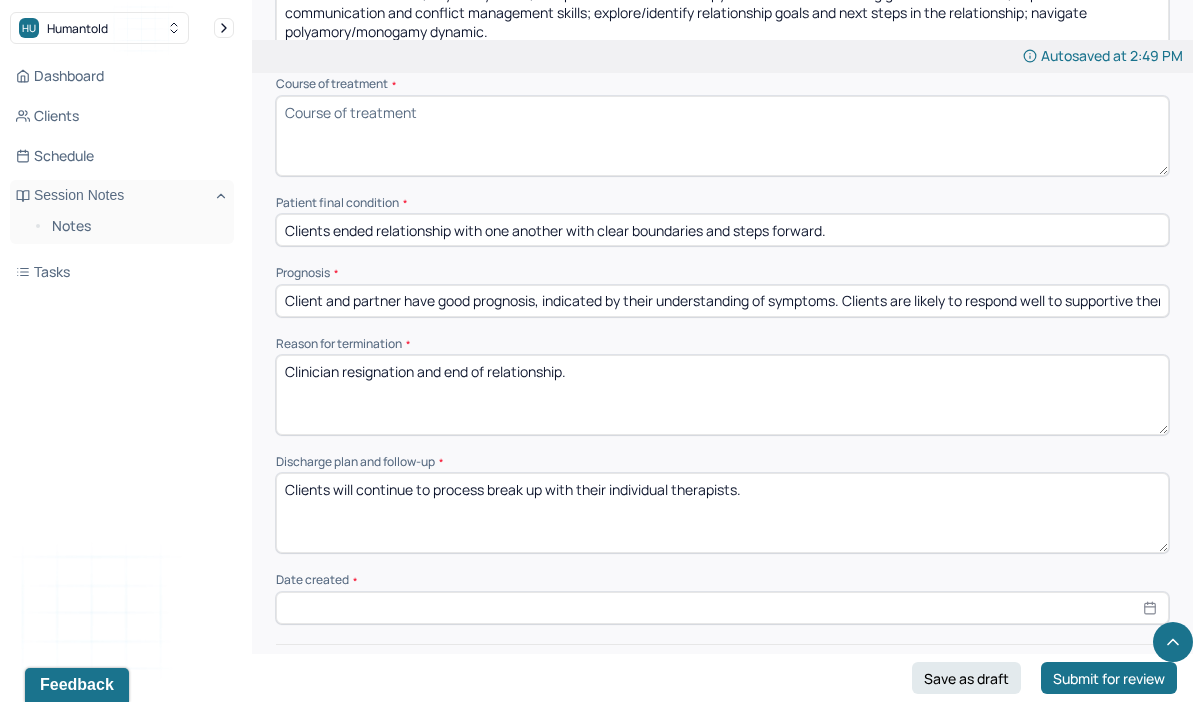 scroll, scrollTop: 1336, scrollLeft: 0, axis: vertical 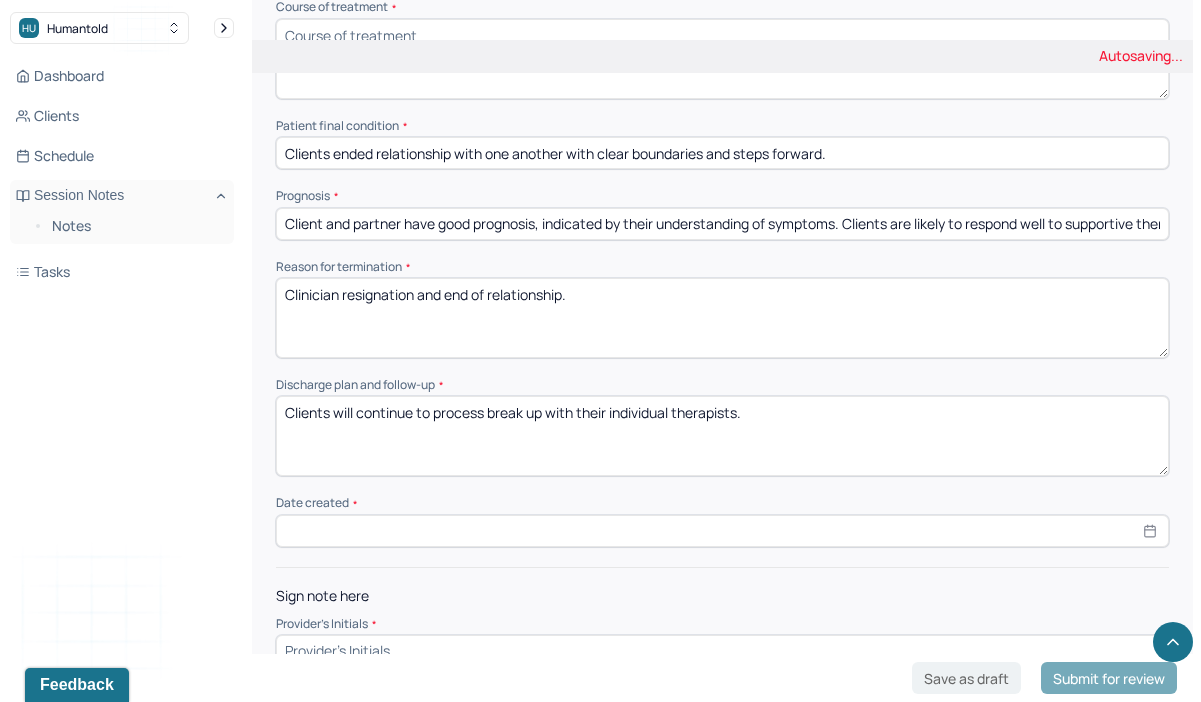 type on "Clients will continue to process break up with their individual therapists." 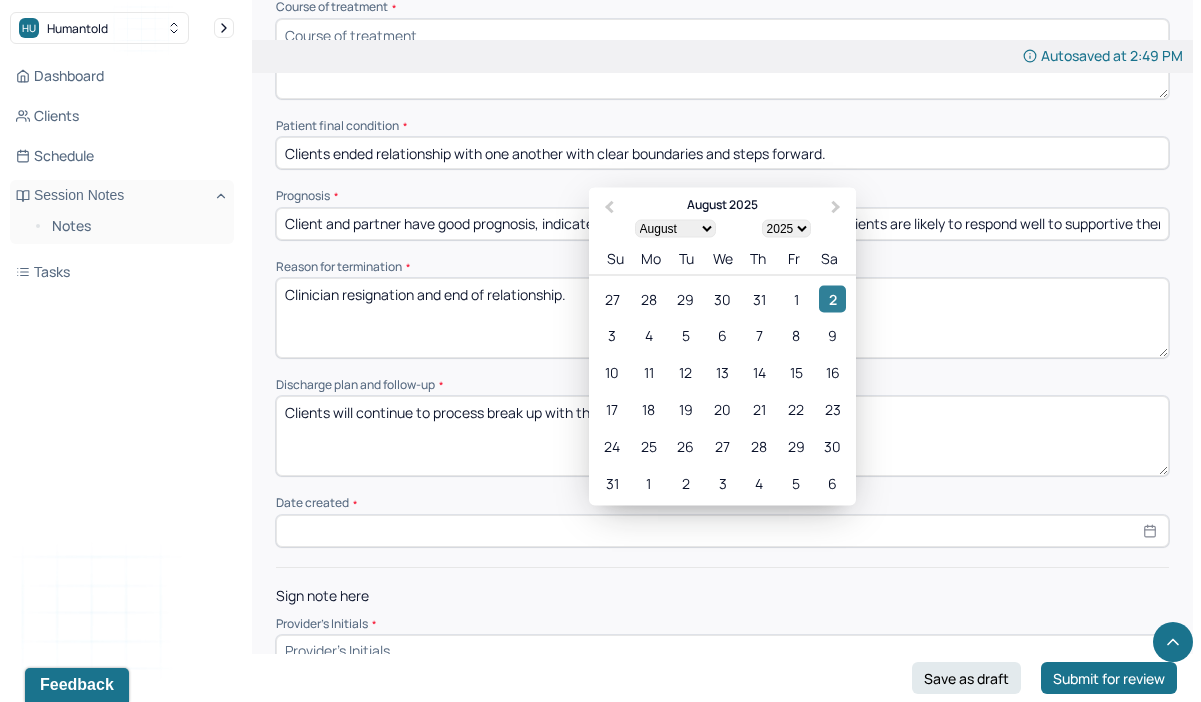 click on "2" at bounding box center (832, 298) 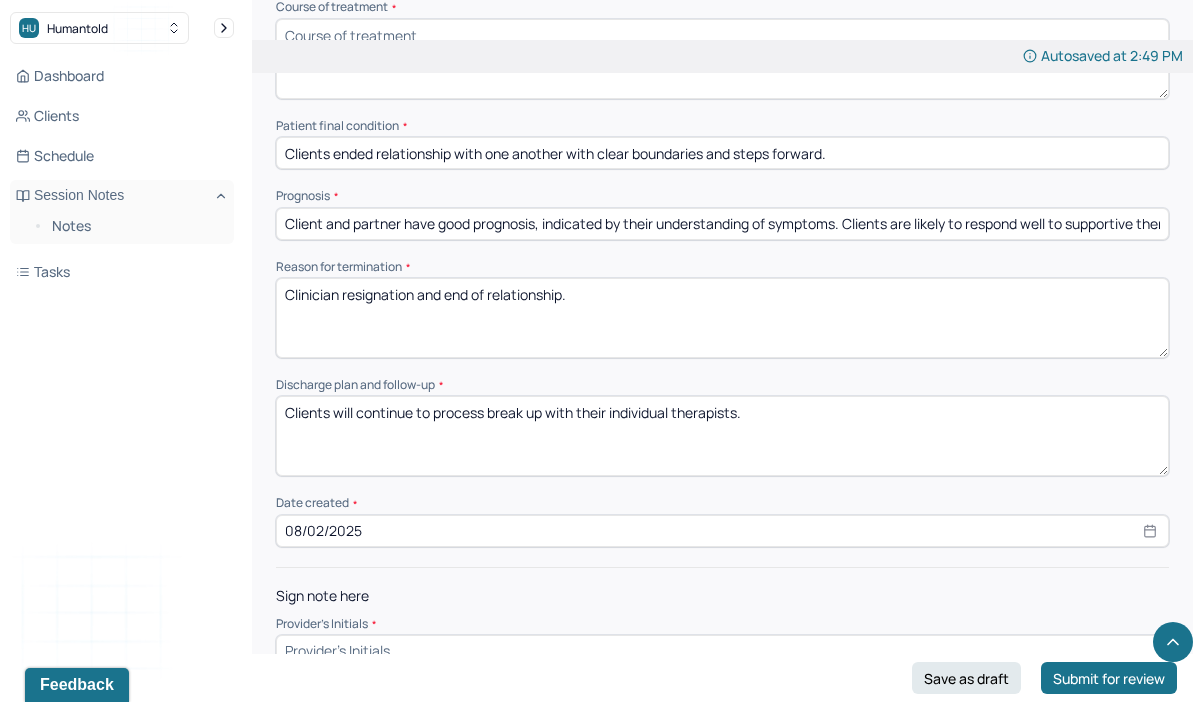 click at bounding box center [722, 651] 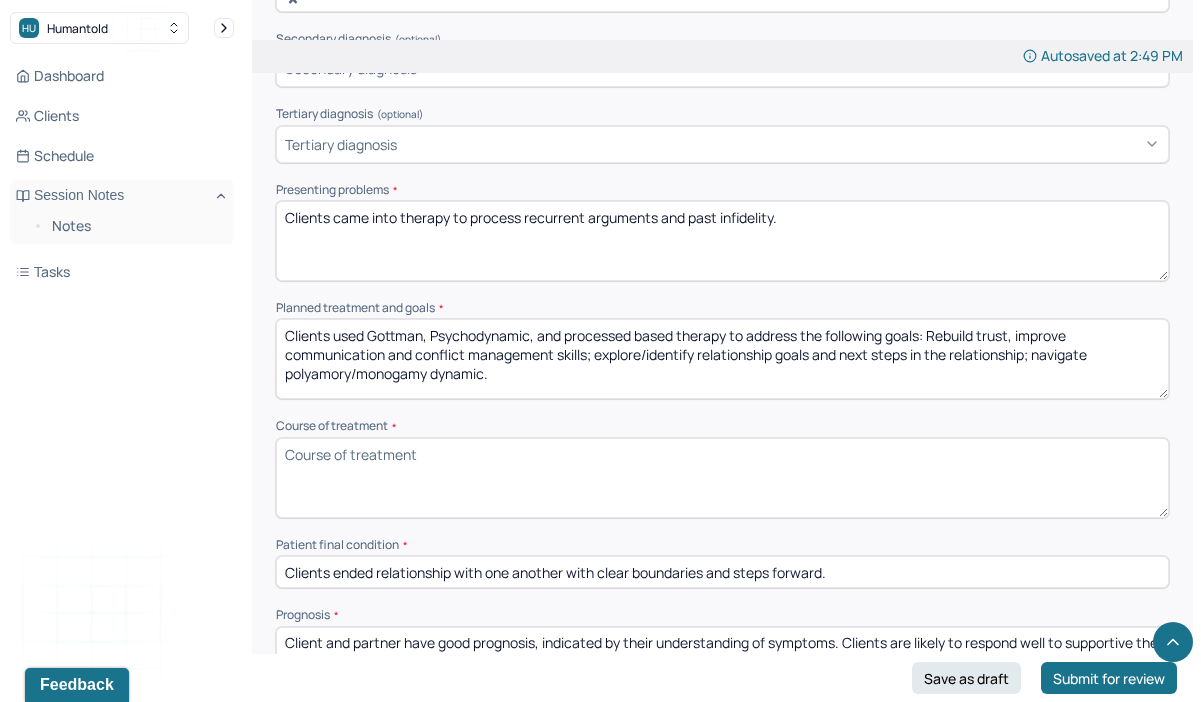 scroll, scrollTop: 898, scrollLeft: 0, axis: vertical 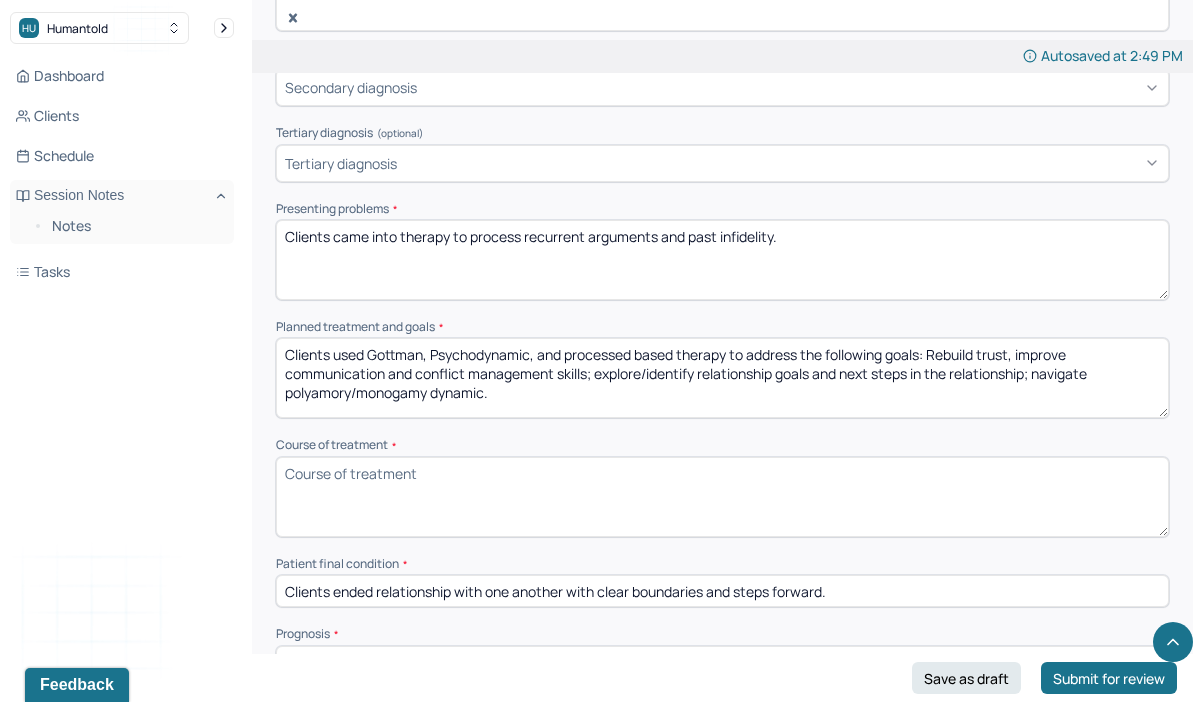 type on "NL" 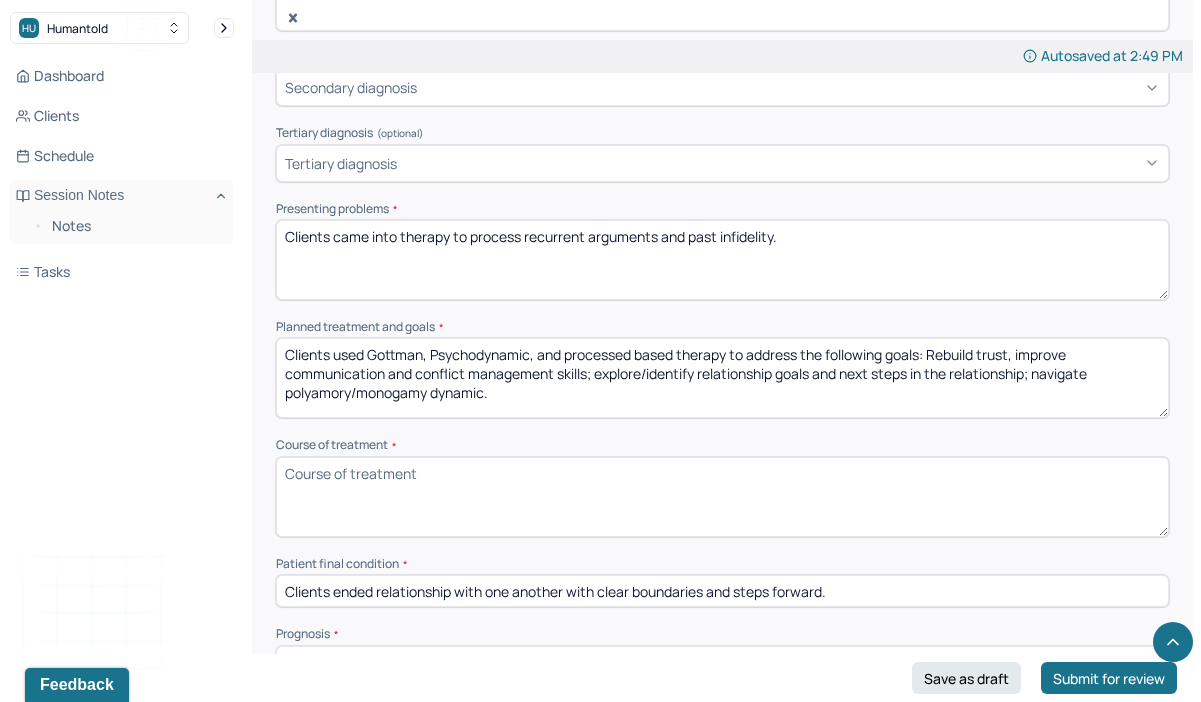 click on "Course of treatment *" at bounding box center (722, 497) 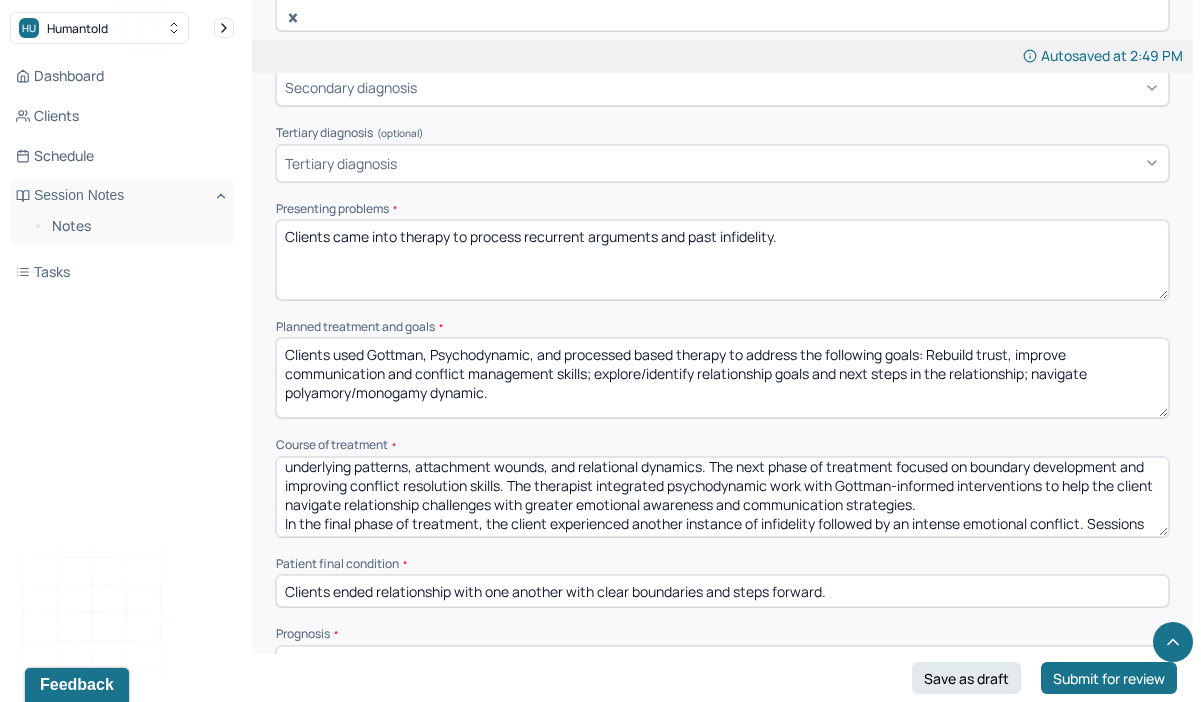 scroll, scrollTop: 0, scrollLeft: 0, axis: both 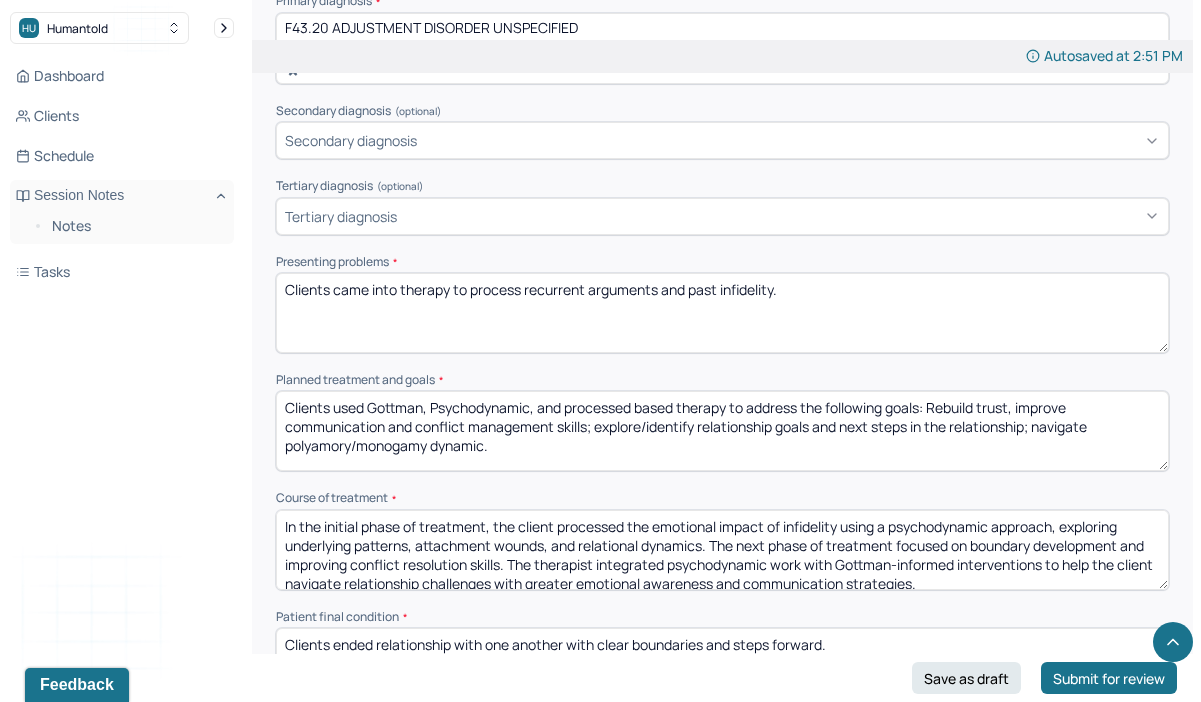 click on "n the initial phase of treatment, the client processed the emotional impact of infidelity using a psychodynamic approach, exploring underlying patterns, attachment wounds, and relational dynamics.
The next phase of treatment focused on boundary development and improving conflict resolution skills. The therapist integrated psychodynamic work with Gottman-informed interventions to help the client navigate relationship challenges with greater emotional awareness and communication strategies.
In the final phase of treatment, the client experienced another instance of infidelity followed by an intense emotional conflict. Sessions centered on finding closure and processing the end of the relationship through continued psychodynamic exploration, allowing space for grief, meaning-making, and emotional integration." at bounding box center [722, 550] 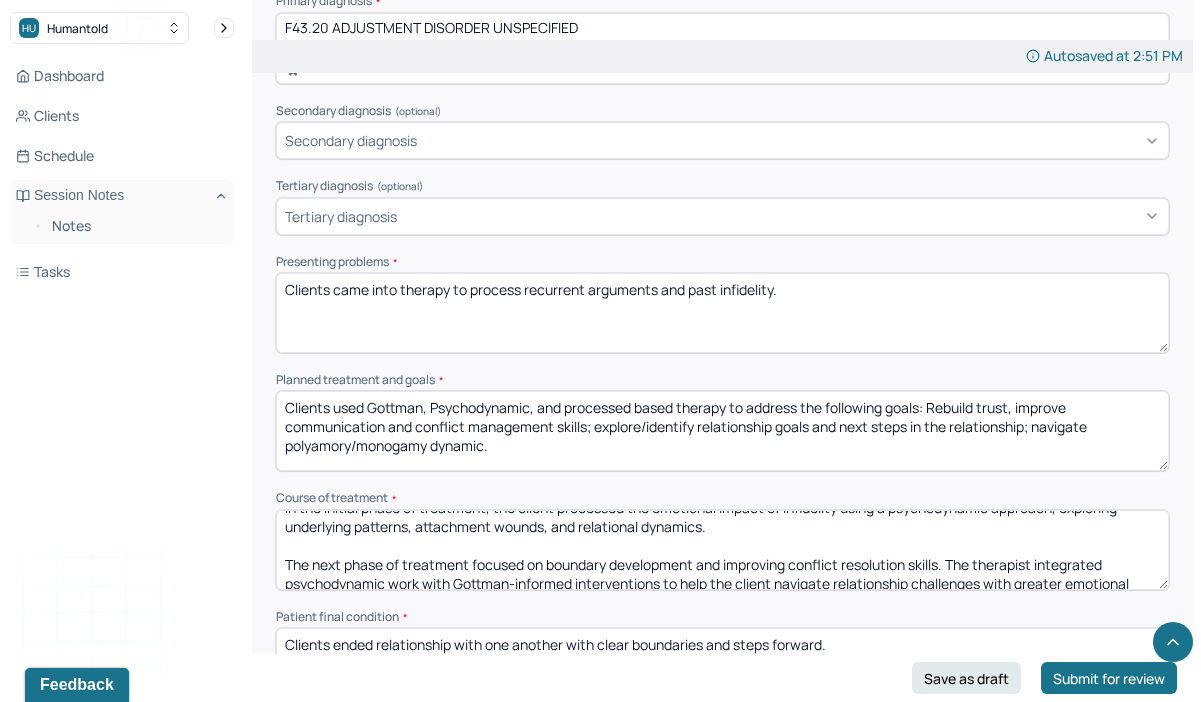 scroll, scrollTop: 35, scrollLeft: 0, axis: vertical 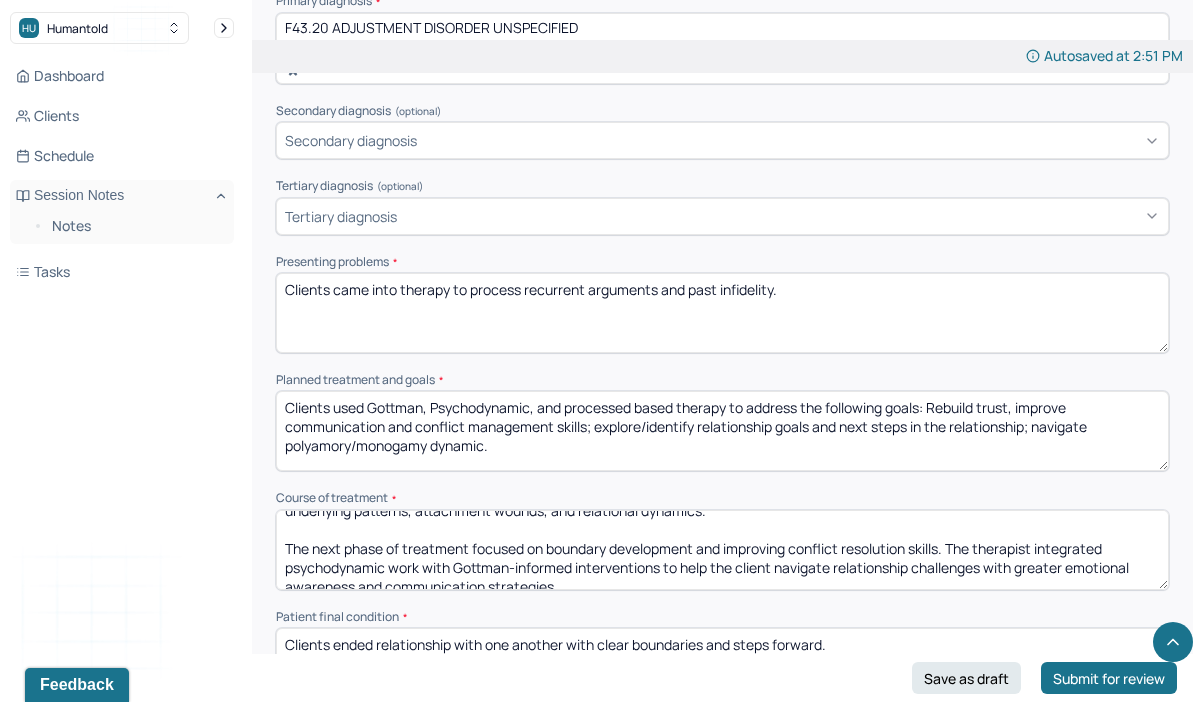 click on "In the initial phase of treatment, the client processed the emotional impact of infidelity using a psychodynamic approach, exploring underlying patterns, attachment wounds, and relational dynamics.
The next phase of treatment focused on boundary development and improving conflict resolution skills. The therapist integrated psychodynamic work with Gottman-informed interventions to help the client navigate relationship challenges with greater emotional awareness and communication strategies.
In the final phase of treatment, the client experienced another instance of infidelity followed by an intense emotional conflict. Sessions centered on finding closure and processing the end of the relationship through continued psychodynamic exploration, allowing space for grief, meaning-making, and emotional integration." at bounding box center [722, 550] 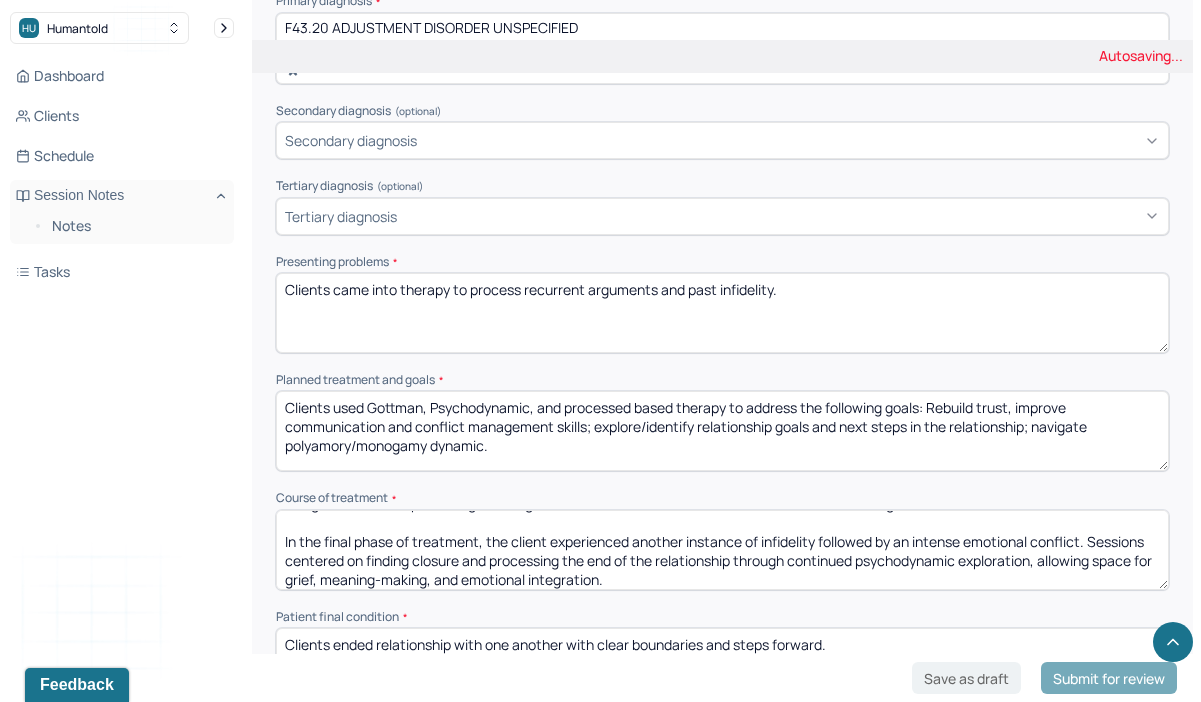 scroll, scrollTop: 85, scrollLeft: 0, axis: vertical 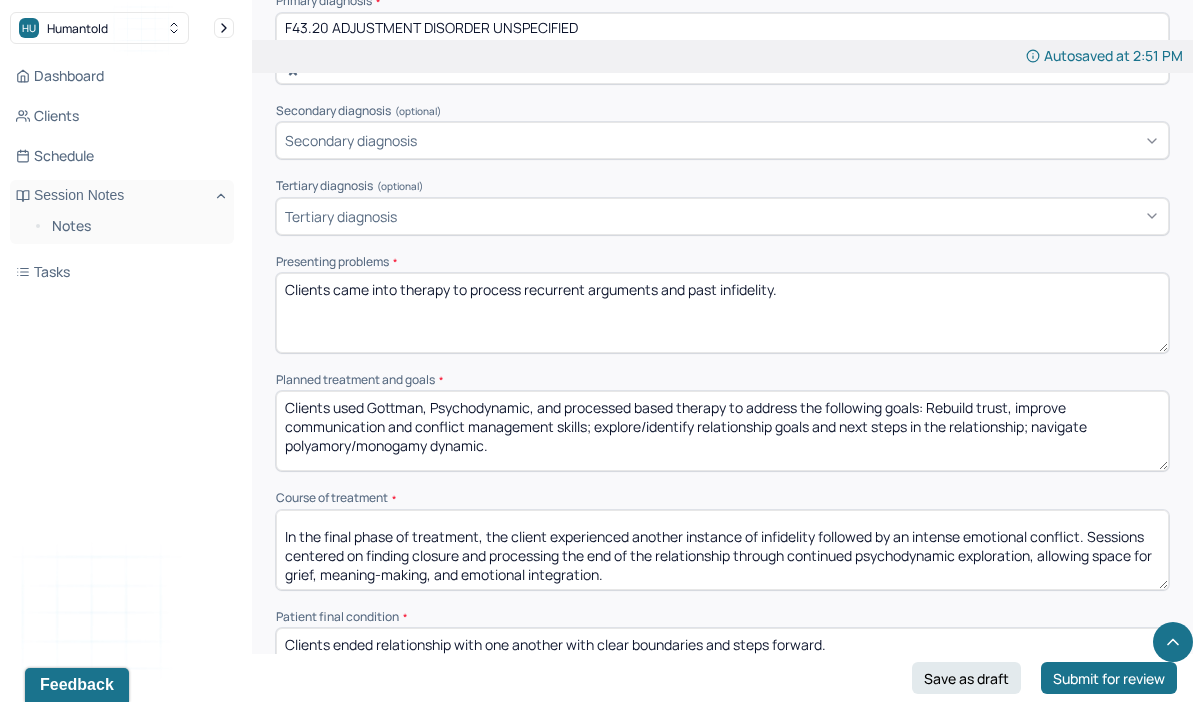click on "In the initial phase of treatment, the client processed the emotional impact of infidelity using a psychodynamic approach, exploring underlying patterns, attachment wounds, and relational dynamics. The next phase of treatment focused on boundary development and improving conflict resolution skills. The therapist integrated psychodynamic work with Gottman-informed interventions to help the client navigate relationship challenges with greater emotional awareness and communication strategies.
In the final phase of treatment, the client experienced another instance of infidelity followed by an intense emotional conflict. Sessions centered on finding closure and processing the end of the relationship through continued psychodynamic exploration, allowing space for grief, meaning-making, and emotional integration." at bounding box center (722, 550) 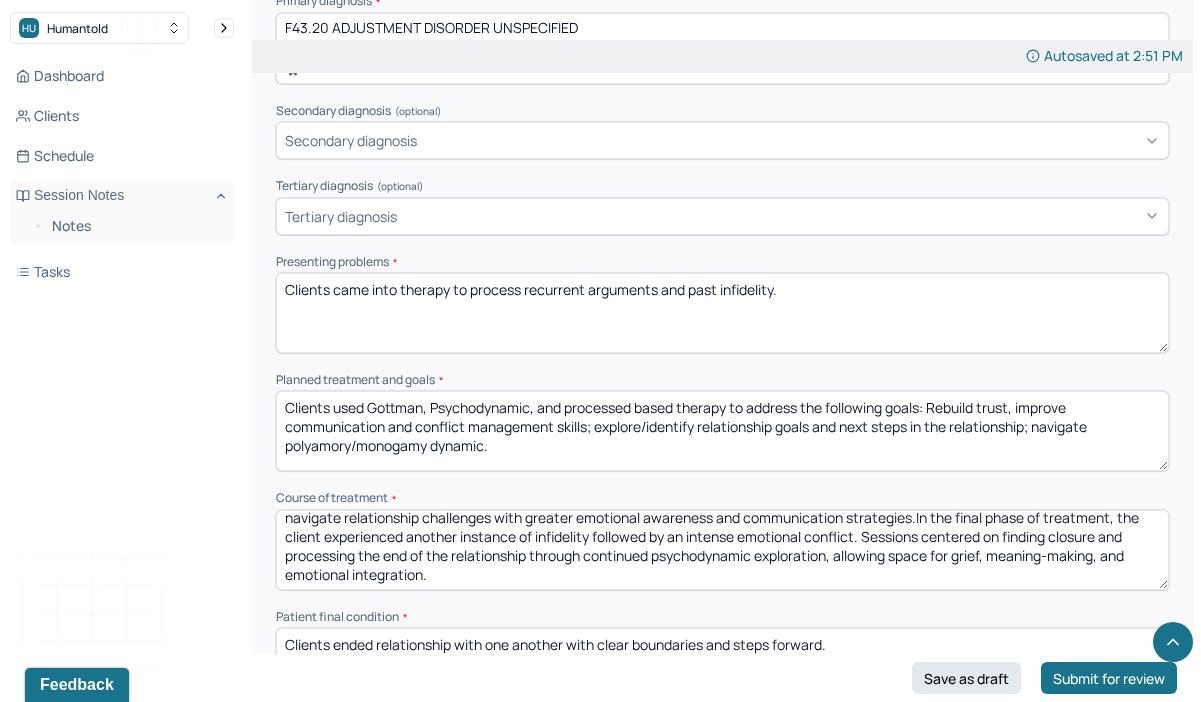 scroll, scrollTop: 62, scrollLeft: 0, axis: vertical 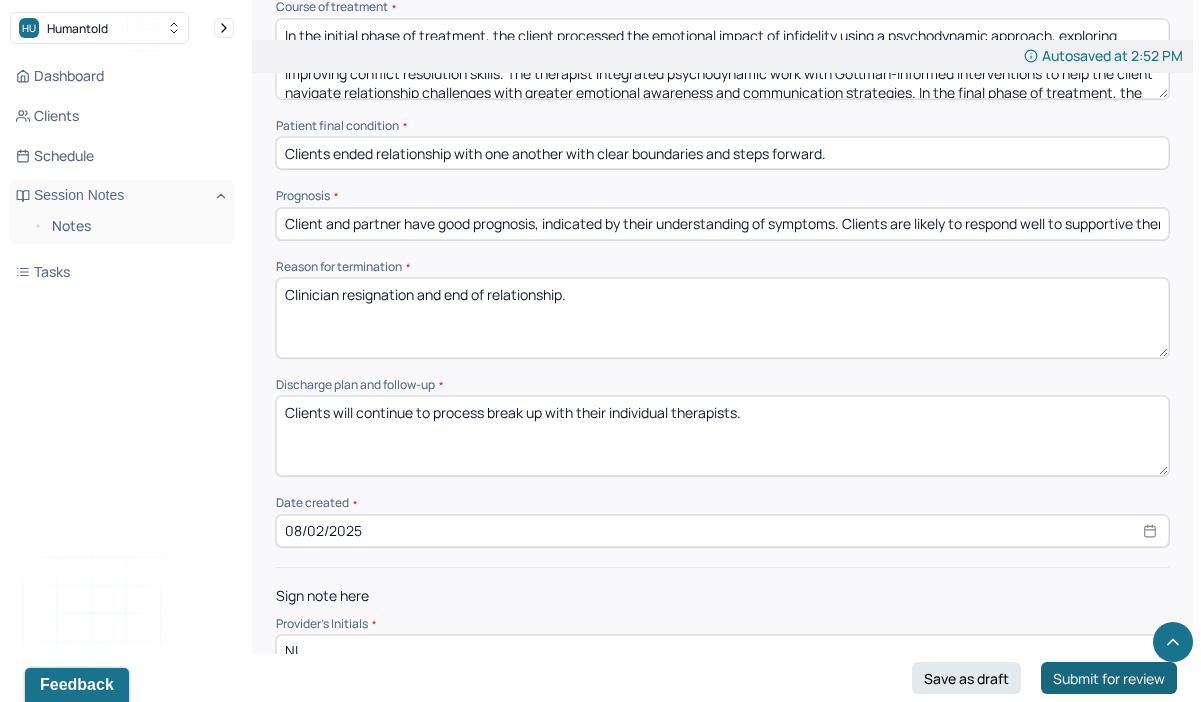 type on "In the initial phase of treatment, the client processed the emotional impact of infidelity using a psychodynamic approach, exploring underlying patterns, attachment wounds, and relational dynamics. The next phase of treatment focused on boundary development and improving conflict resolution skills. The therapist integrated psychodynamic work with Gottman-informed interventions to help the client navigate relationship challenges with greater emotional awareness and communication strategies. In the final phase of treatment, the client experienced another instance of infidelity followed by an intense emotional conflict. Sessions centered on finding closure and processing the end of the relationship through continued psychodynamic exploration, allowing space for grief, meaning-making, and emotional integration." 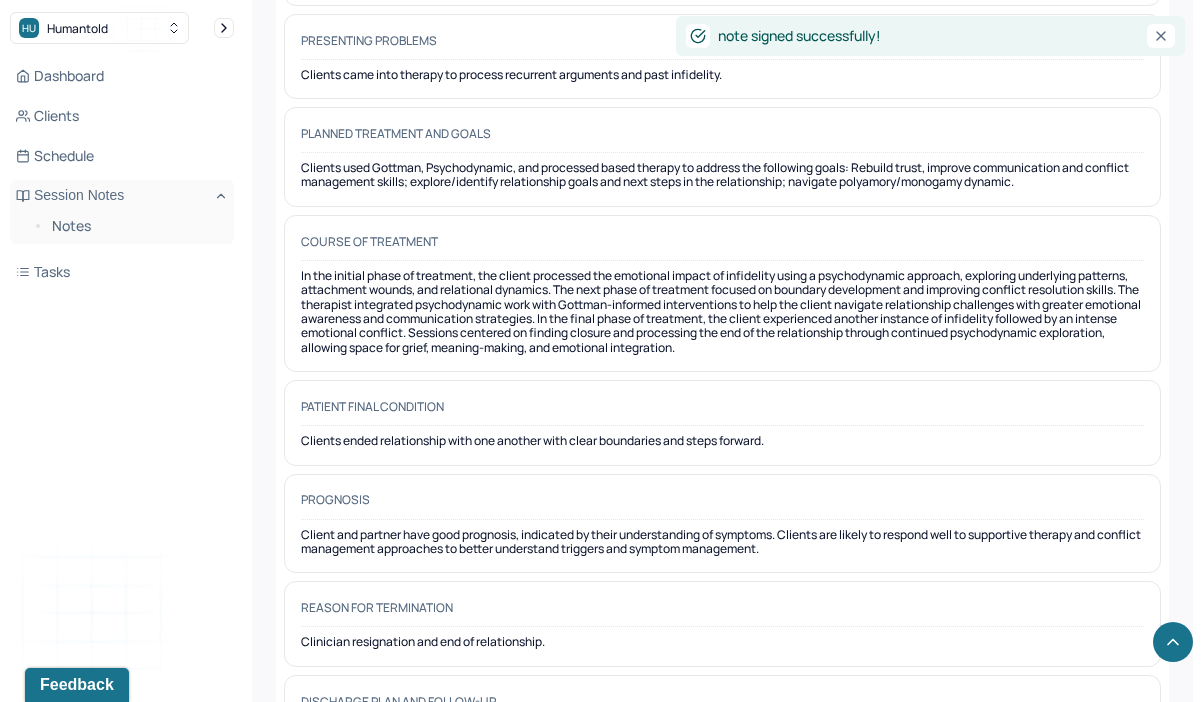 scroll, scrollTop: 1903, scrollLeft: 0, axis: vertical 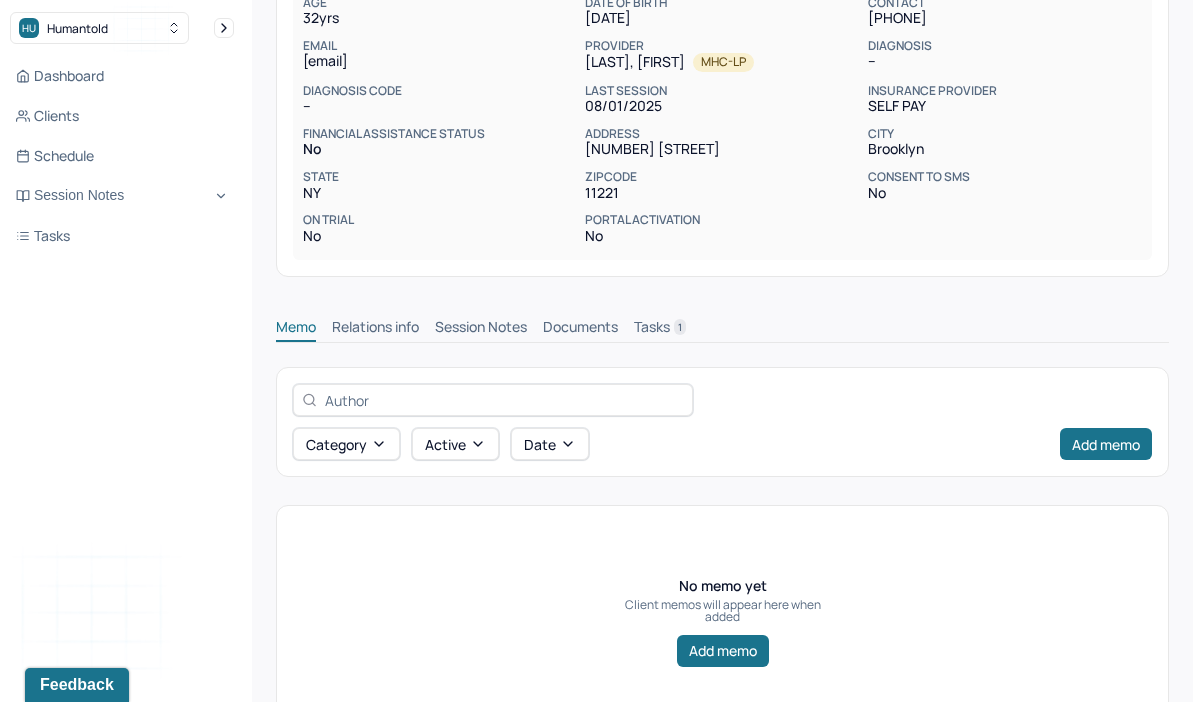 click on "Session Notes" at bounding box center [481, 329] 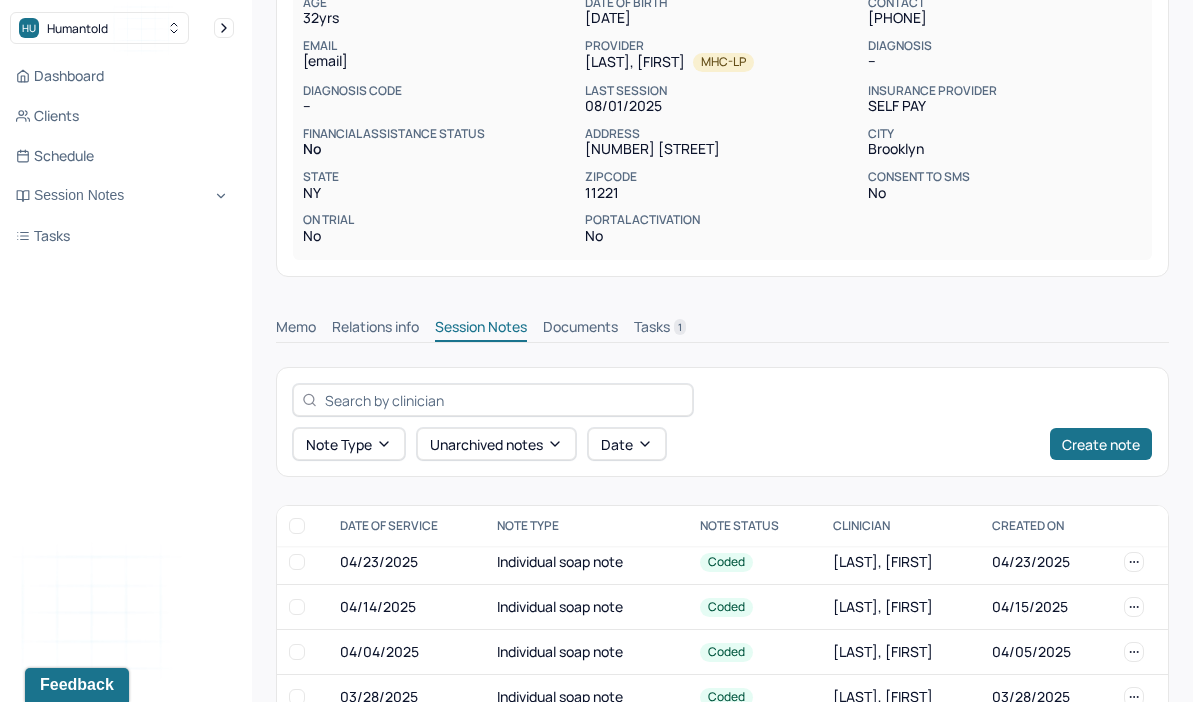 scroll, scrollTop: 571, scrollLeft: 0, axis: vertical 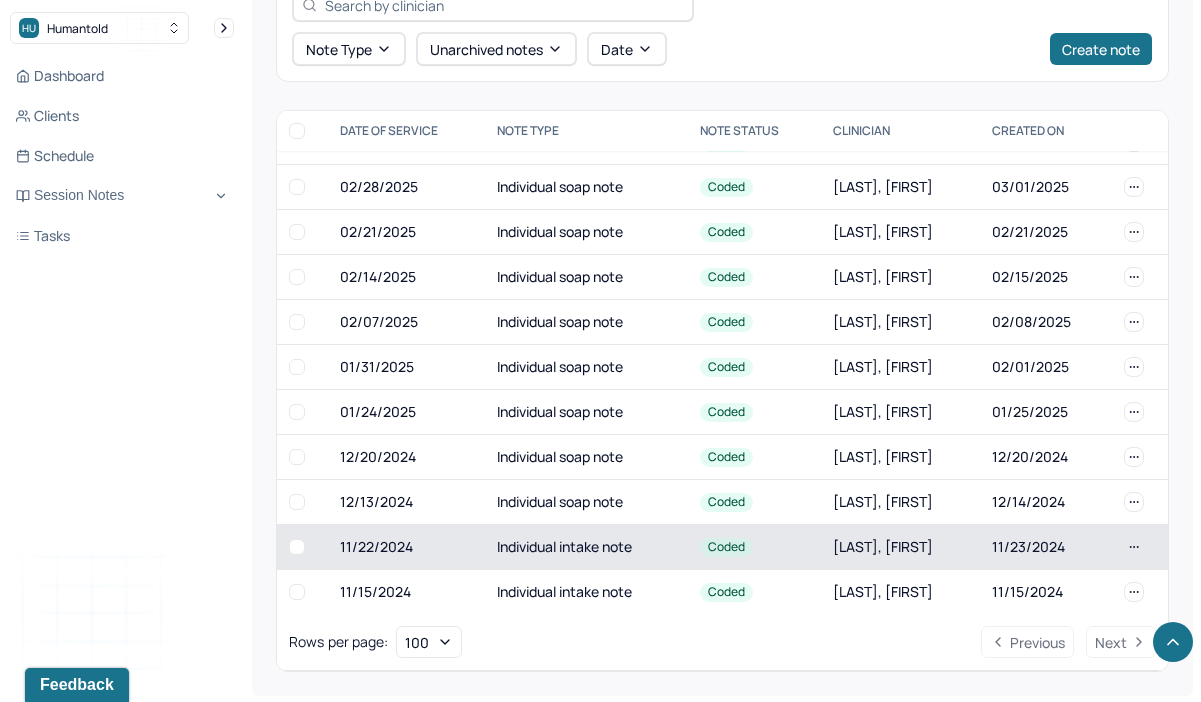 click on "Individual intake note" at bounding box center [587, 547] 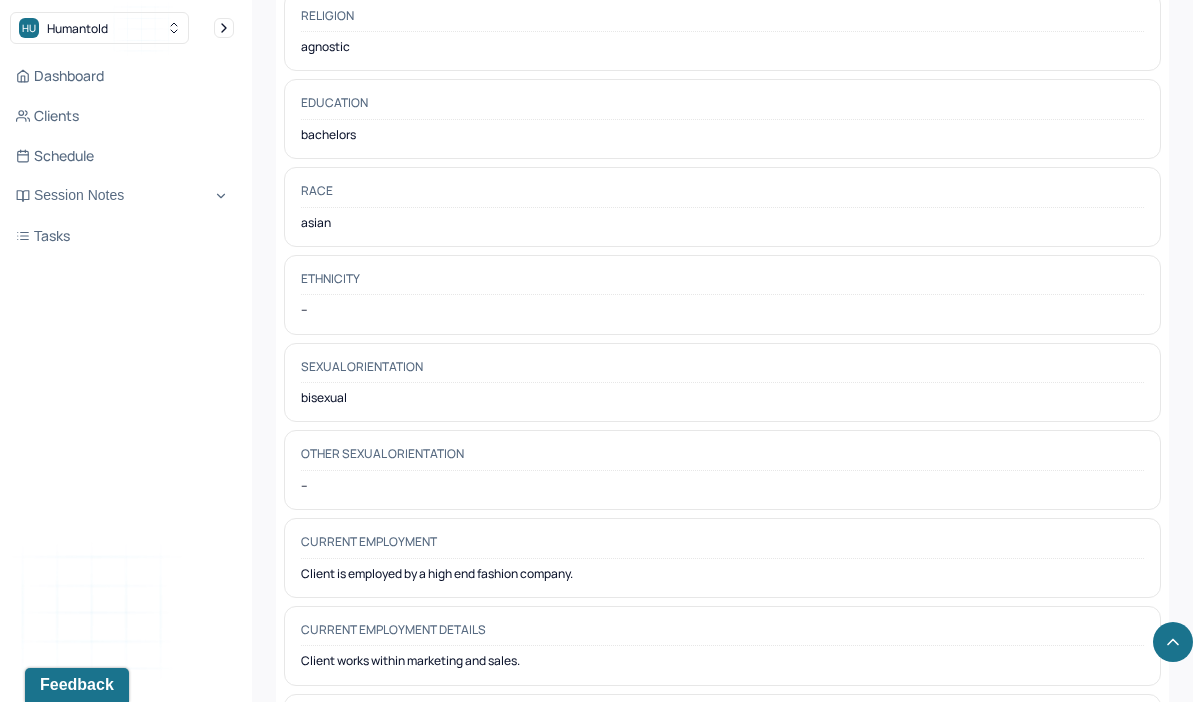 scroll, scrollTop: 2173, scrollLeft: 0, axis: vertical 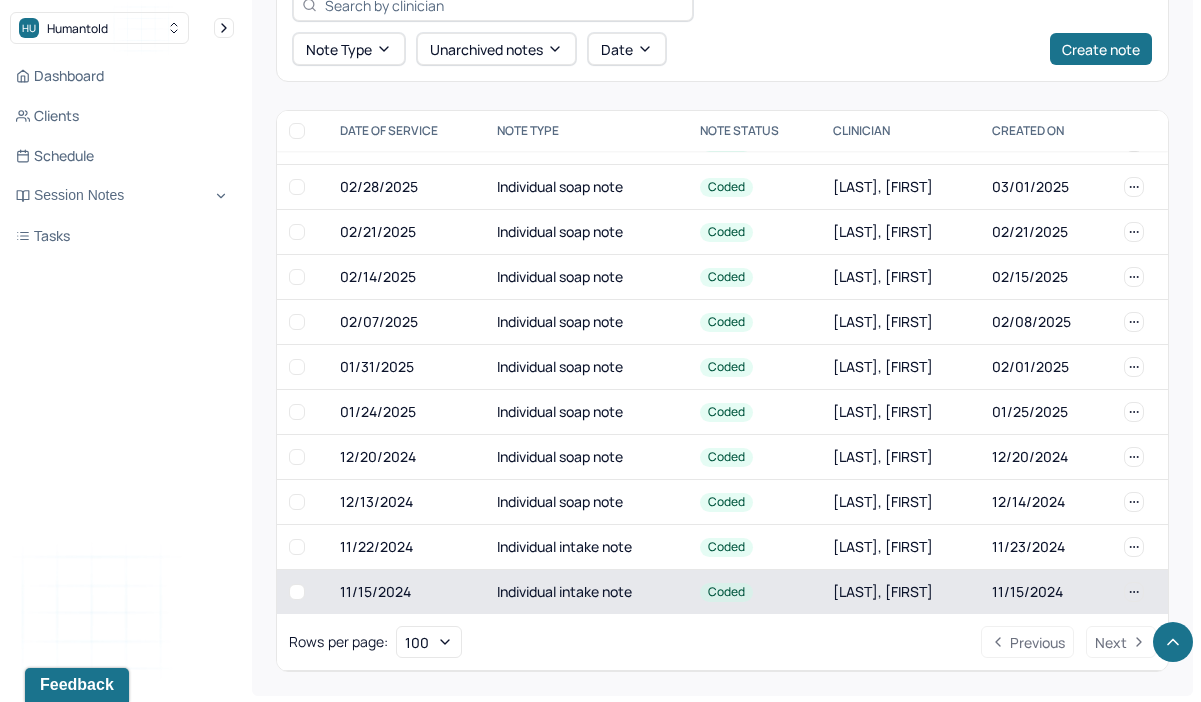 click on "Coded" at bounding box center (754, 592) 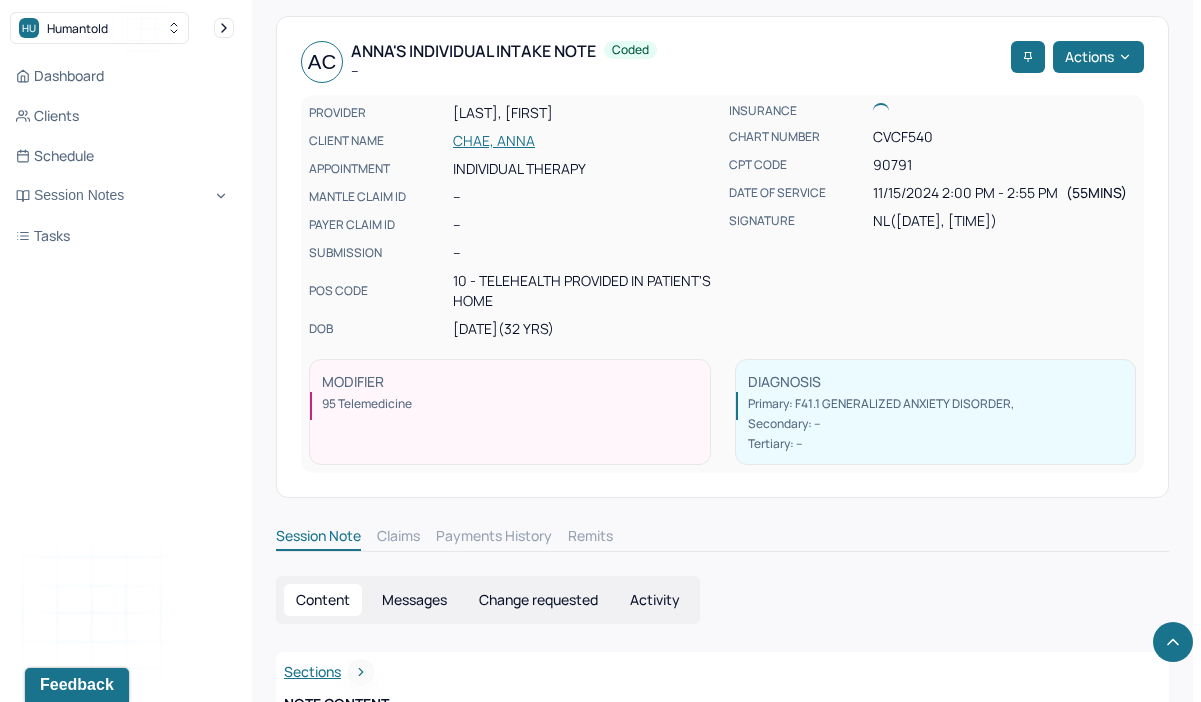 scroll, scrollTop: 673, scrollLeft: 0, axis: vertical 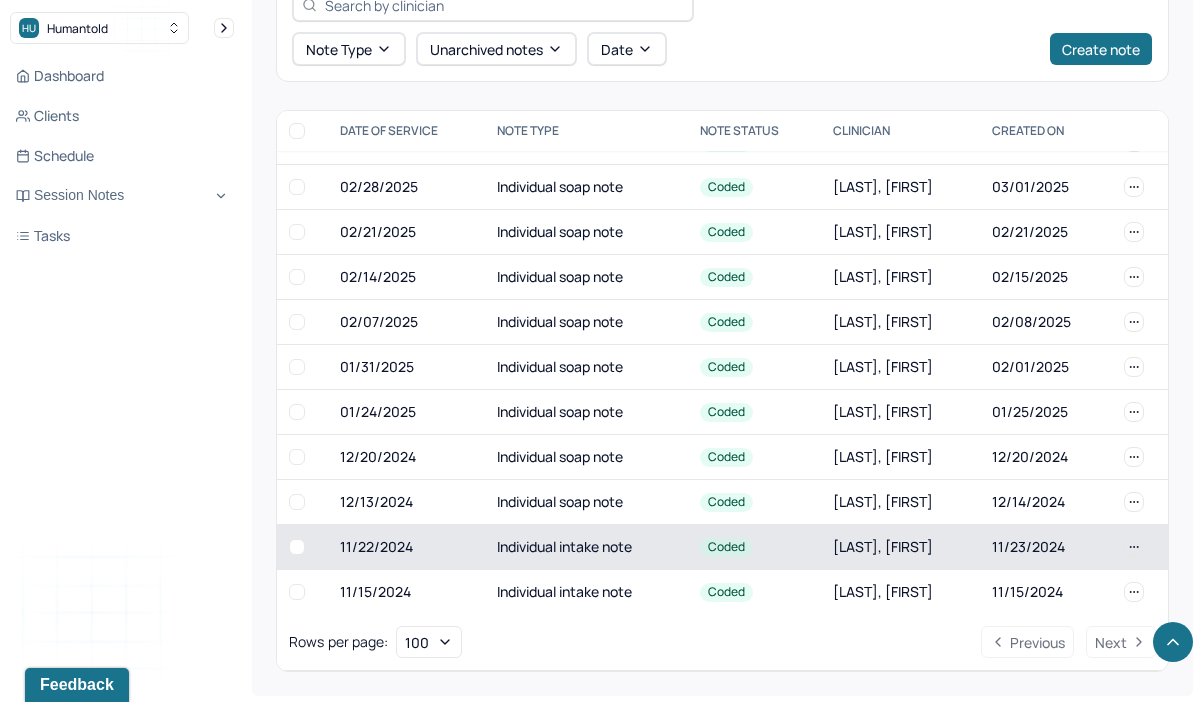 click on "Individual intake note" at bounding box center [587, 547] 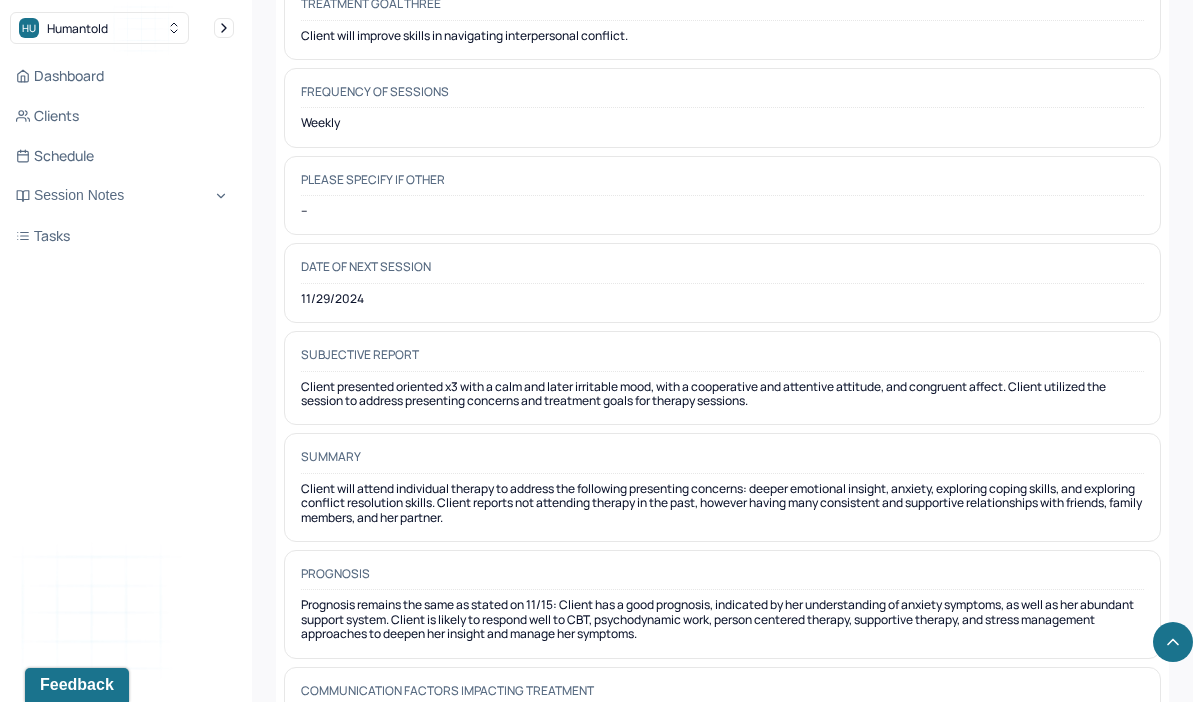 scroll, scrollTop: 10127, scrollLeft: 0, axis: vertical 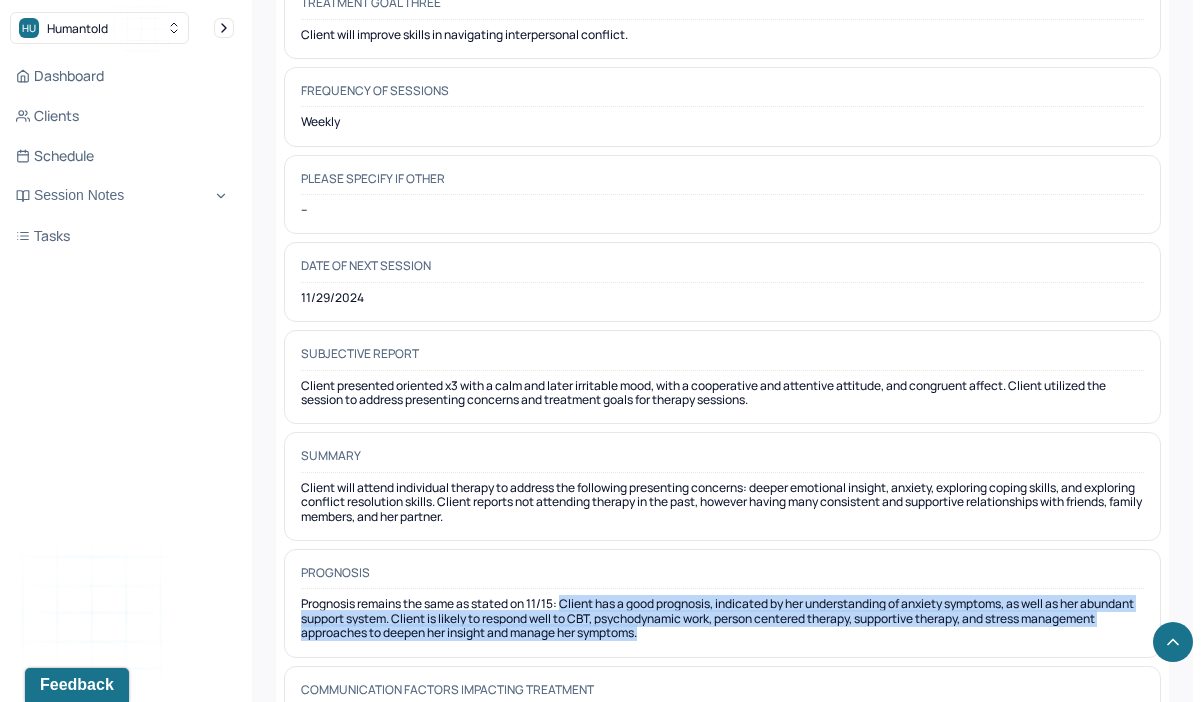 drag, startPoint x: 759, startPoint y: 534, endPoint x: 569, endPoint y: 507, distance: 191.90883 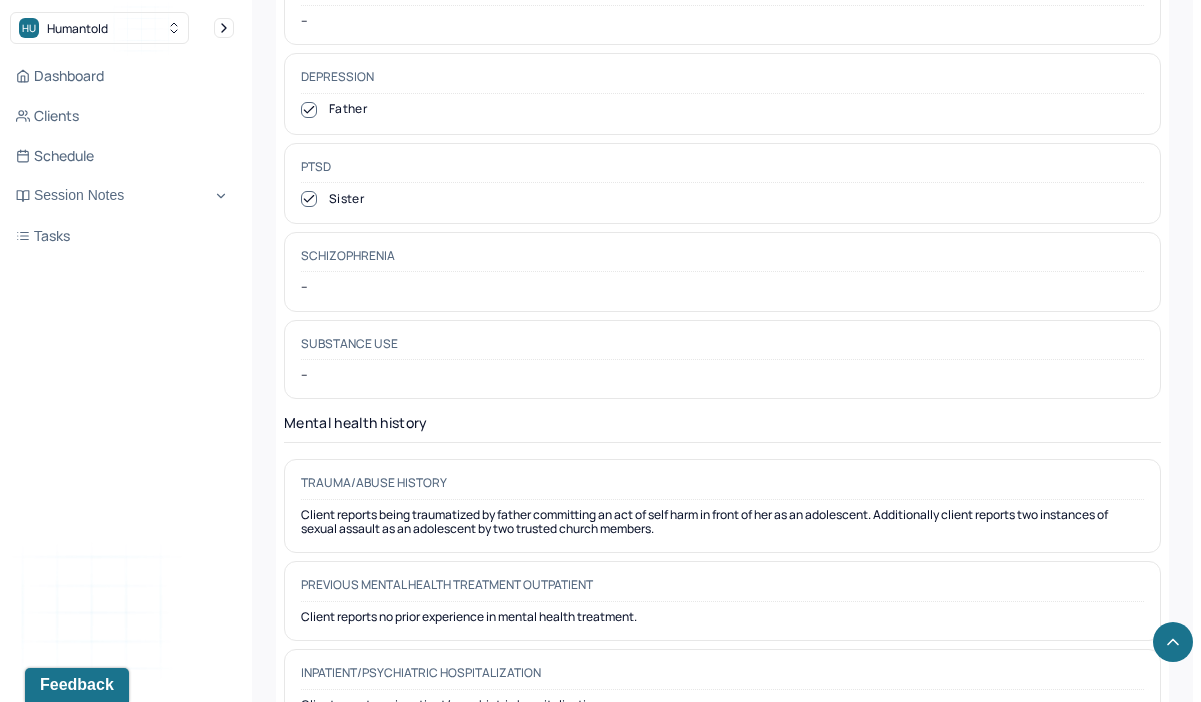 scroll, scrollTop: 5290, scrollLeft: 0, axis: vertical 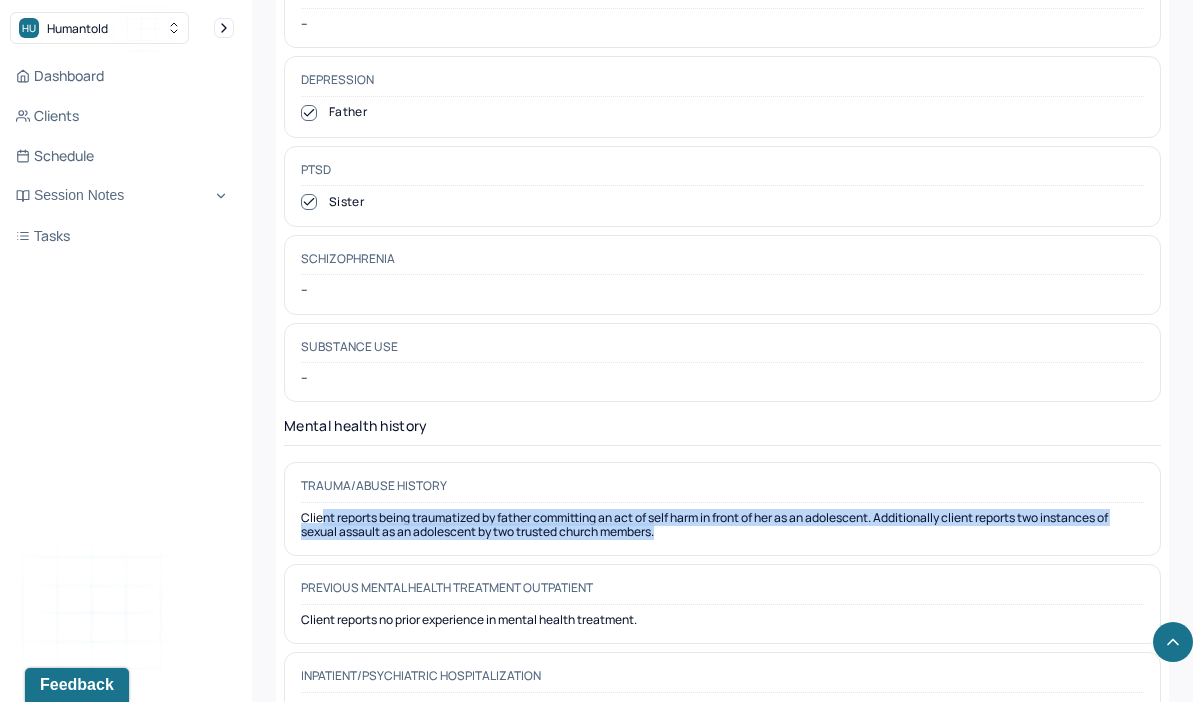 drag, startPoint x: 694, startPoint y: 481, endPoint x: 322, endPoint y: 462, distance: 372.4849 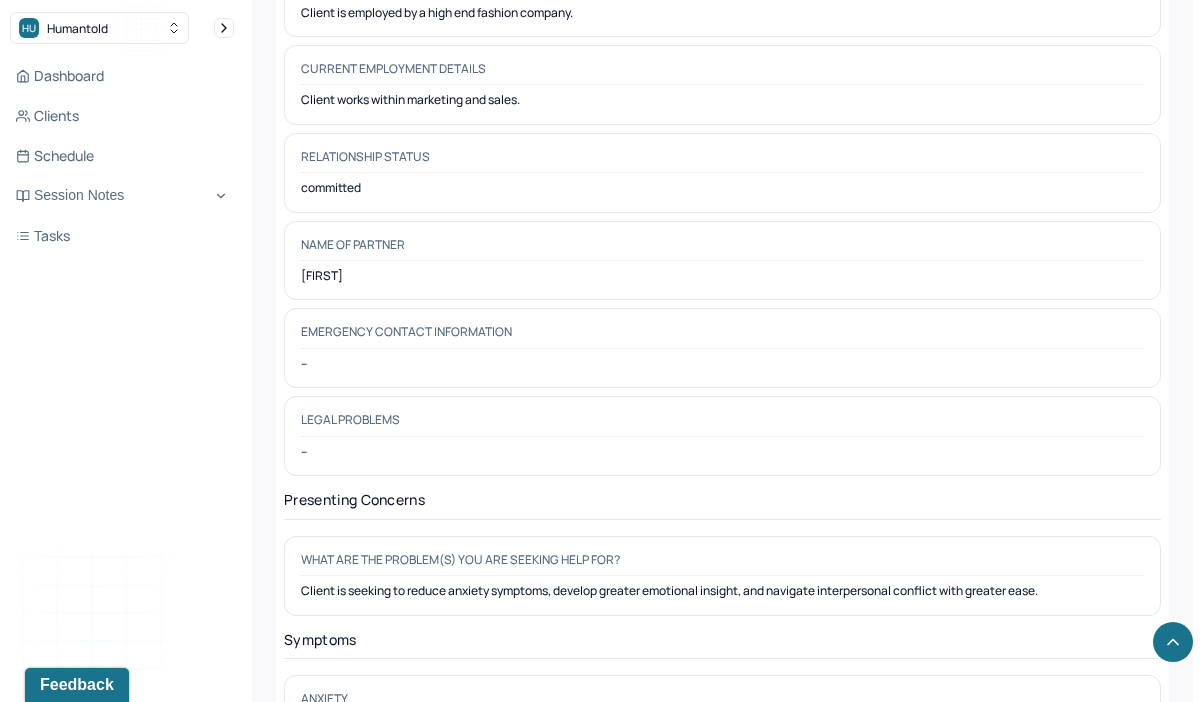 scroll, scrollTop: 2489, scrollLeft: 0, axis: vertical 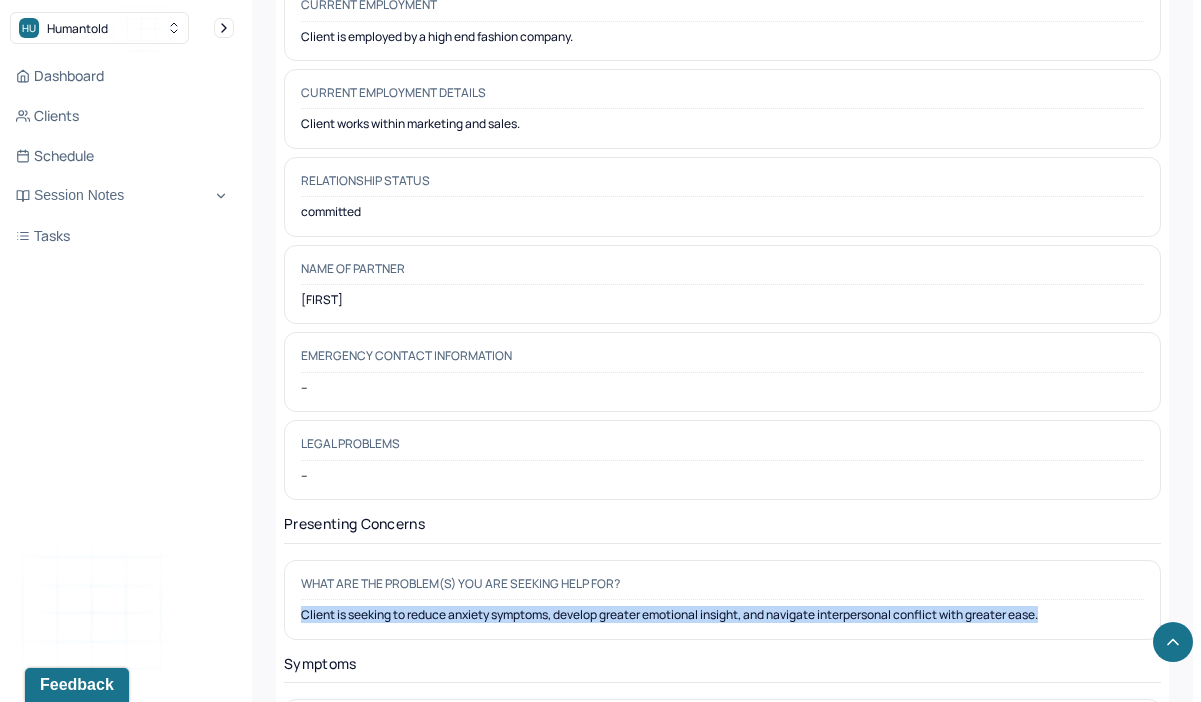 drag, startPoint x: 1072, startPoint y: 579, endPoint x: 1060, endPoint y: 607, distance: 30.463093 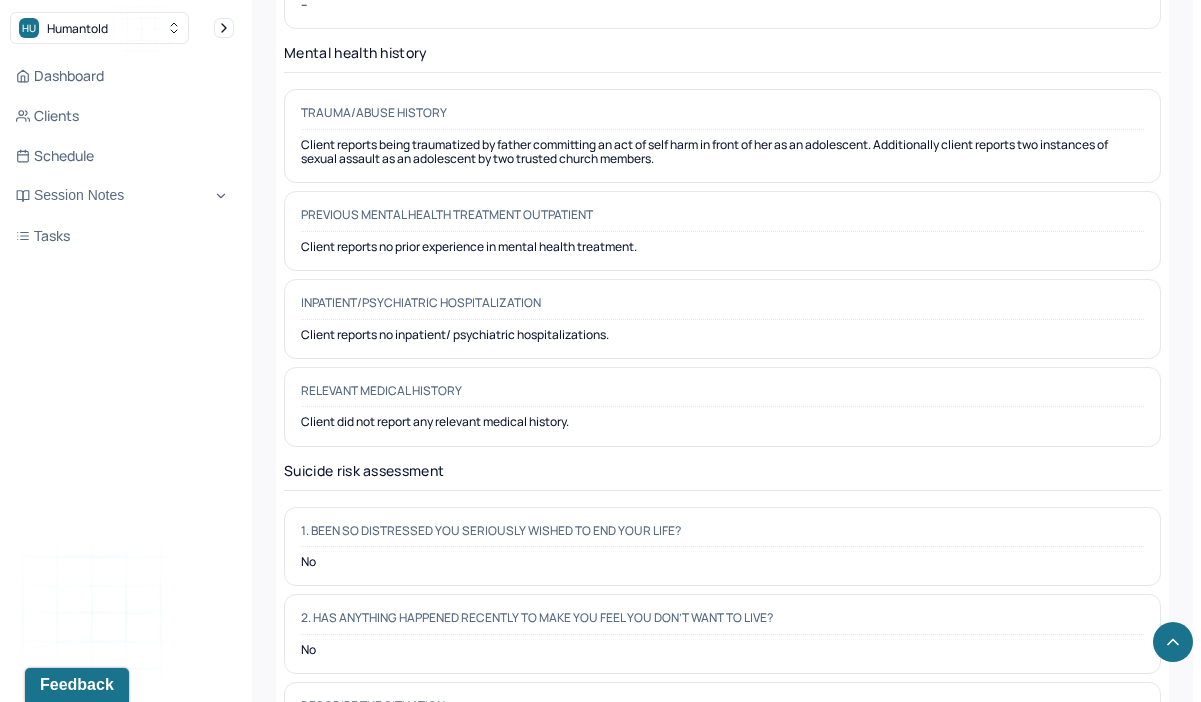scroll, scrollTop: 5616, scrollLeft: 0, axis: vertical 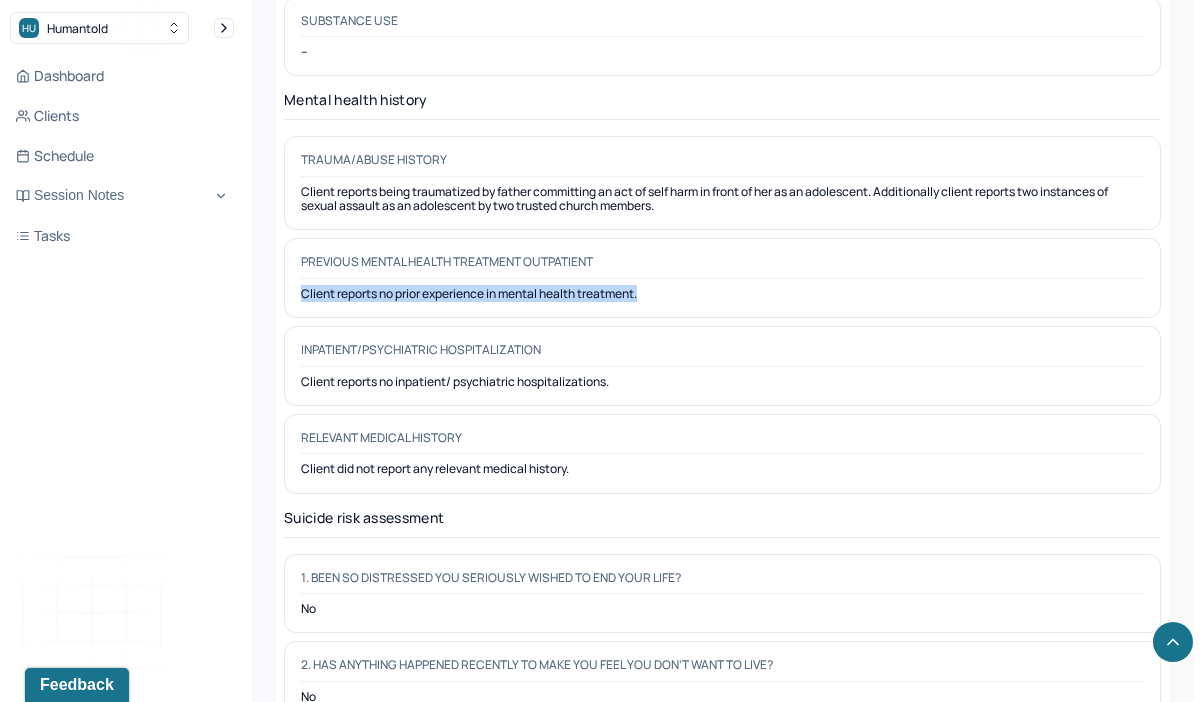 drag, startPoint x: 667, startPoint y: 234, endPoint x: 299, endPoint y: 238, distance: 368.02173 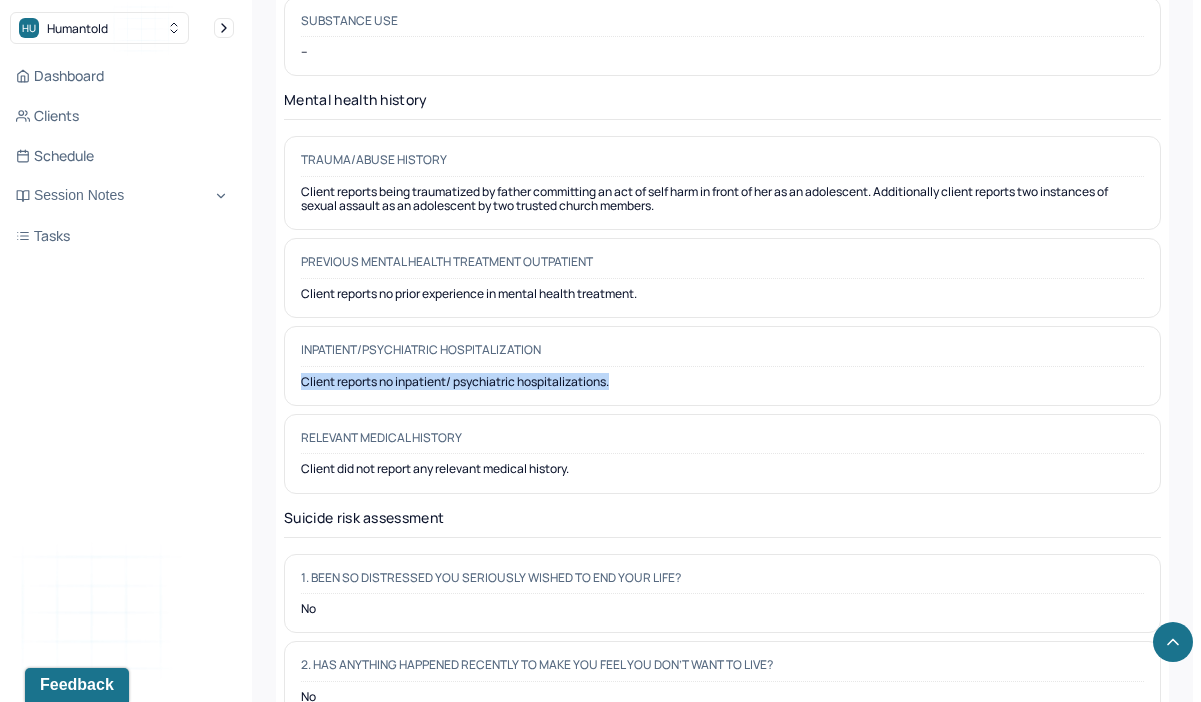 drag, startPoint x: 647, startPoint y: 320, endPoint x: 287, endPoint y: 320, distance: 360 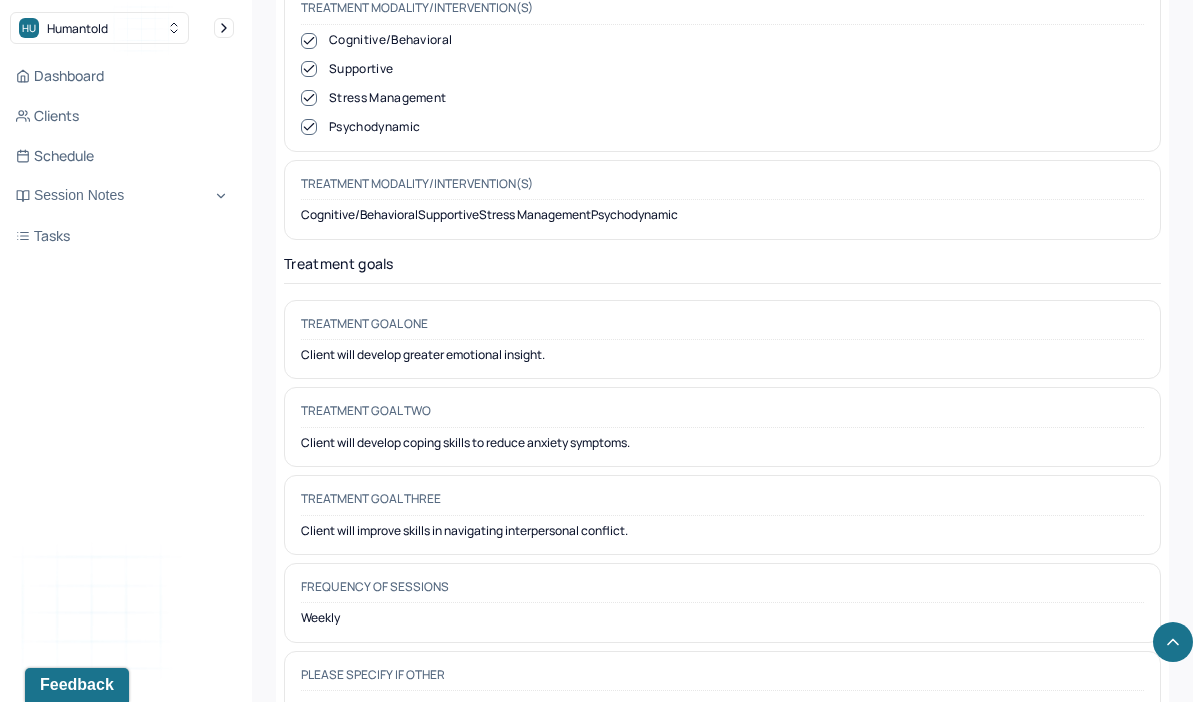scroll, scrollTop: 9629, scrollLeft: 0, axis: vertical 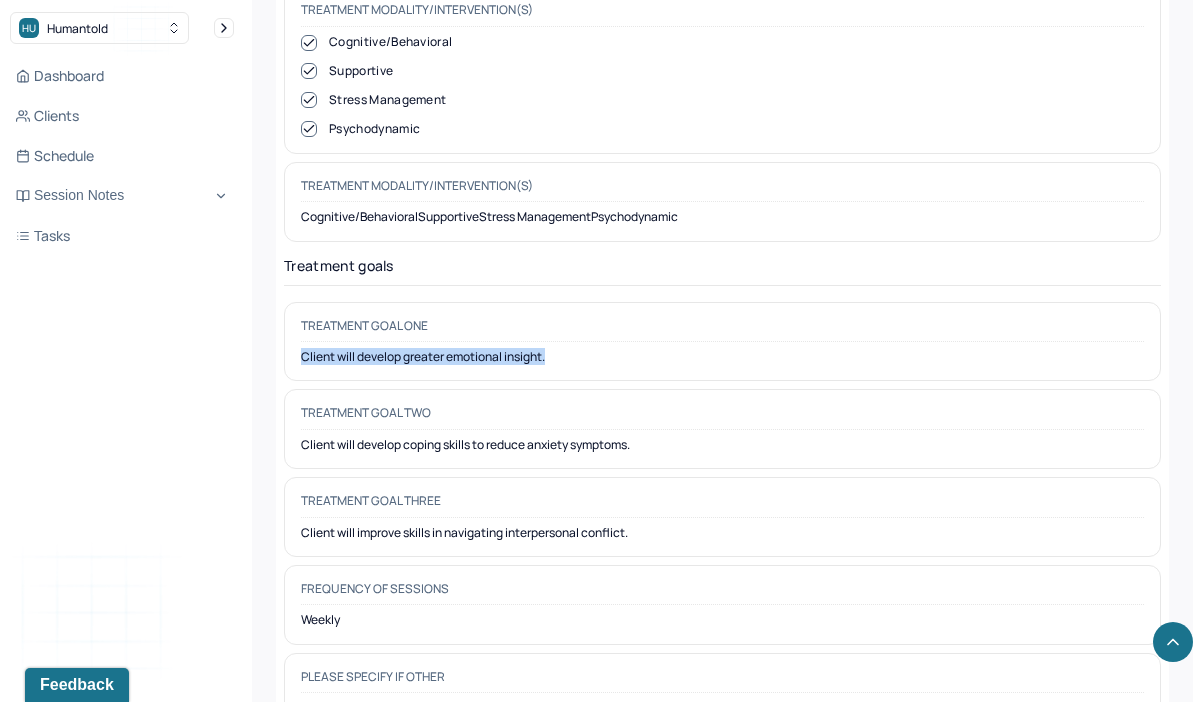 drag, startPoint x: 582, startPoint y: 262, endPoint x: 294, endPoint y: 266, distance: 288.02777 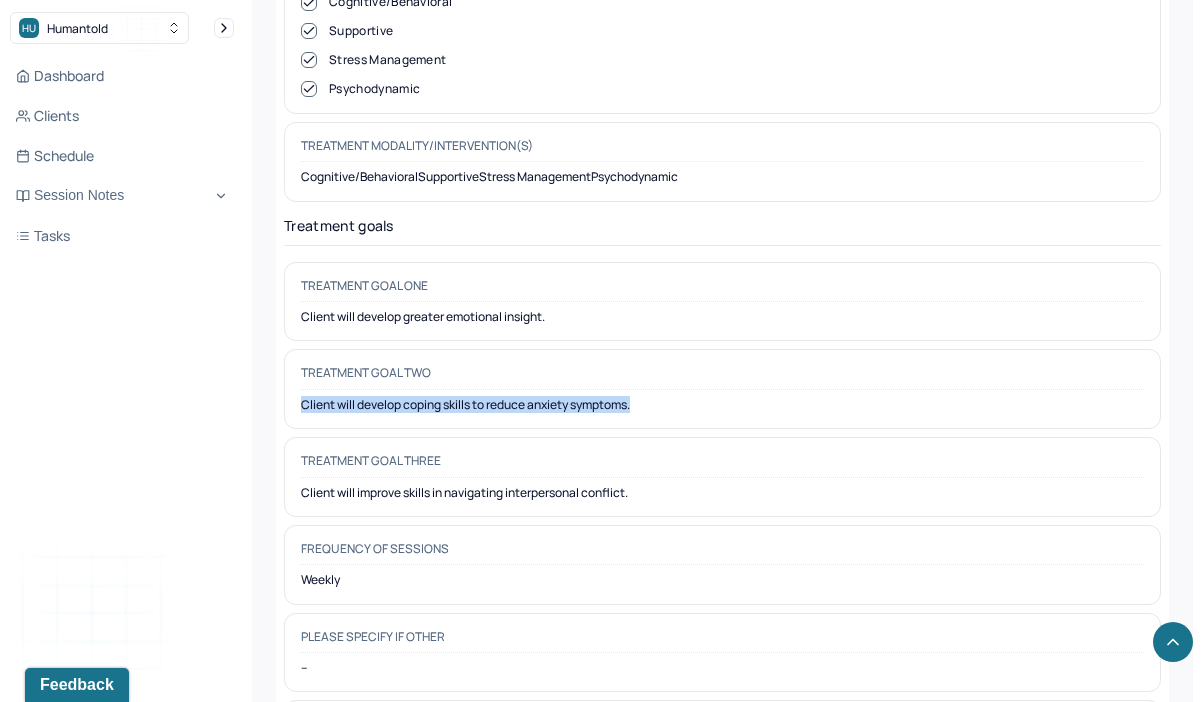 drag, startPoint x: 666, startPoint y: 304, endPoint x: 663, endPoint y: 315, distance: 11.401754 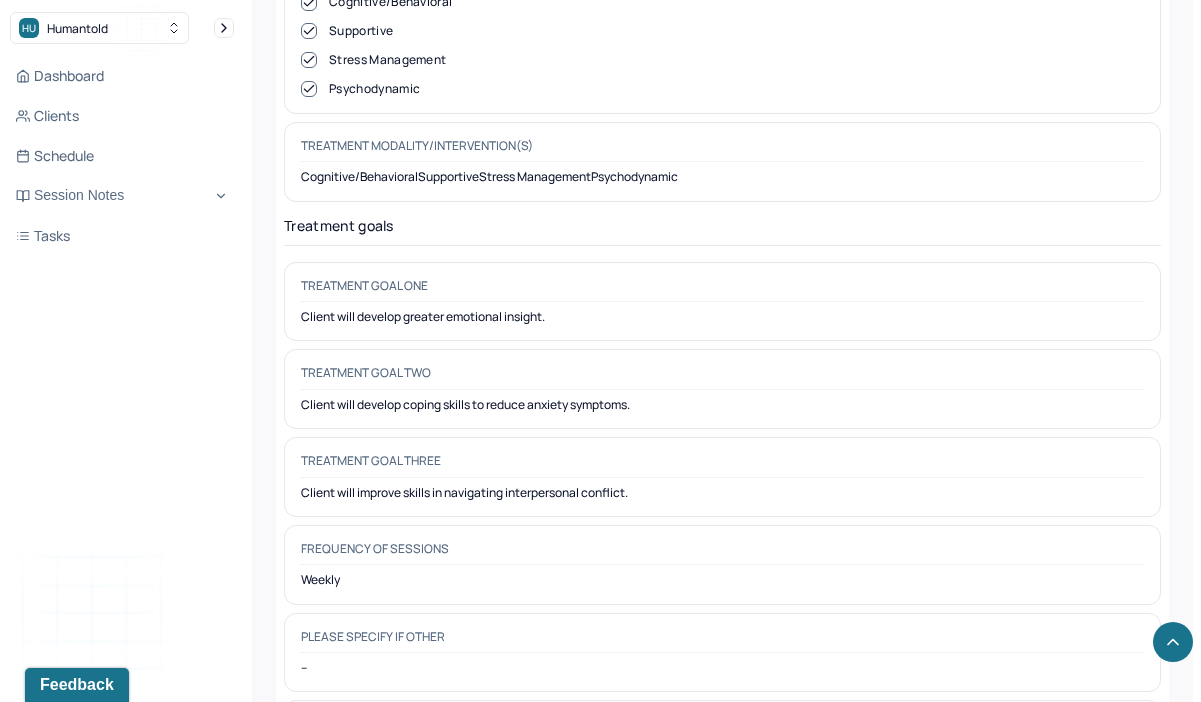 drag, startPoint x: 680, startPoint y: 388, endPoint x: 462, endPoint y: 390, distance: 218.00917 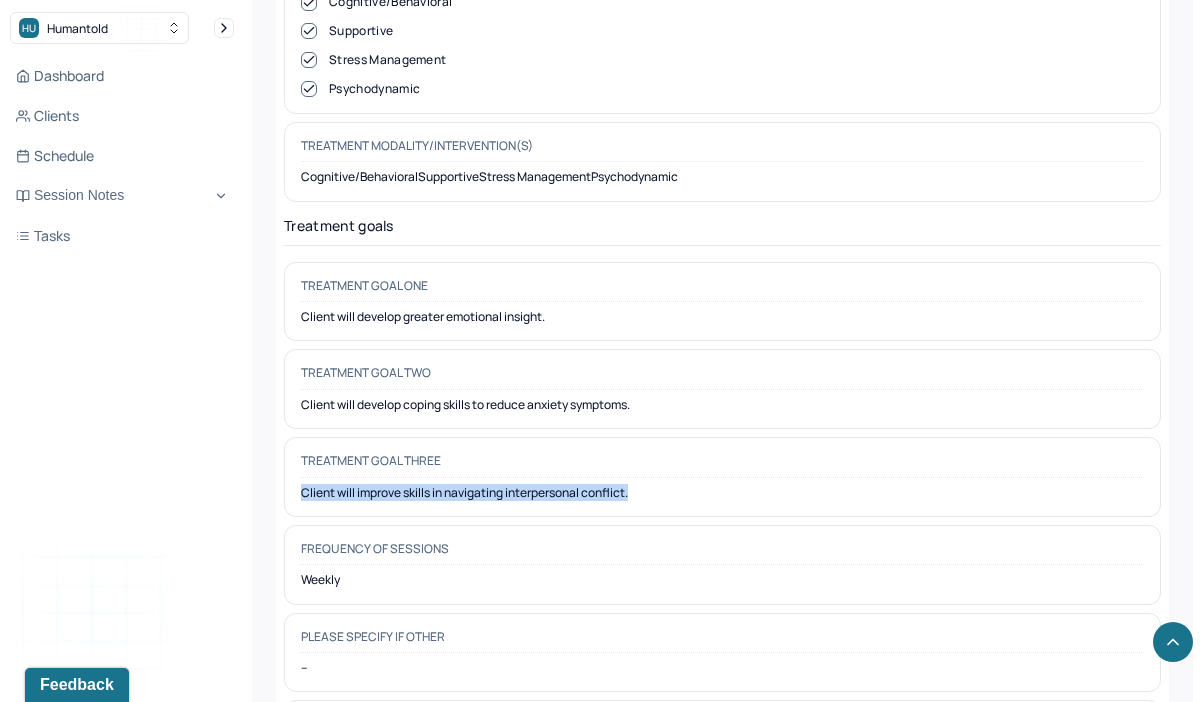 drag, startPoint x: 299, startPoint y: 397, endPoint x: 677, endPoint y: 407, distance: 378.13226 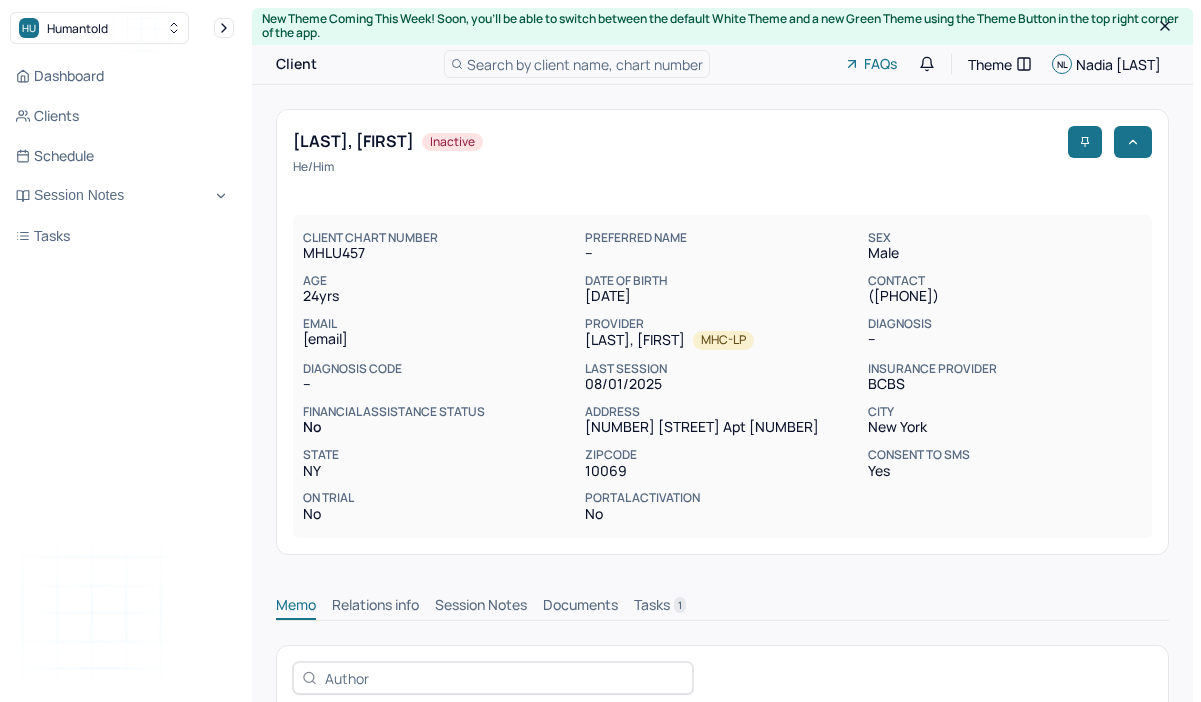 scroll, scrollTop: 0, scrollLeft: 0, axis: both 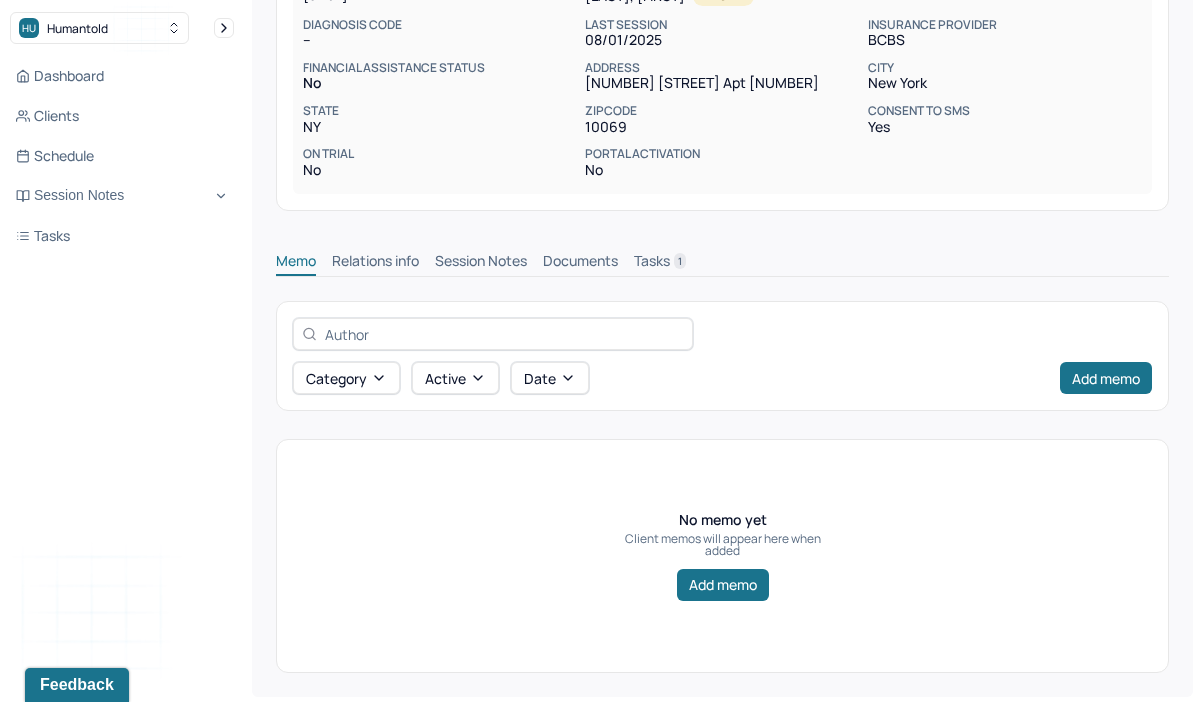 click on "Session Notes" at bounding box center (481, 263) 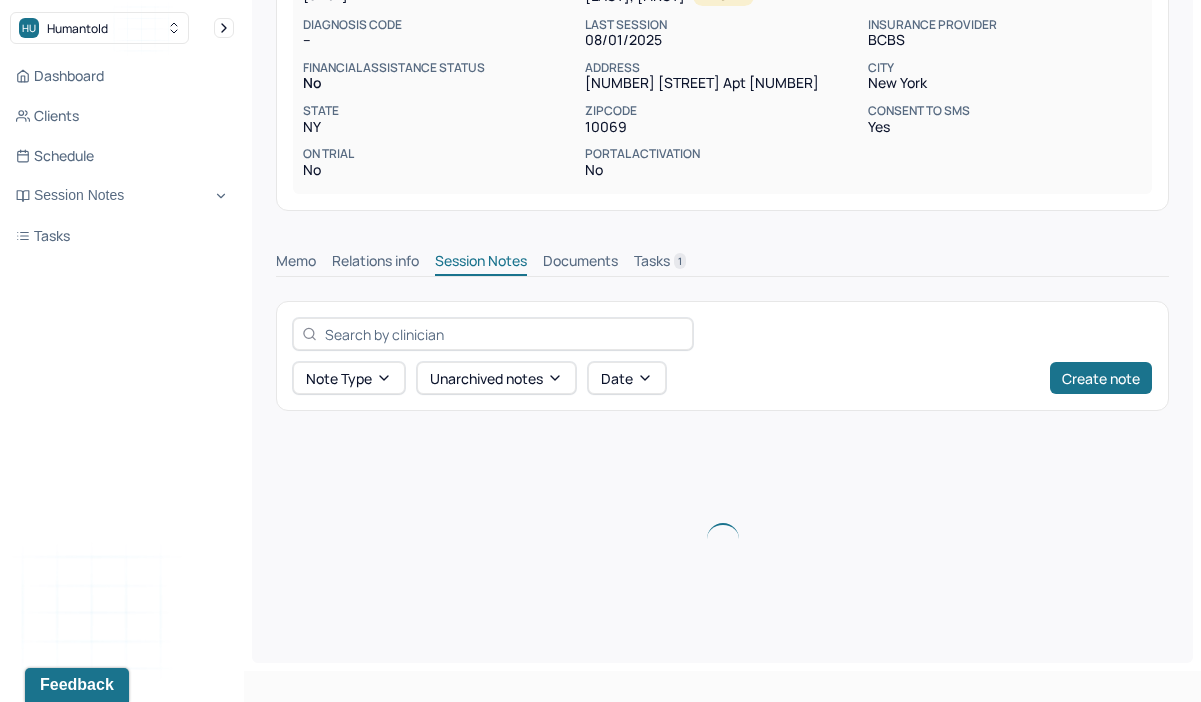 scroll, scrollTop: 344, scrollLeft: 0, axis: vertical 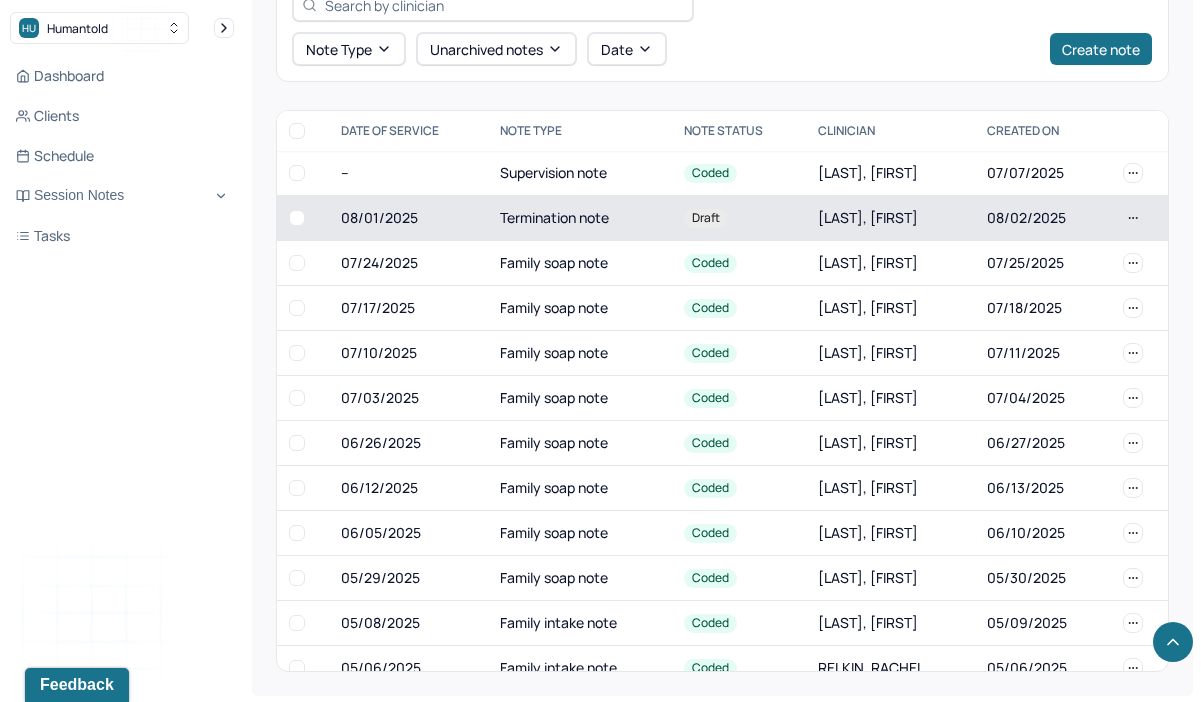 click on "Termination note" at bounding box center [580, 218] 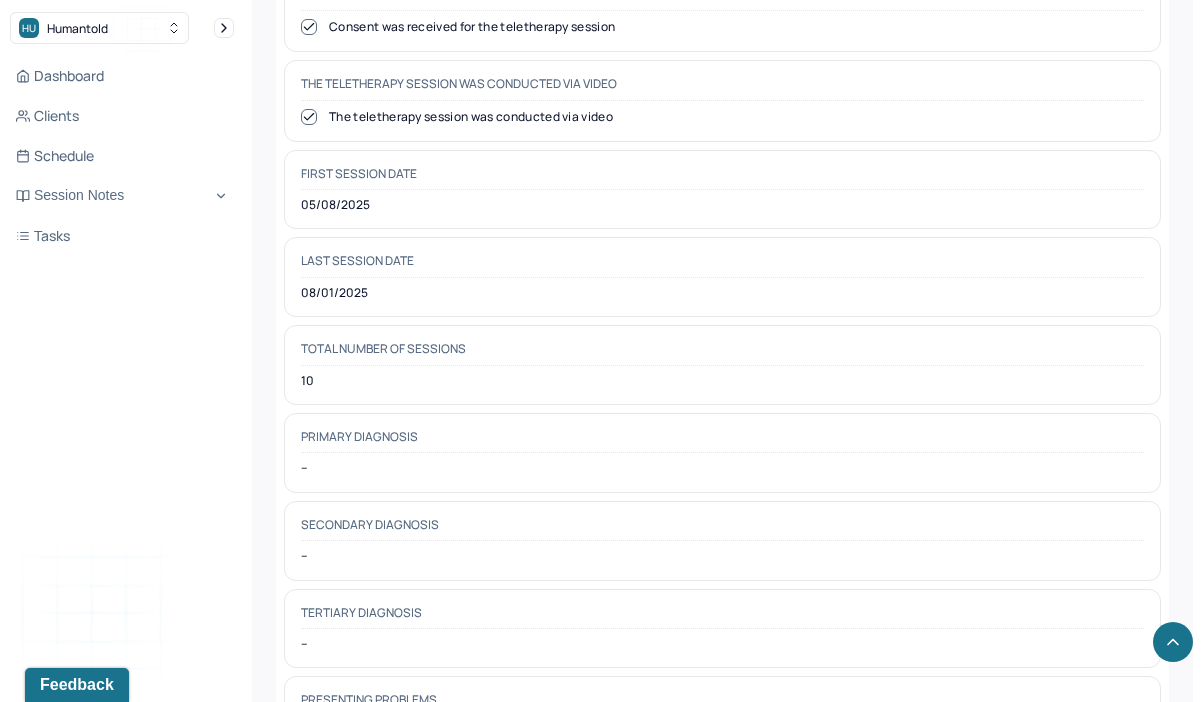 scroll, scrollTop: 1034, scrollLeft: 0, axis: vertical 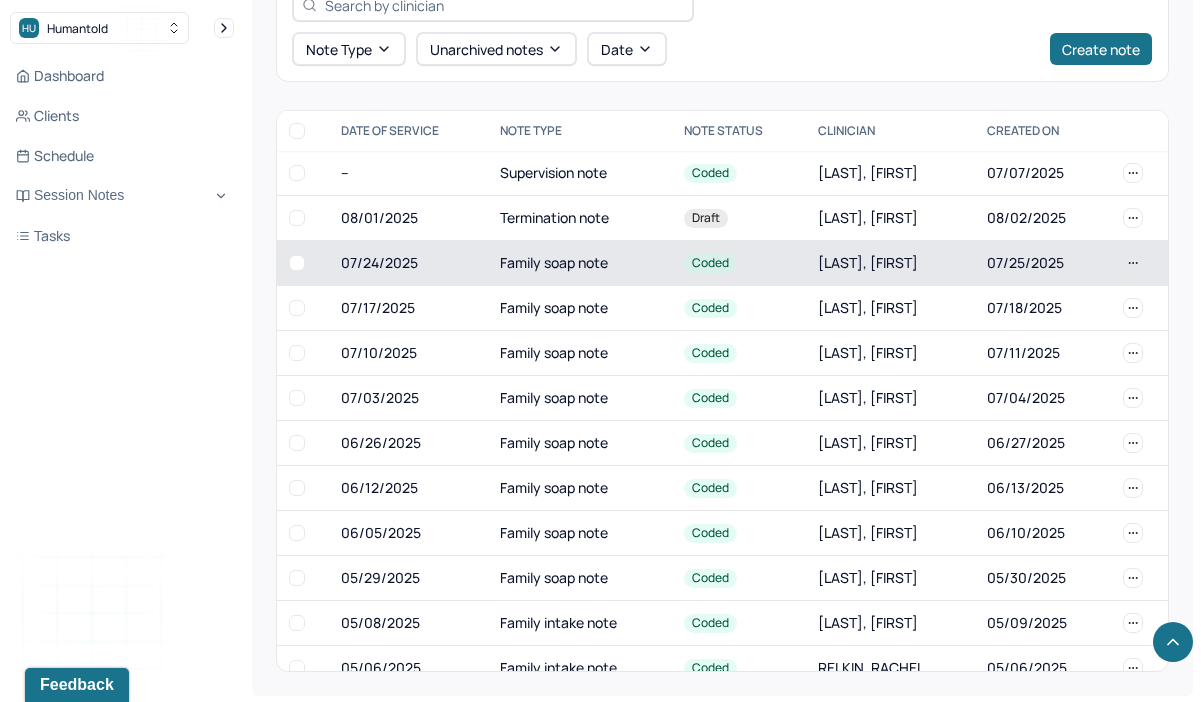 click on "Family soap note" at bounding box center [580, 263] 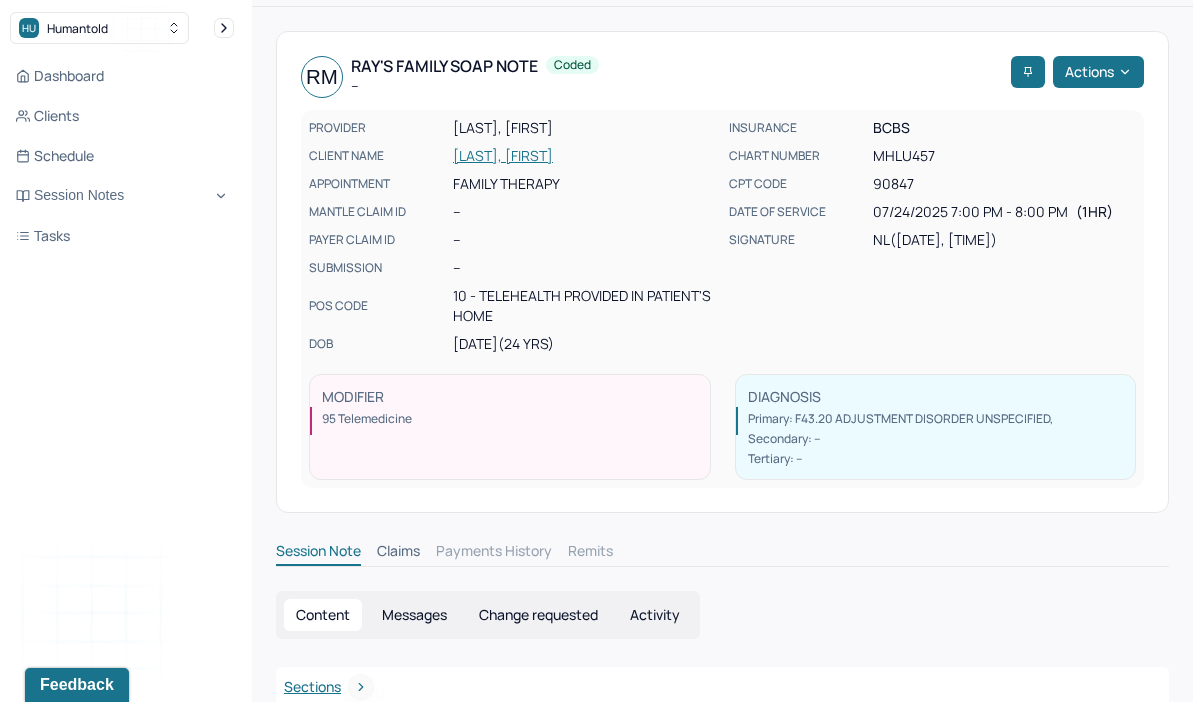 scroll, scrollTop: 0, scrollLeft: 0, axis: both 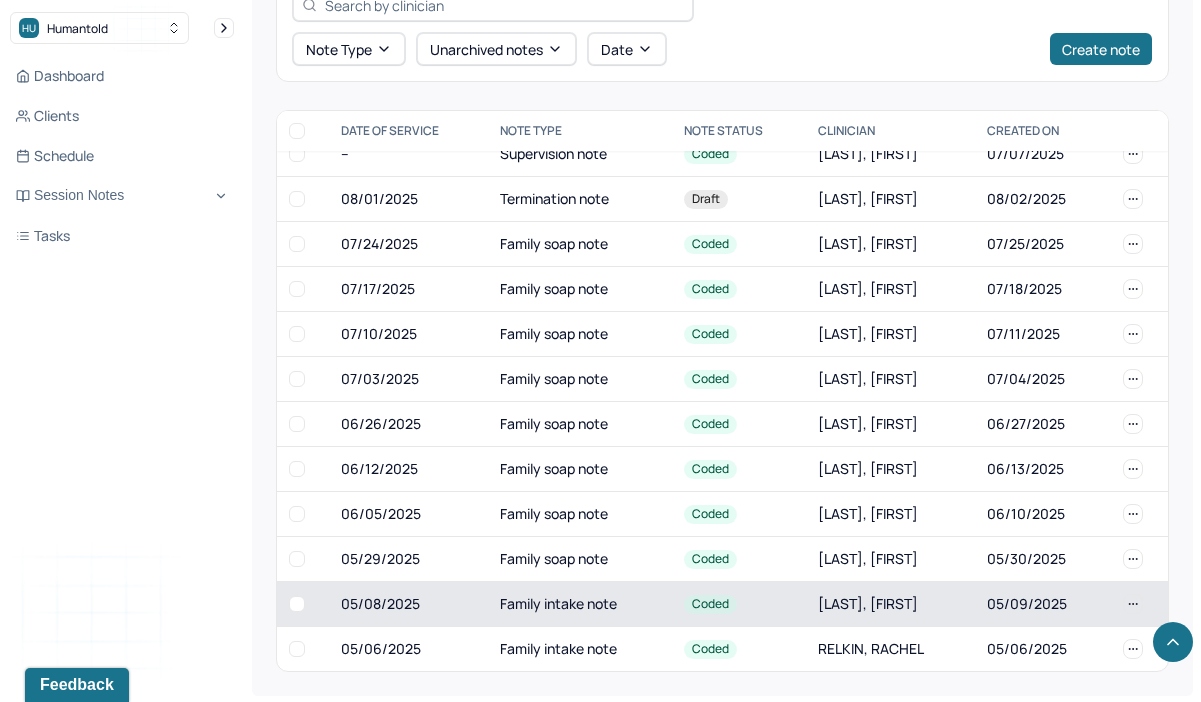 click on "Family intake note" at bounding box center (580, 604) 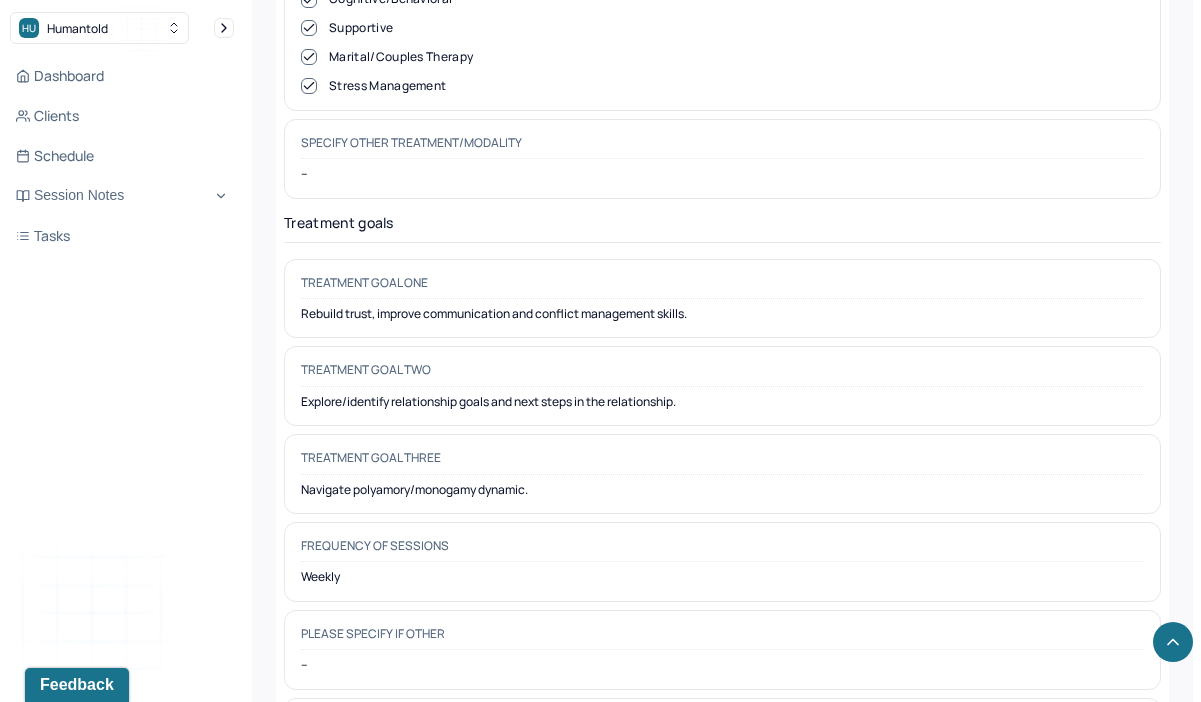 scroll, scrollTop: 17582, scrollLeft: 0, axis: vertical 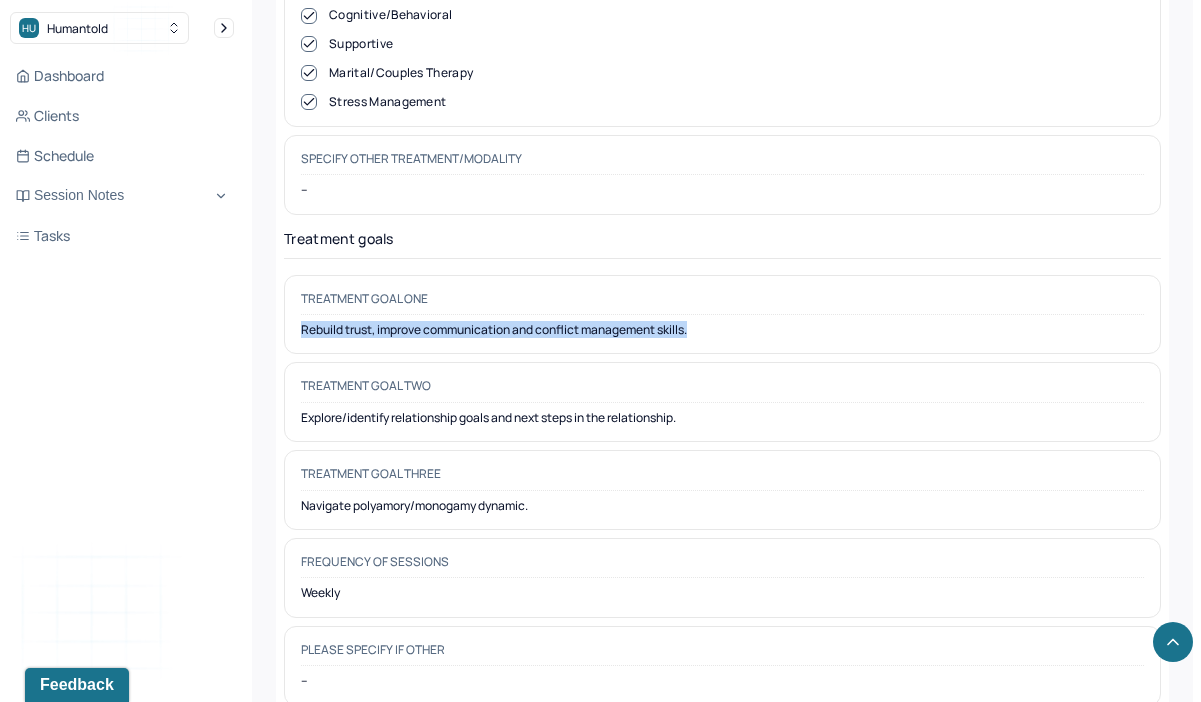 drag, startPoint x: 300, startPoint y: 164, endPoint x: 578, endPoint y: 188, distance: 279.03406 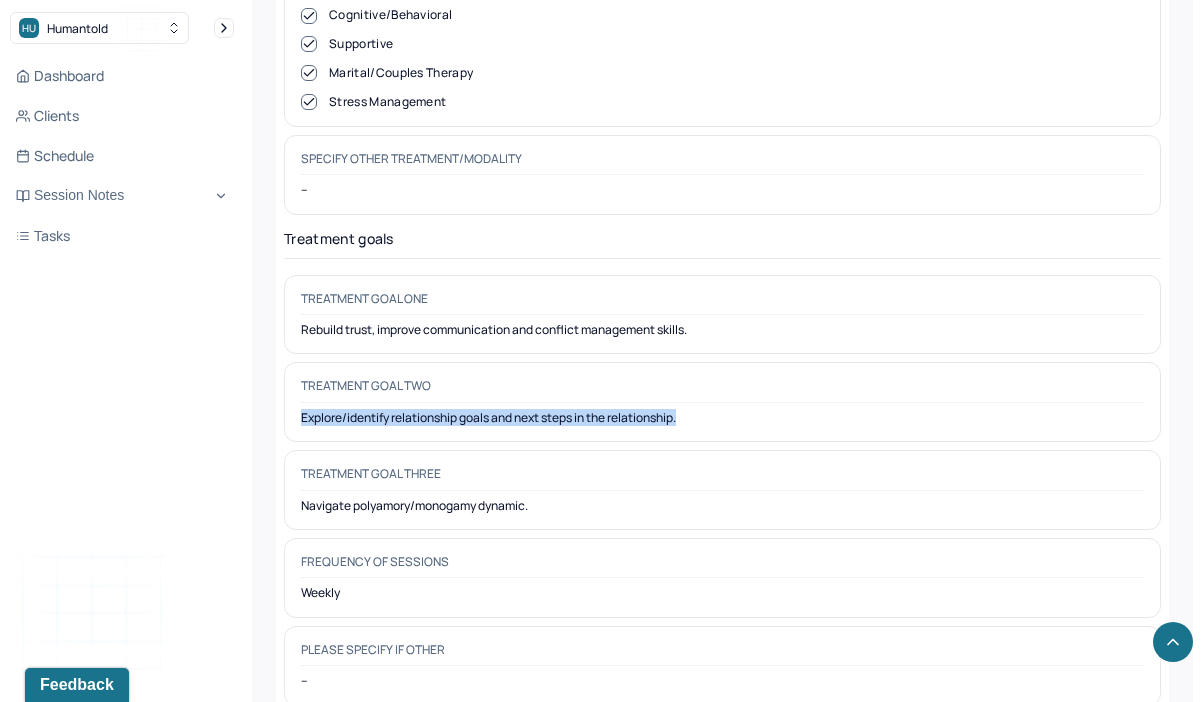 drag, startPoint x: 705, startPoint y: 246, endPoint x: 299, endPoint y: 230, distance: 406.31516 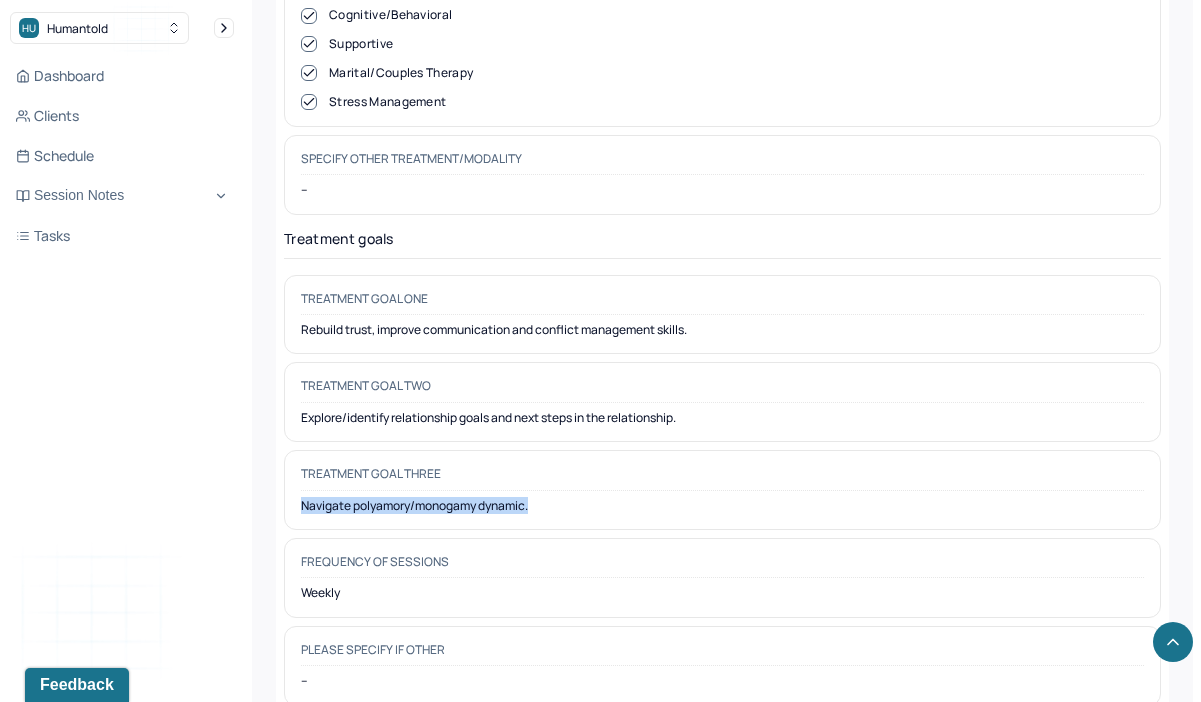drag, startPoint x: 538, startPoint y: 339, endPoint x: 269, endPoint y: 339, distance: 269 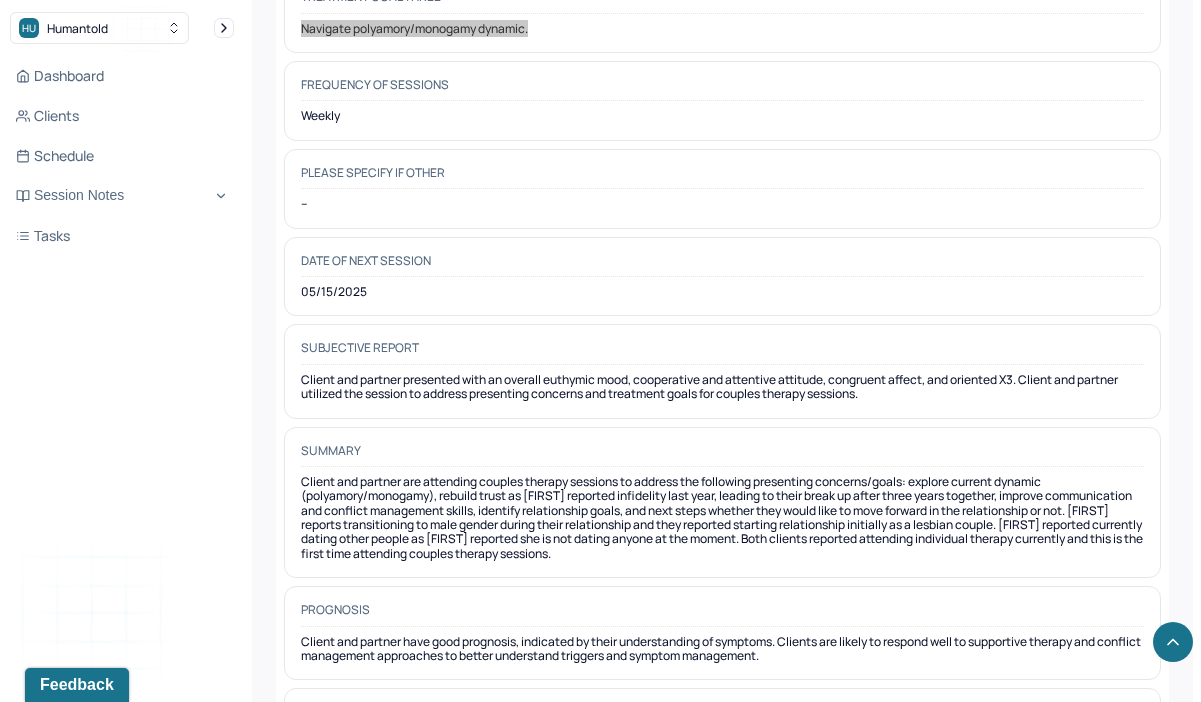 scroll, scrollTop: 18060, scrollLeft: 0, axis: vertical 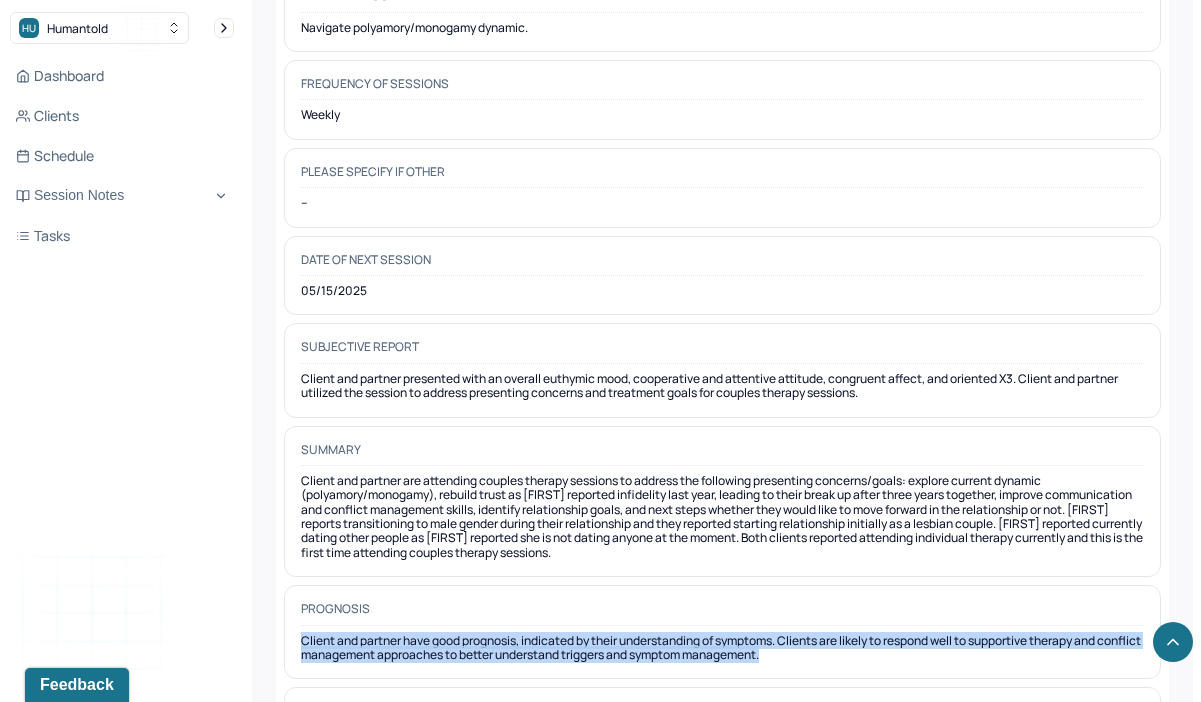 drag, startPoint x: 302, startPoint y: 467, endPoint x: 554, endPoint y: 498, distance: 253.89958 